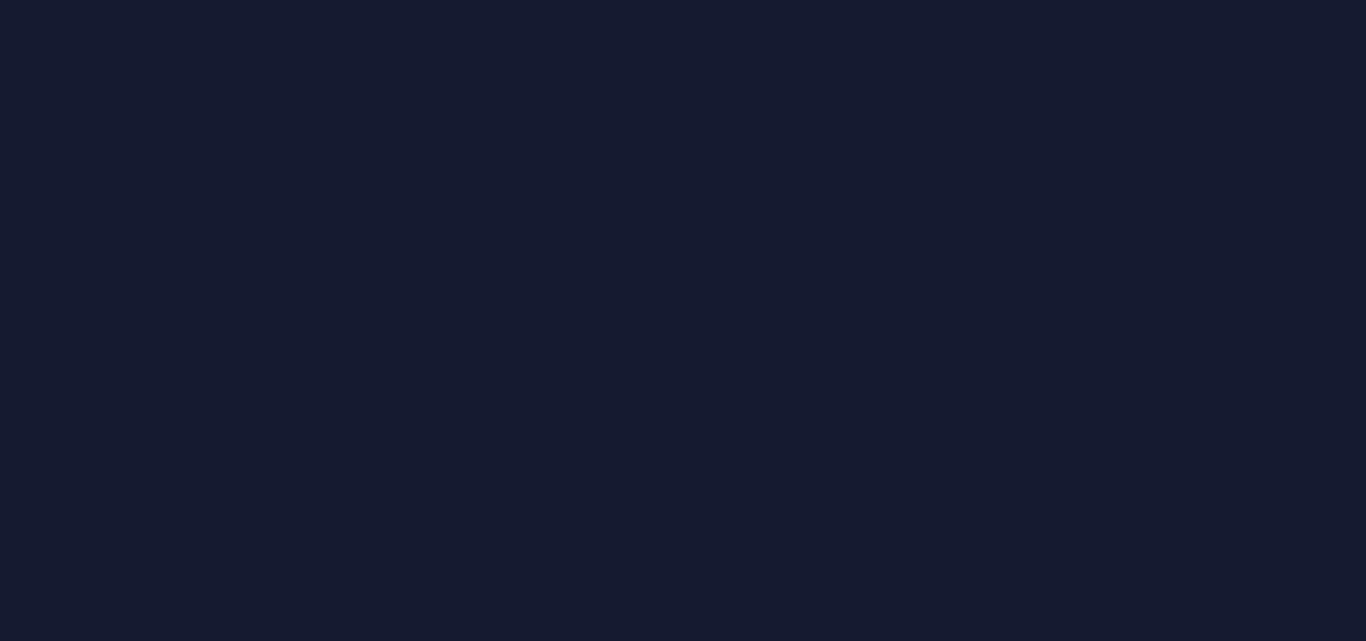 scroll, scrollTop: 0, scrollLeft: 0, axis: both 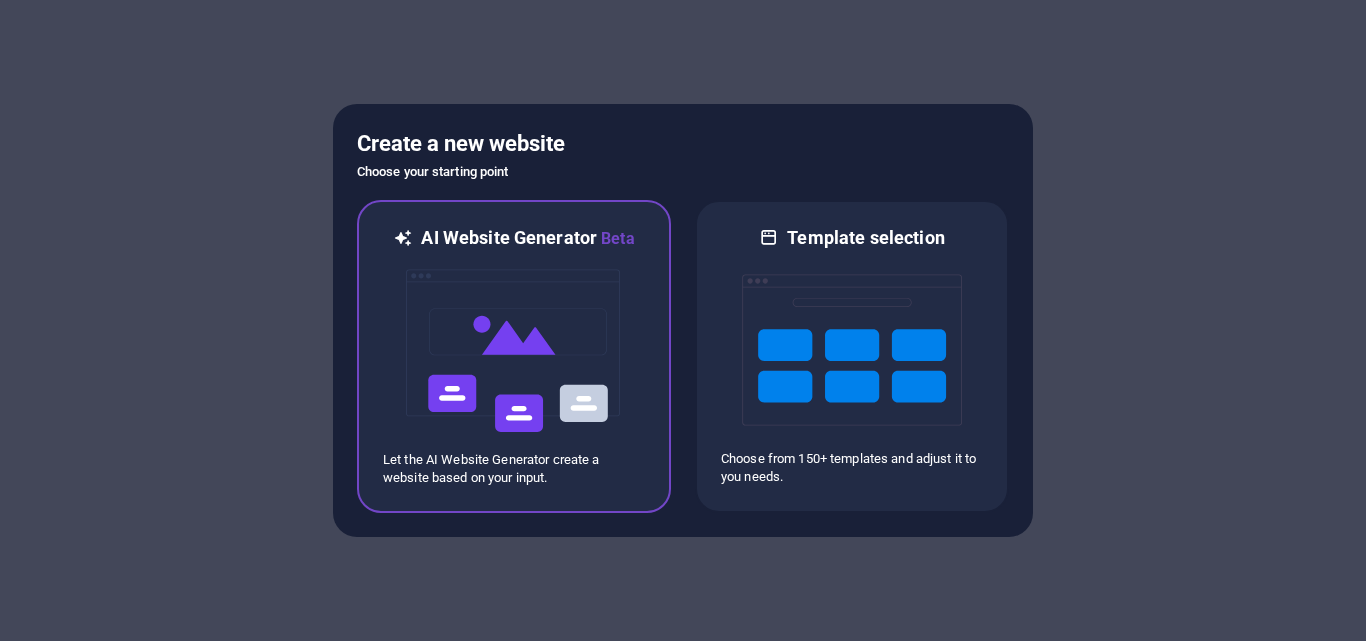 click at bounding box center (514, 351) 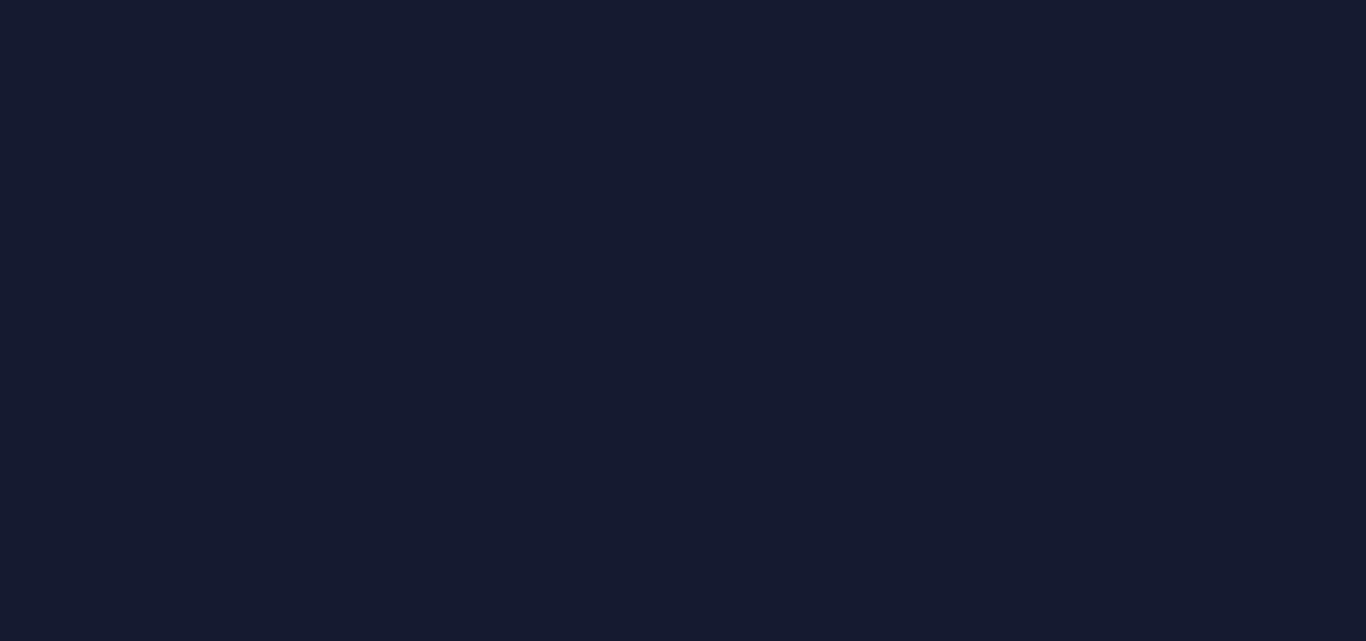 scroll, scrollTop: 0, scrollLeft: 0, axis: both 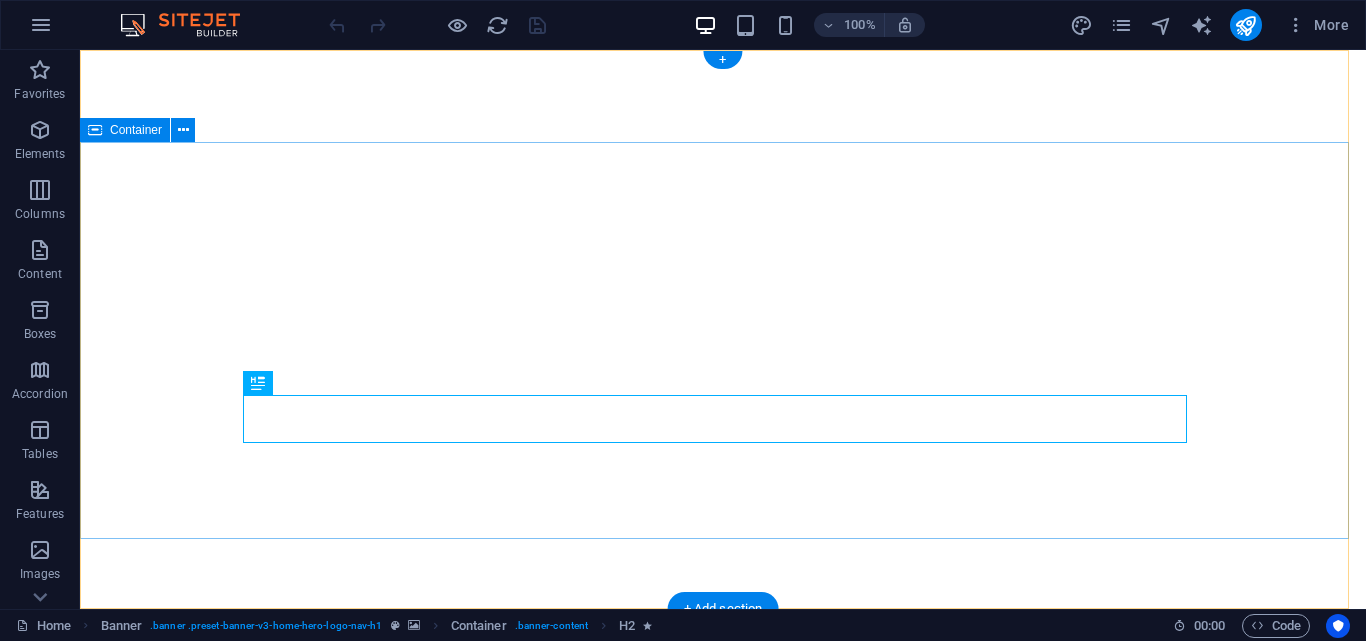 click on "Welcome to Meaty Meal - Your Source for Premium Meat Pies!" at bounding box center (723, 863) 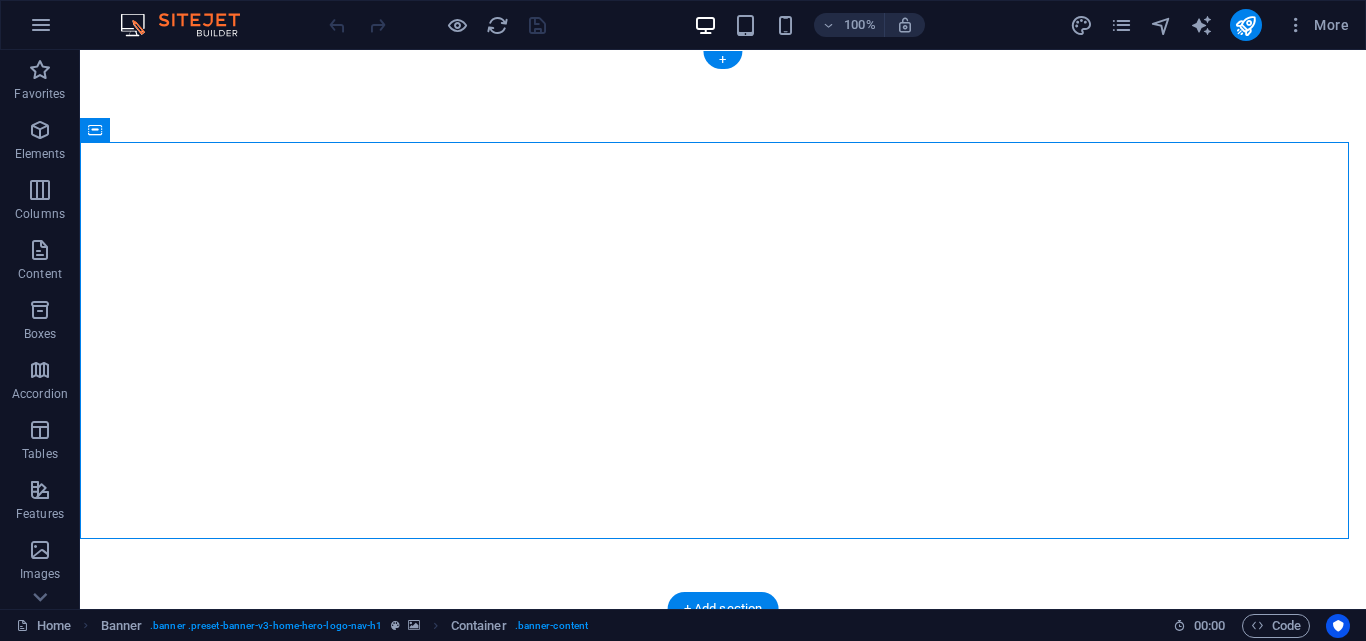 click at bounding box center (-1824, 50) 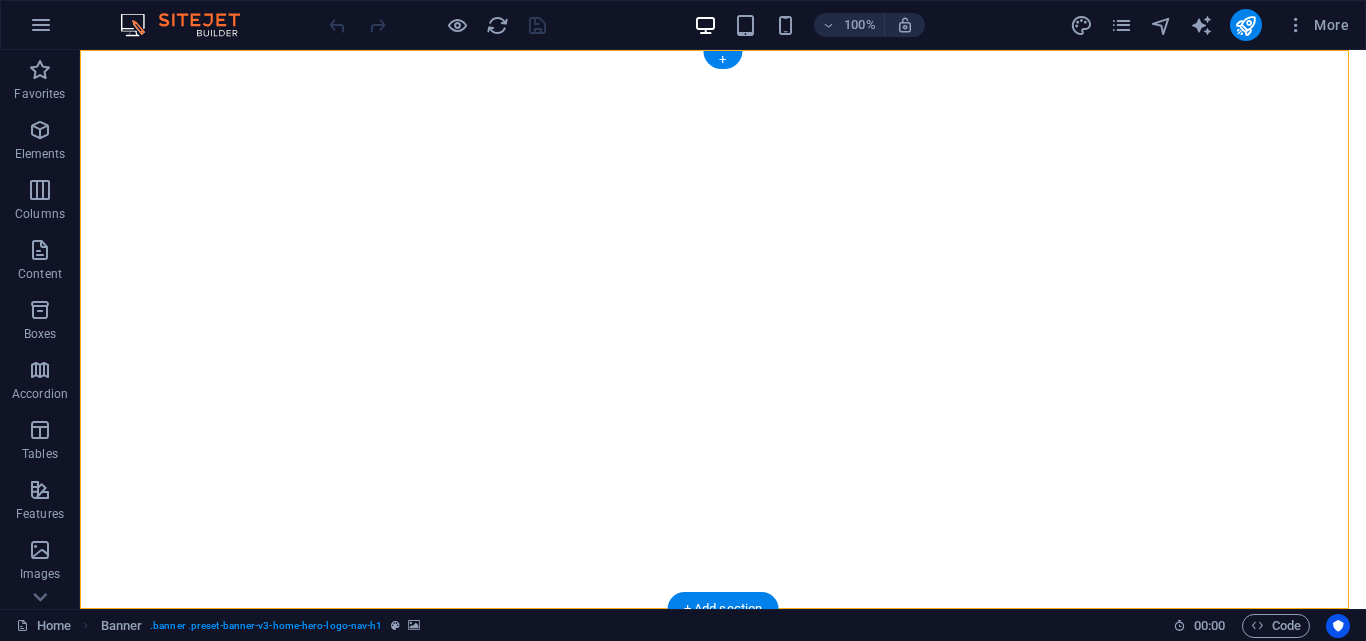 click at bounding box center (-1824, 50) 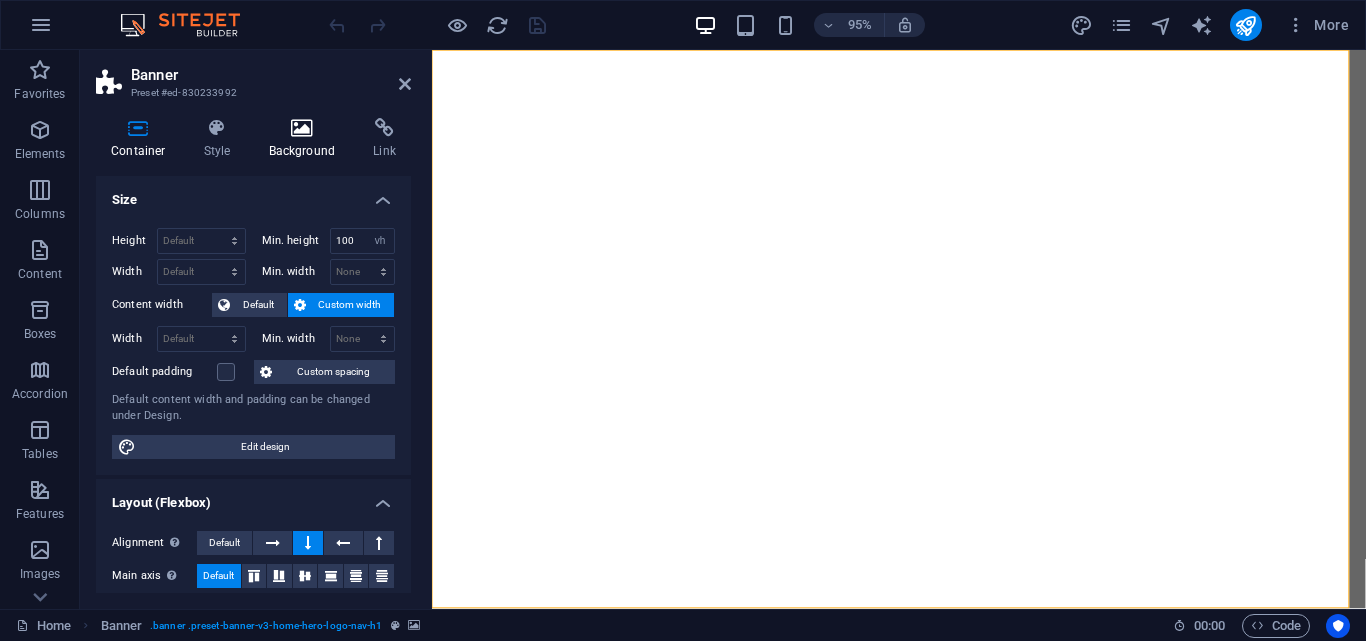 click on "Background" at bounding box center [306, 139] 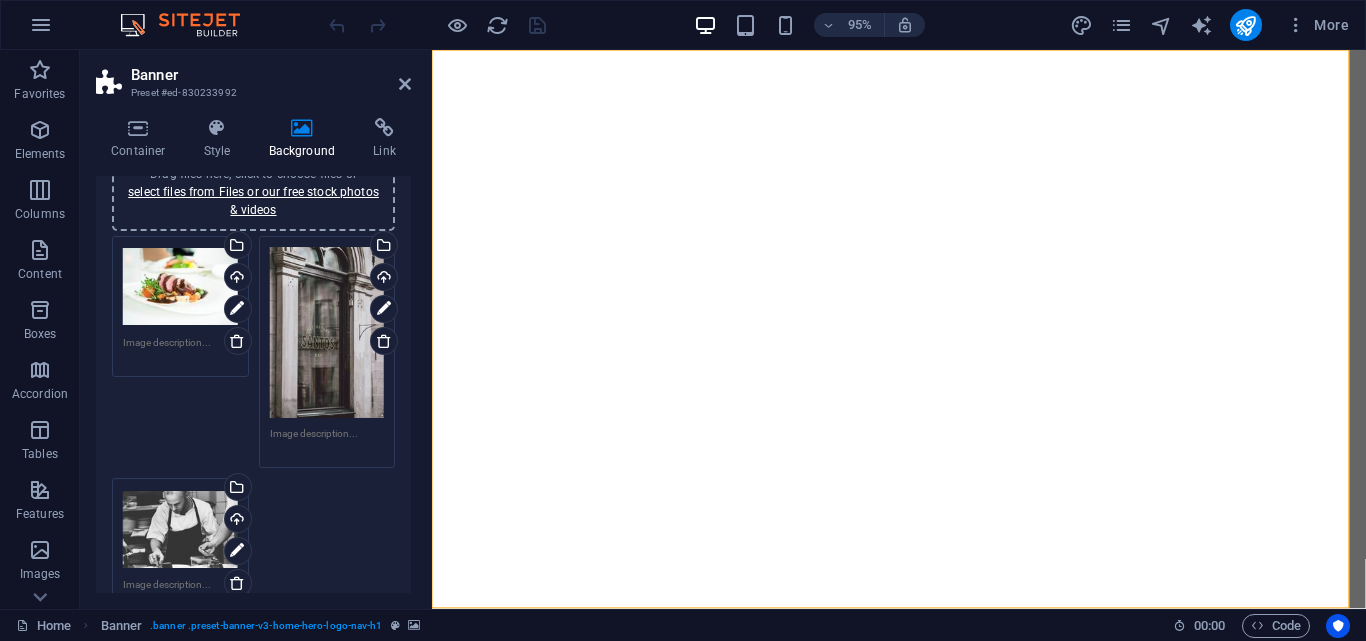 scroll, scrollTop: 100, scrollLeft: 0, axis: vertical 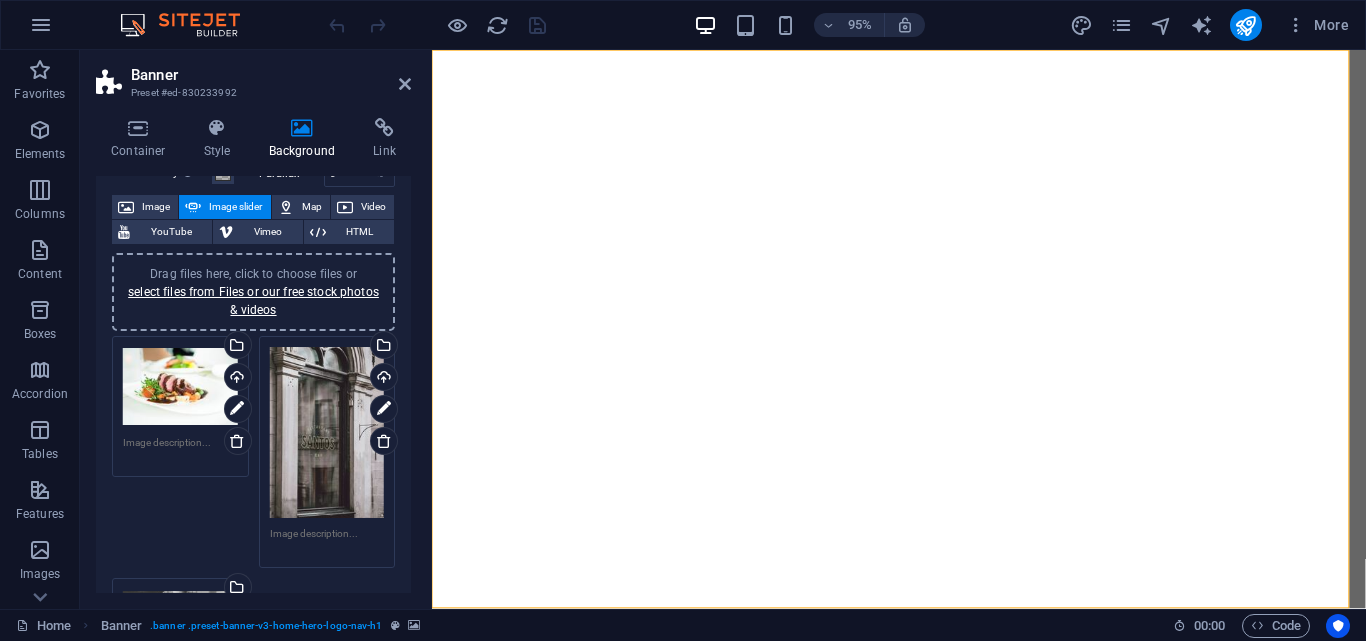 click on "Drag files here, click to choose files or select files from Files or our free stock photos & videos" at bounding box center [180, 387] 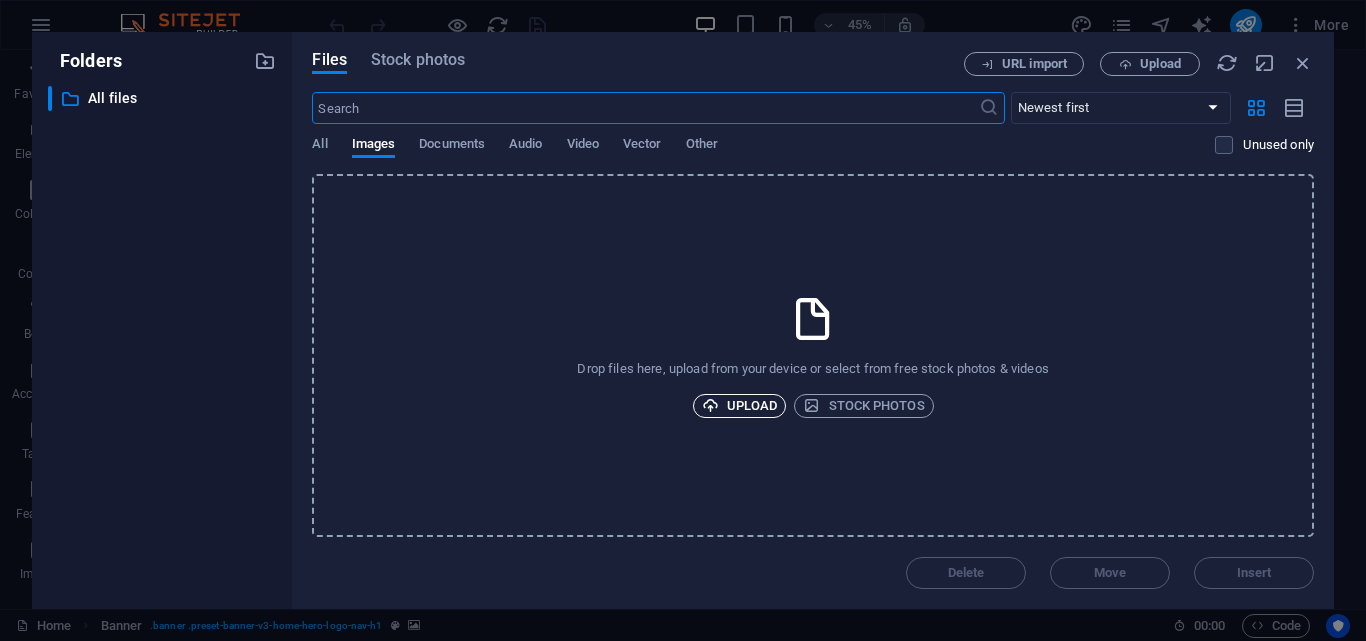 click on "Upload" at bounding box center (740, 406) 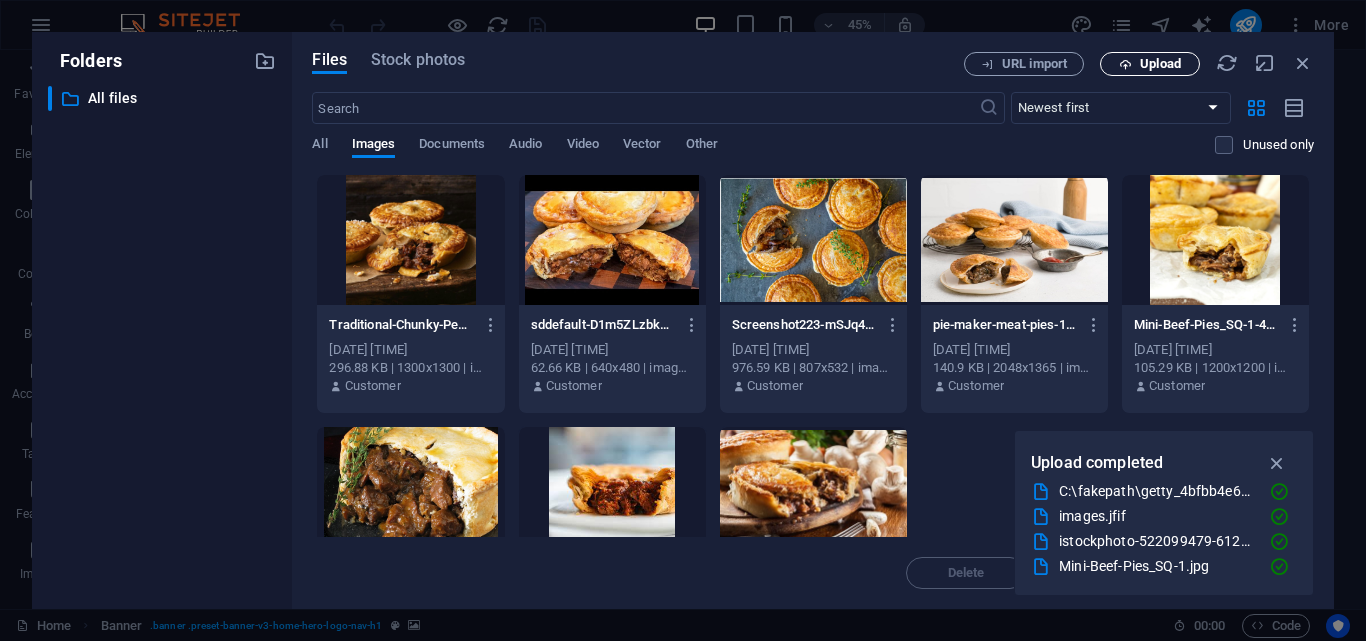 click on "Upload" at bounding box center (1150, 64) 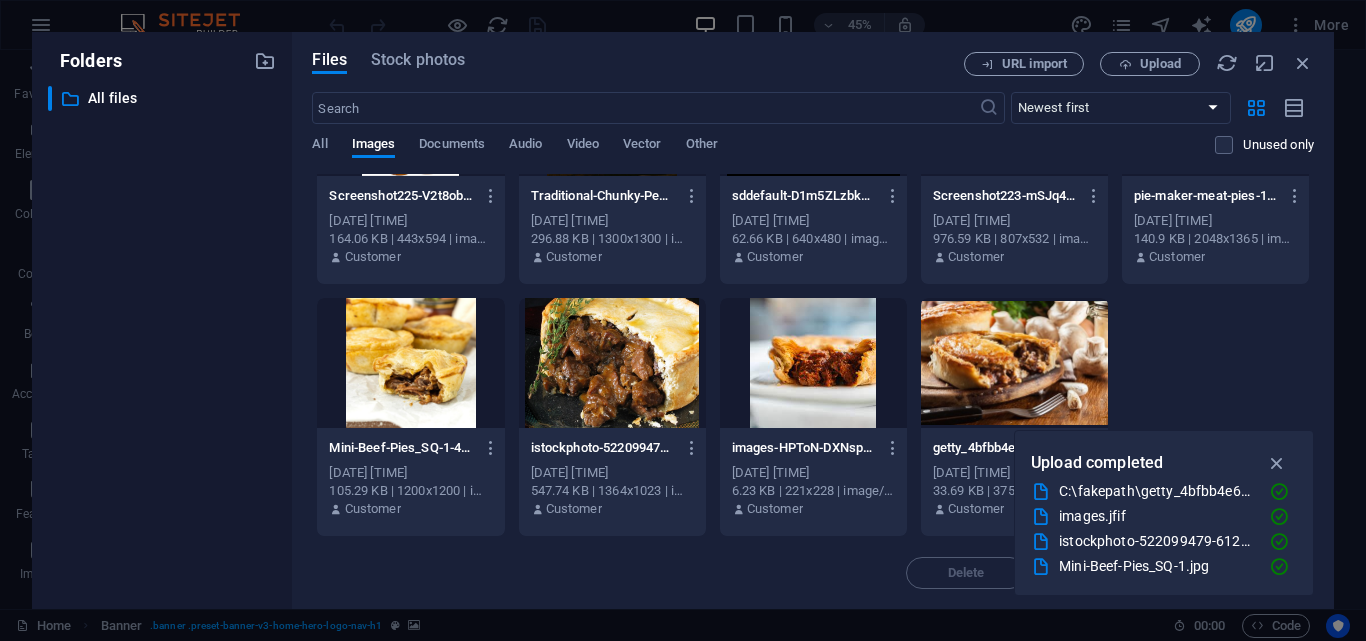 scroll, scrollTop: 0, scrollLeft: 0, axis: both 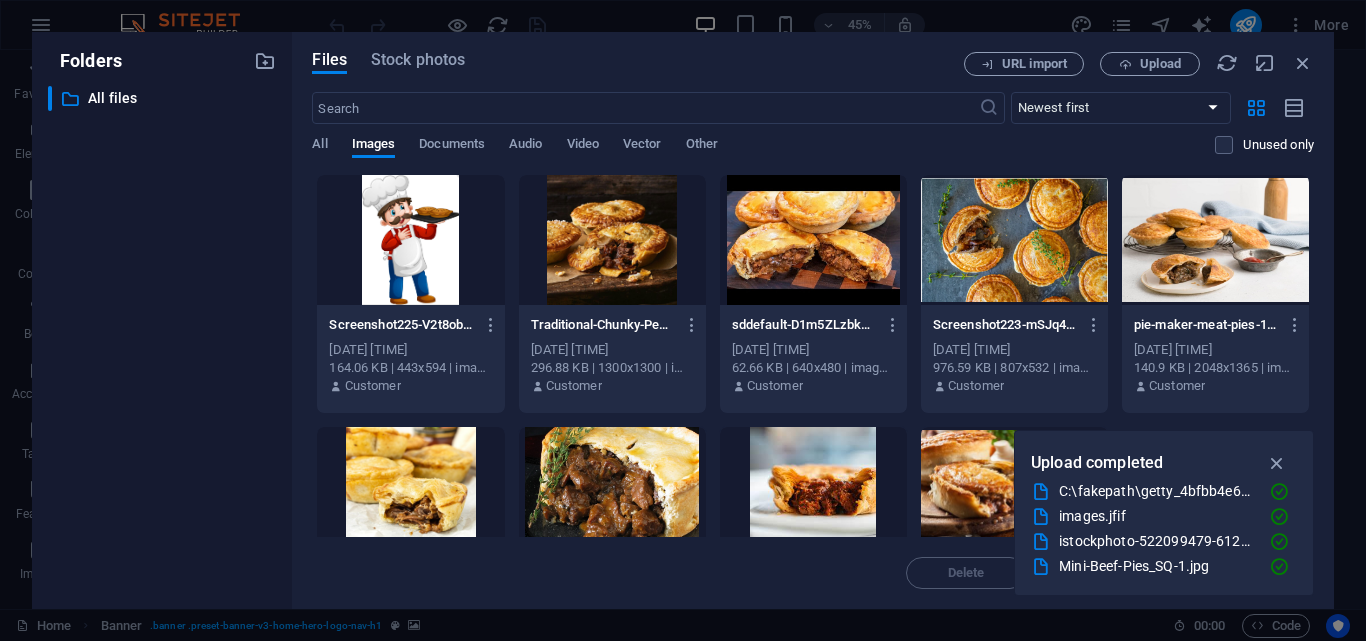 click at bounding box center [612, 240] 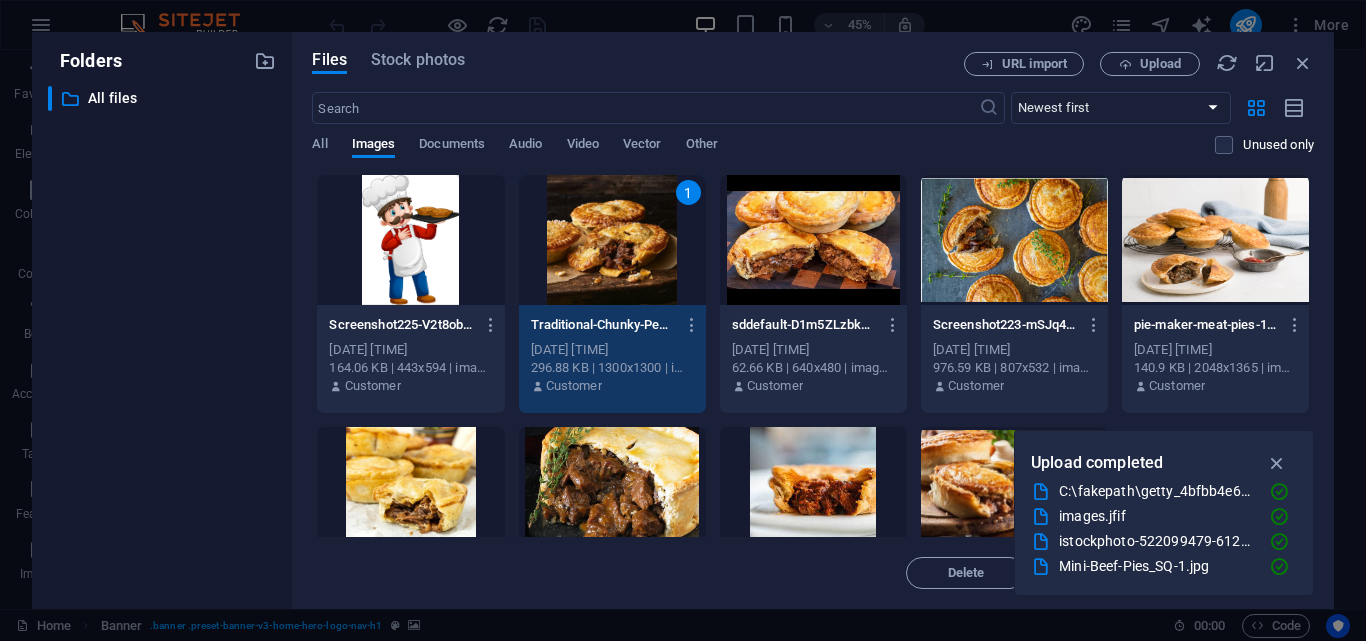 click at bounding box center [1215, 240] 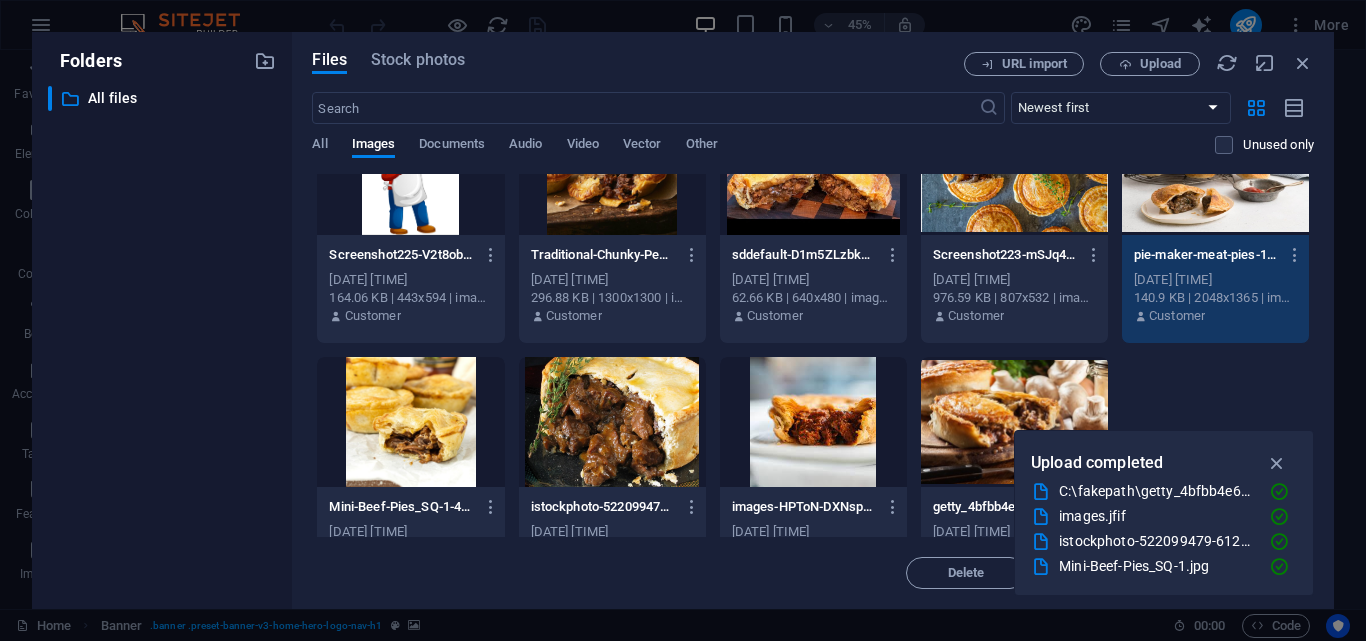 scroll, scrollTop: 129, scrollLeft: 0, axis: vertical 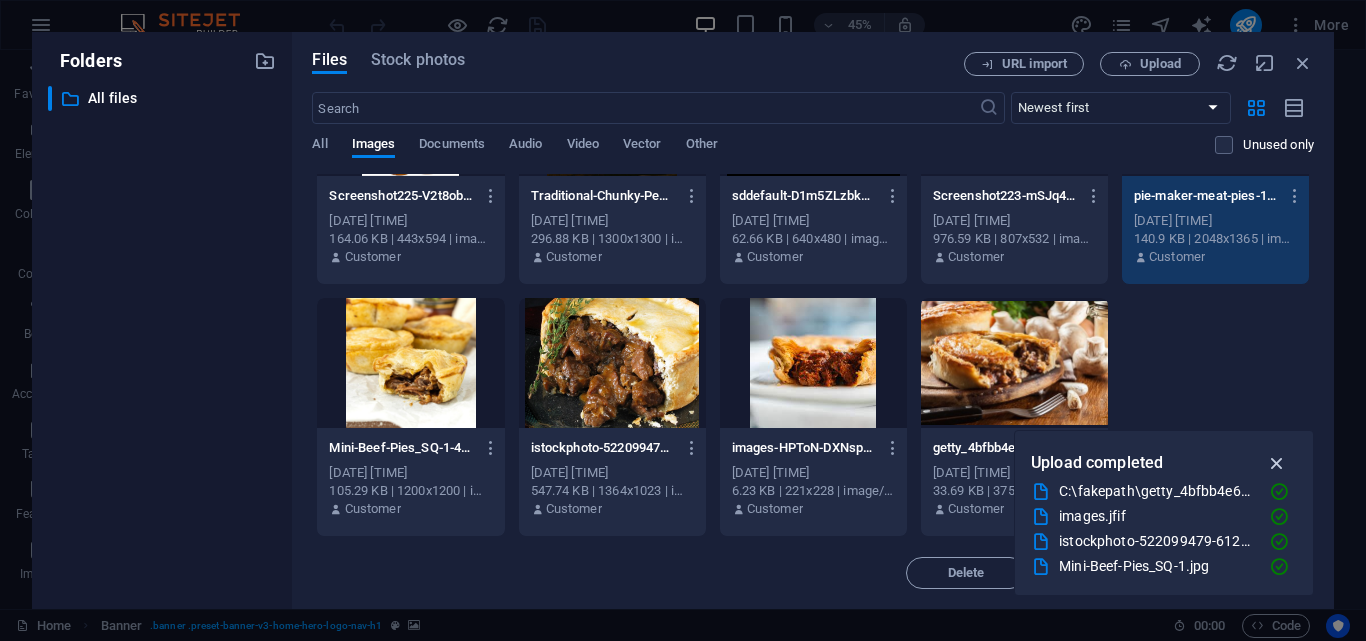 click at bounding box center [1277, 463] 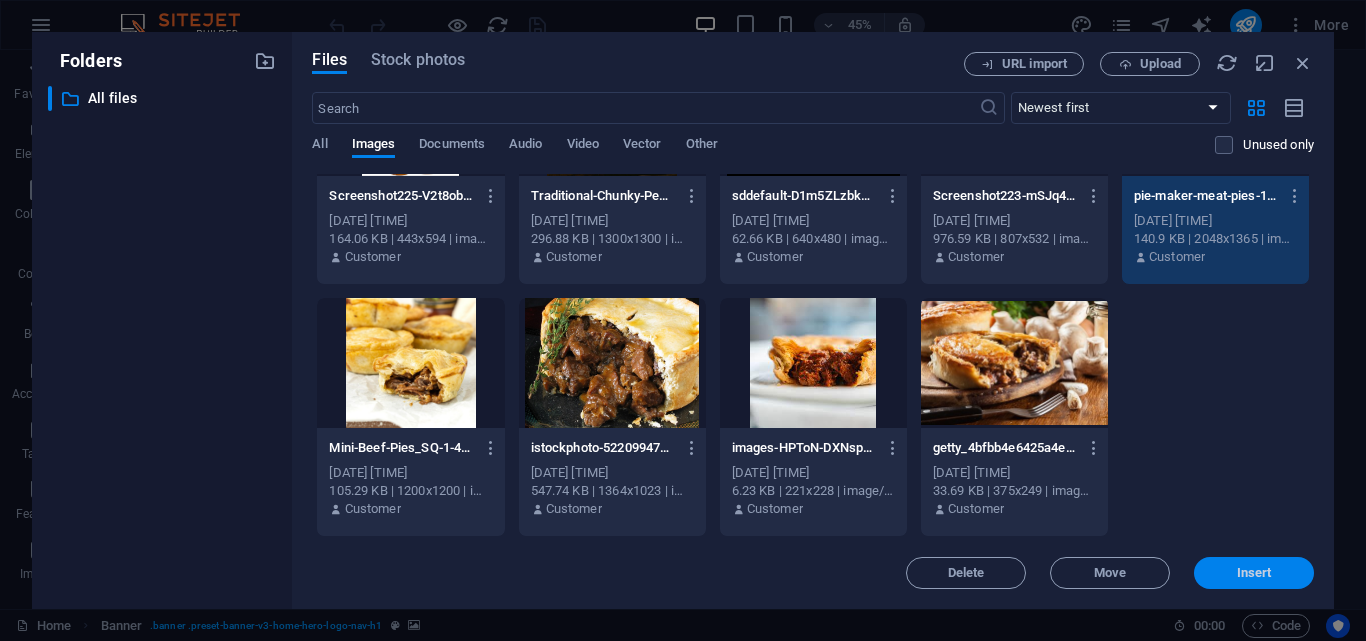 click on "Insert" at bounding box center [1254, 573] 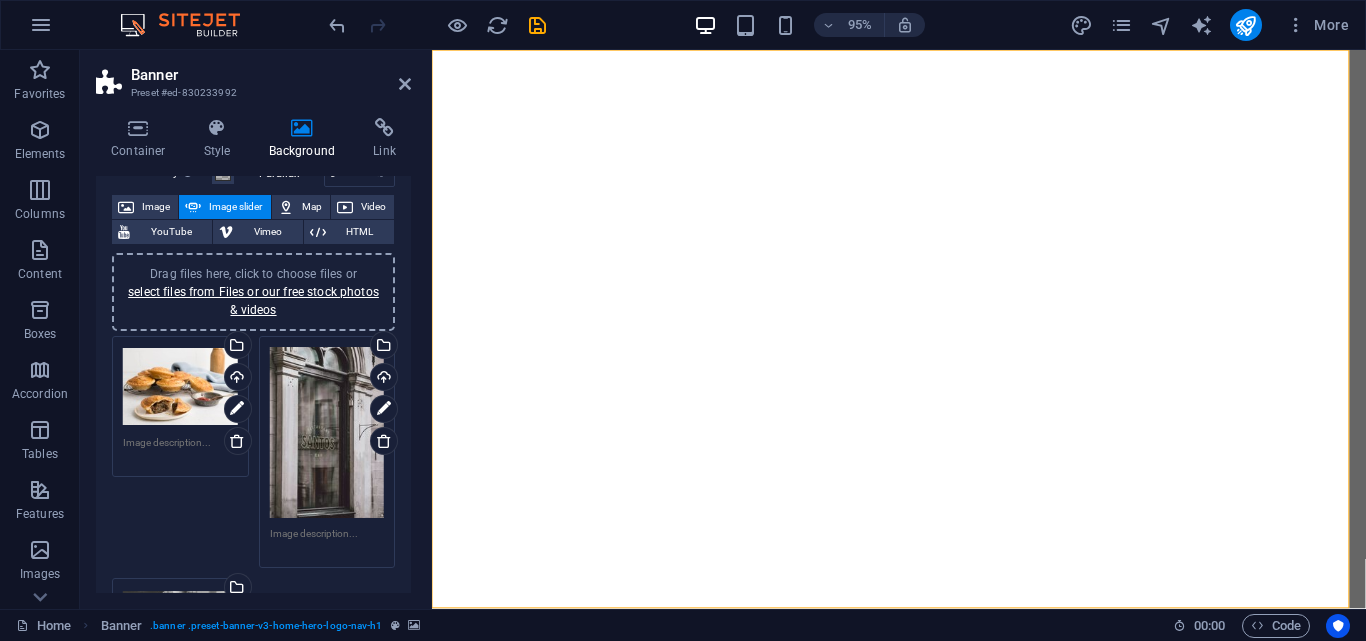 click on "Drag files here, click to choose files or select files from Files or our free stock photos & videos" at bounding box center (327, 433) 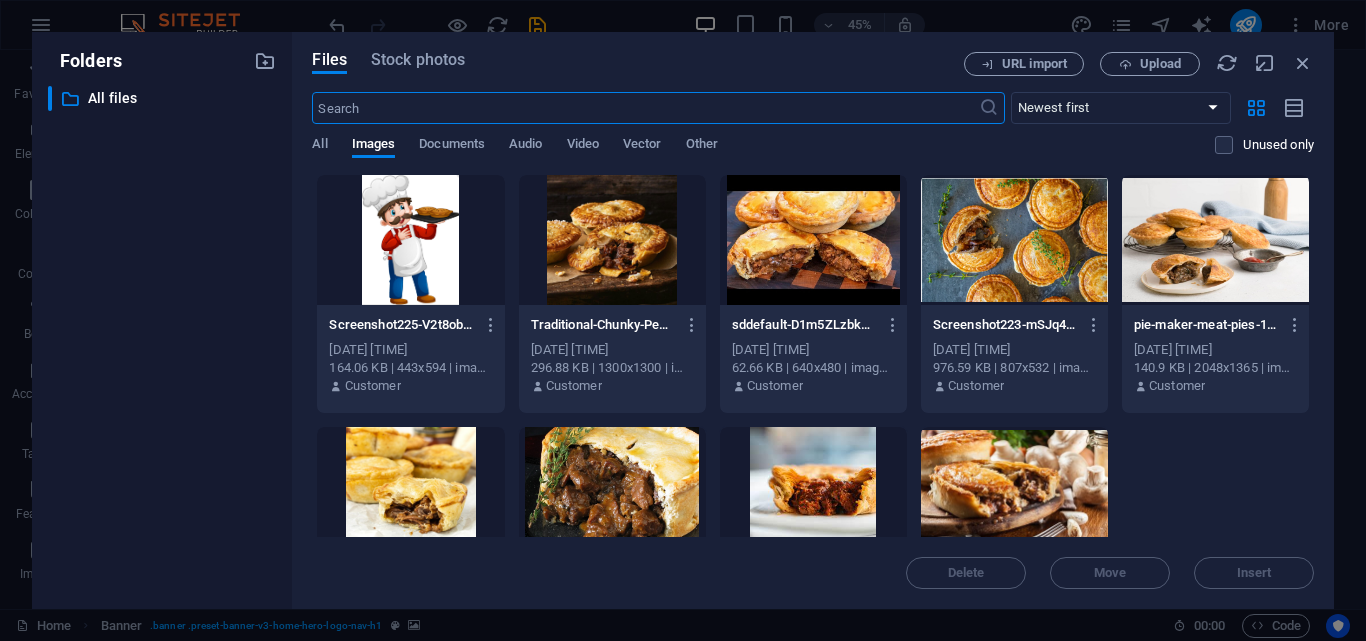 click at bounding box center (612, 492) 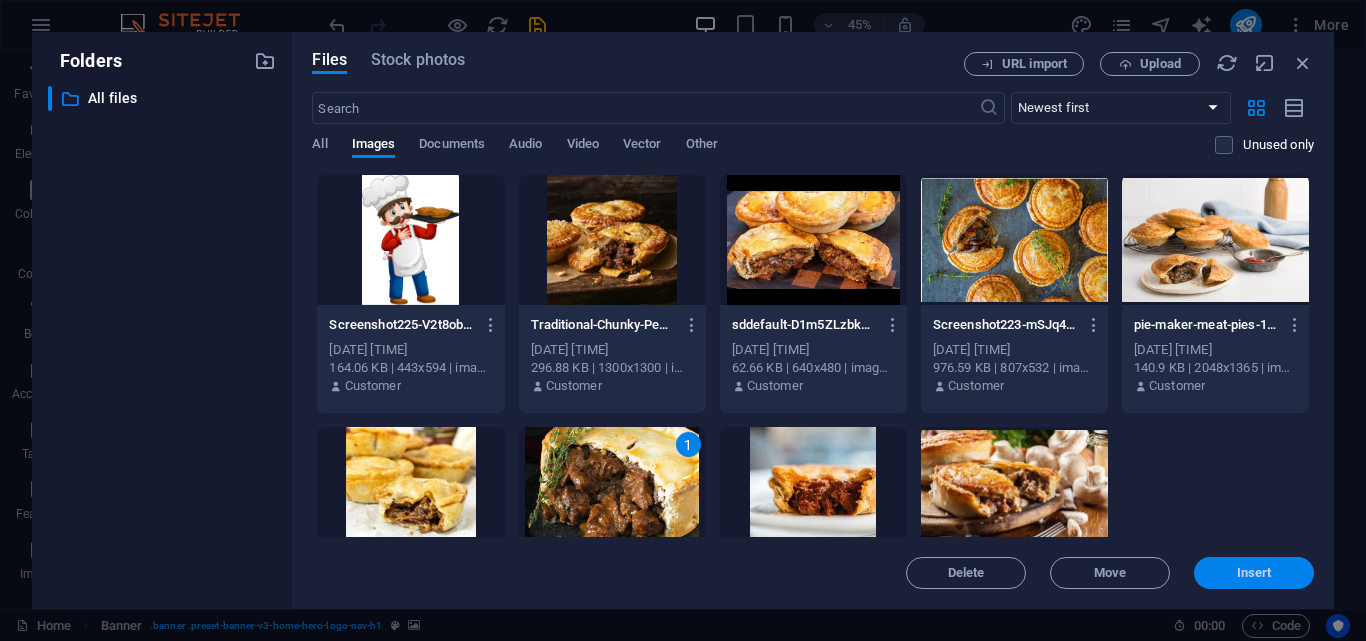 drag, startPoint x: 1223, startPoint y: 571, endPoint x: 46, endPoint y: 483, distance: 1180.2852 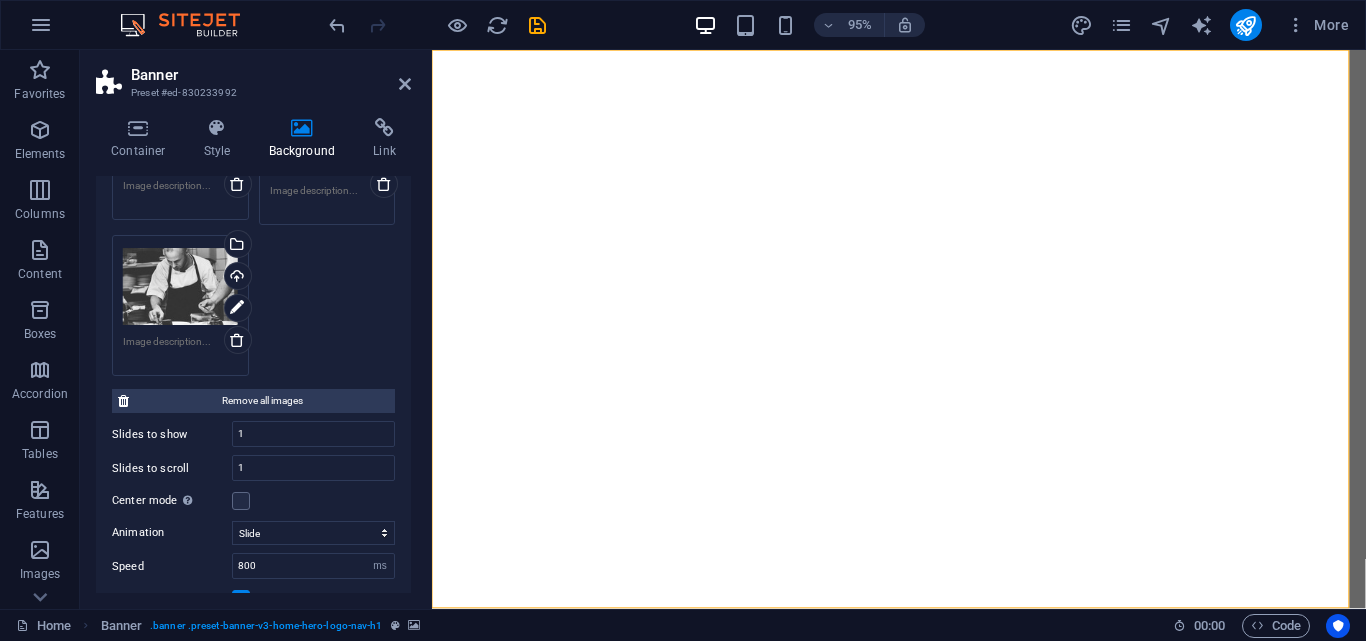scroll, scrollTop: 400, scrollLeft: 0, axis: vertical 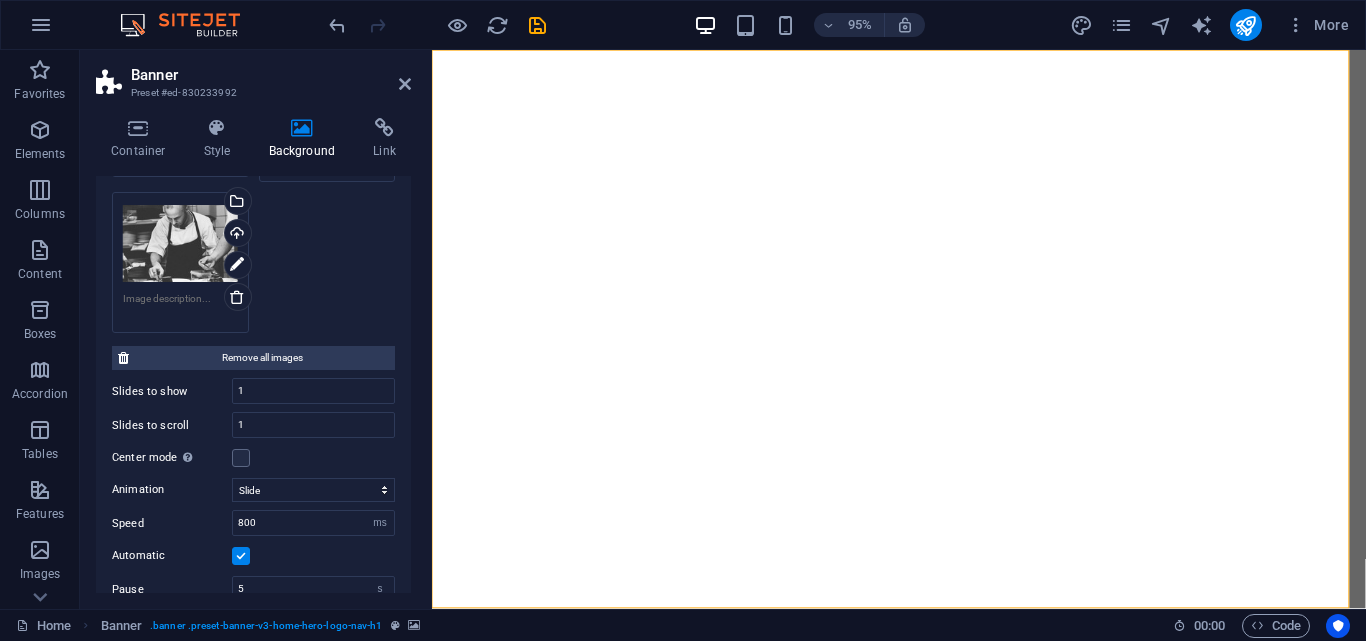 click on "Drag files here, click to choose files or select files from Files or our free stock photos & videos" at bounding box center (180, 243) 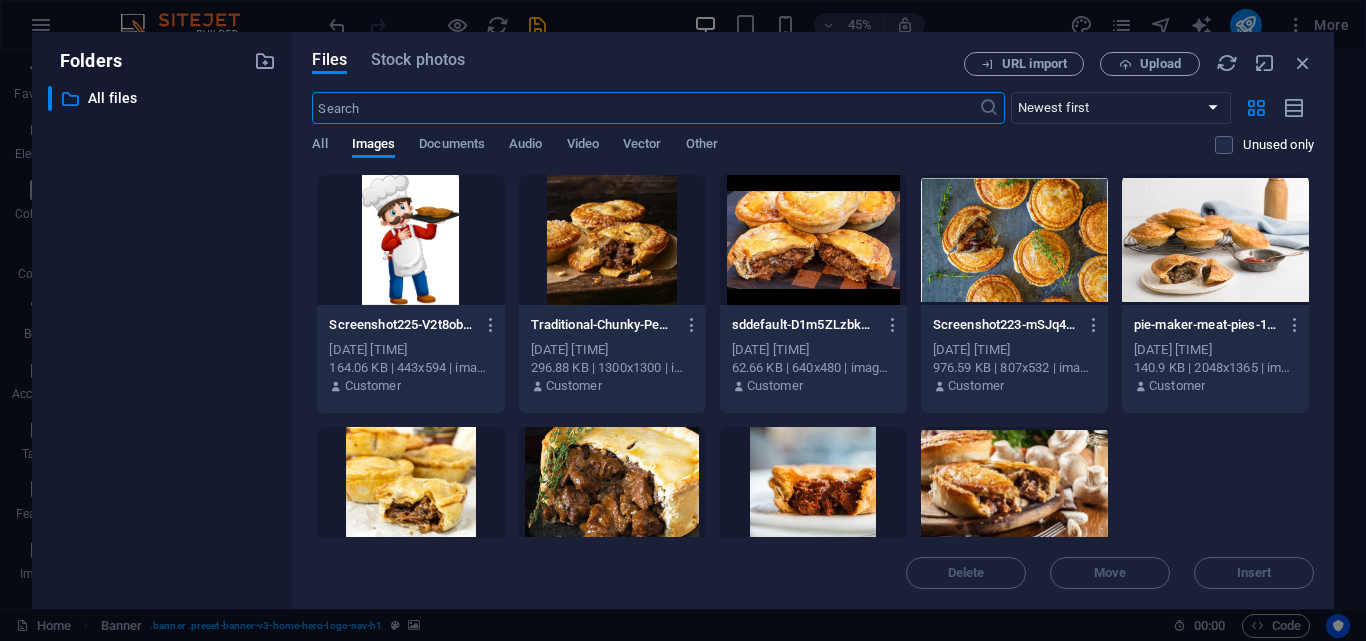 click at bounding box center [1014, 240] 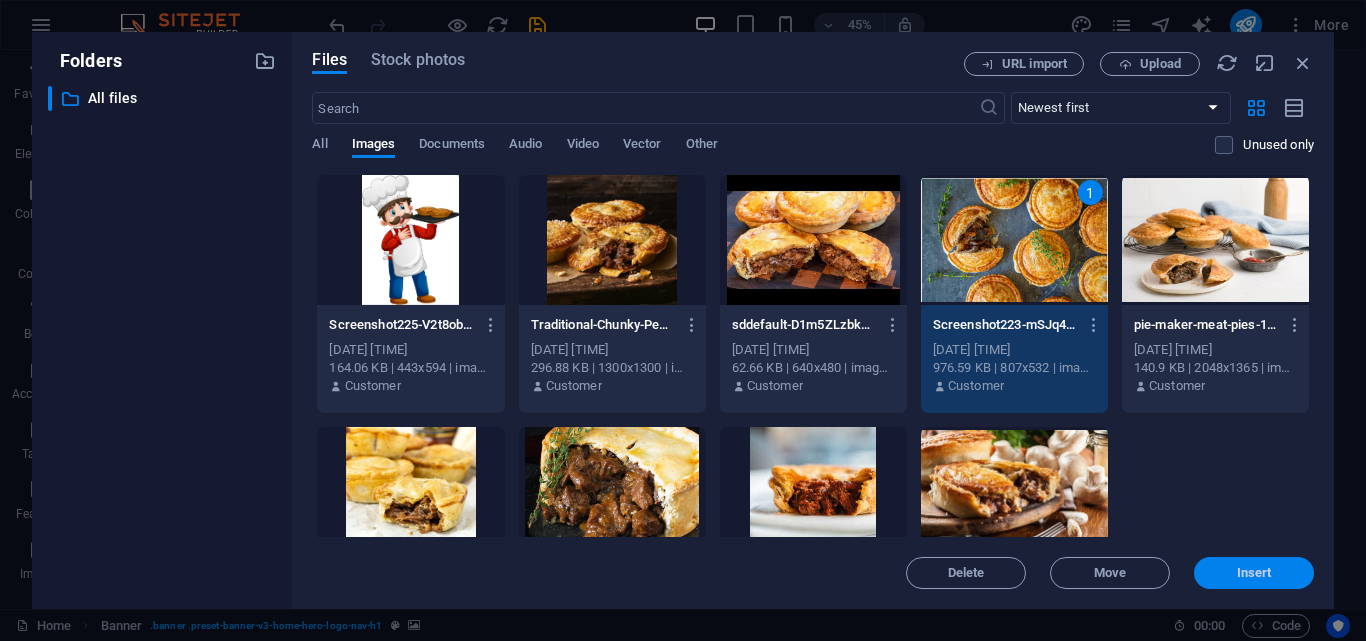 click on "Insert" at bounding box center [1254, 573] 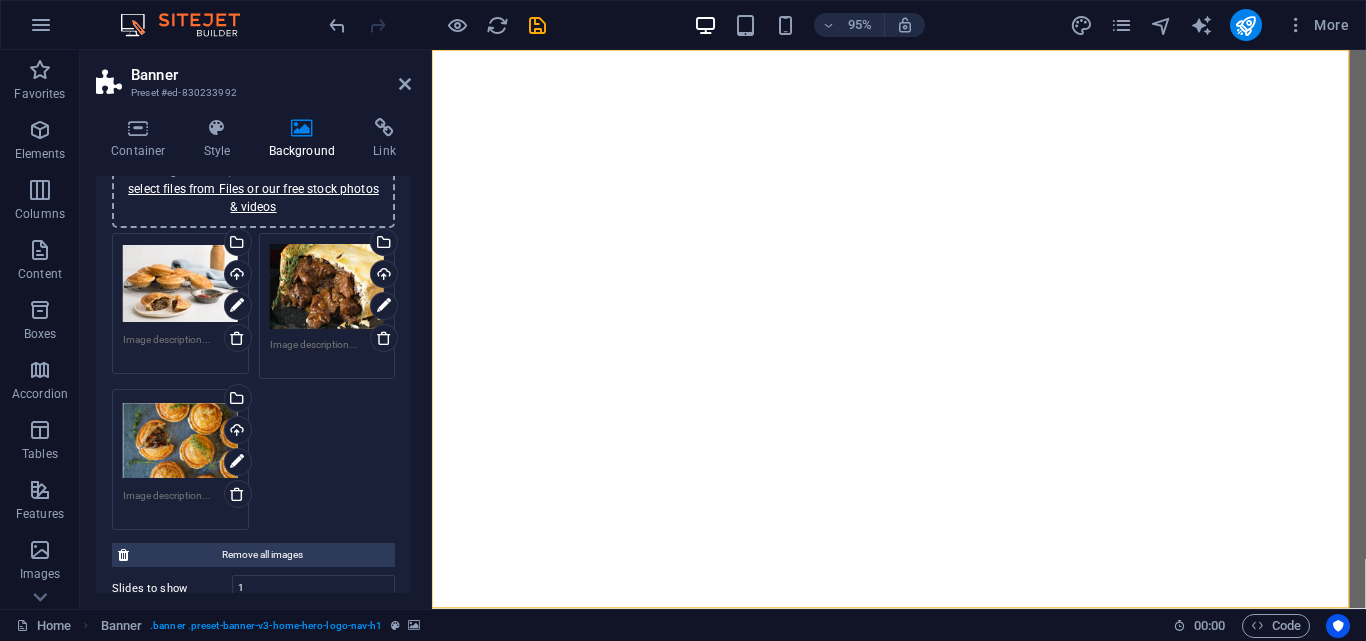 scroll, scrollTop: 0, scrollLeft: 0, axis: both 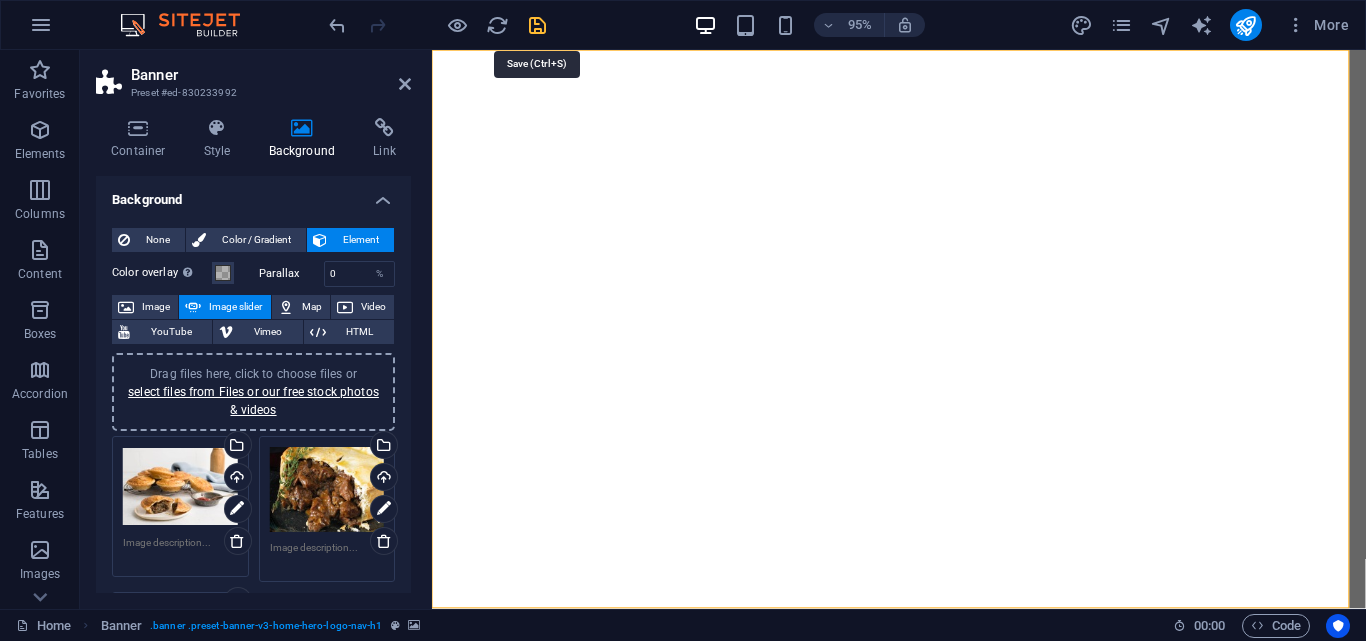 click at bounding box center [537, 25] 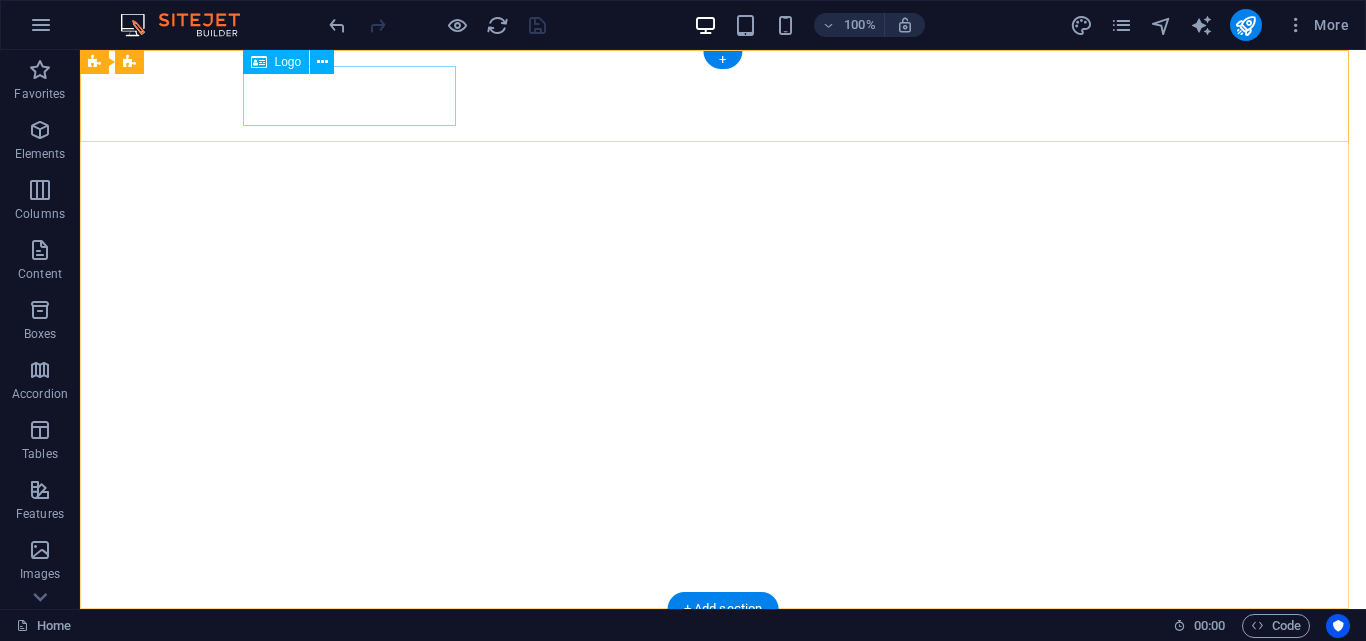 click on "Meaty Meal" at bounding box center (723, 655) 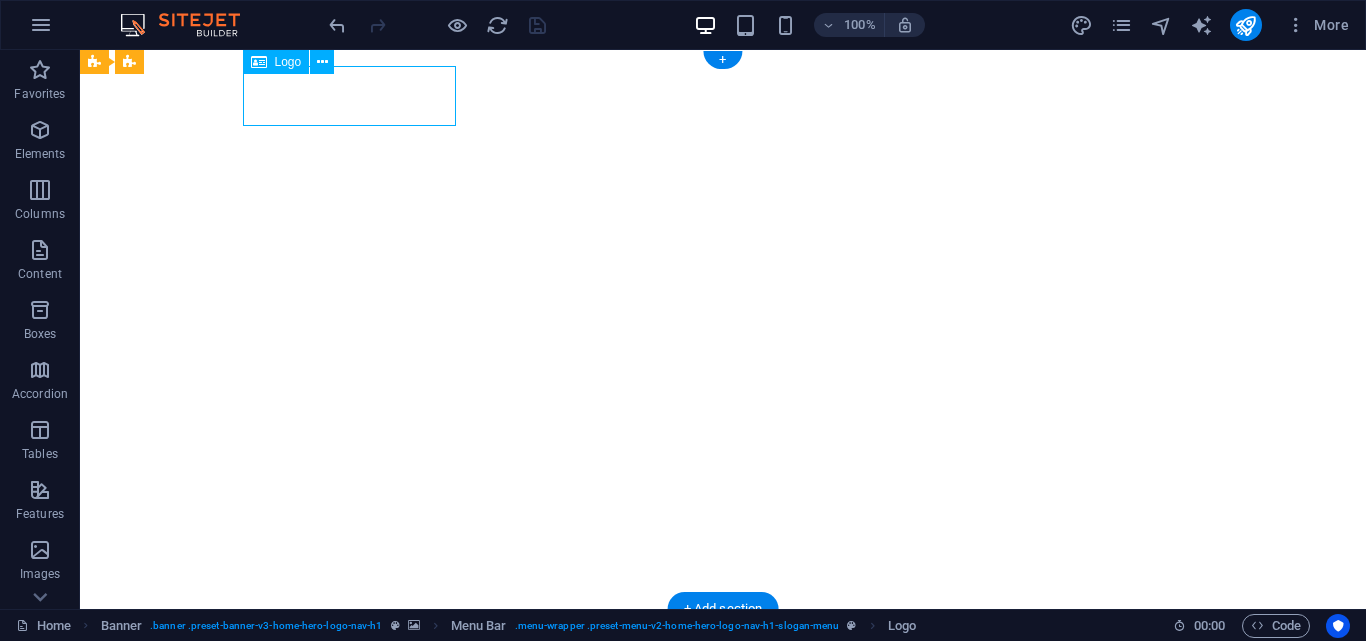 click on "Meaty Meal" at bounding box center (723, 655) 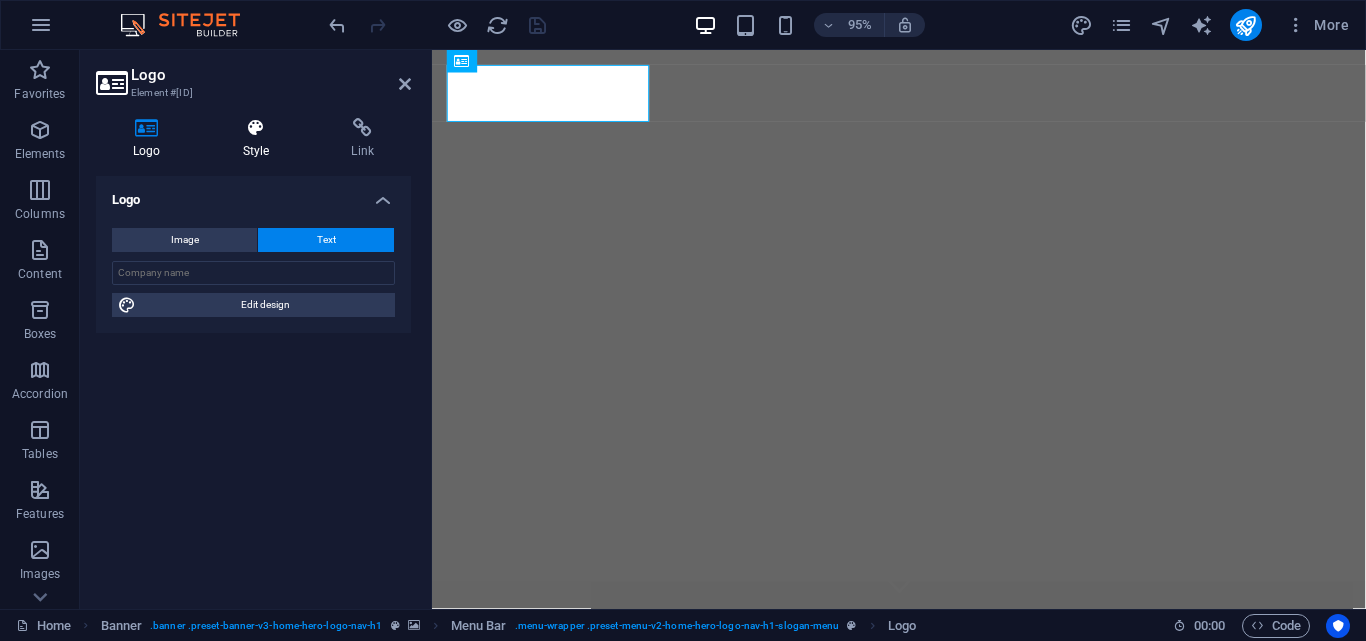 click at bounding box center (256, 128) 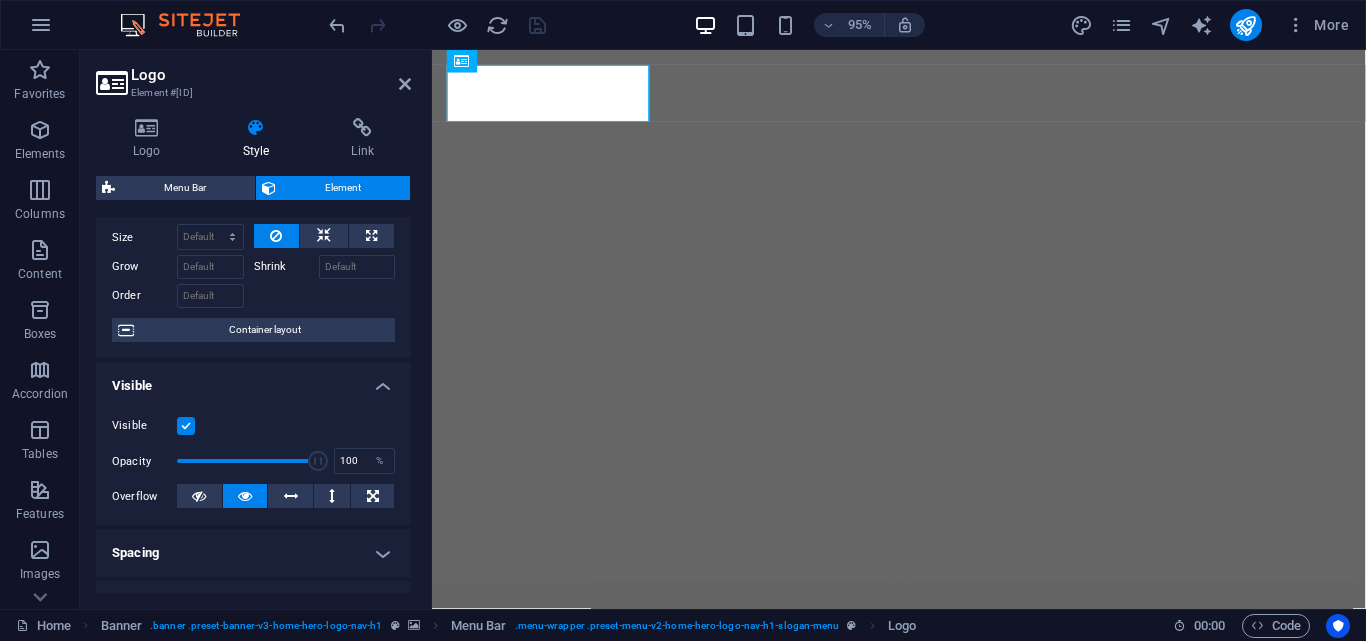 scroll, scrollTop: 0, scrollLeft: 0, axis: both 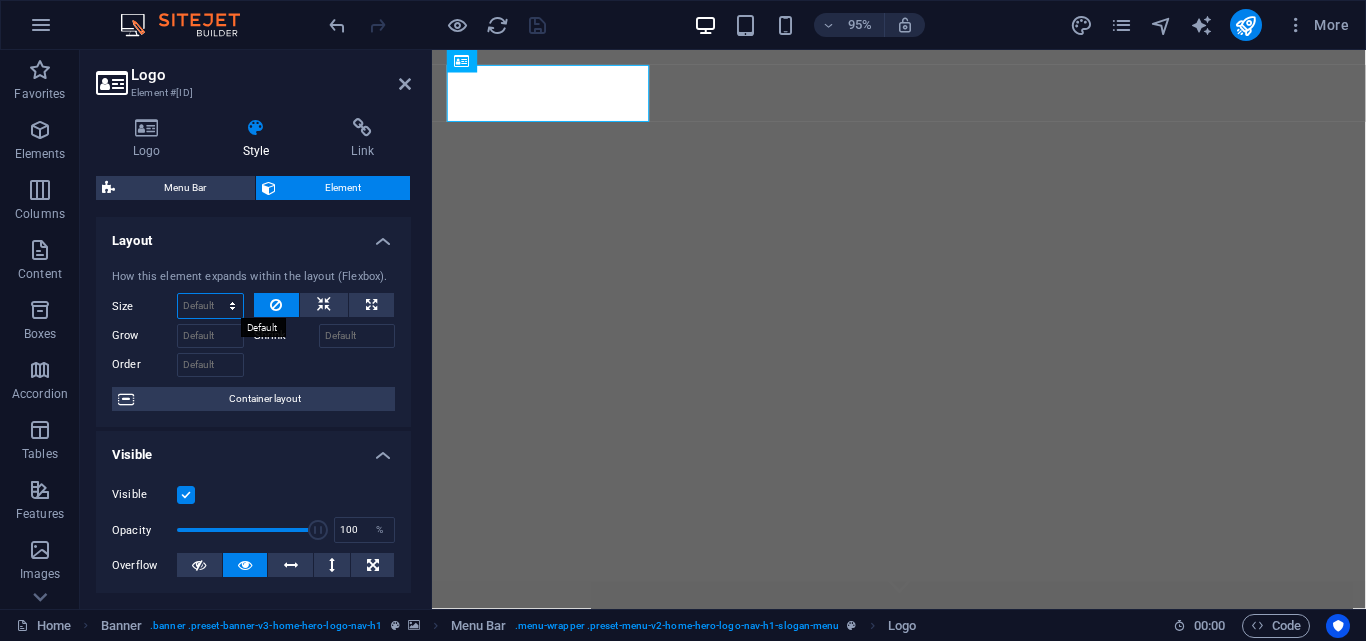 click on "Default auto px % 1/1 1/2 1/3 1/4 1/5 1/6 1/7 1/8 1/9 1/10" at bounding box center [210, 306] 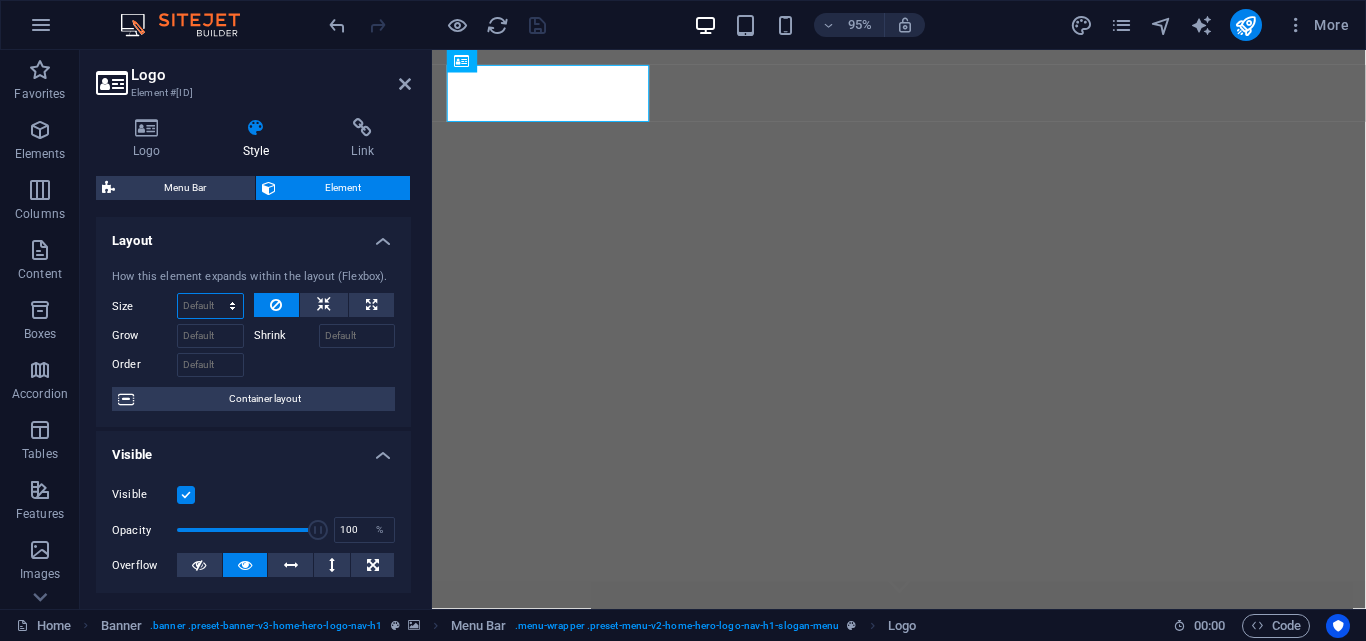 select on "1/10" 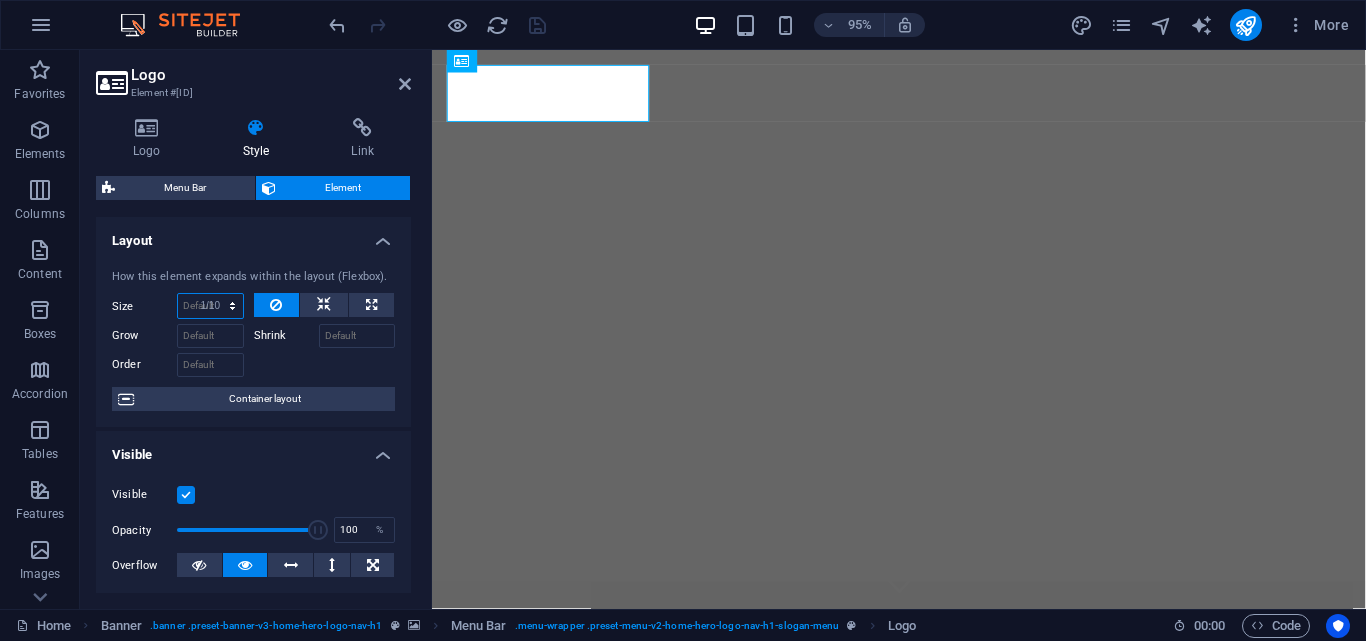 click on "Default auto px % 1/1 1/2 1/3 1/4 1/5 1/6 1/7 1/8 1/9 1/10" at bounding box center [210, 306] 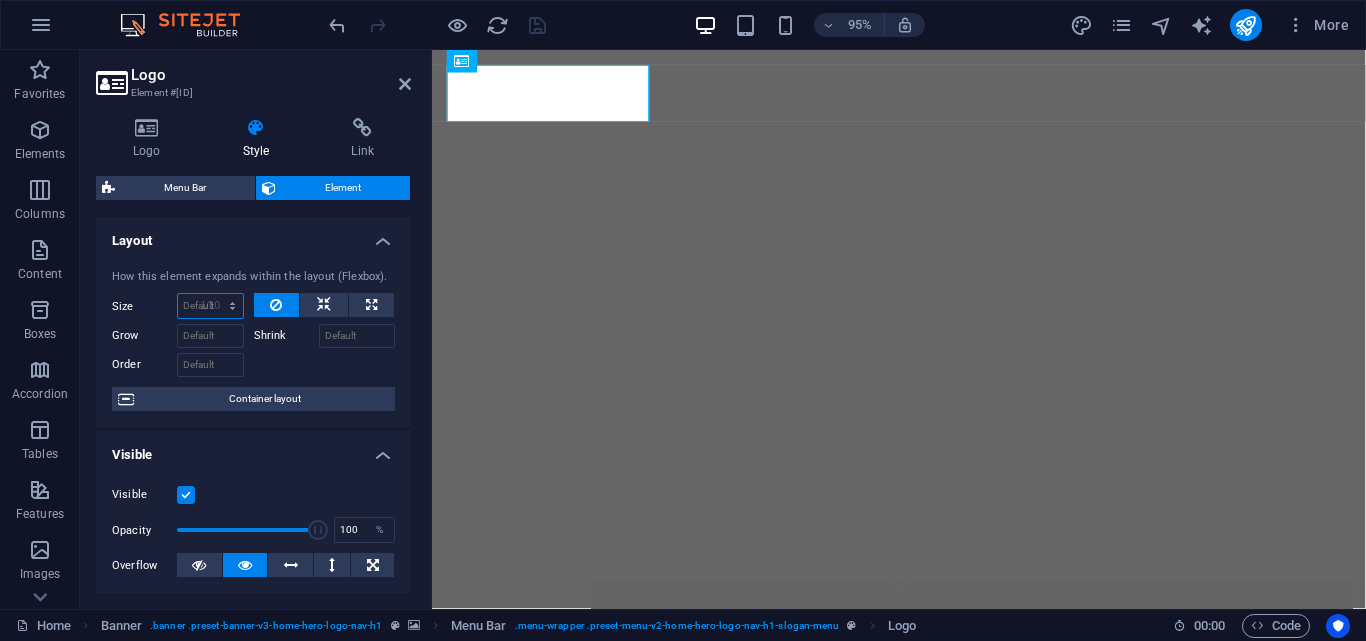 type on "10" 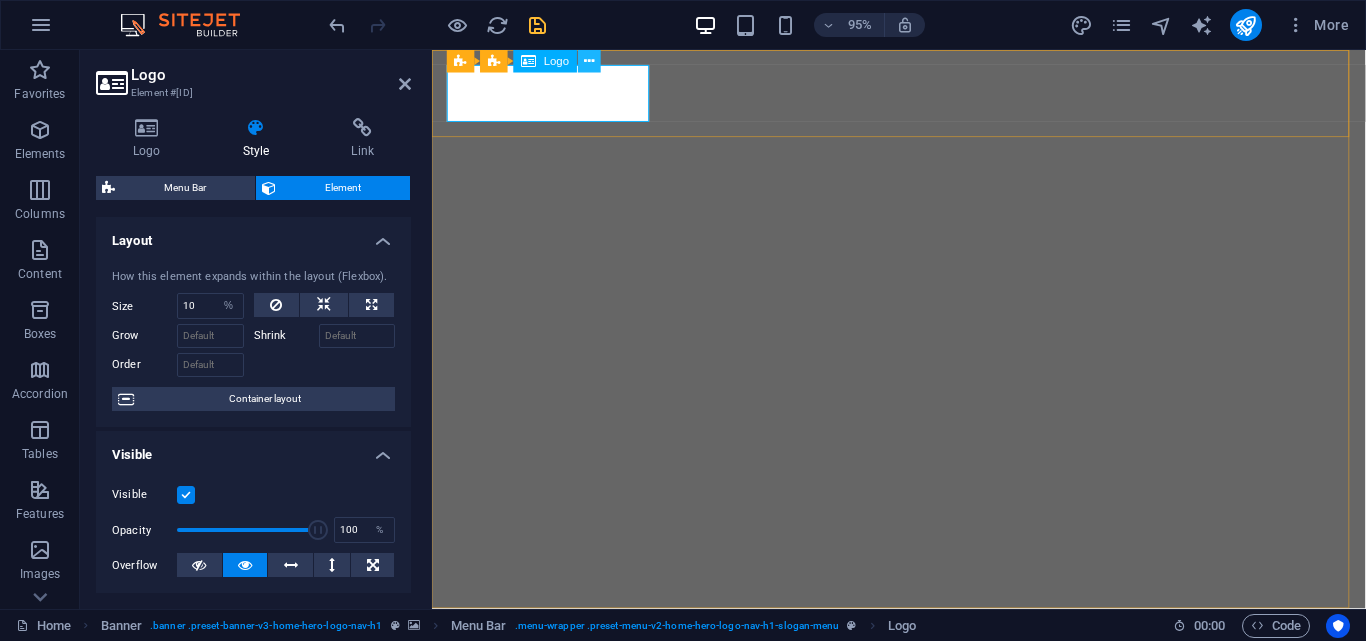 click at bounding box center (589, 61) 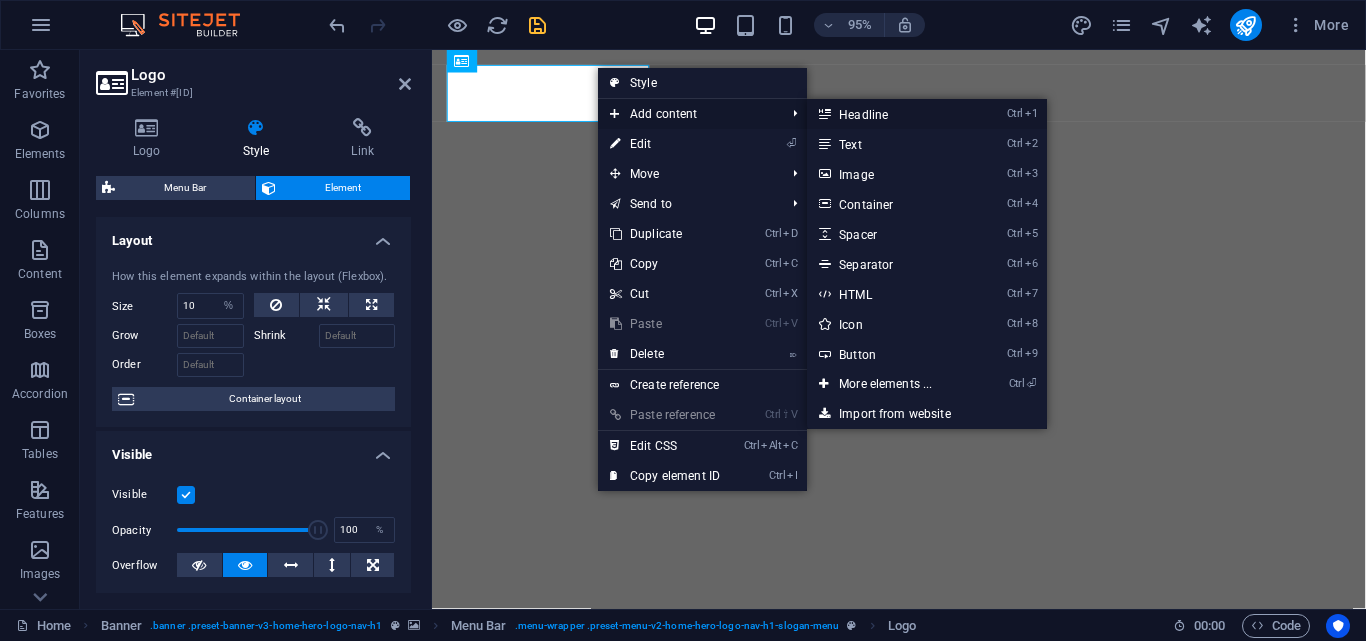 click on "Ctrl 1  Headline" at bounding box center [889, 114] 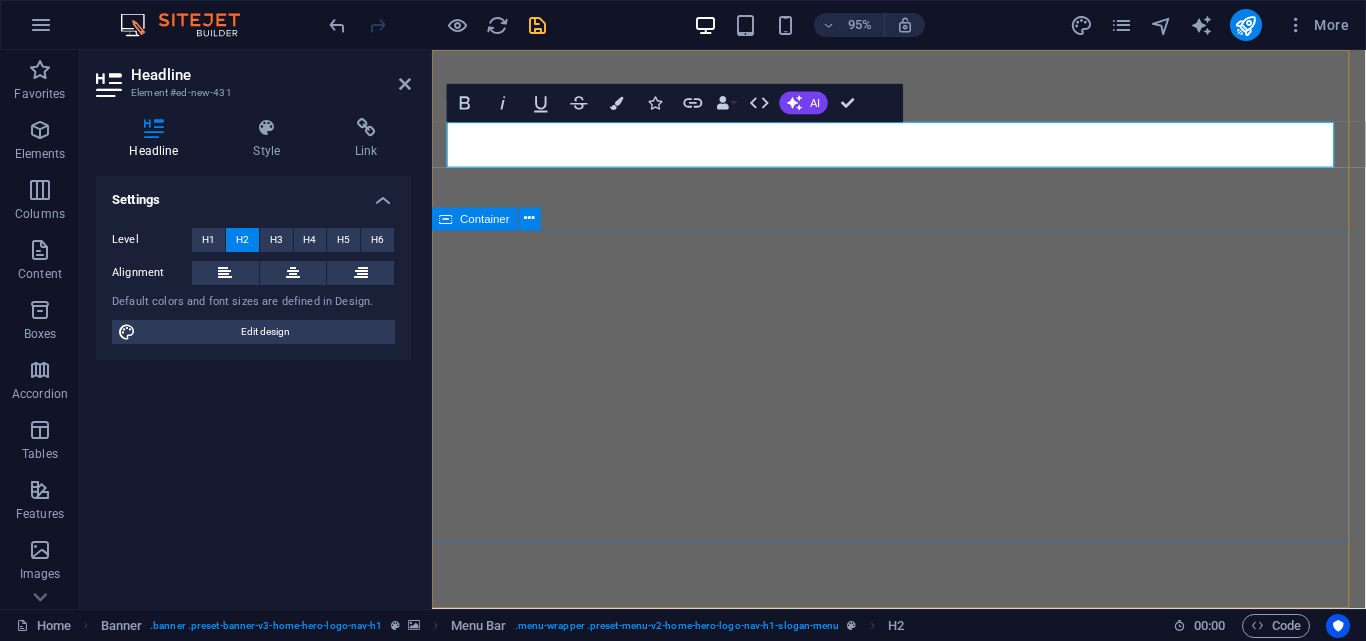 click on "Welcome to Meaty Meal - Your Source for Premium Meat Pies!" at bounding box center [923, 940] 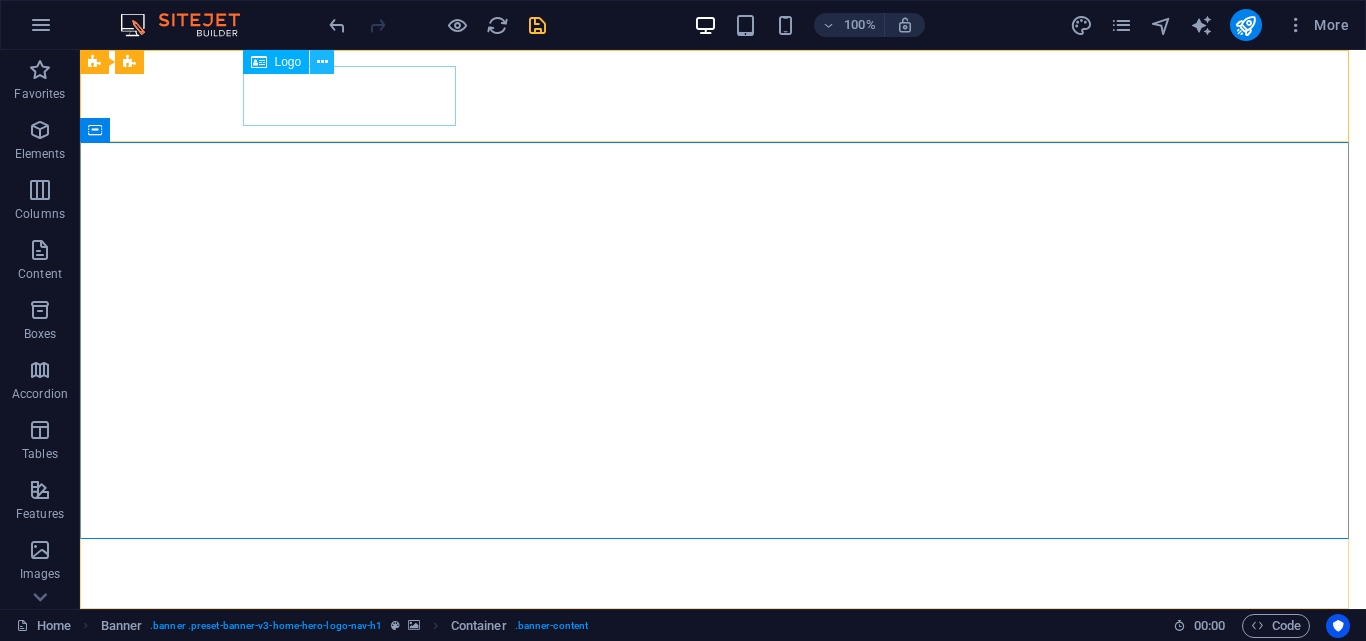 click at bounding box center [322, 62] 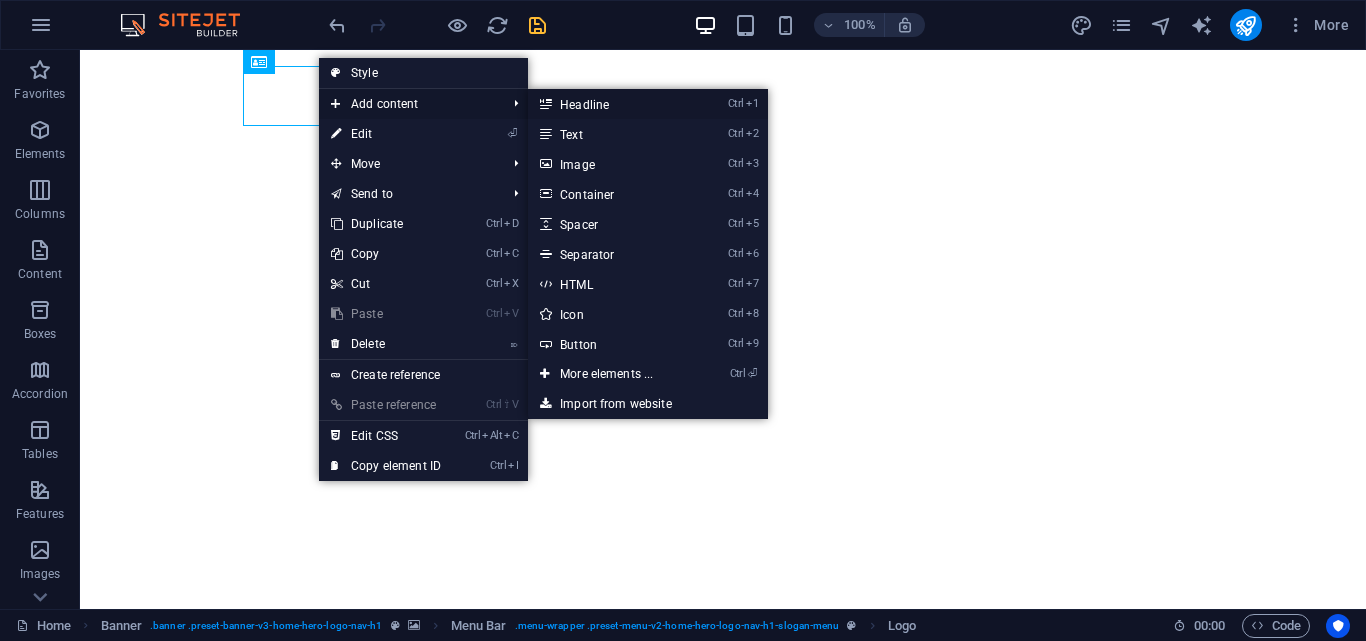 click on "Ctrl 1  Headline" at bounding box center (610, 104) 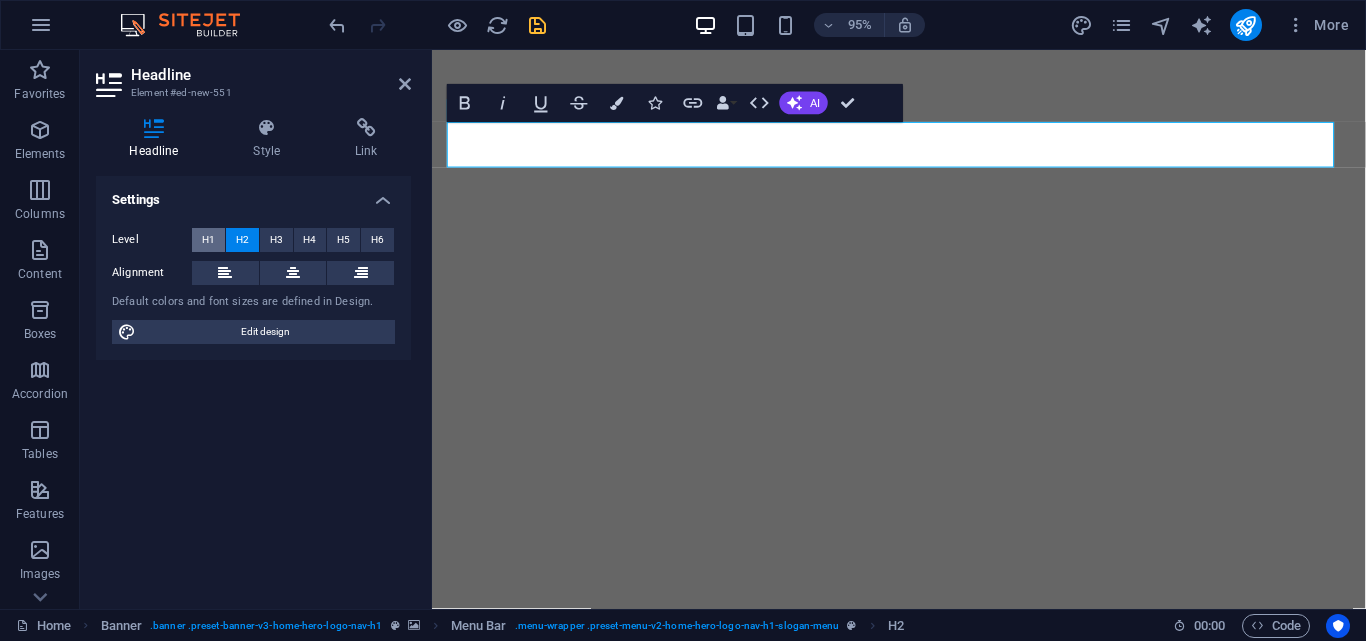 click on "H1" at bounding box center (208, 240) 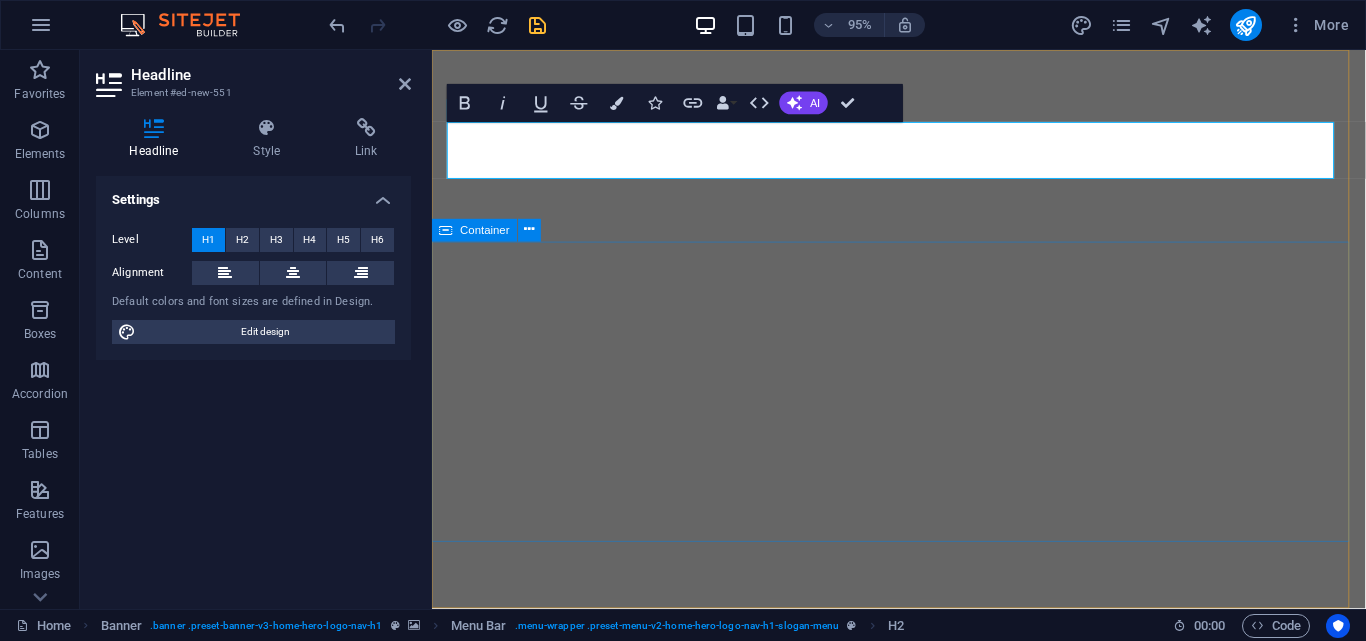 click on "Welcome to Meaty Meal - Your Source for Premium Meat Pies!" at bounding box center (923, 952) 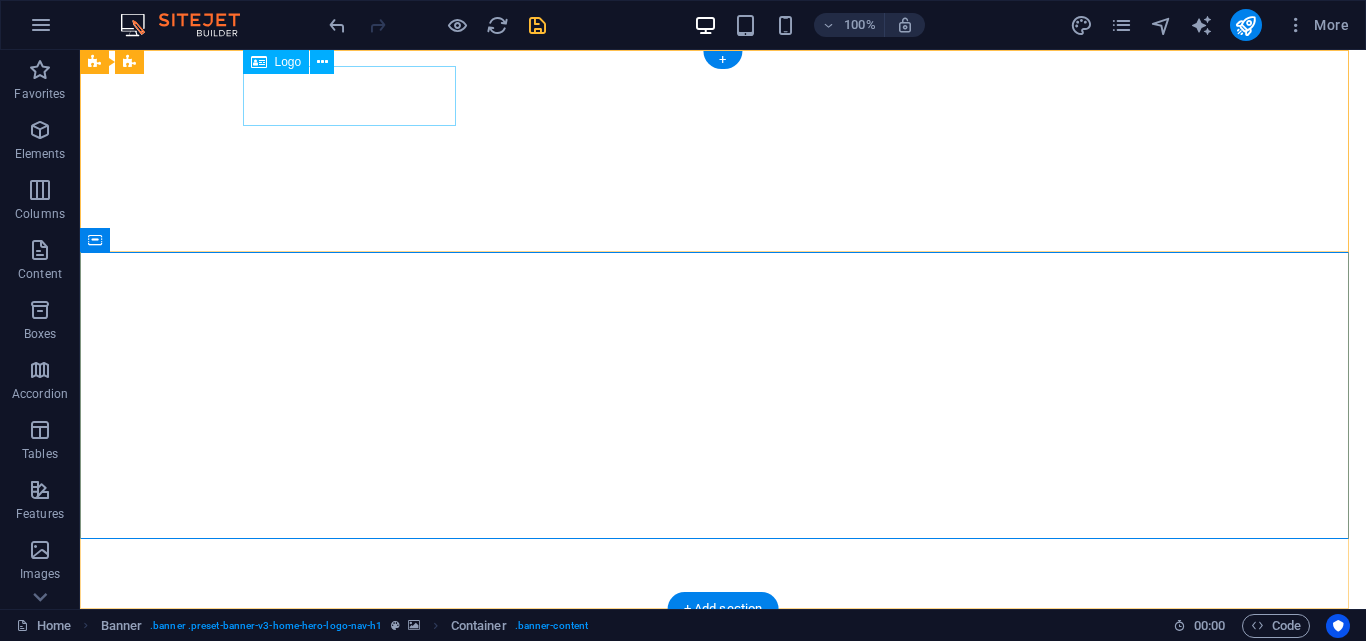 click on "Meaty Meal" at bounding box center (723, 684) 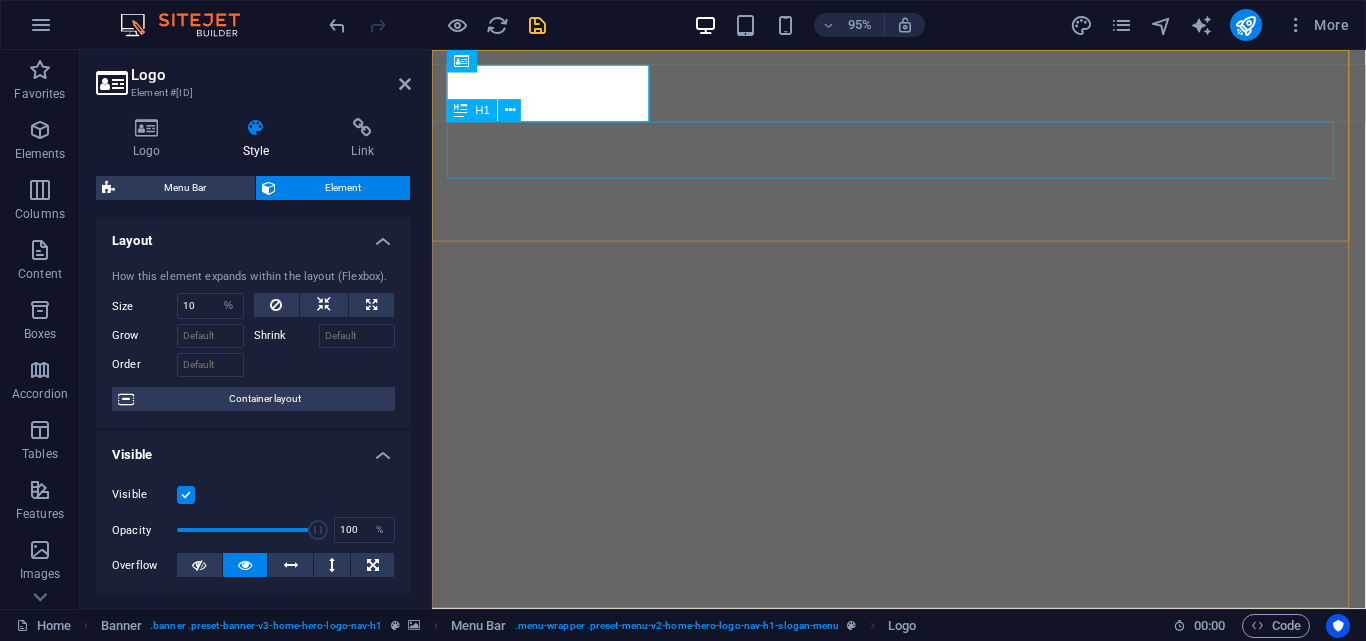 click on "New headline" at bounding box center [924, 744] 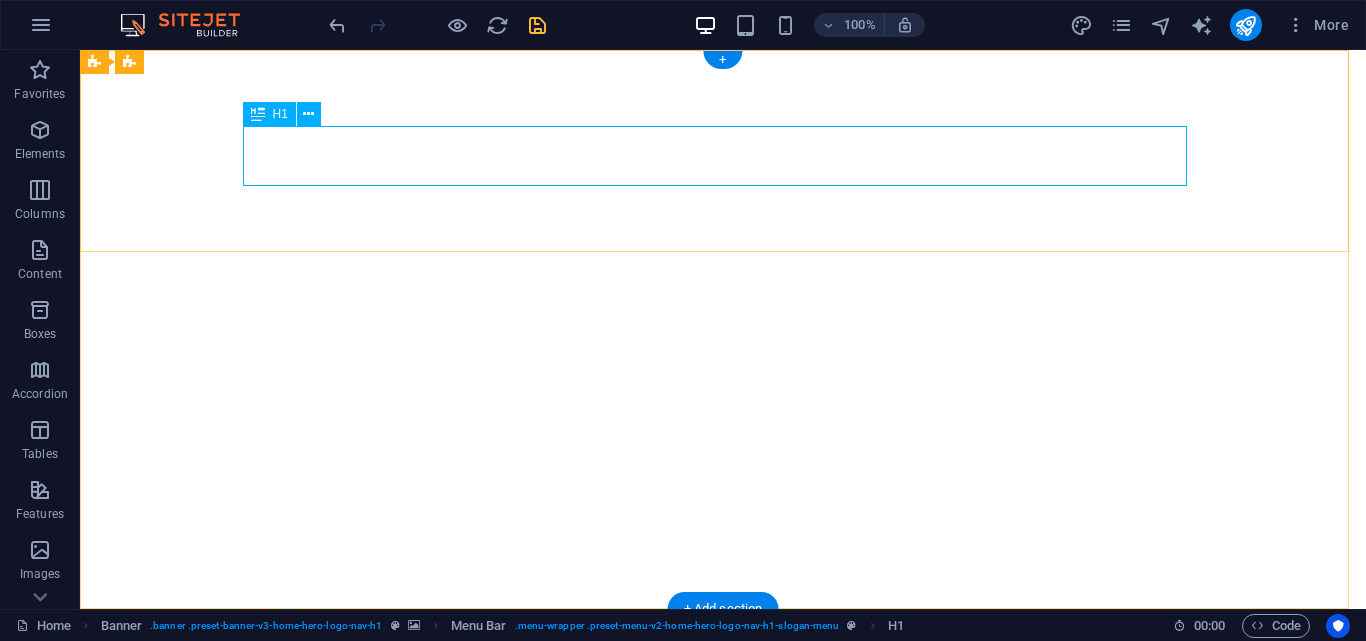 click on "New headline" at bounding box center [723, 744] 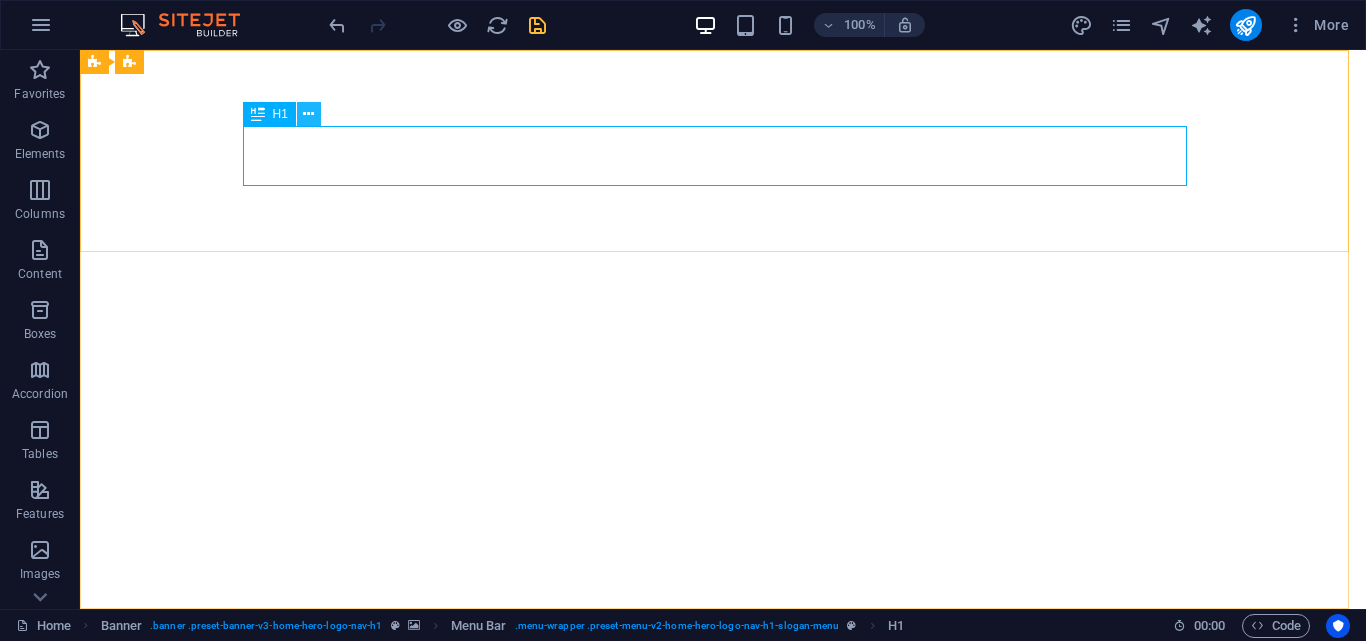 click at bounding box center (308, 114) 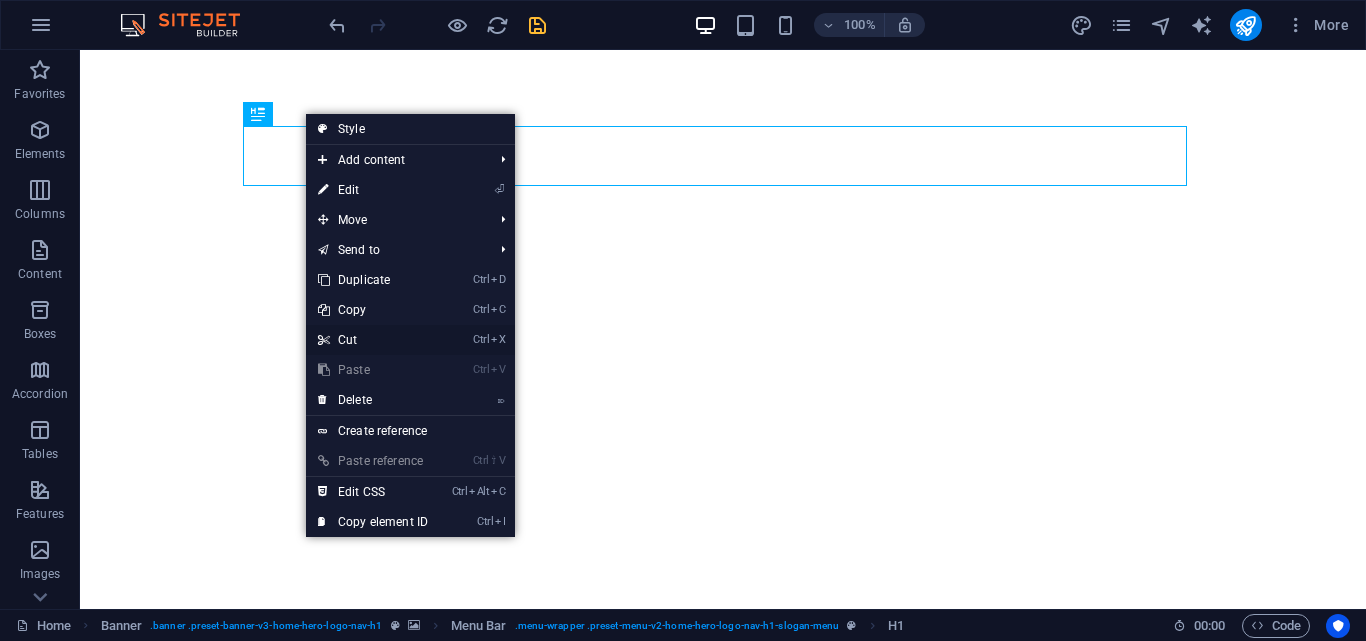 click on "Ctrl X  Cut" at bounding box center [373, 340] 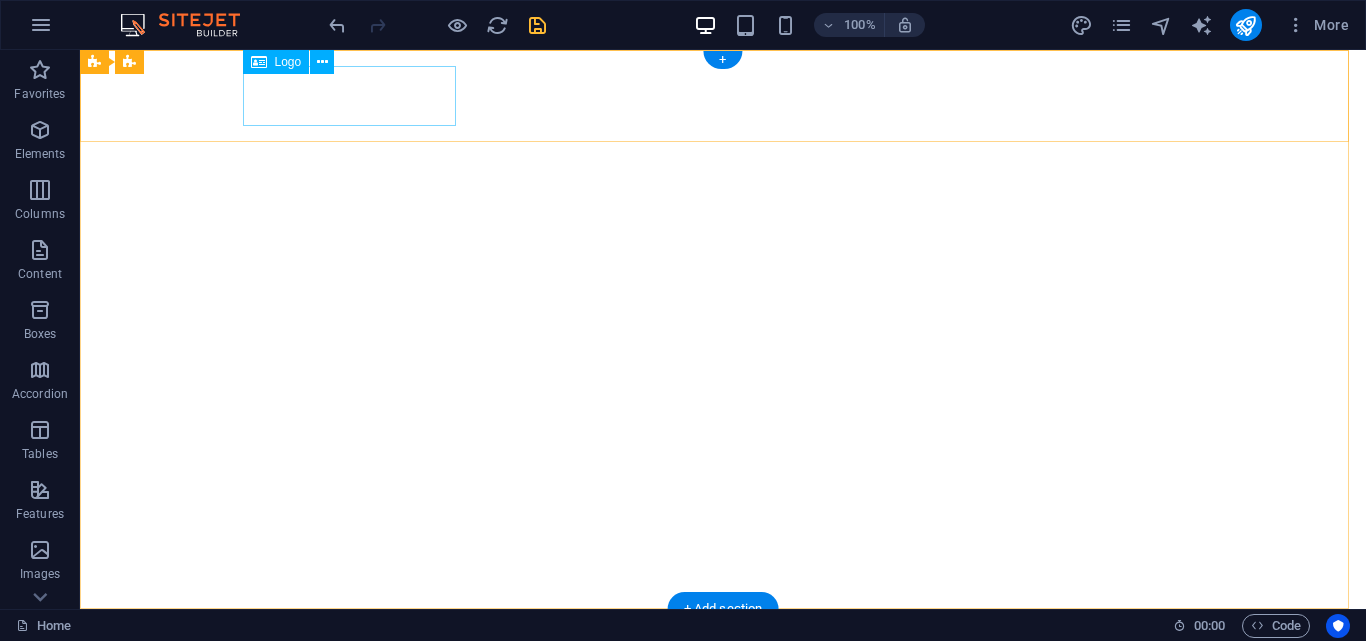 click on "Meaty Meal" at bounding box center (723, 655) 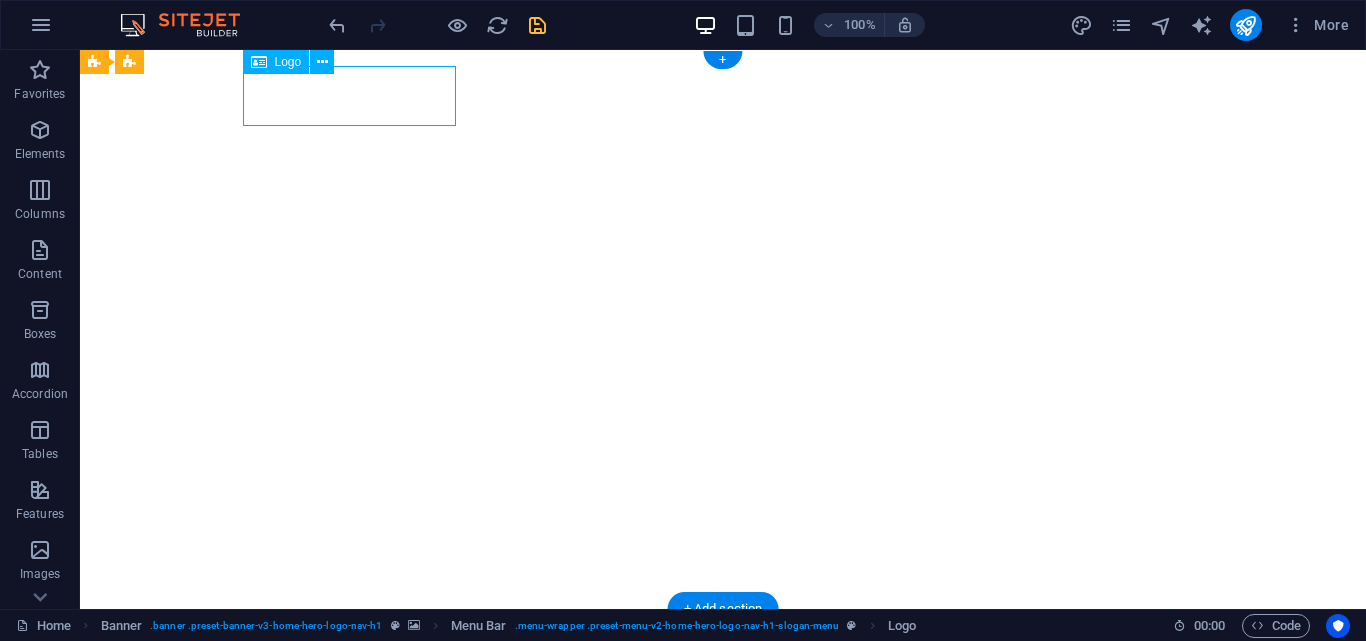 click on "Meaty Meal" at bounding box center [723, 655] 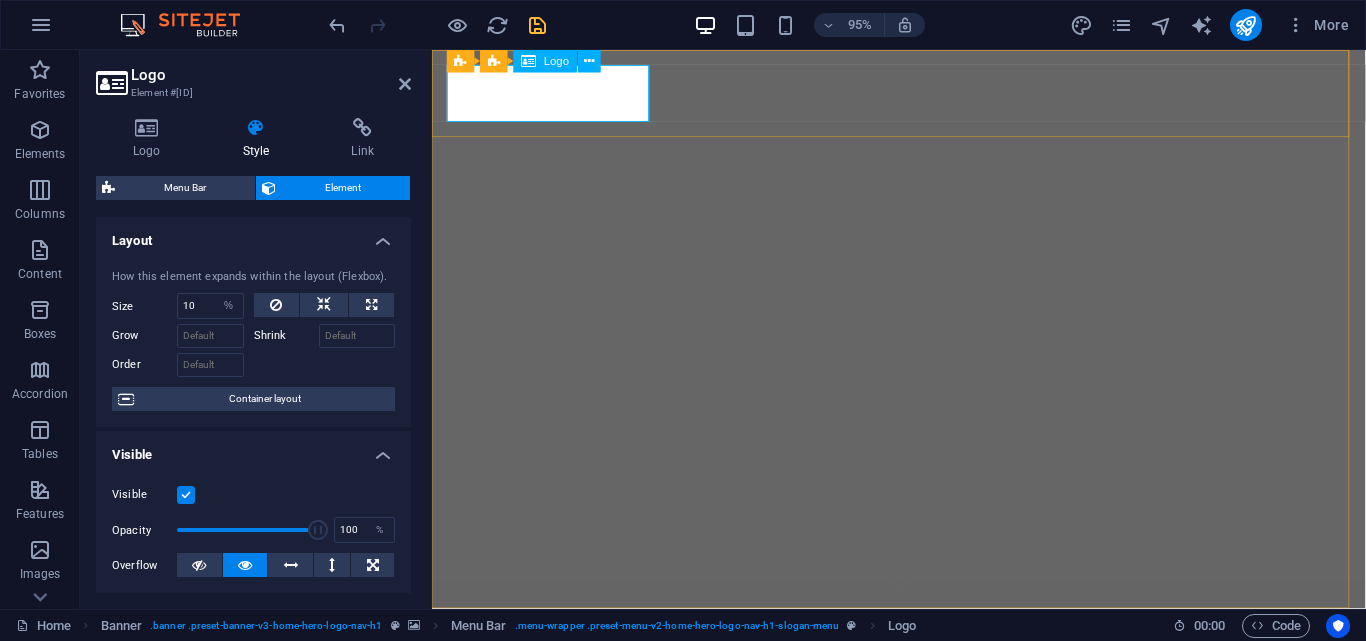 click on "Meaty Meal" at bounding box center [924, 655] 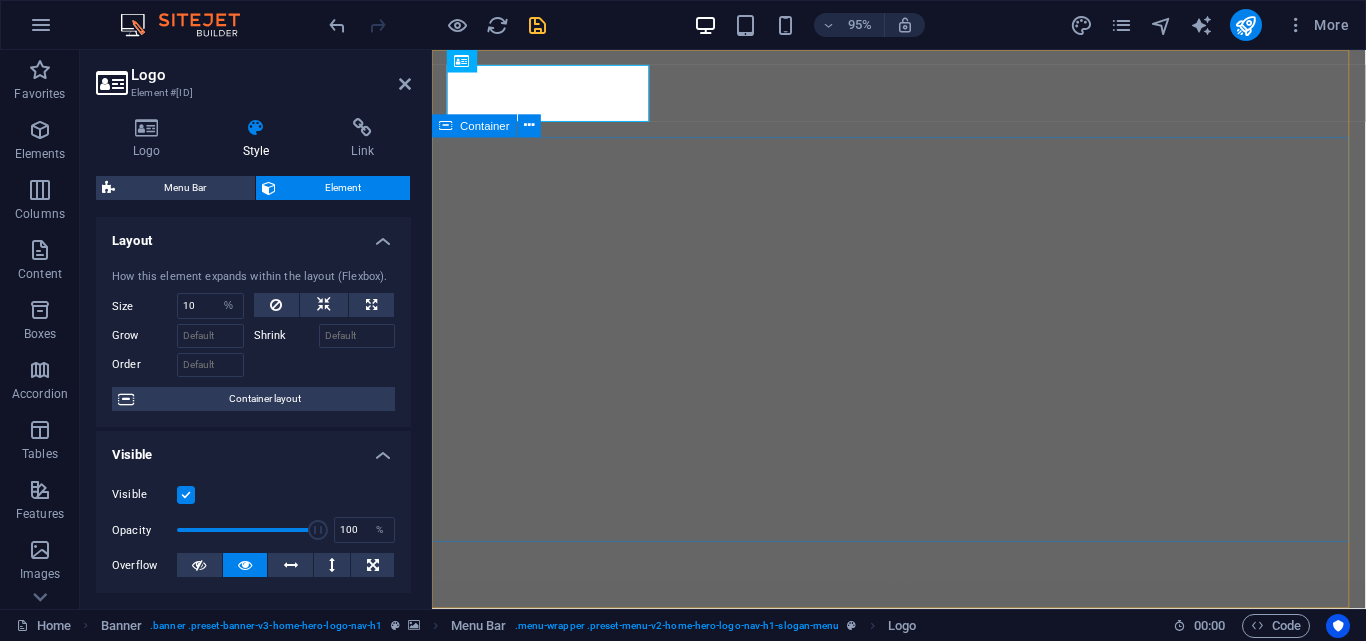 click on "Welcome to Meaty Meal - Your Source for Premium Meat Pies!" at bounding box center [923, 863] 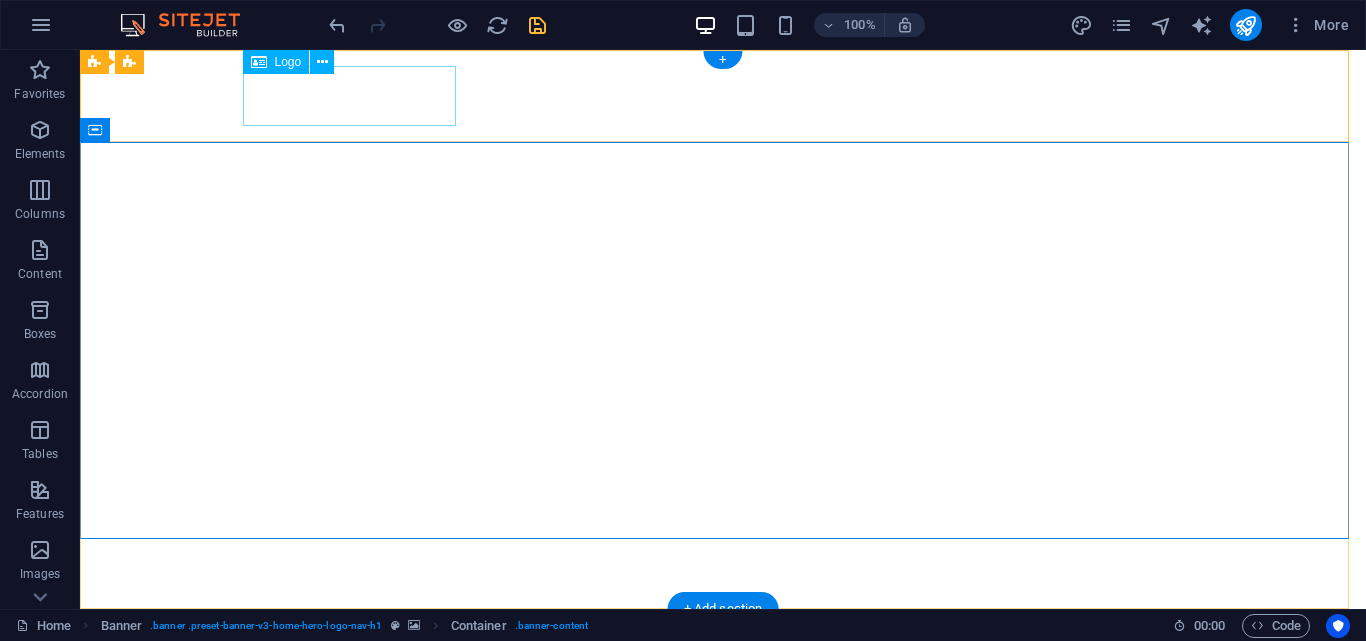 click on "Meaty Meal" at bounding box center [723, 655] 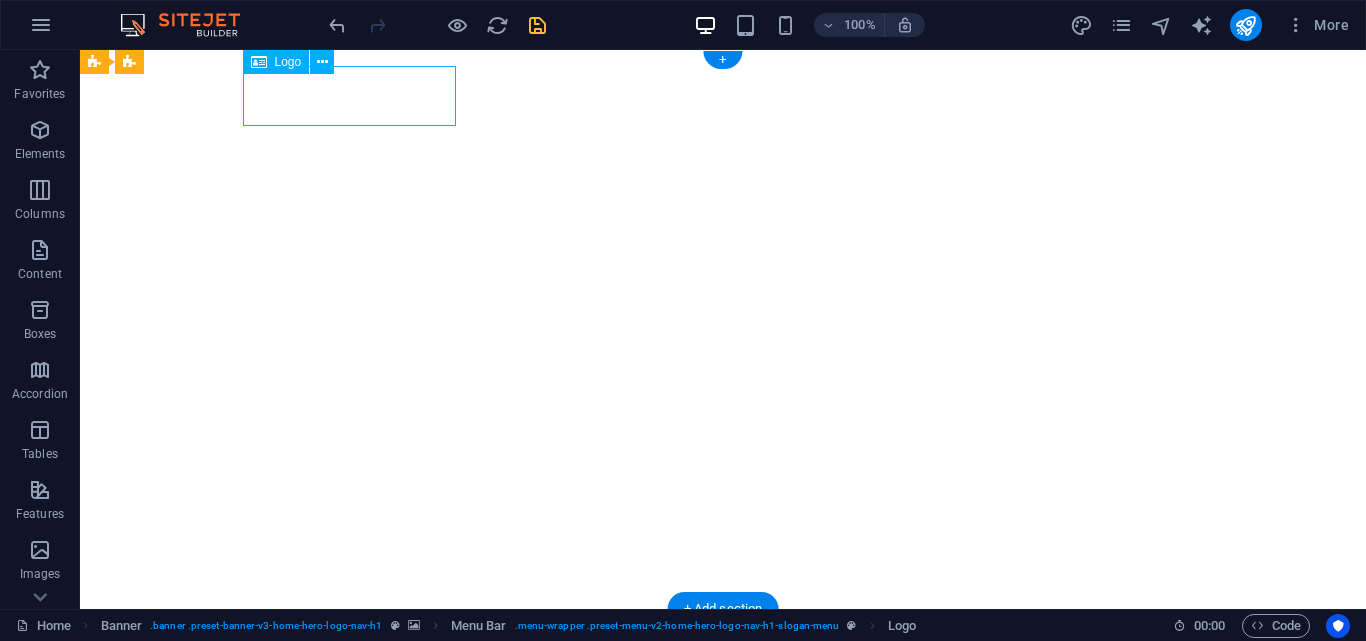 click on "Meaty Meal" at bounding box center (723, 655) 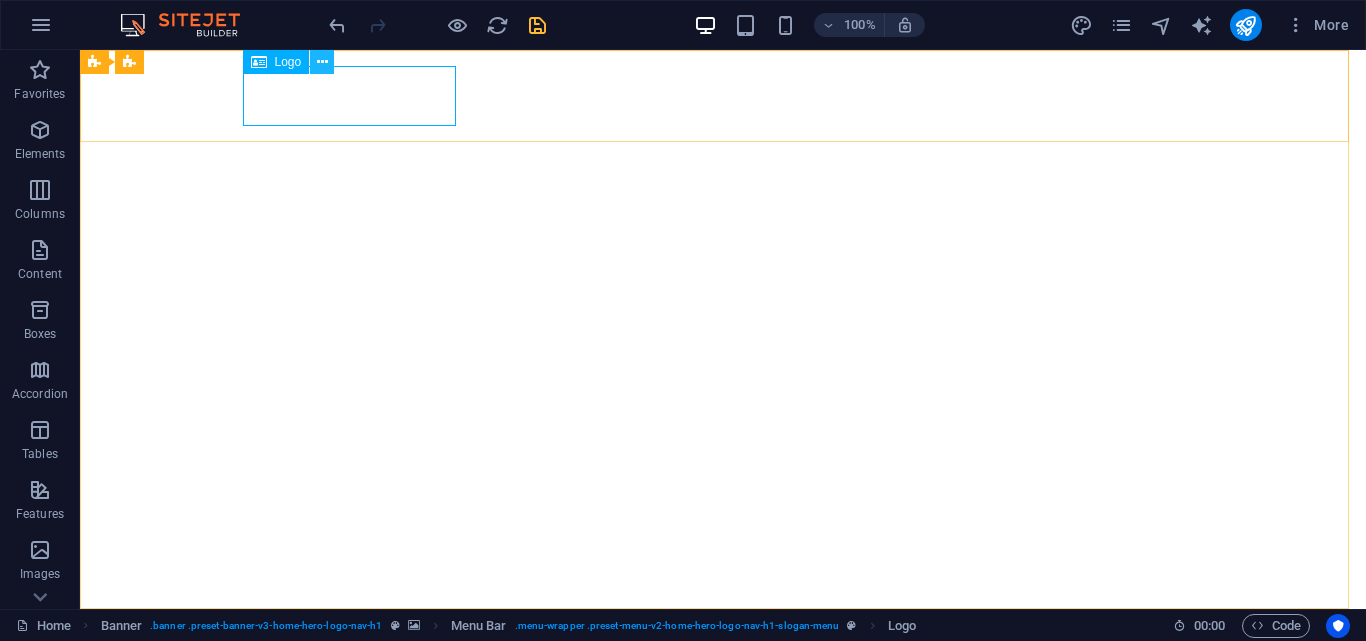 click at bounding box center (322, 62) 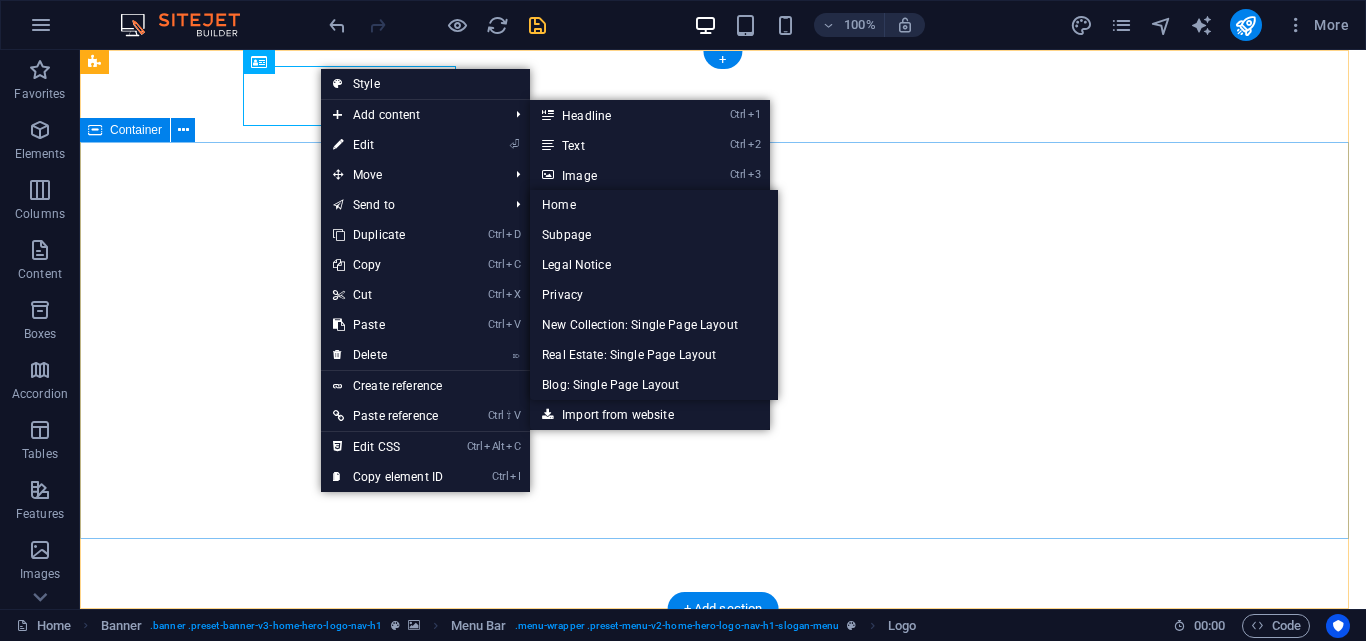 click on "Welcome to Meaty Meal - Your Source for Premium Meat Pies!" at bounding box center (723, 863) 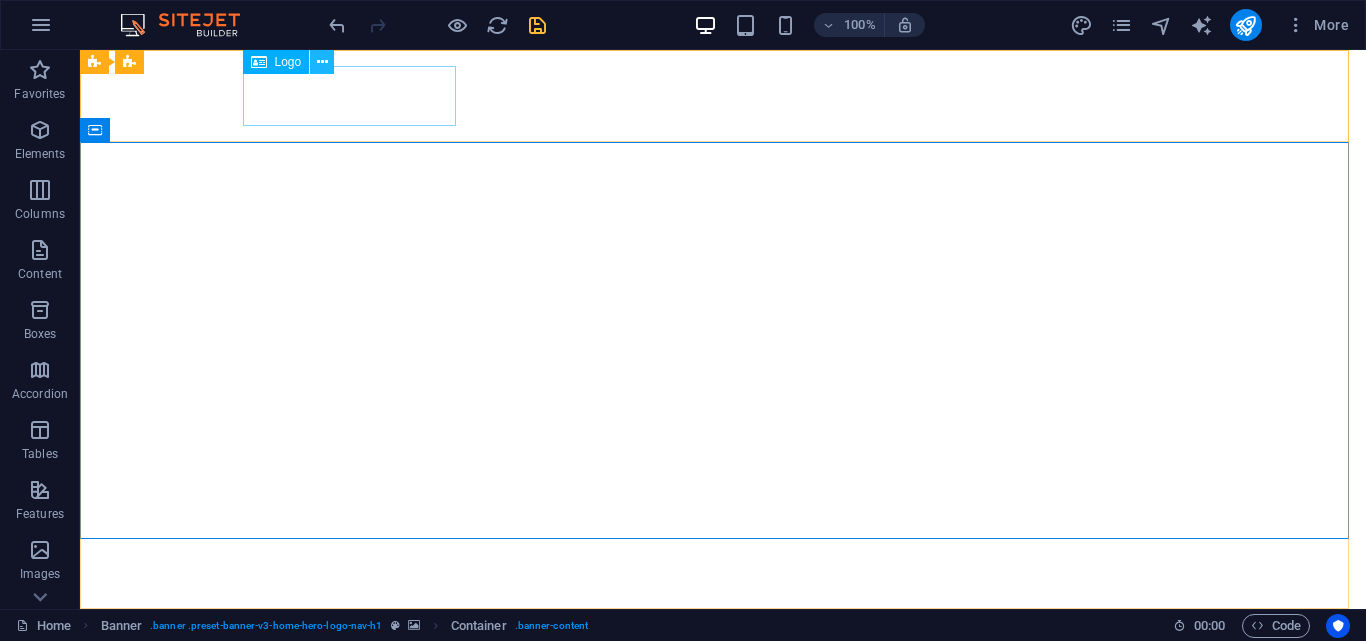 click at bounding box center [322, 62] 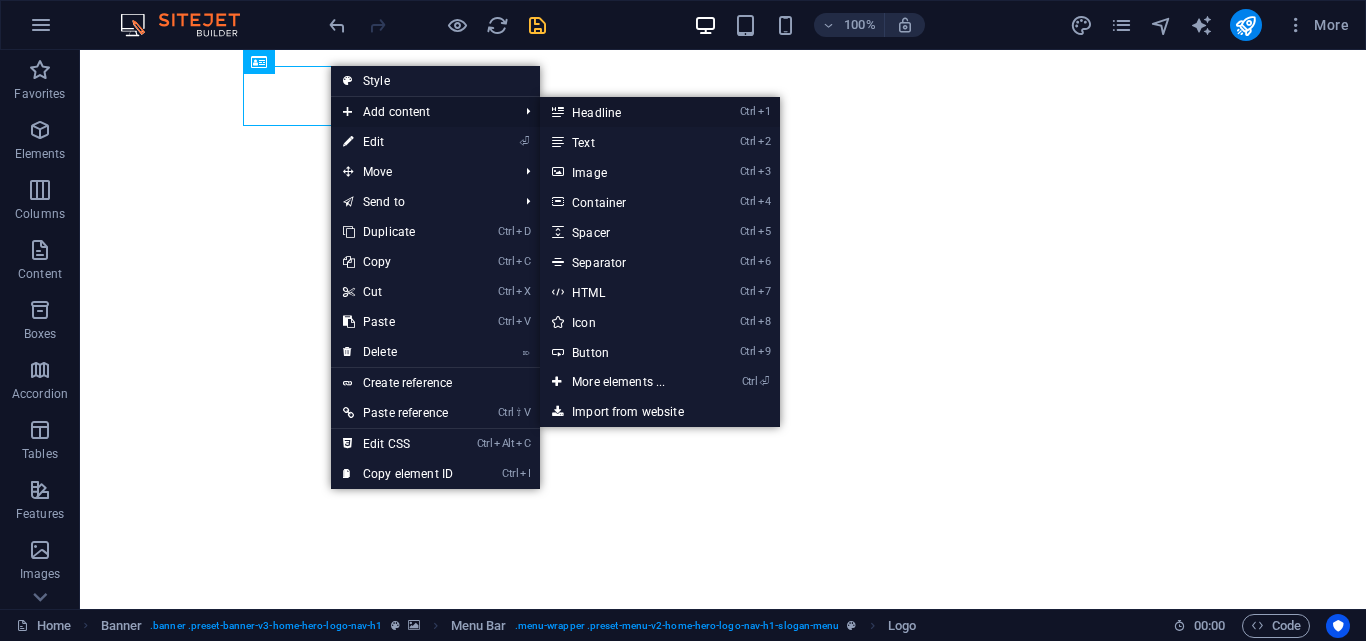click on "Ctrl 1  Headline" at bounding box center [622, 112] 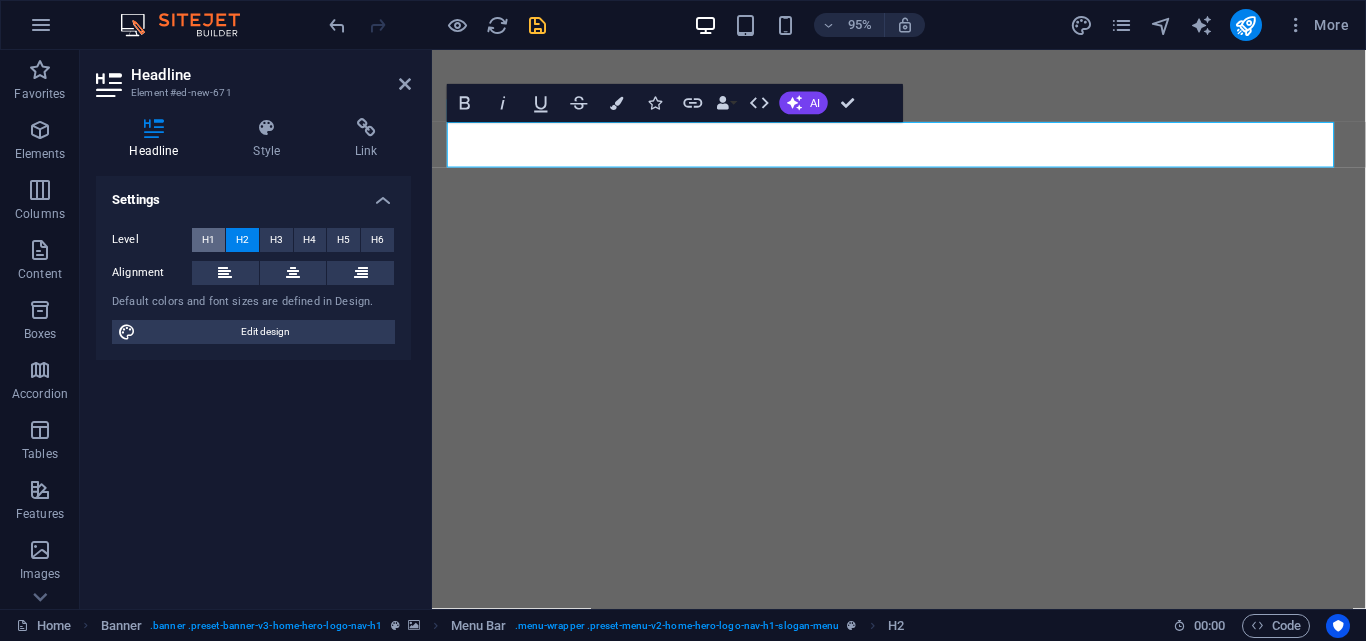 click on "H1" at bounding box center [208, 240] 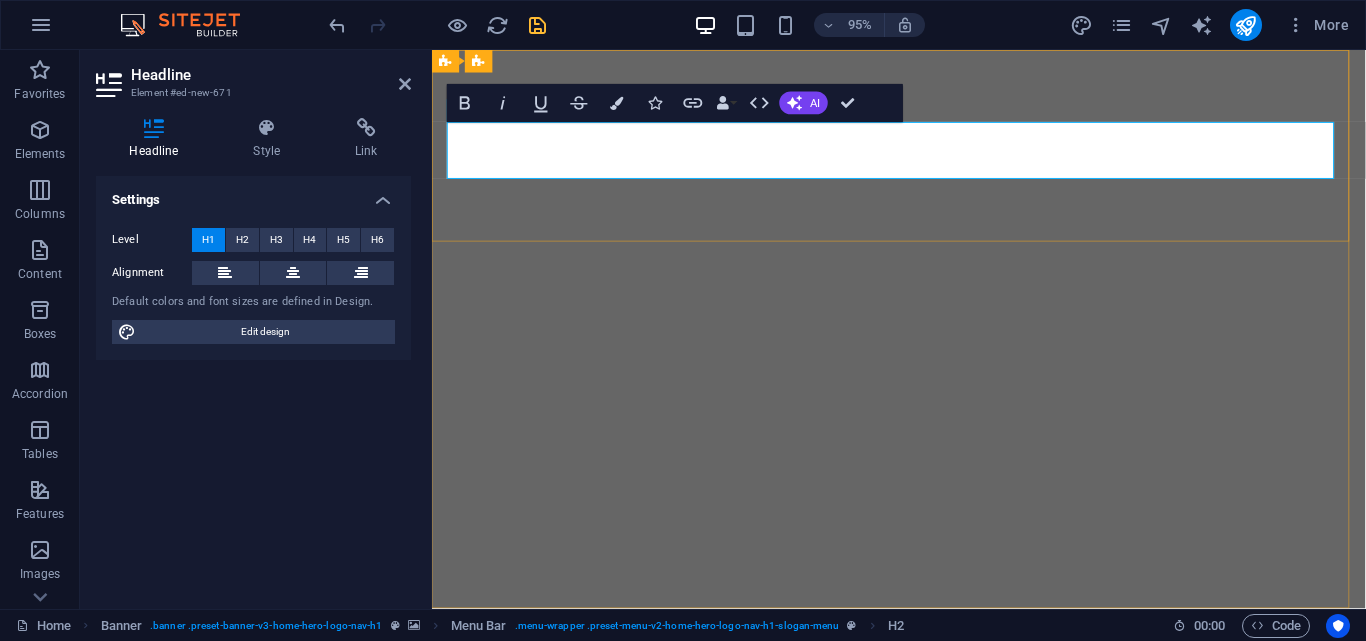 click on "New headline" at bounding box center (924, 744) 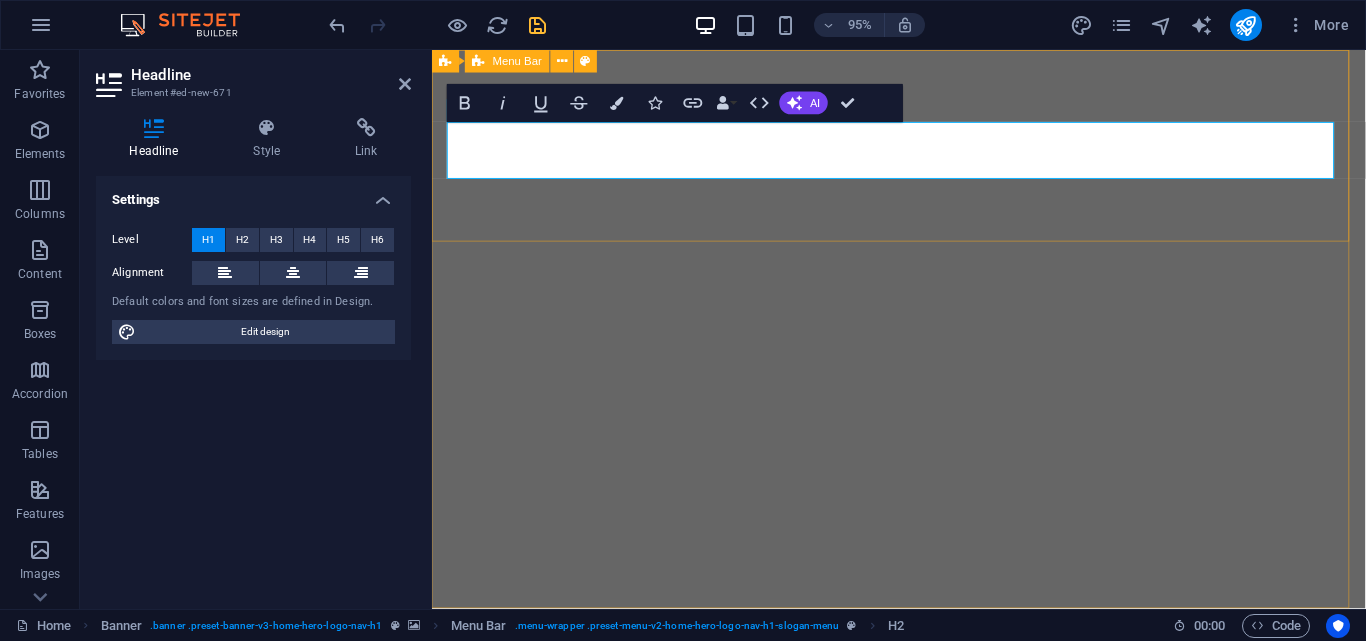click on "Meaty Meal ​MEATY MEAL Home About Values Pricing Contact" at bounding box center (923, 739) 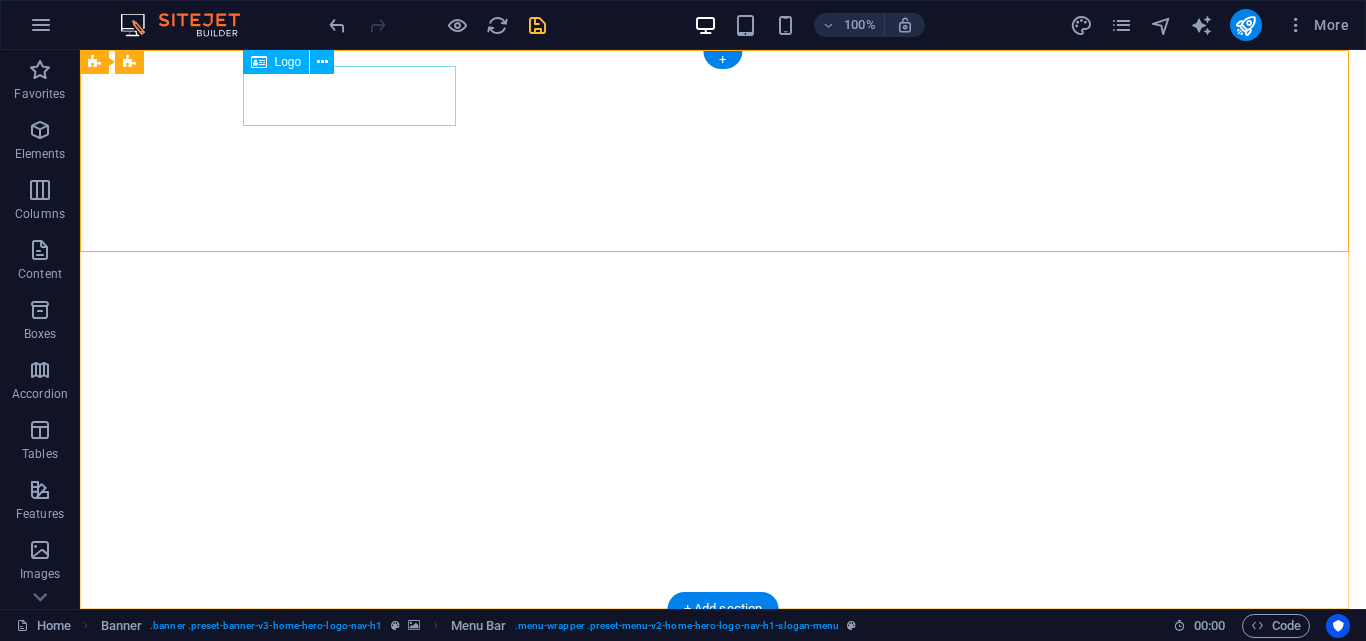 click on "Meaty Meal" at bounding box center (723, 655) 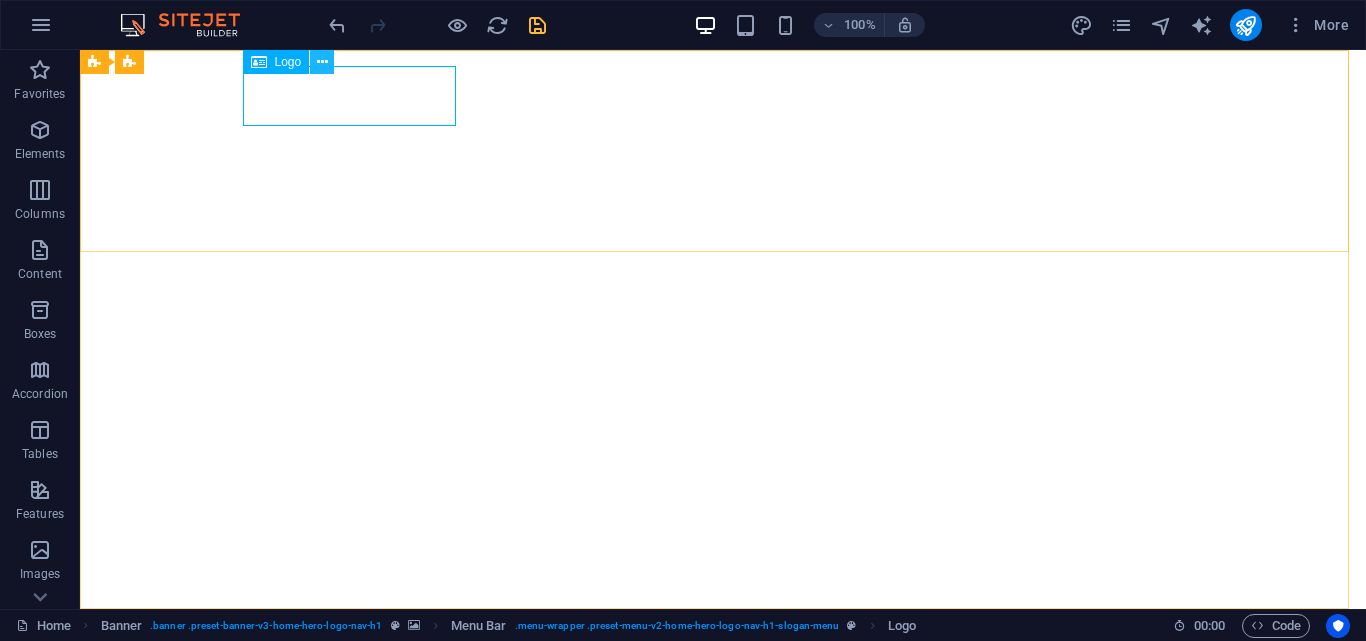 click at bounding box center (322, 62) 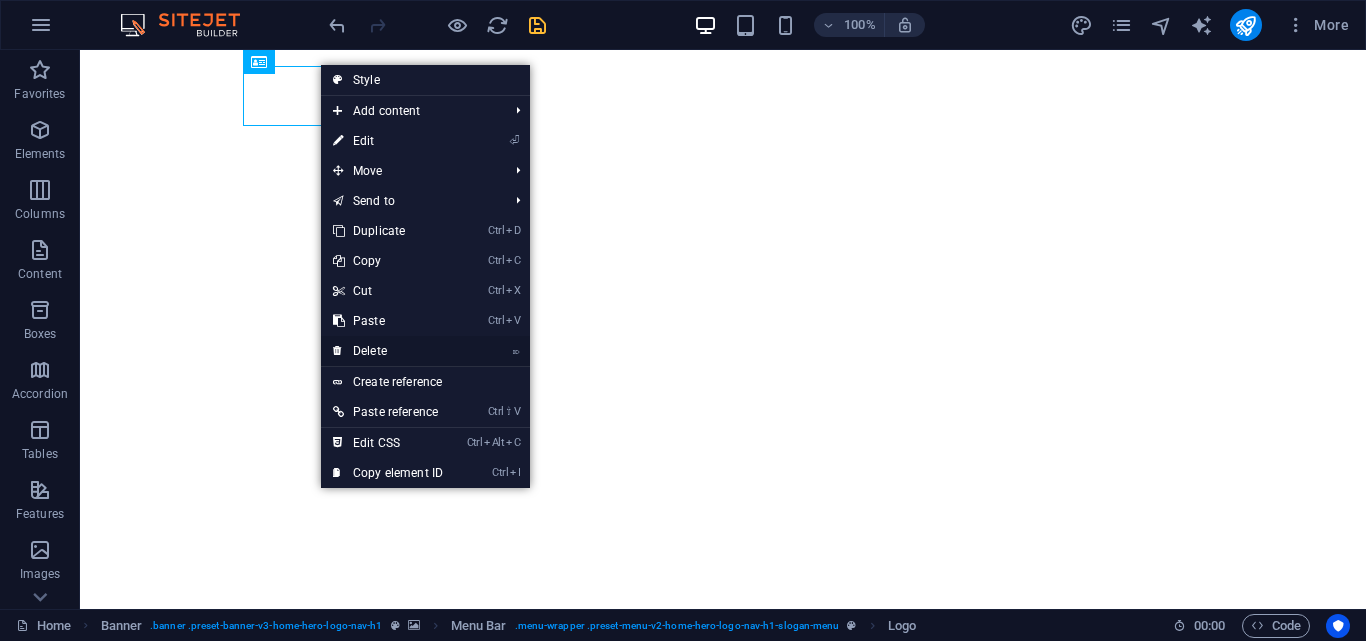 click on "⌦  Delete" at bounding box center (388, 351) 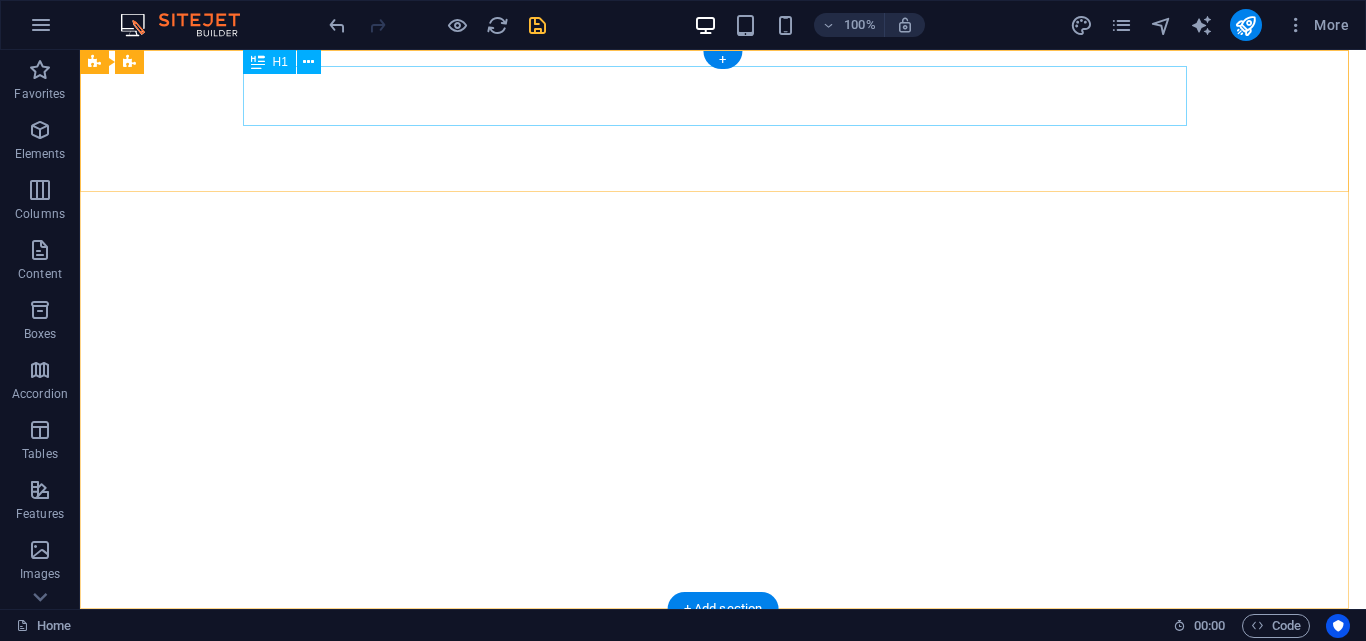 click on "MEATY MEAL" at bounding box center (723, 655) 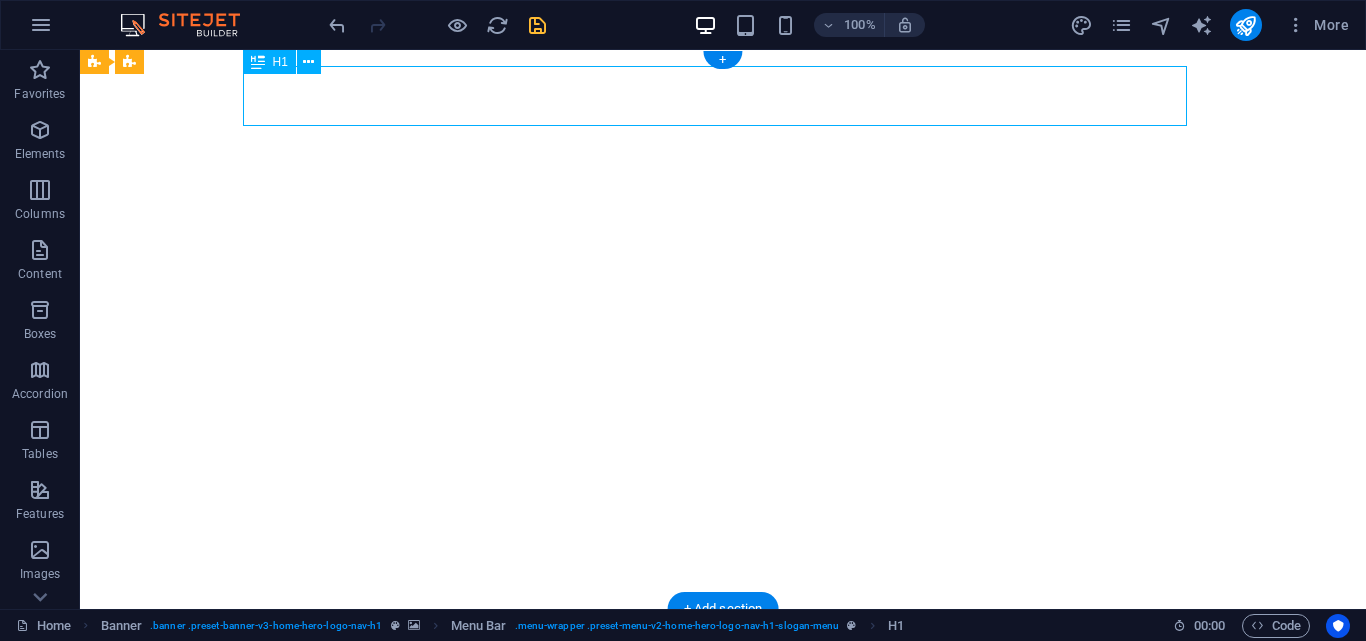 click on "MEATY MEAL" at bounding box center [723, 655] 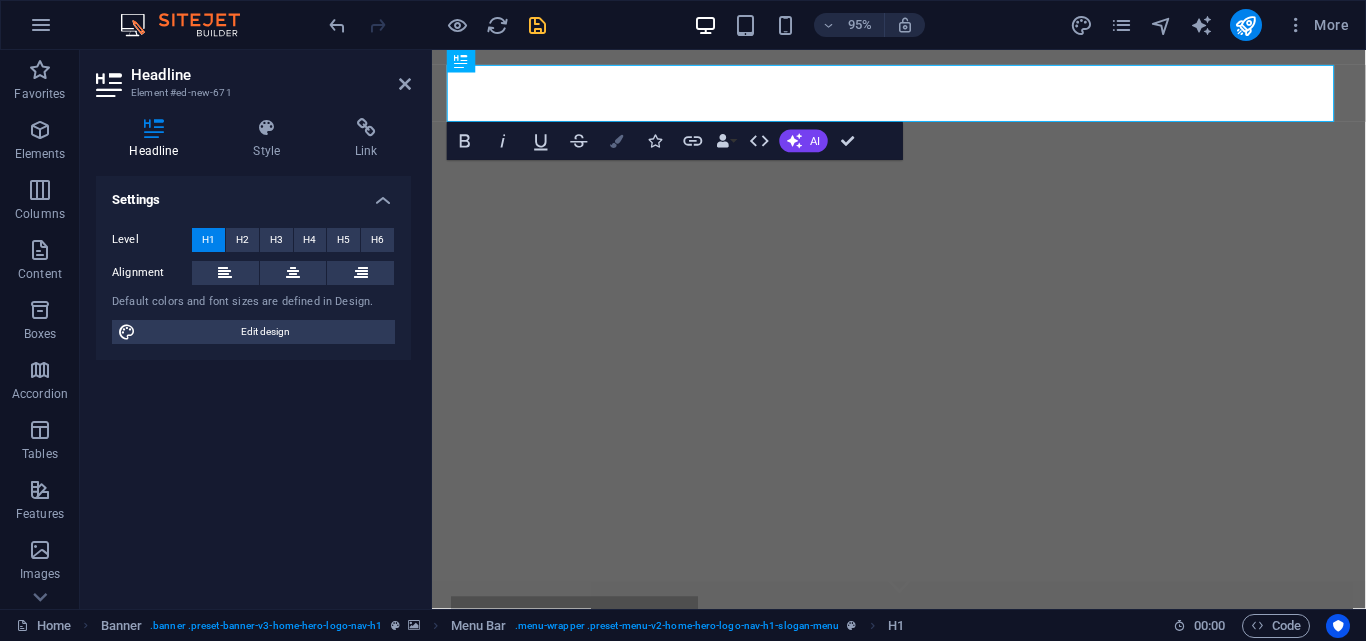 click on "Colors" at bounding box center (617, 141) 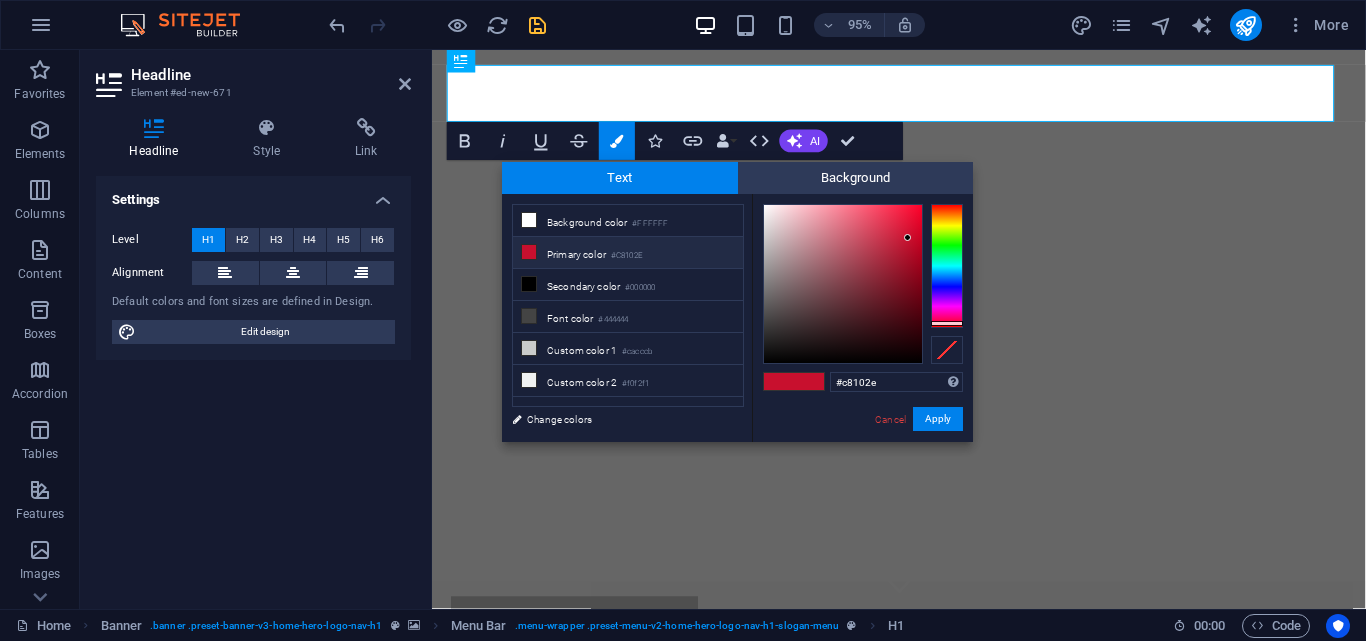 click on "Primary color
#C8102E" at bounding box center (628, 253) 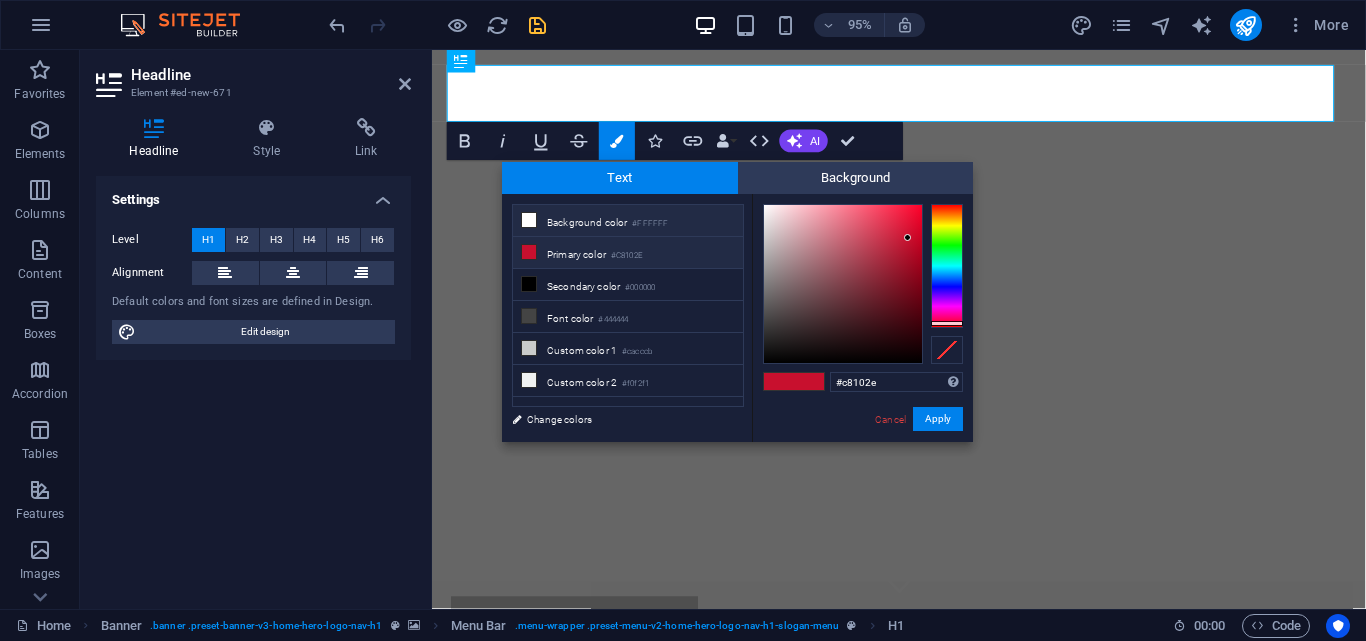 click on "Background color
#FFFFFF" at bounding box center [628, 221] 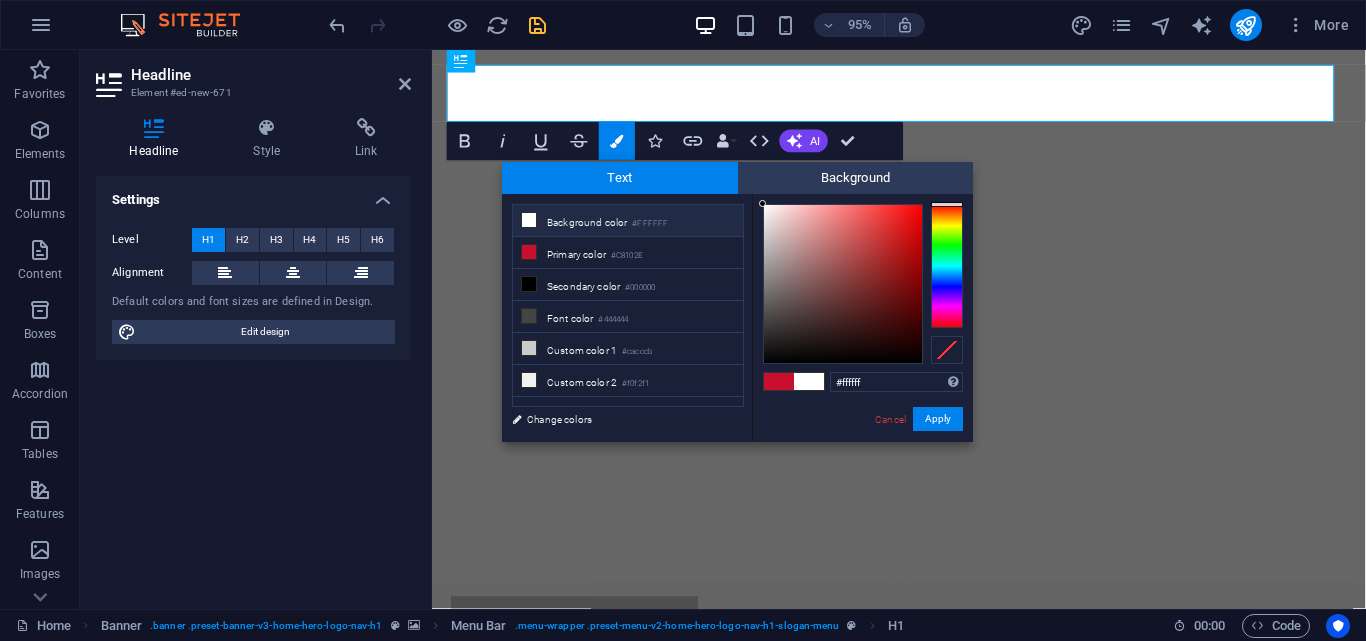 click on "Background color
#FFFFFF" at bounding box center (628, 221) 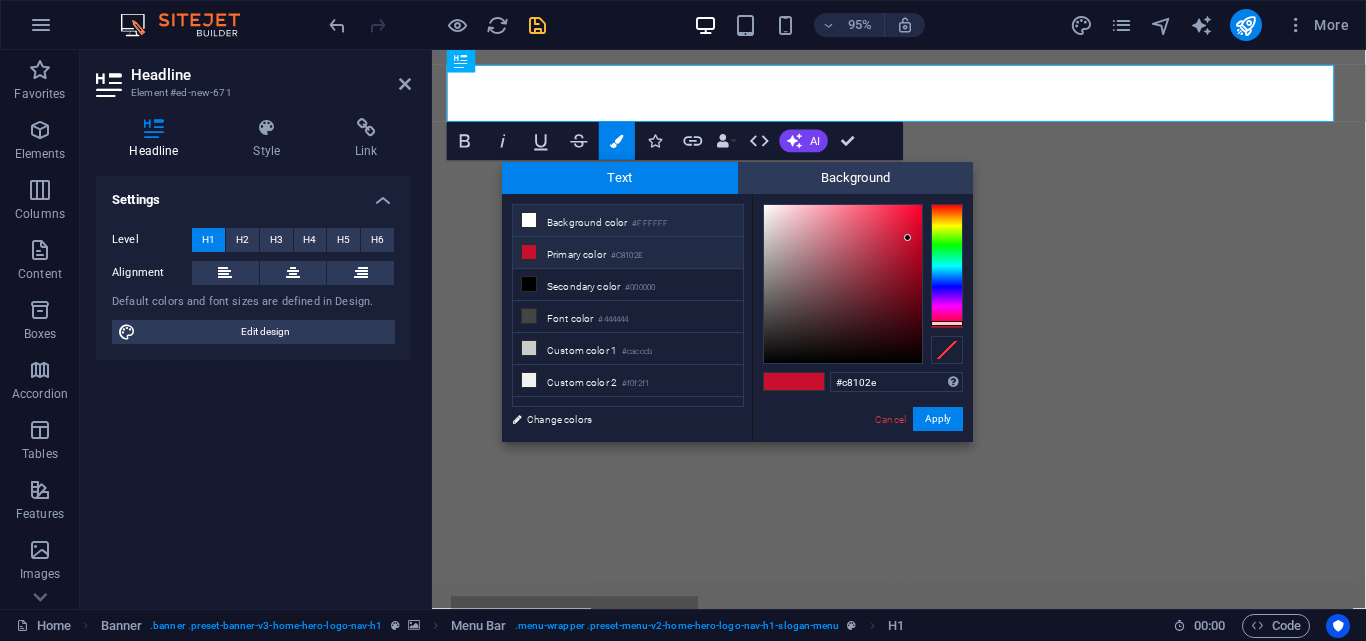 click on "Background color
#FFFFFF" at bounding box center [628, 221] 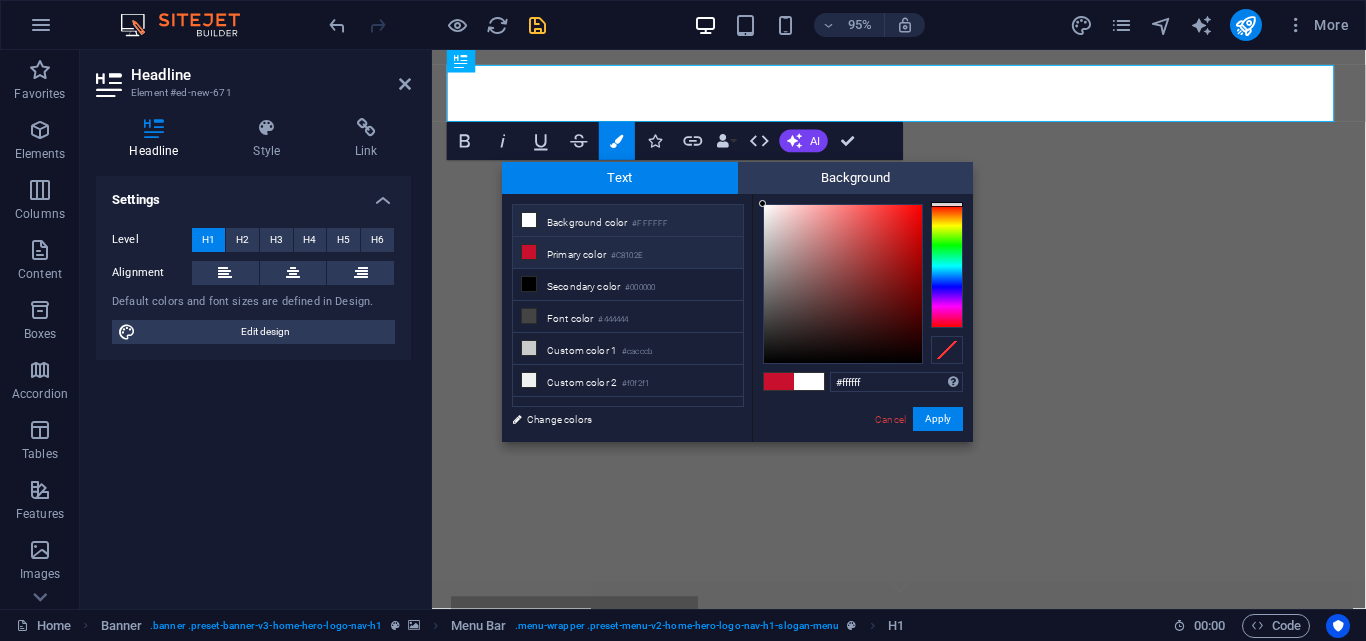 click on "Primary color
#C8102E" at bounding box center (628, 253) 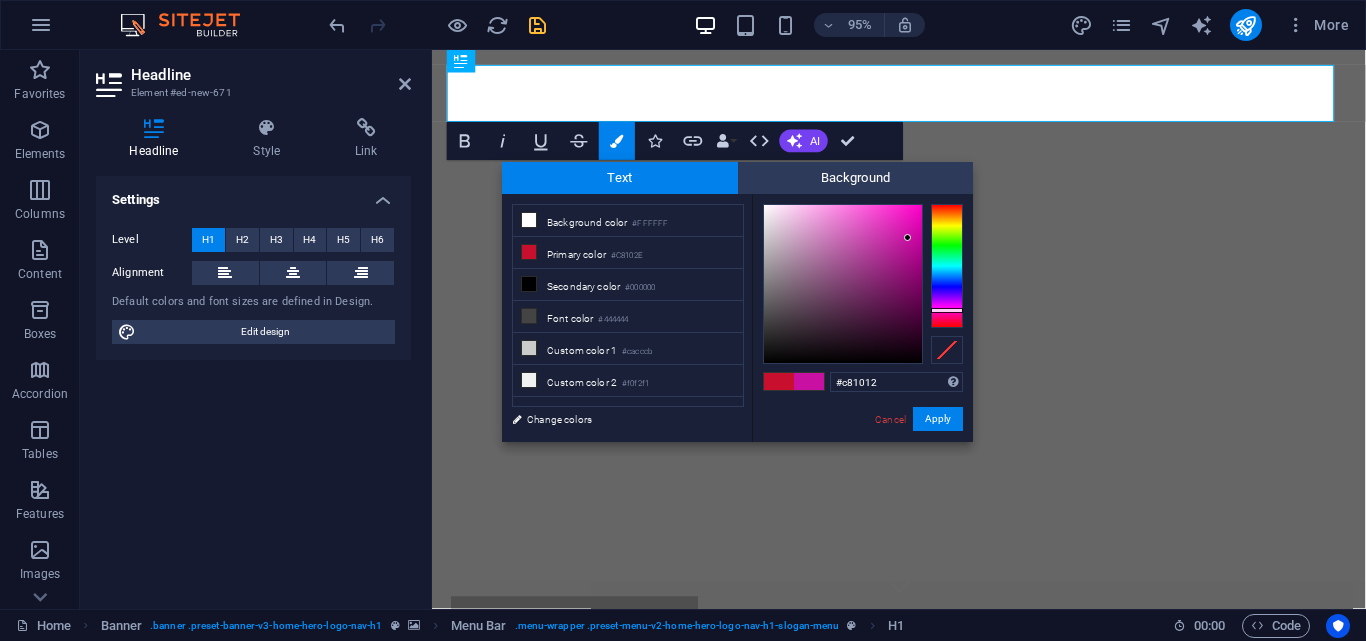 type on "[ID]" 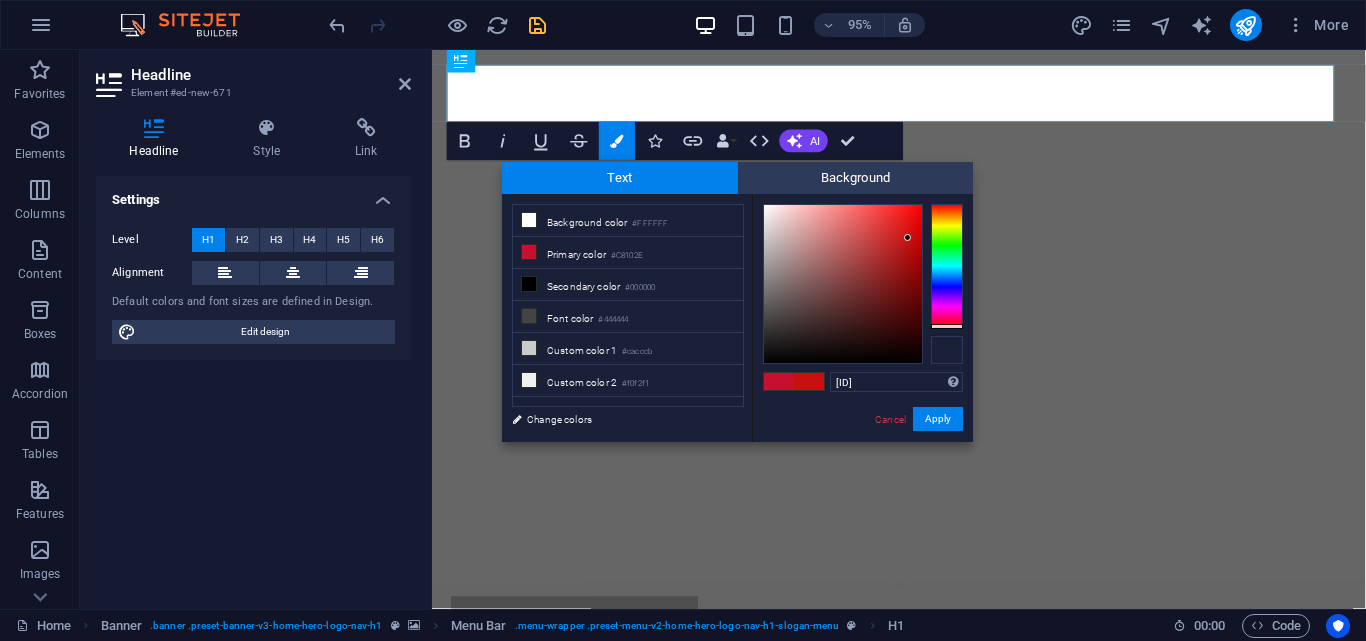drag, startPoint x: 950, startPoint y: 249, endPoint x: 954, endPoint y: 344, distance: 95.084175 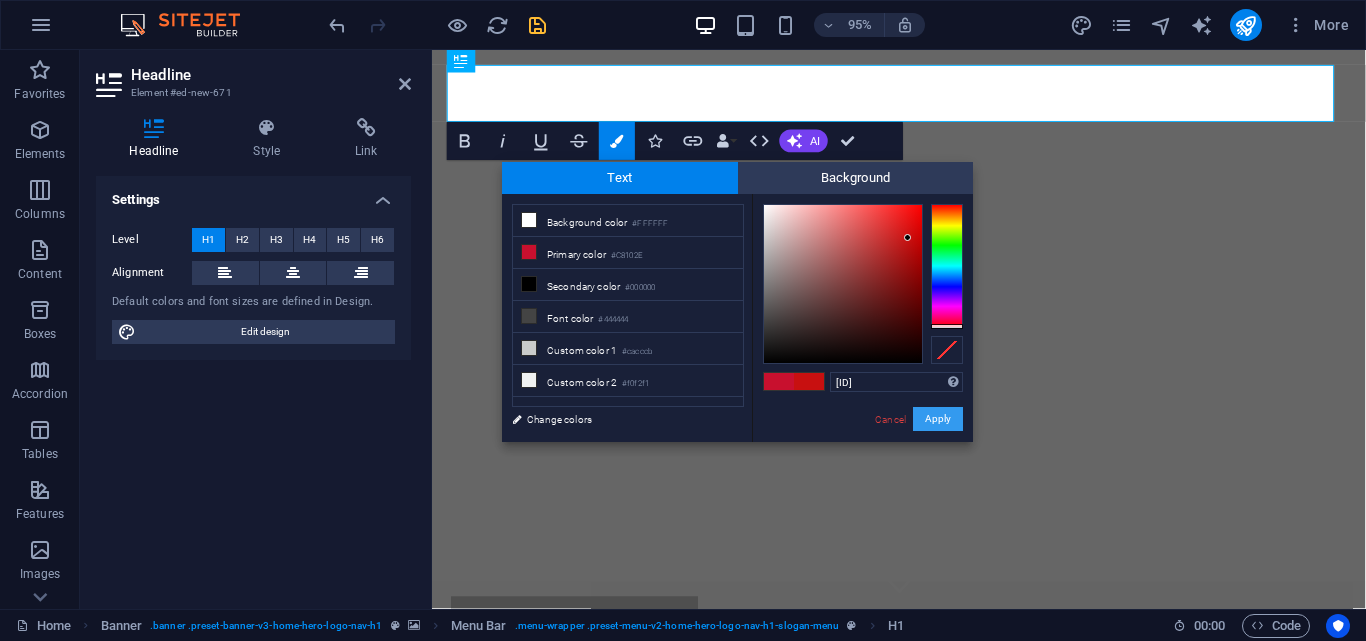 click on "Apply" at bounding box center [938, 419] 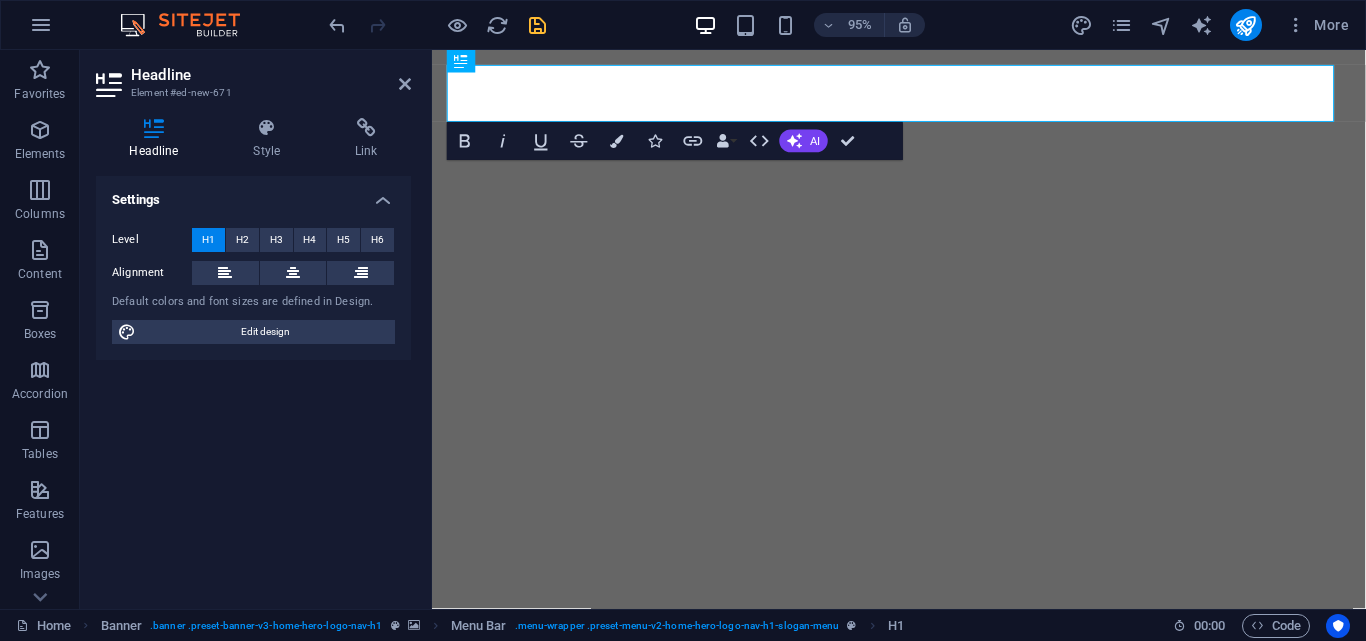 click on "H2   Banner   Container   Menu   Banner   Menu Bar   Logo   H2   H1   Banner   H1 Bold Italic Underline Strikethrough Colors Icons Link Data Bindings Company First name Last name Street ZIP code City Email Phone Mobile Fax Custom field 1 Custom field 2 Custom field 3 Custom field 4 Custom field 5 Custom field 6 HTML AI Improve Make shorter Make longer Fix spelling & grammar Translate to English Generate text Confirm (Ctrl+⏎)" at bounding box center (899, 329) 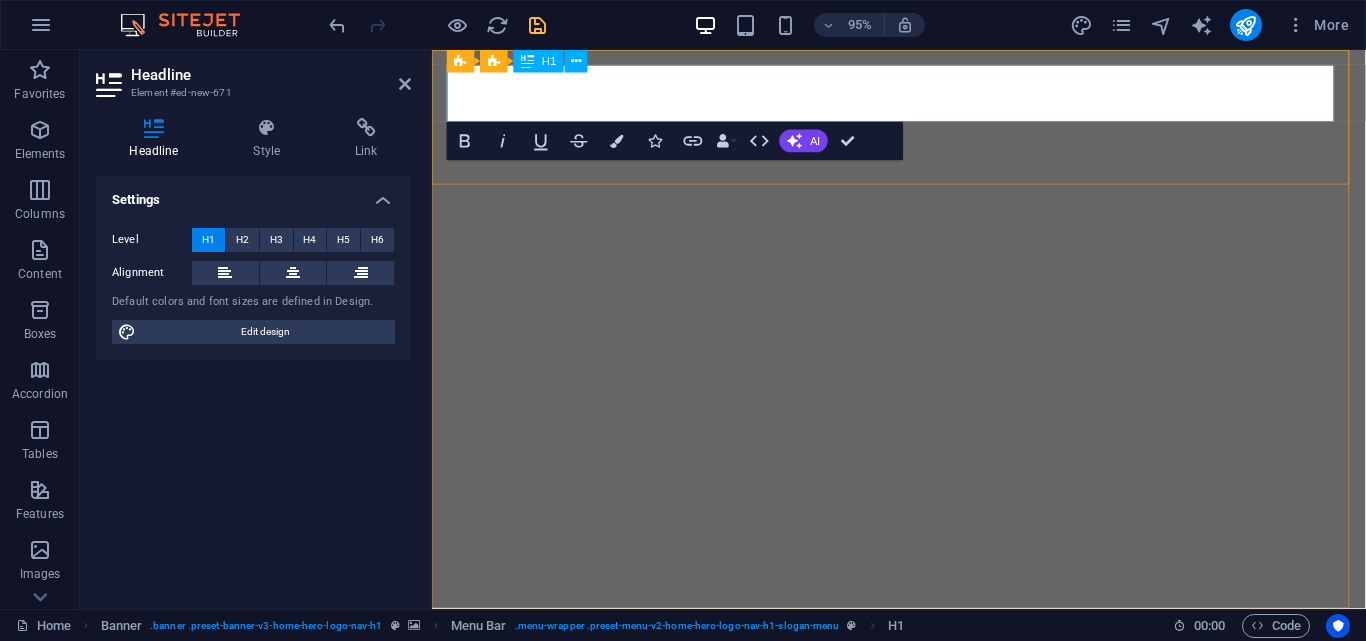 click on "MEATY MEAL" at bounding box center [924, 684] 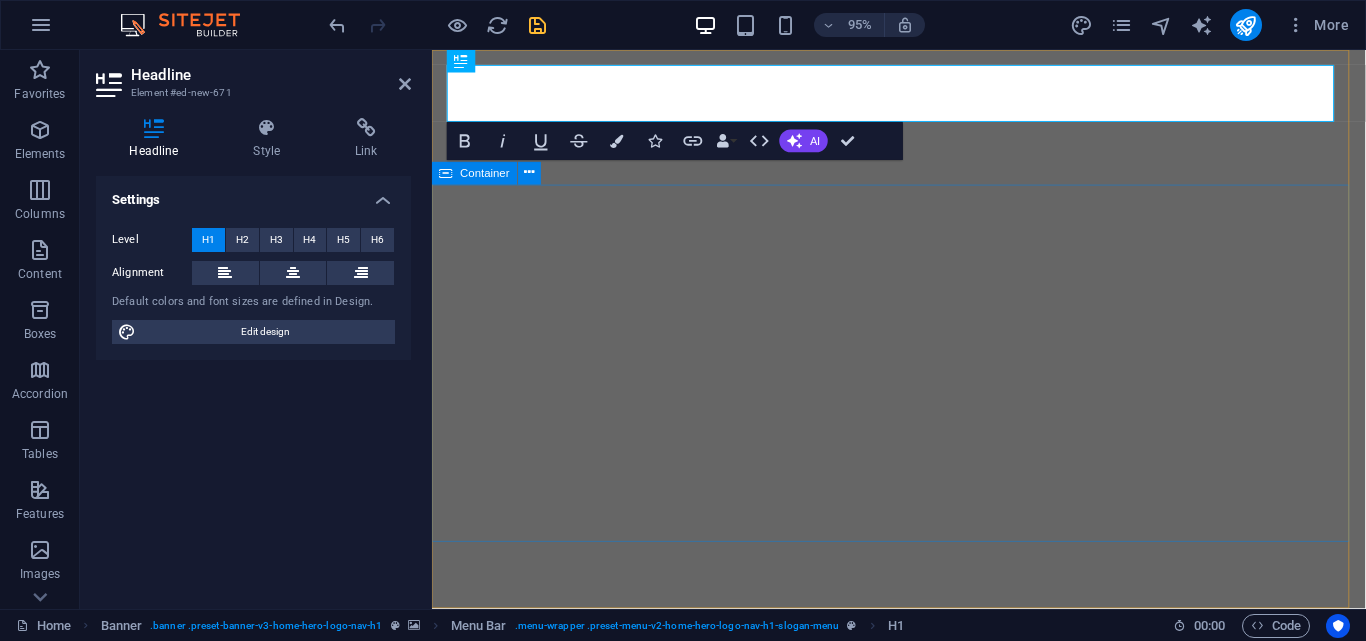 click on "Welcome to Meaty Meal - Your Source for Premium Meat Pies!" at bounding box center [923, 892] 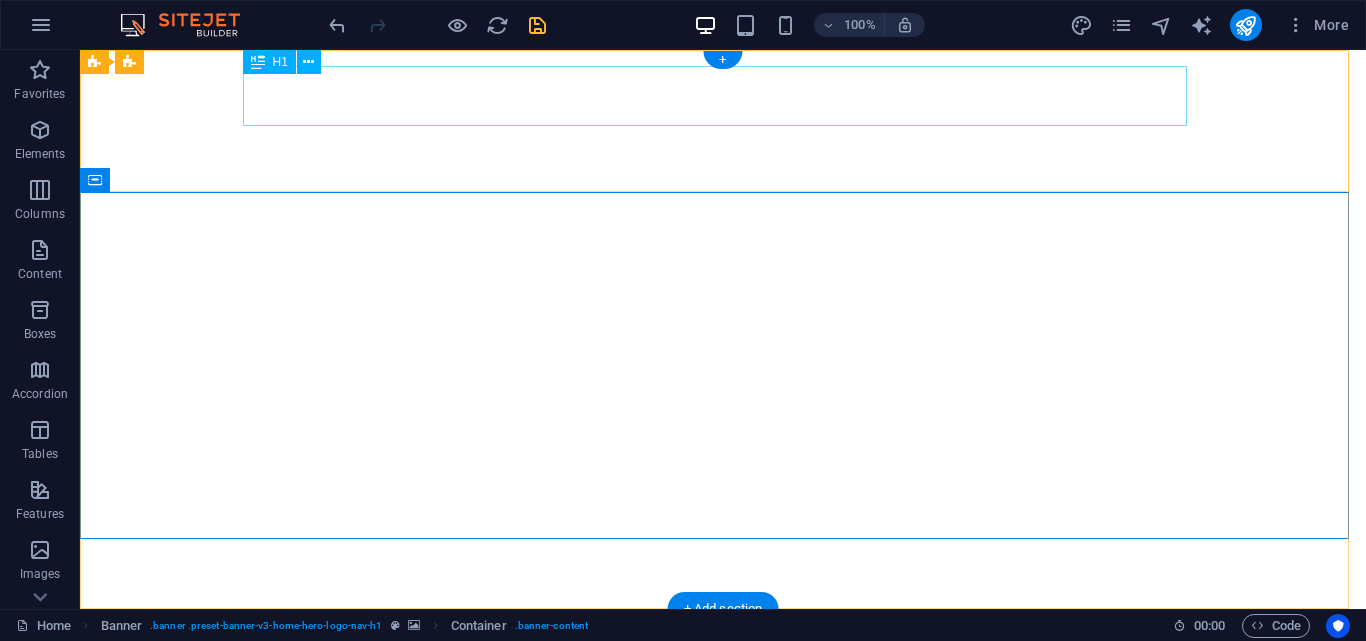 click on "MEATY MEAL" at bounding box center (723, 655) 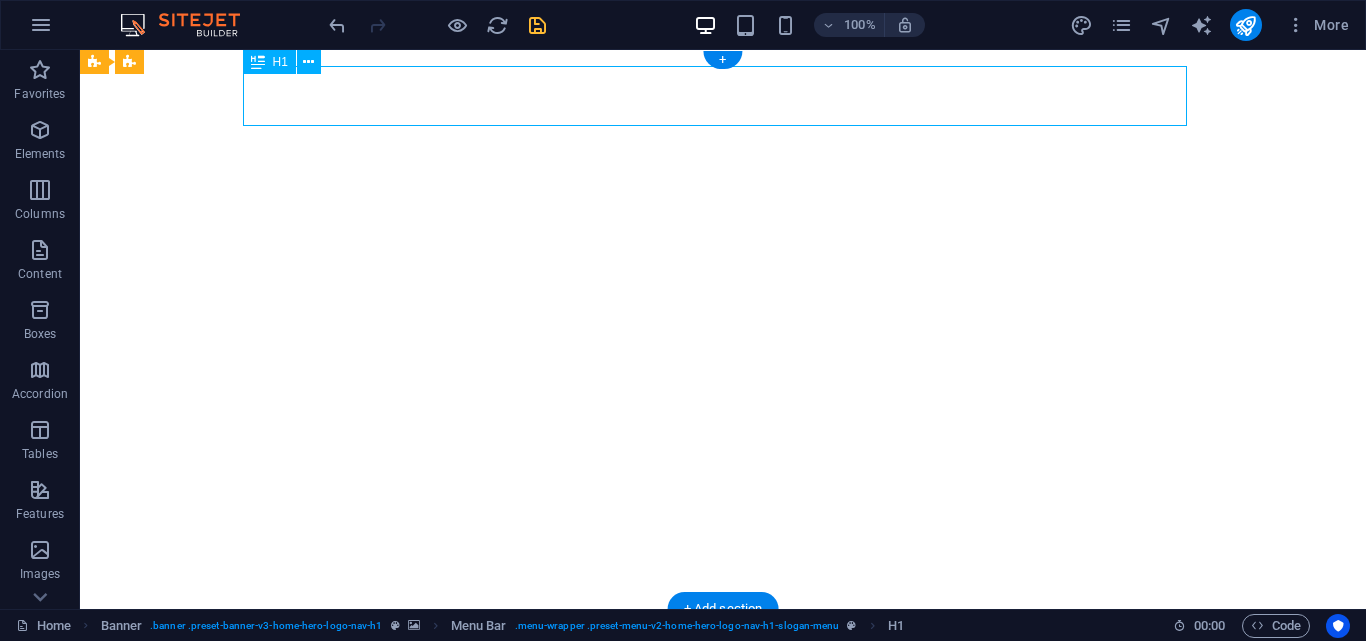 click on "MEATY MEAL" at bounding box center [723, 655] 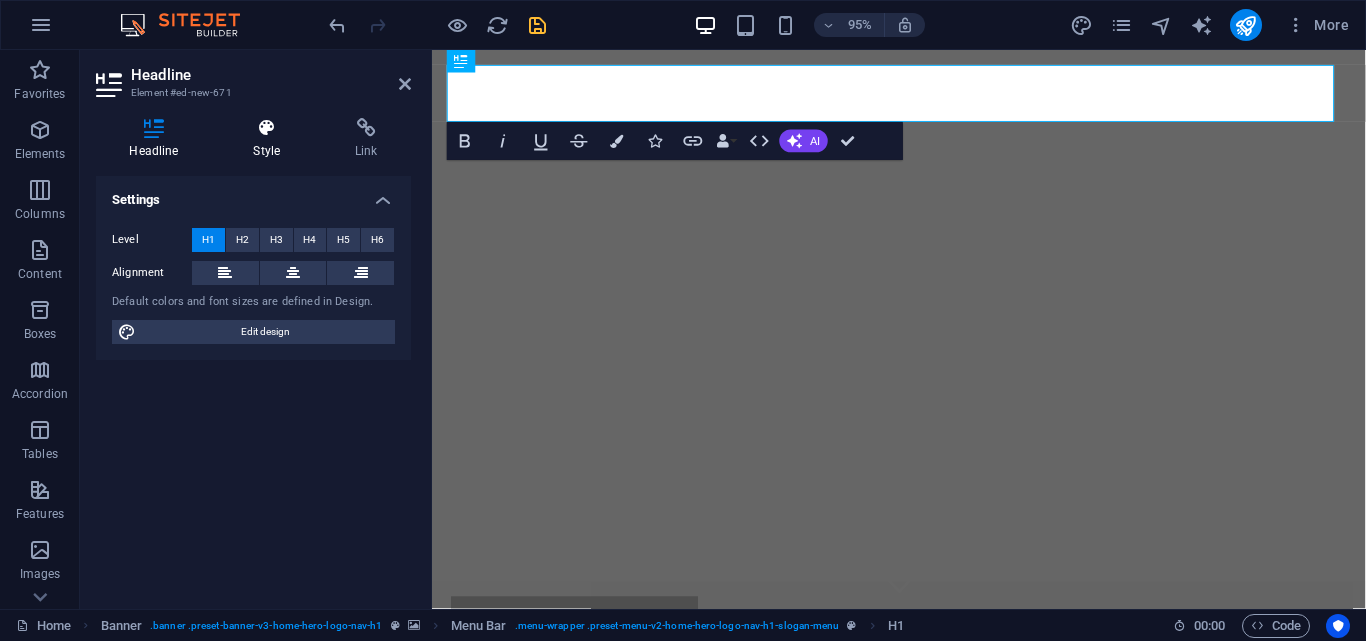 click at bounding box center [267, 128] 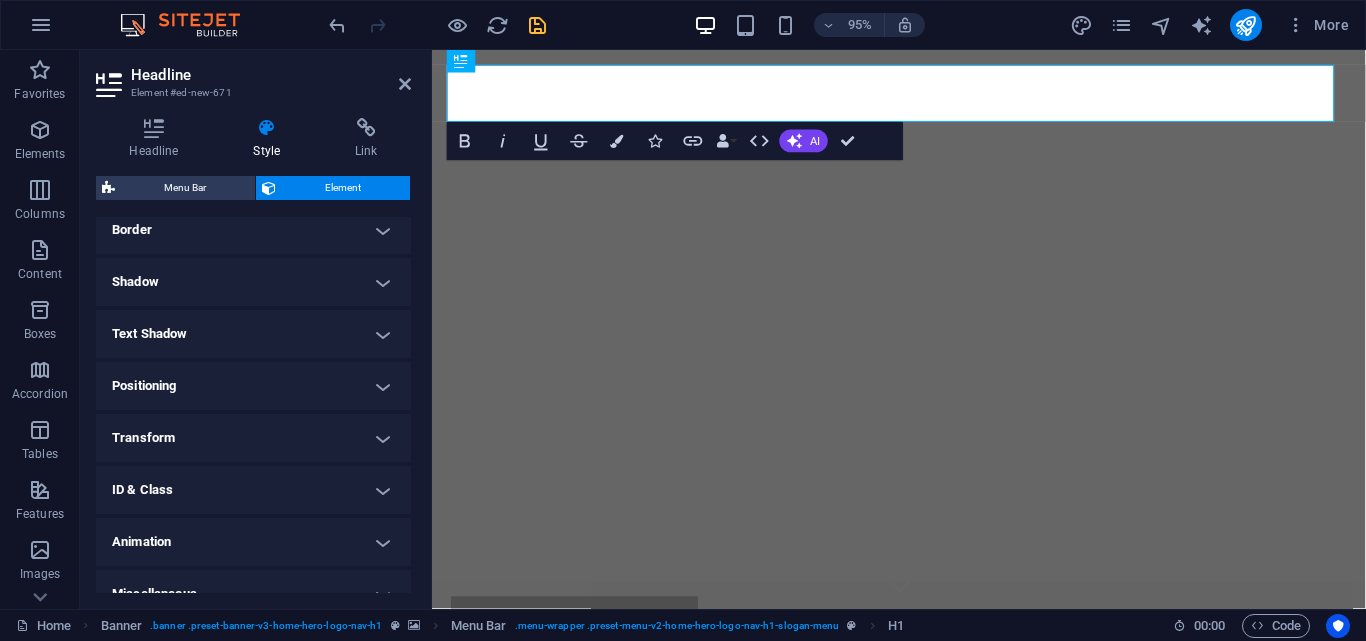 scroll, scrollTop: 469, scrollLeft: 0, axis: vertical 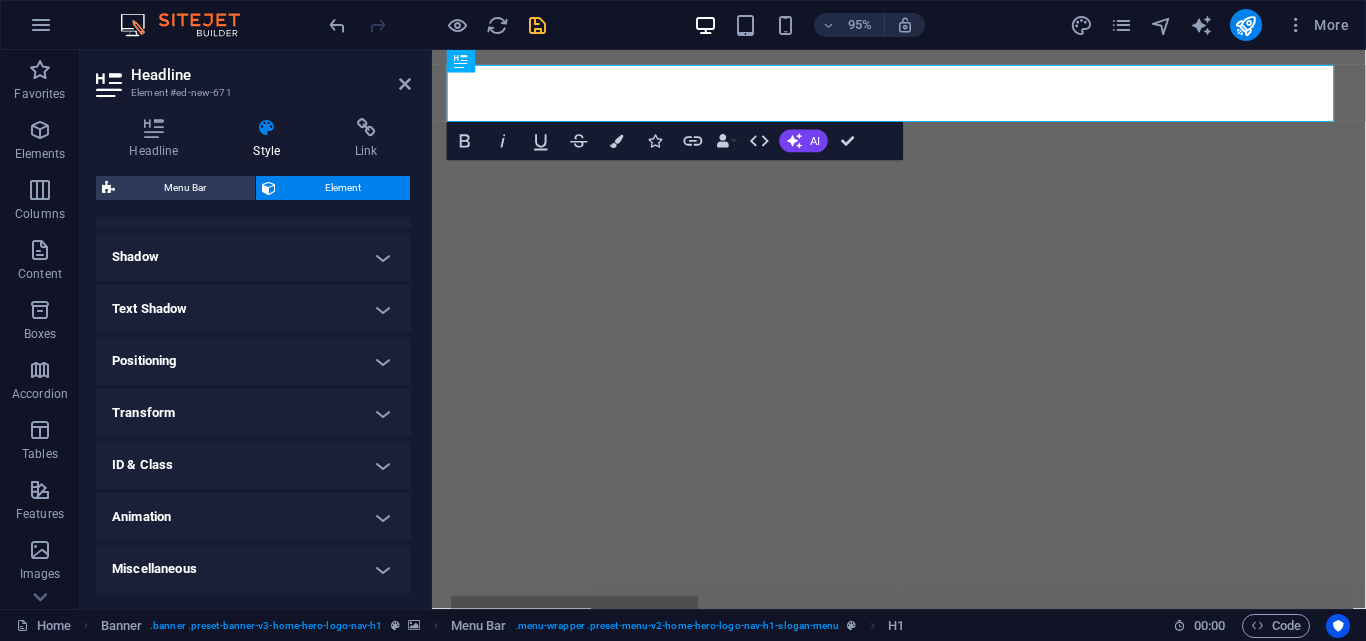 click on "Animation" at bounding box center [253, 517] 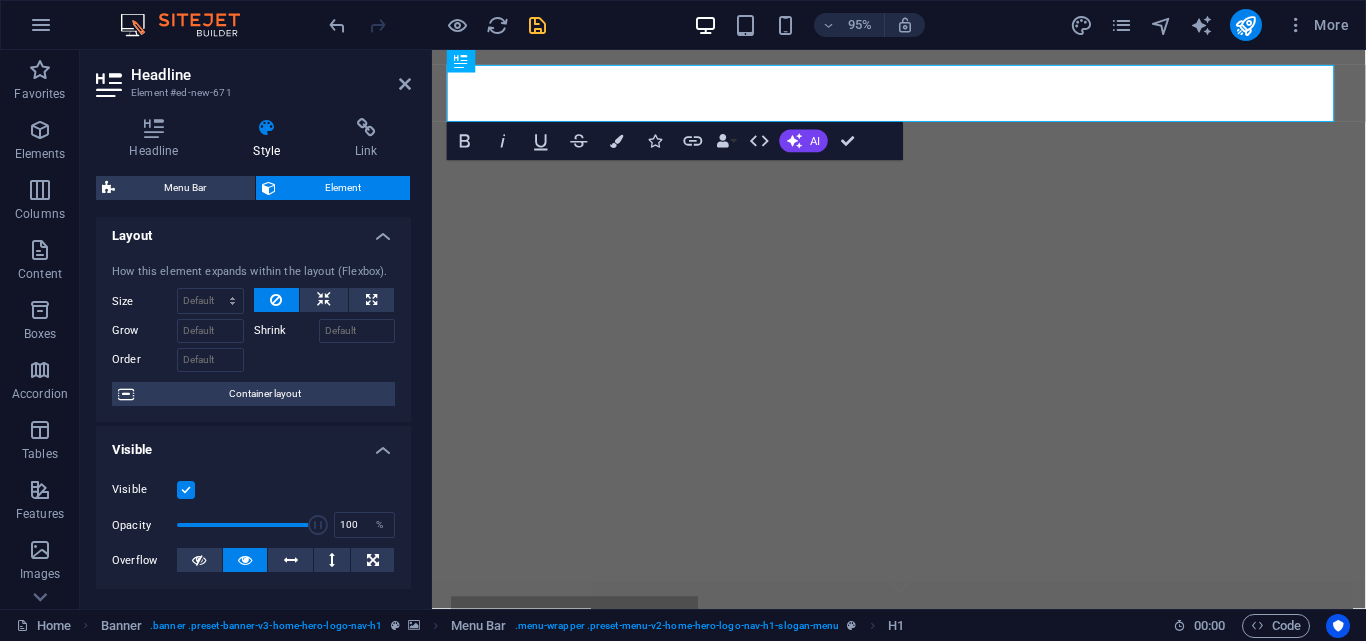 scroll, scrollTop: 0, scrollLeft: 0, axis: both 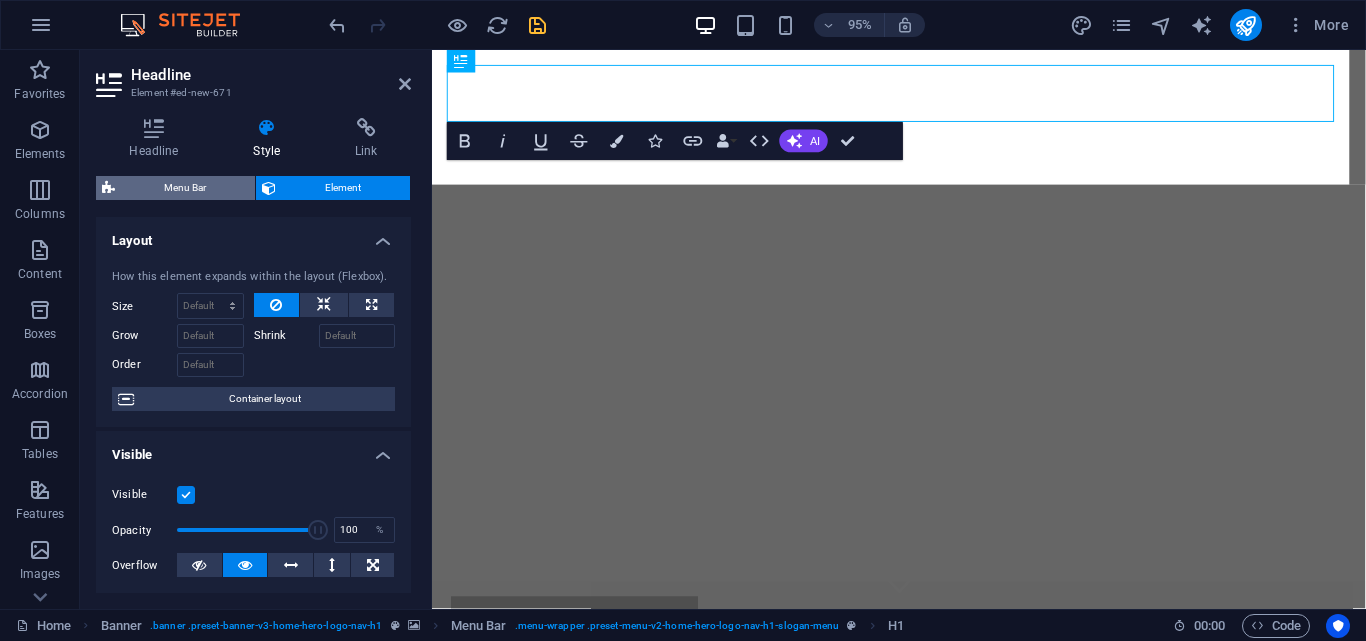 click on "Menu Bar" at bounding box center [185, 188] 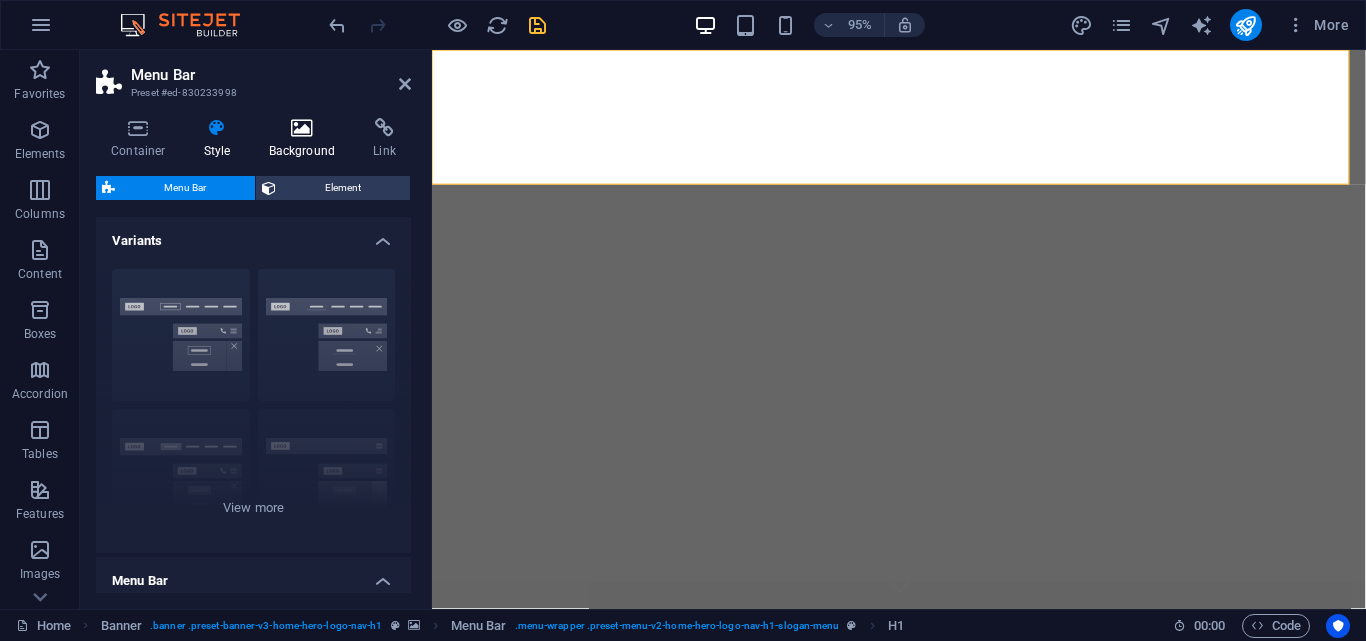 click at bounding box center [302, 128] 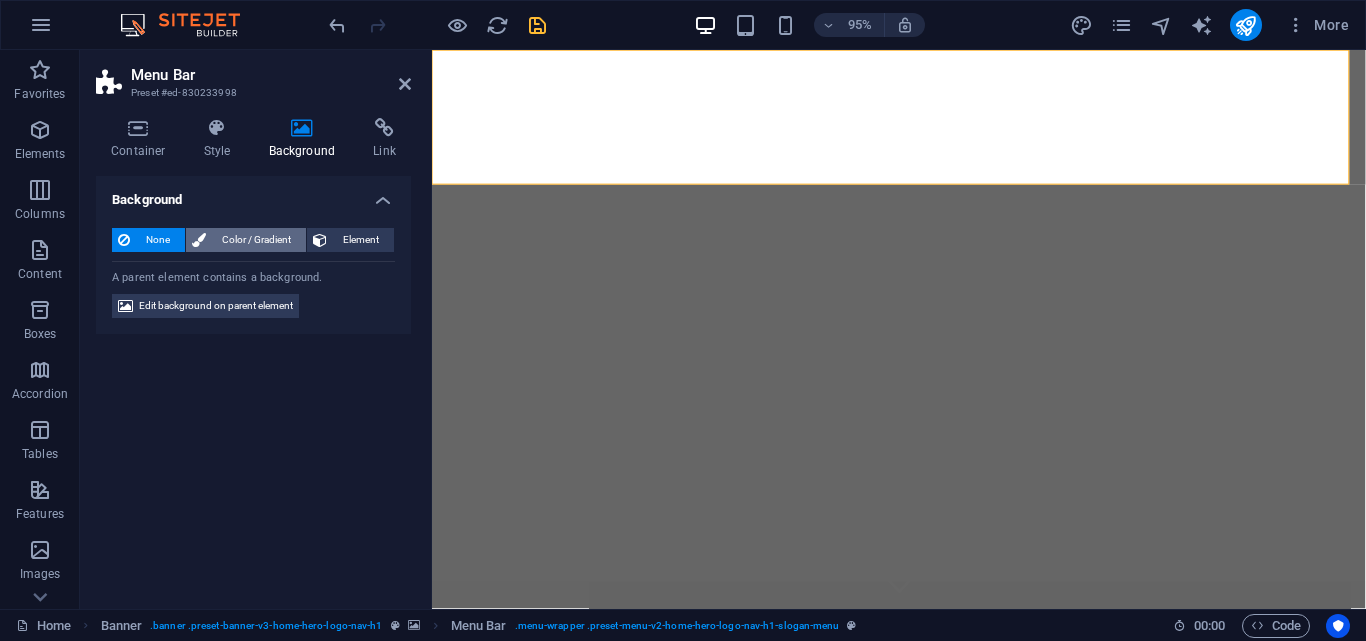 click on "Color / Gradient" at bounding box center (256, 240) 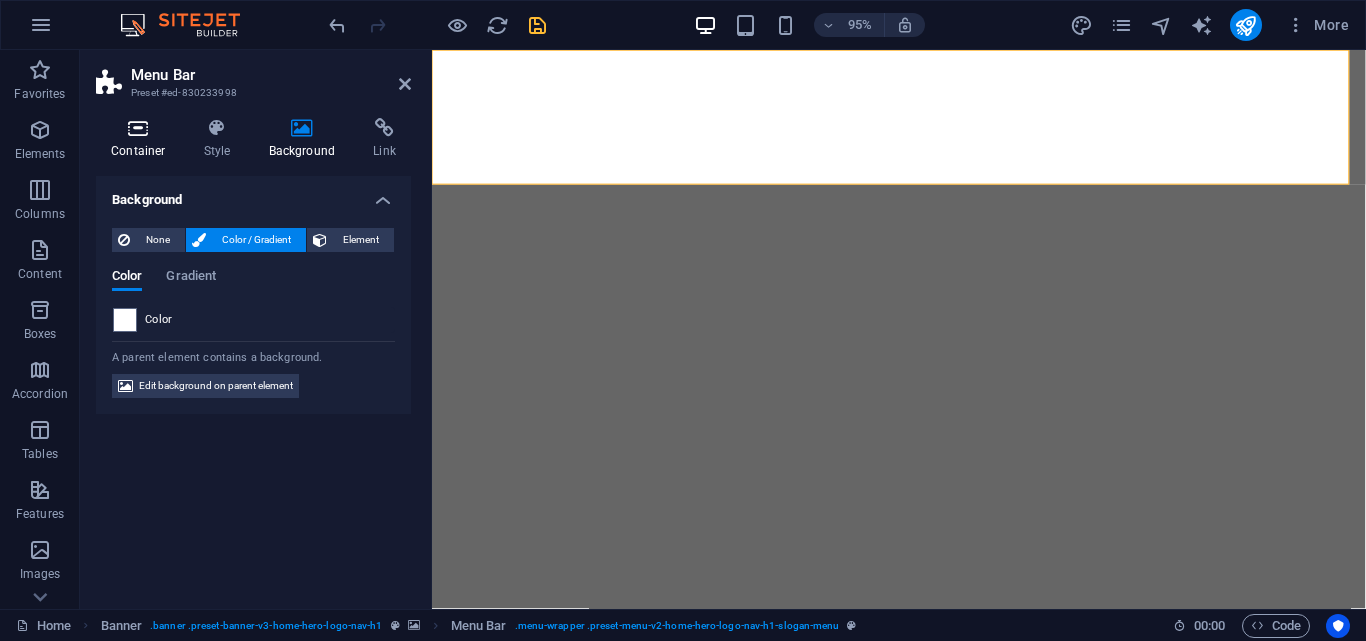 click at bounding box center [138, 128] 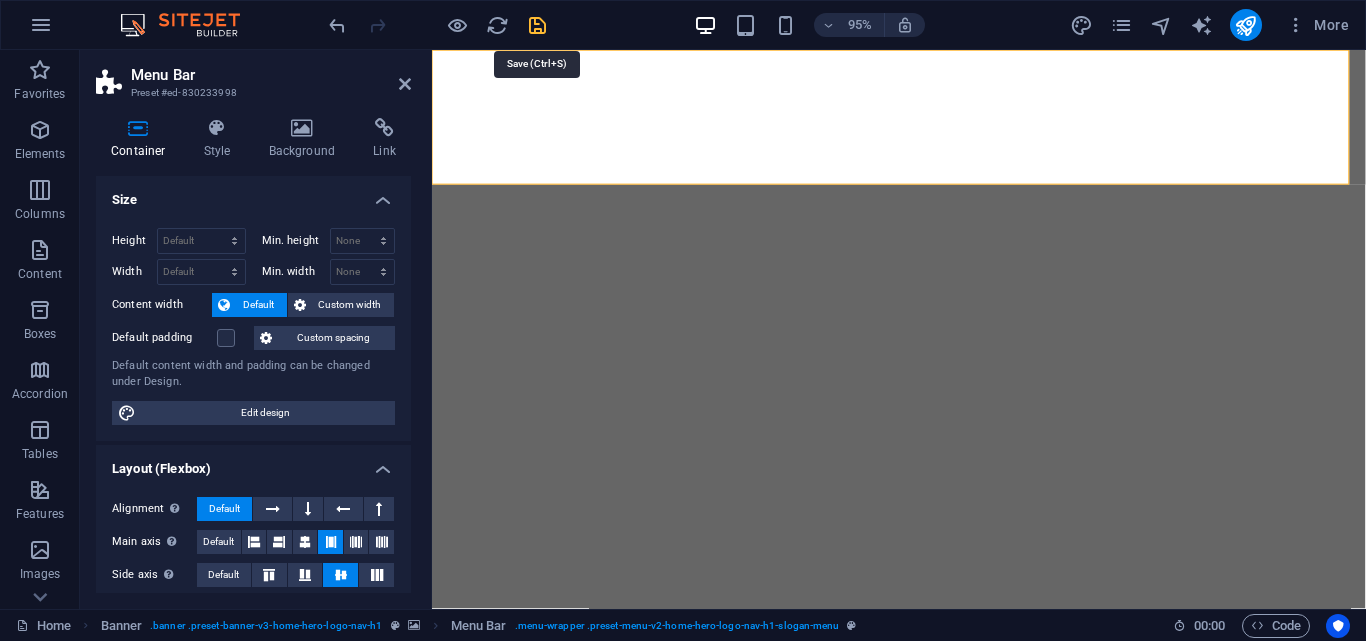 click at bounding box center [537, 25] 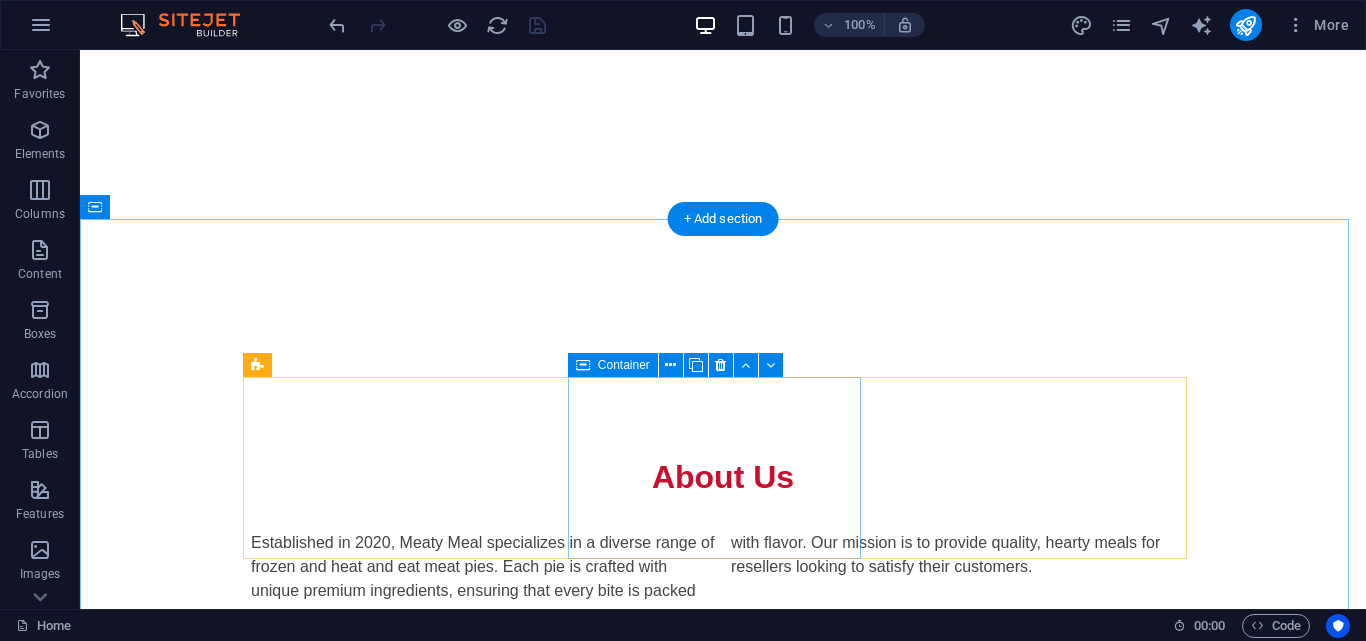 scroll, scrollTop: 700, scrollLeft: 0, axis: vertical 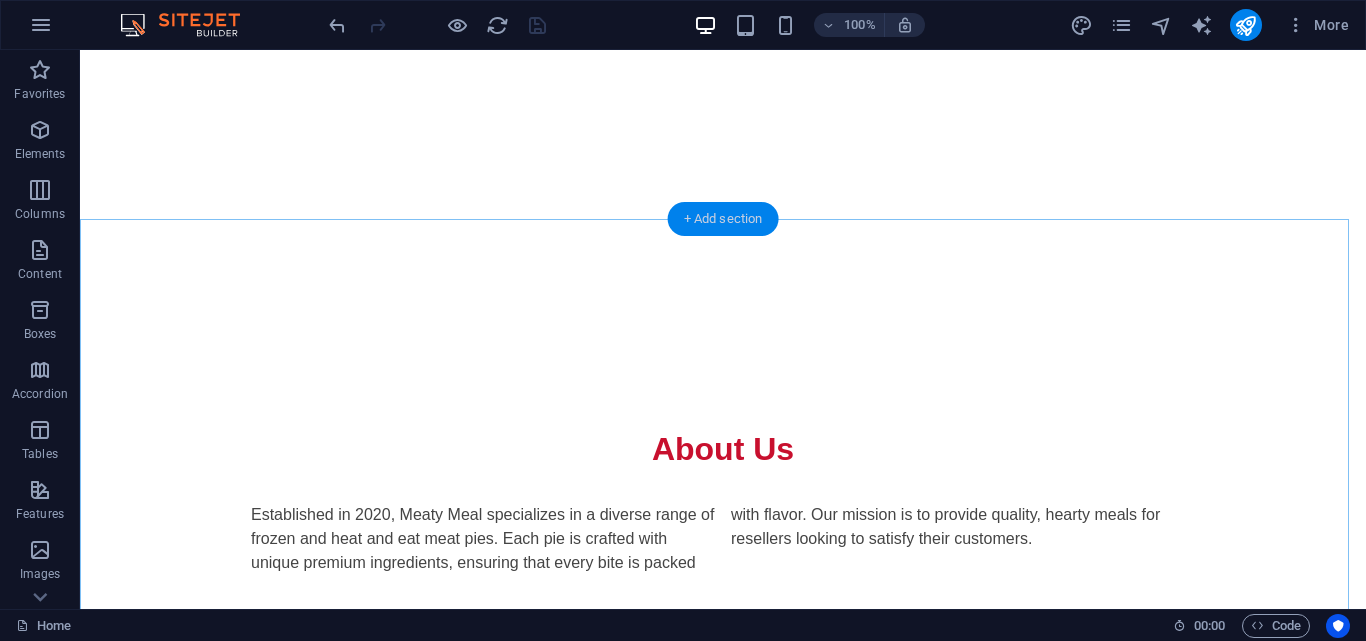 click on "+ Add section" at bounding box center (723, 219) 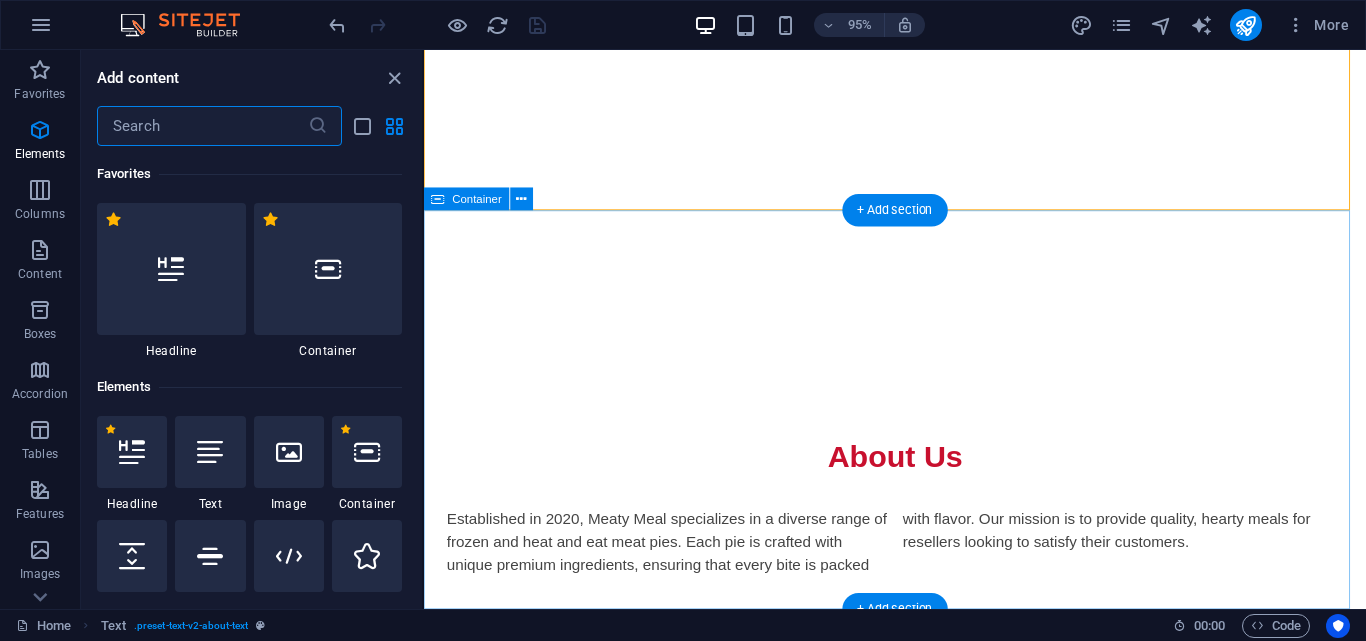 scroll, scrollTop: 729, scrollLeft: 0, axis: vertical 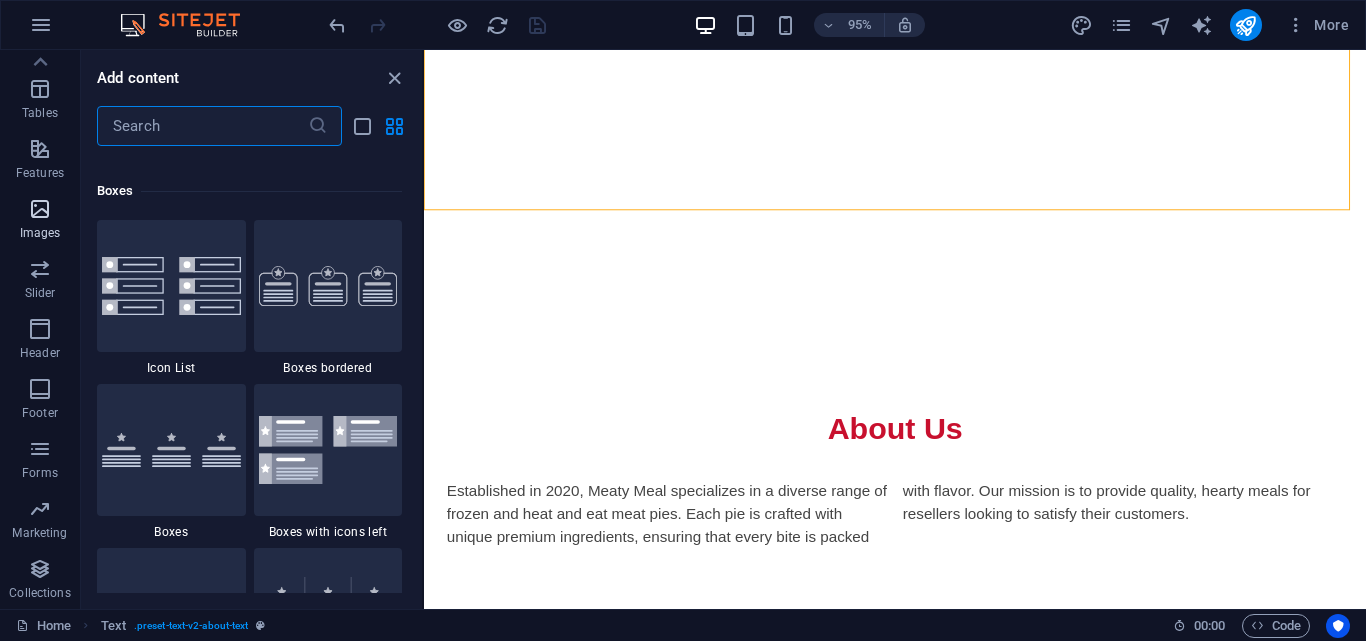 click at bounding box center [40, 209] 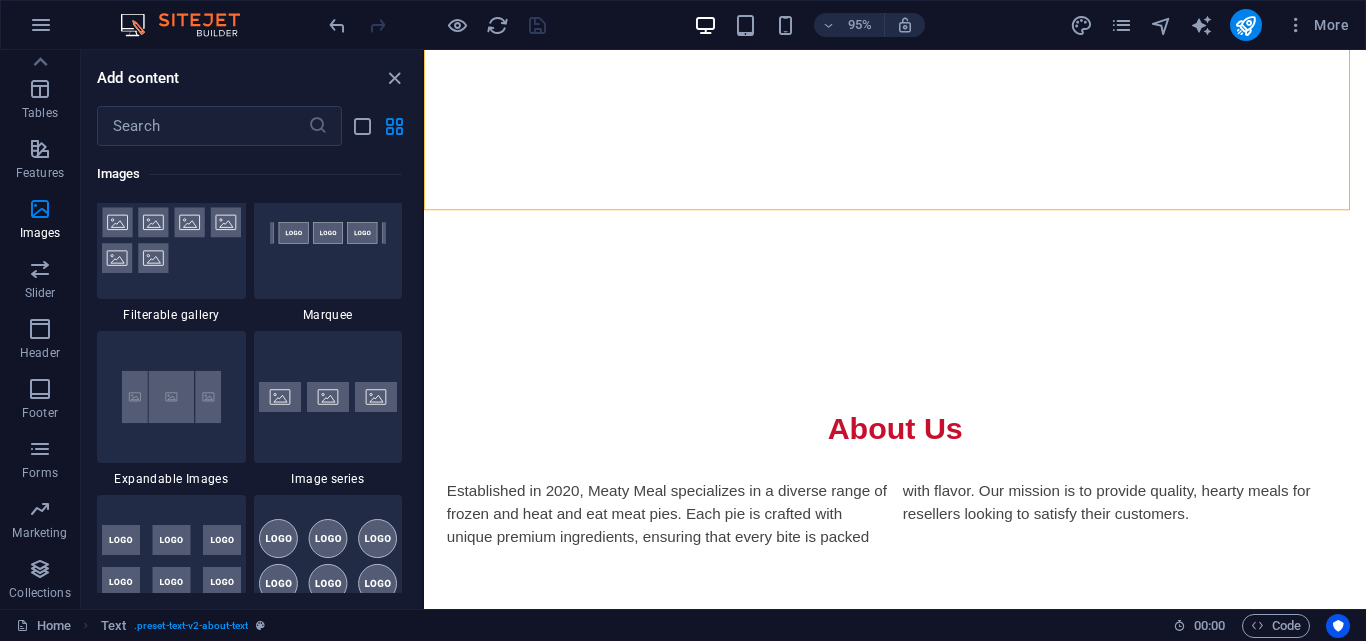 scroll, scrollTop: 10740, scrollLeft: 0, axis: vertical 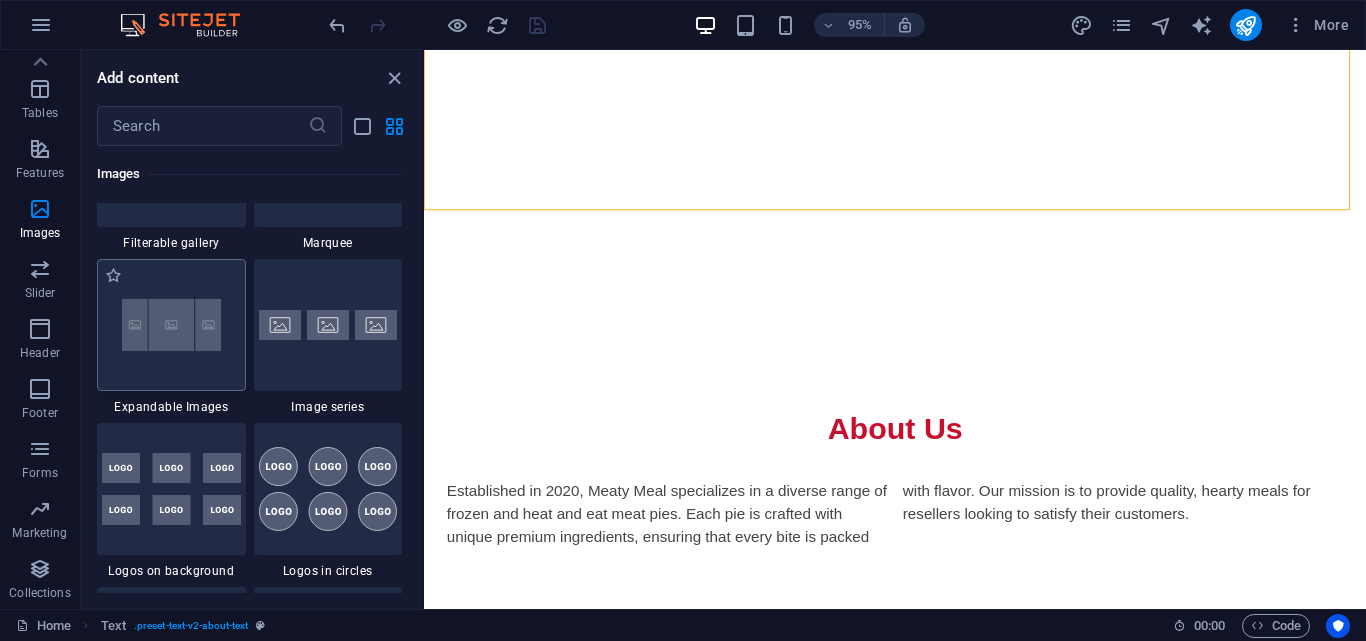 click at bounding box center [171, 325] 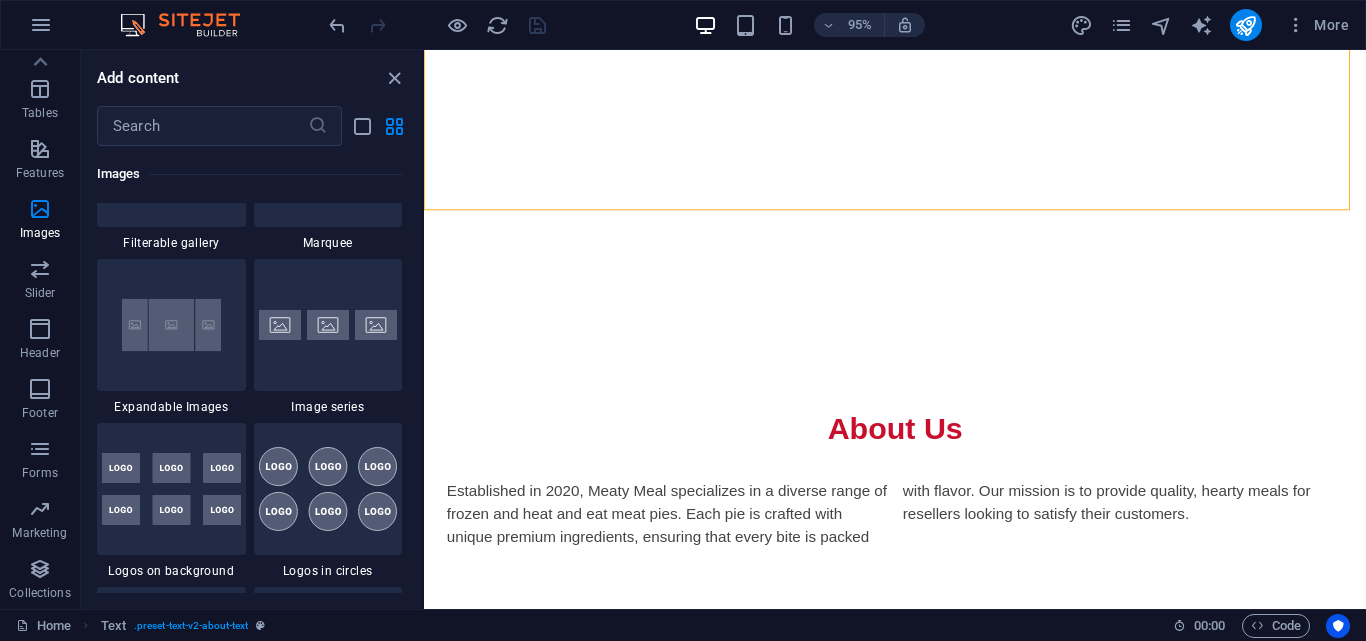 click on "Drag here to replace the existing content. Press “Ctrl” if you want to create a new element.
H2   Banner   Container   Menu   Banner   Menu Bar   Logo   H2   H1   H1   H1   Text   H2   Text   H2   Container   Container   Spacer   Boxes   Container   Container   Container   H3   Text   Spacer   Container   Pricing table   Container   Text   Pricing table   Pricing table   Container   H2   Container   Price lists   Container   Spacer   Container   H3   Container   Container   H2   H2   Container   H2   Container   Cards   Container   Image   Container   Cards   Cards   Container   H3   Text   Container   Image   Container   H3   Container   Text   Container   Container   Container   Text   Spacer" at bounding box center (895, 329) 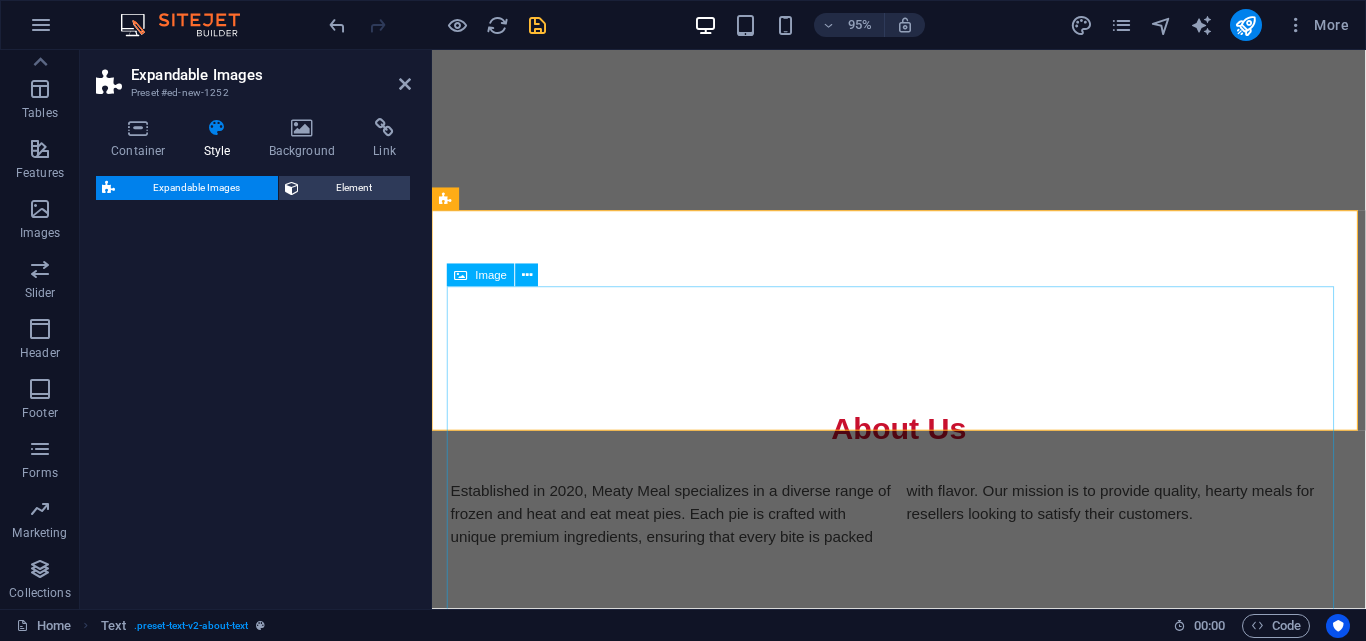 select on "rem" 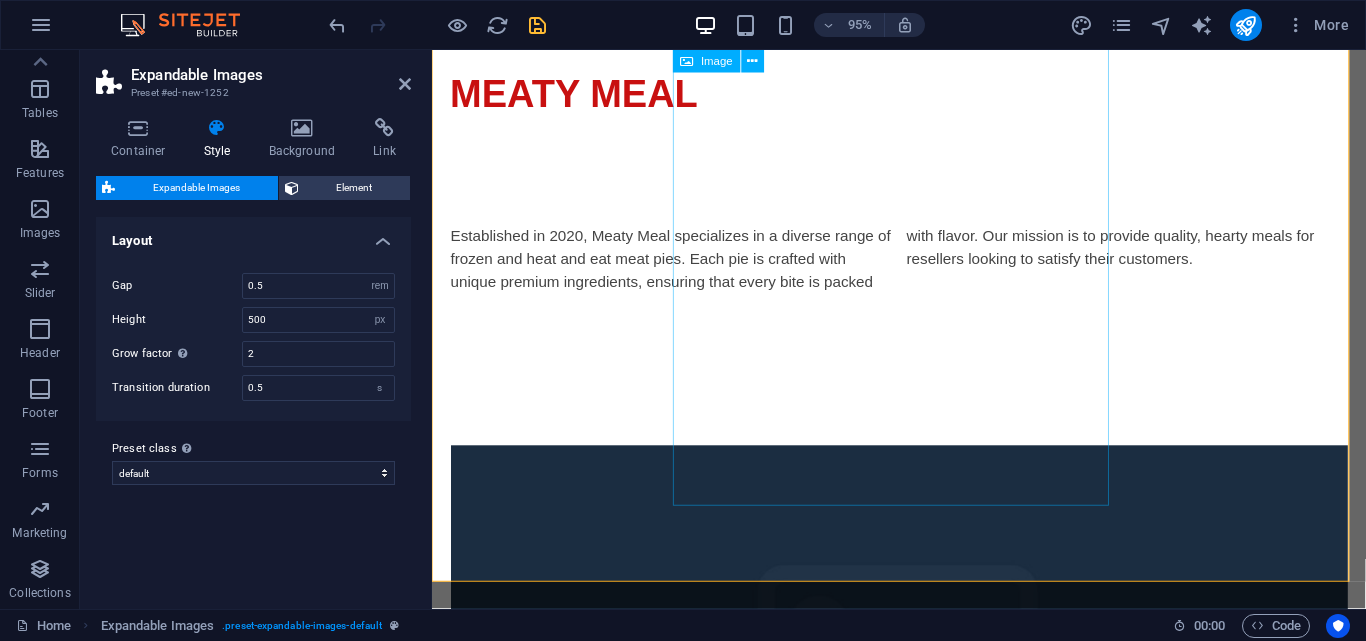 scroll, scrollTop: 821, scrollLeft: 0, axis: vertical 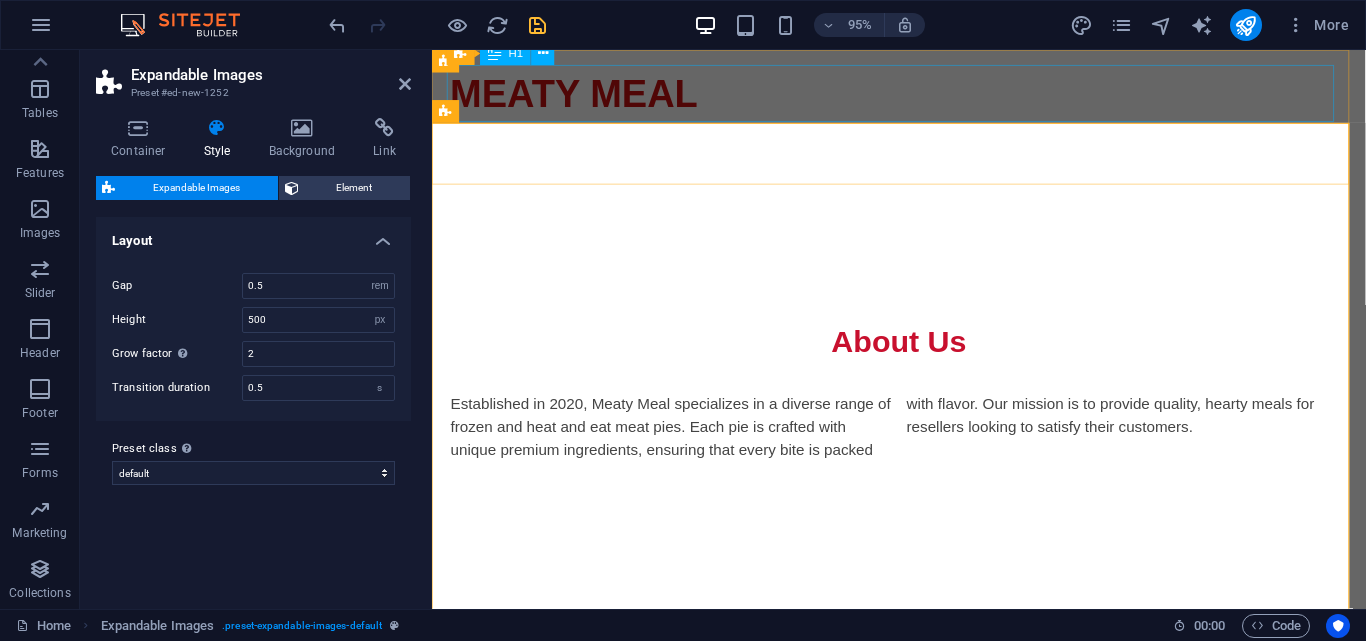 click on "MEATY MEAL" at bounding box center [924, 96] 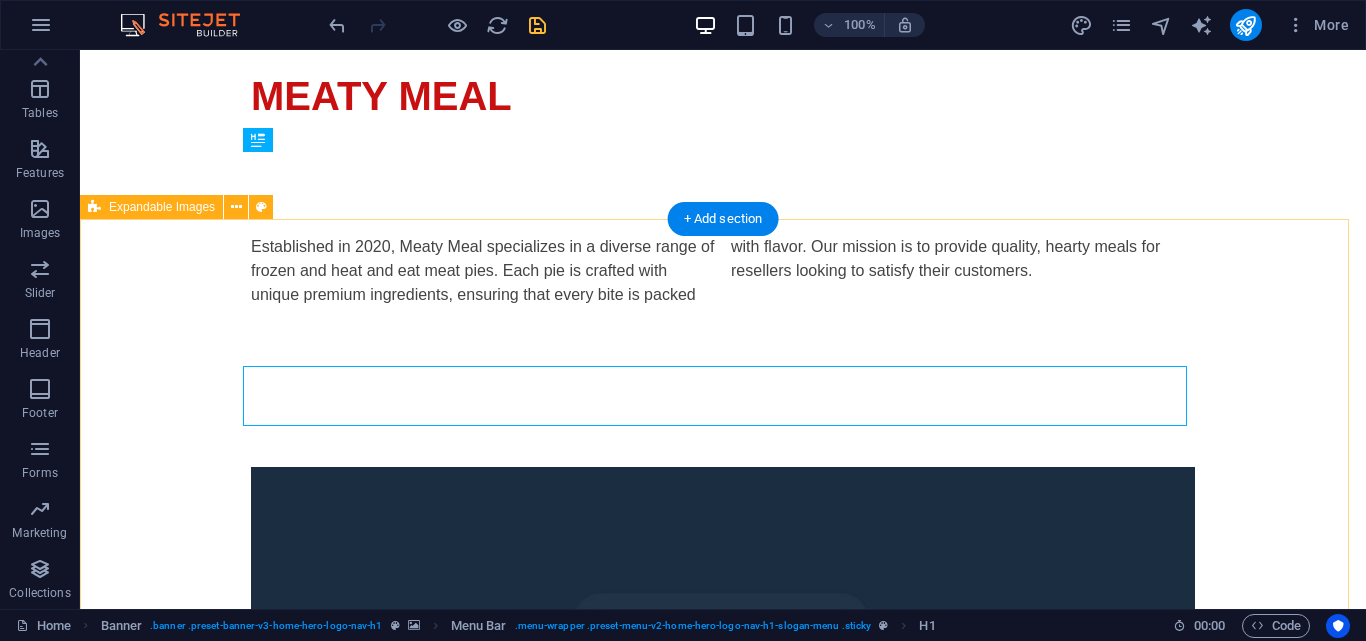 scroll, scrollTop: 700, scrollLeft: 0, axis: vertical 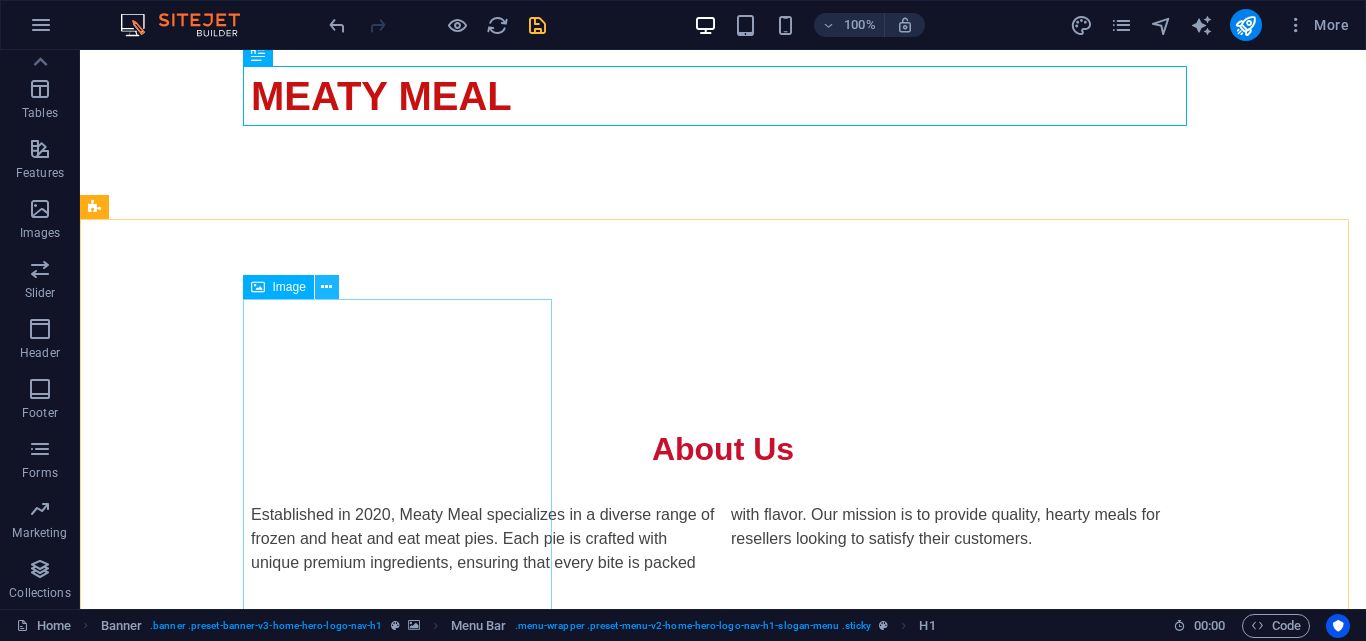 click at bounding box center [326, 287] 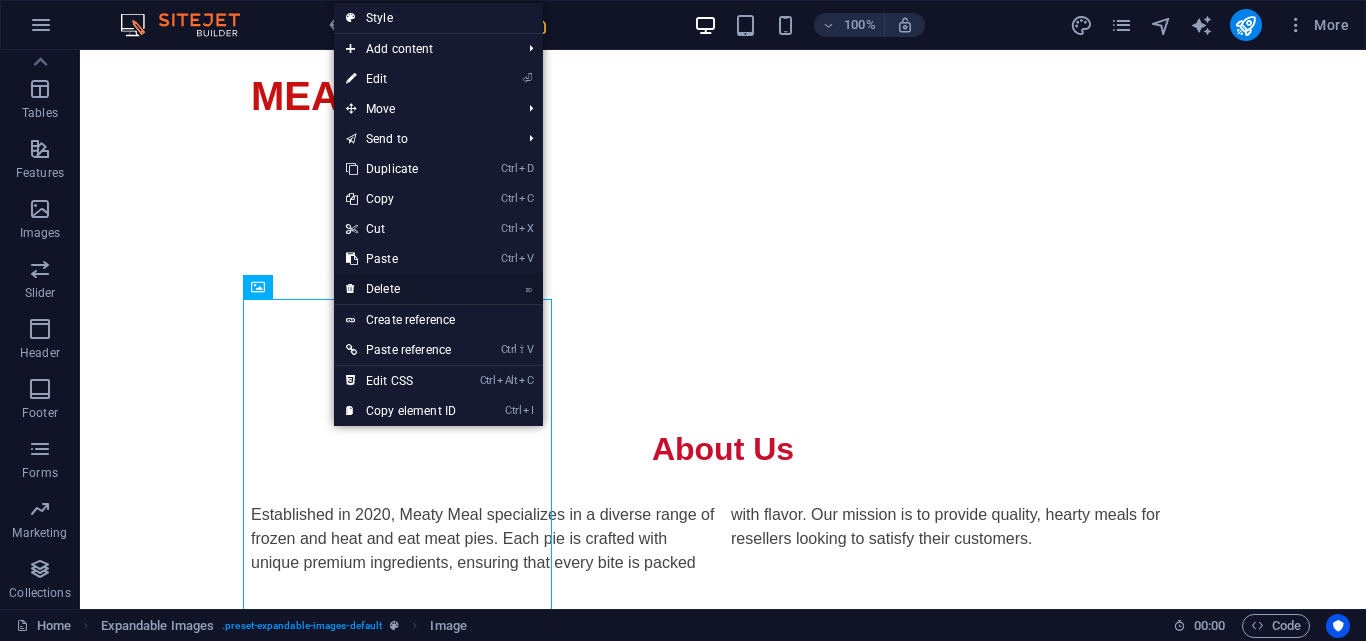 click on "⌦  Delete" at bounding box center [401, 289] 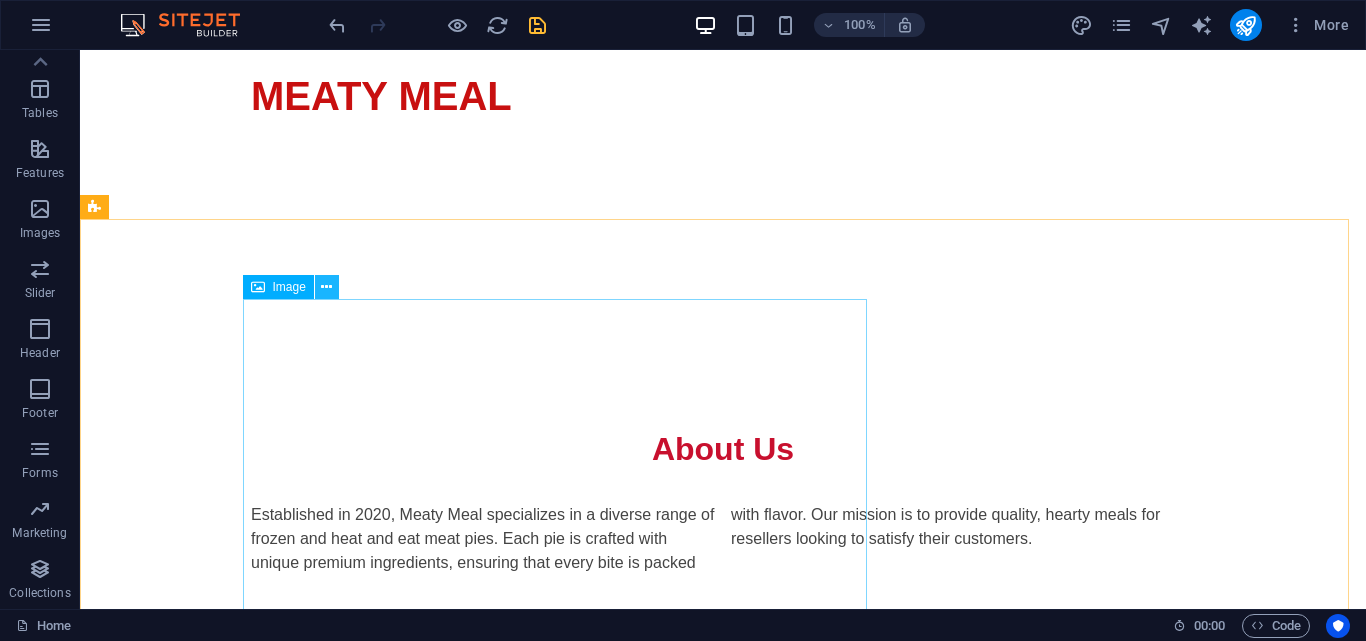 click at bounding box center (326, 287) 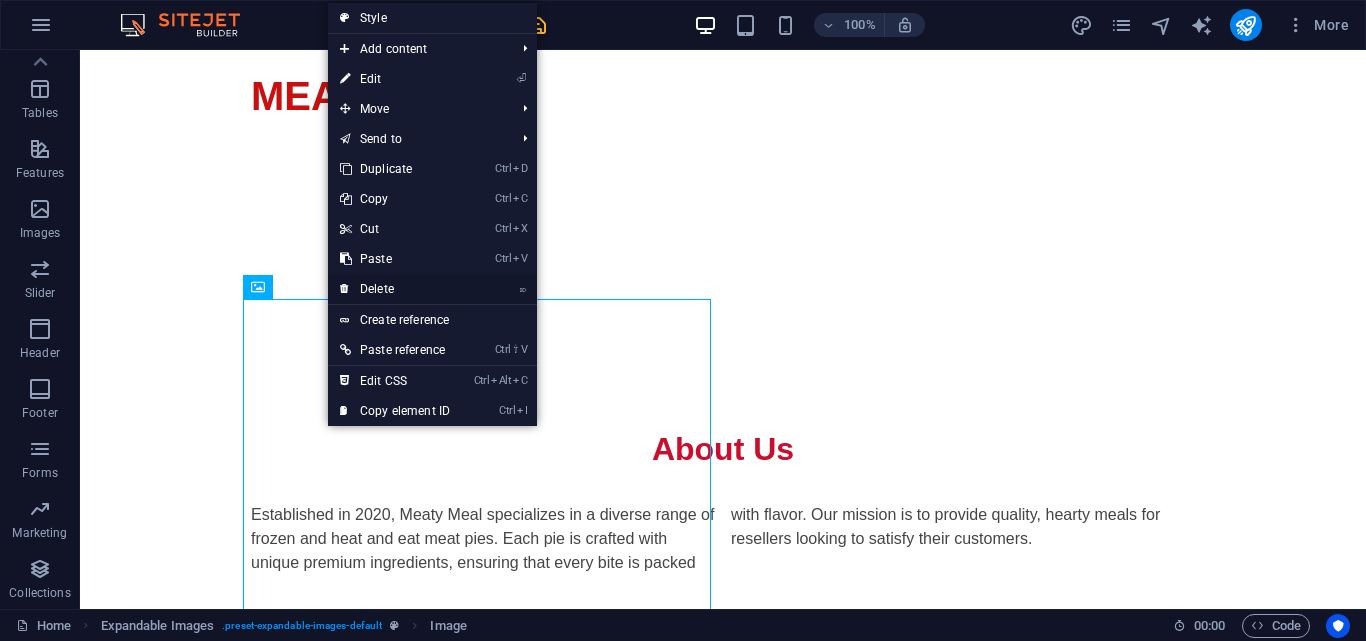 click on "⌦  Delete" at bounding box center [395, 289] 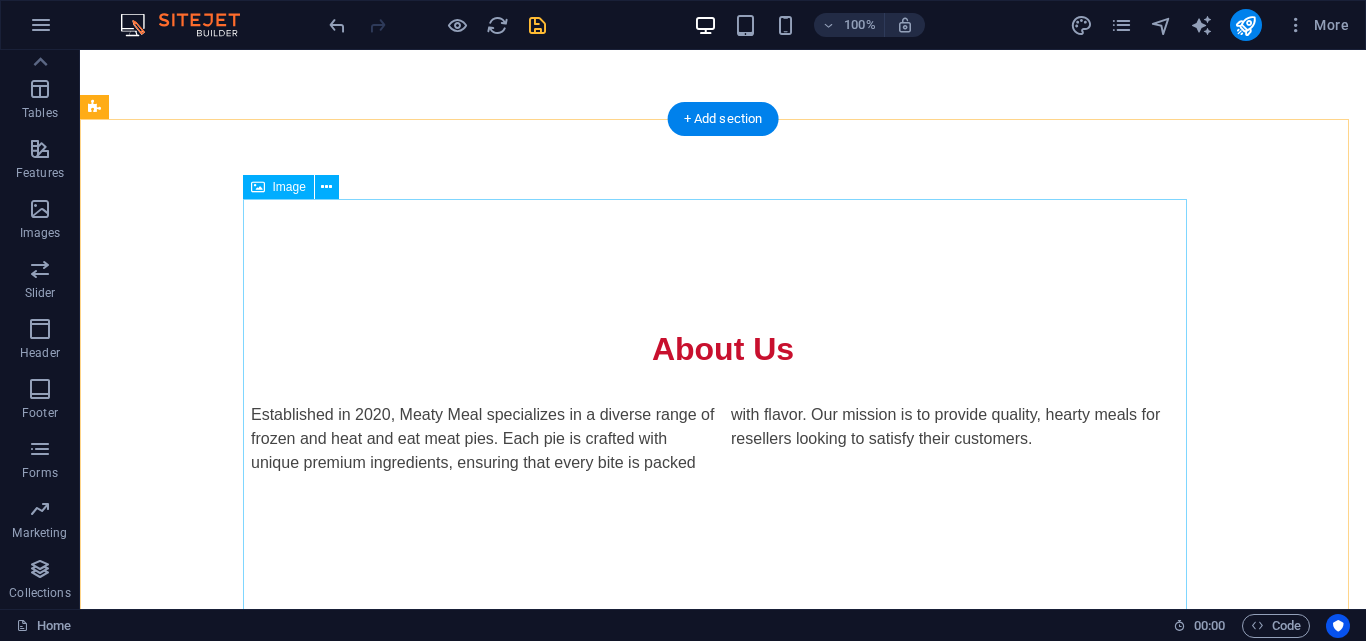 scroll, scrollTop: 1000, scrollLeft: 0, axis: vertical 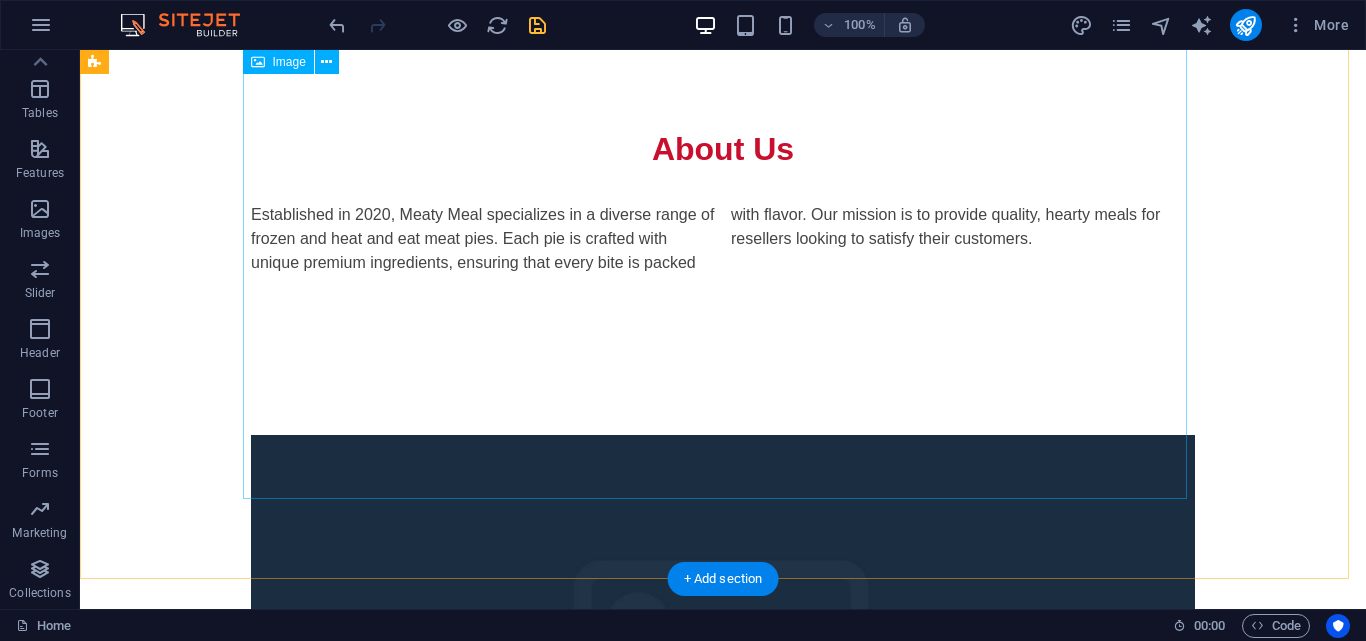click at bounding box center [723, 685] 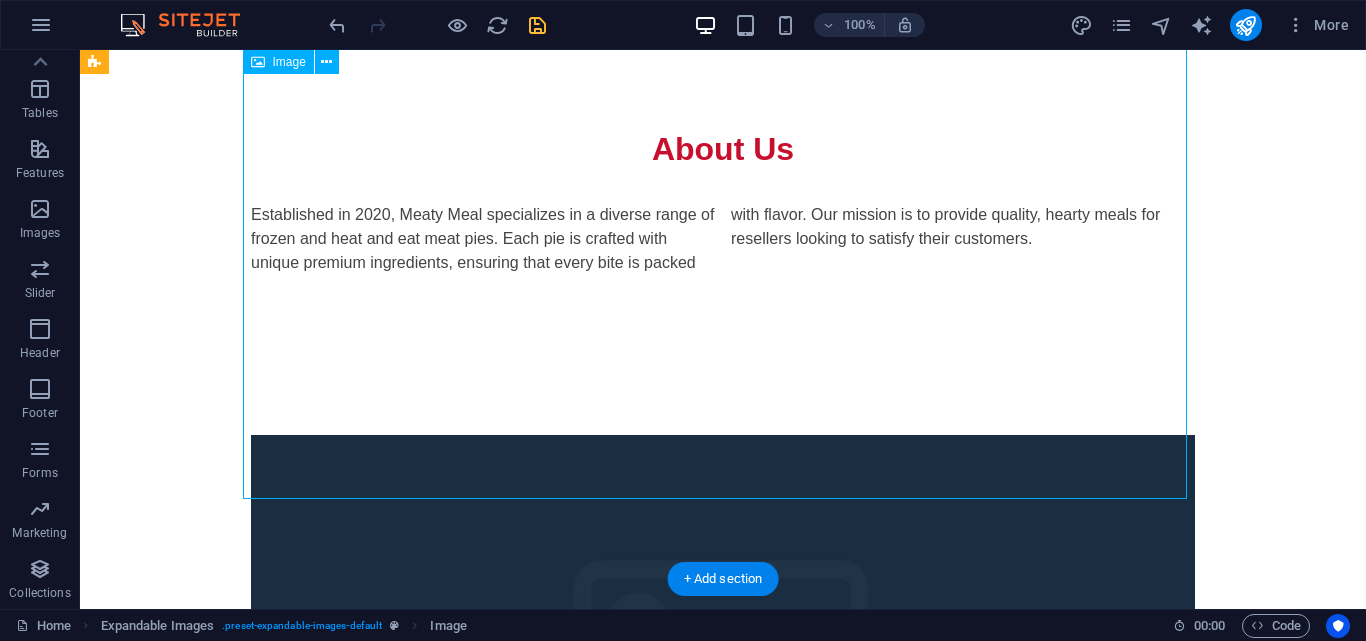 click at bounding box center [723, 685] 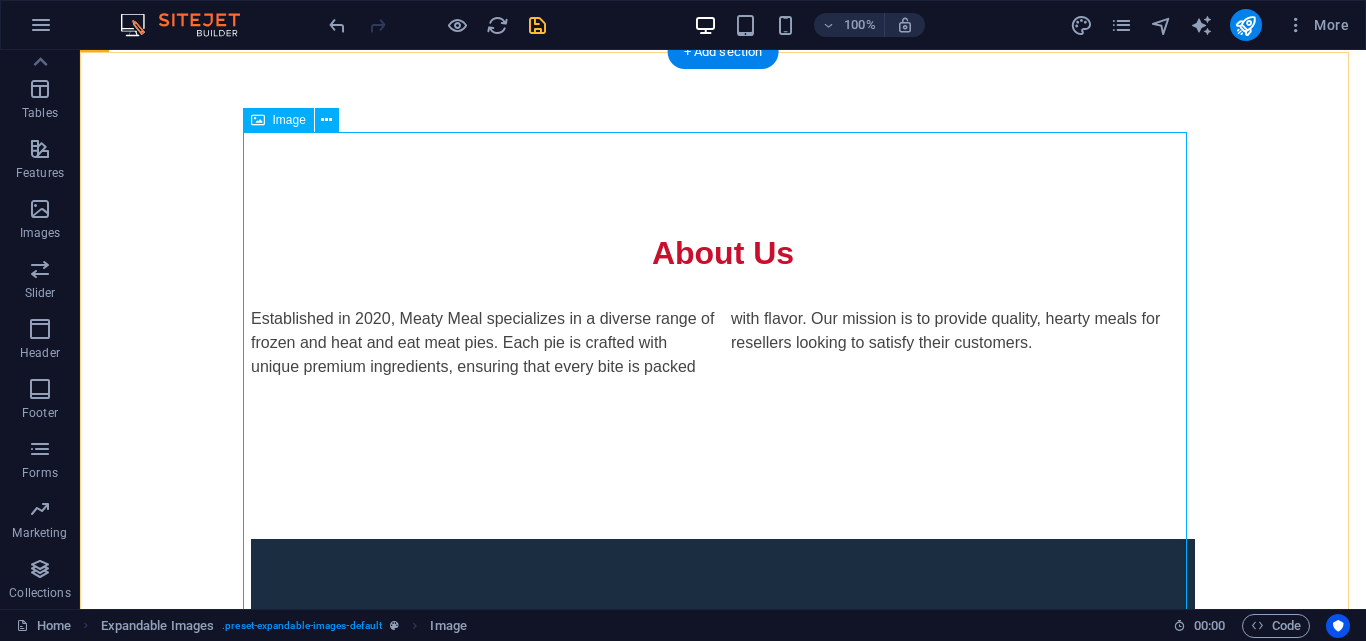 scroll, scrollTop: 900, scrollLeft: 0, axis: vertical 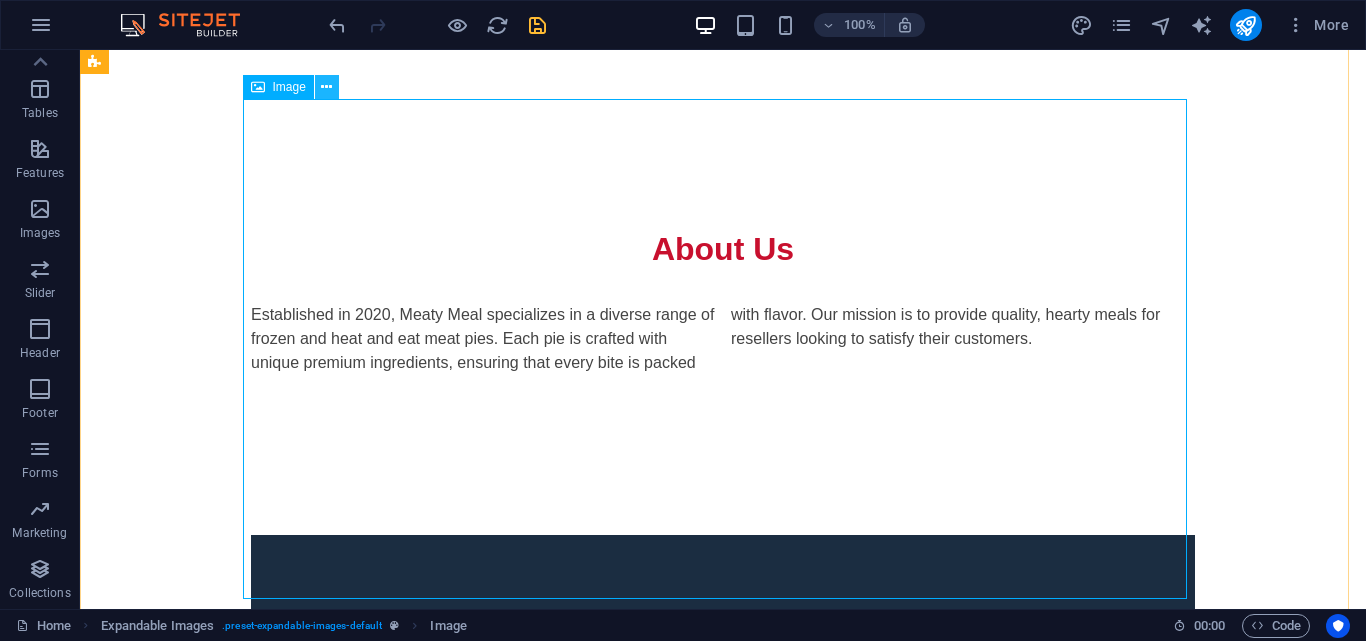 click at bounding box center (327, 87) 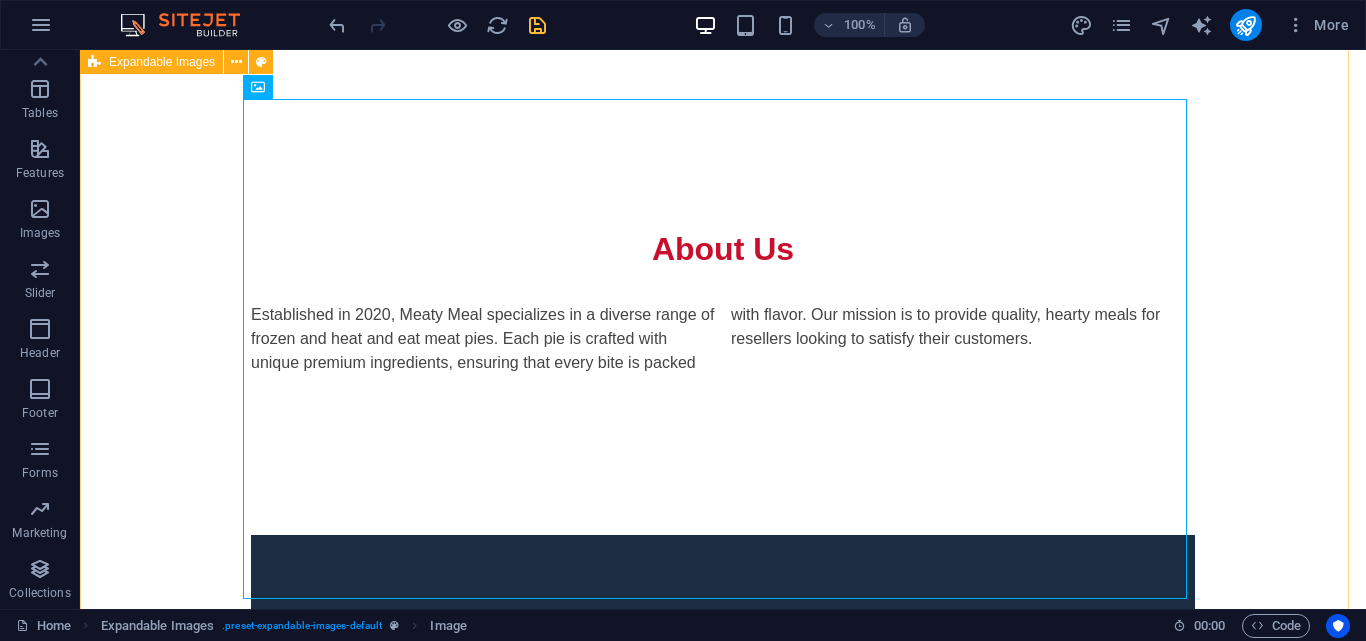 click at bounding box center (723, 785) 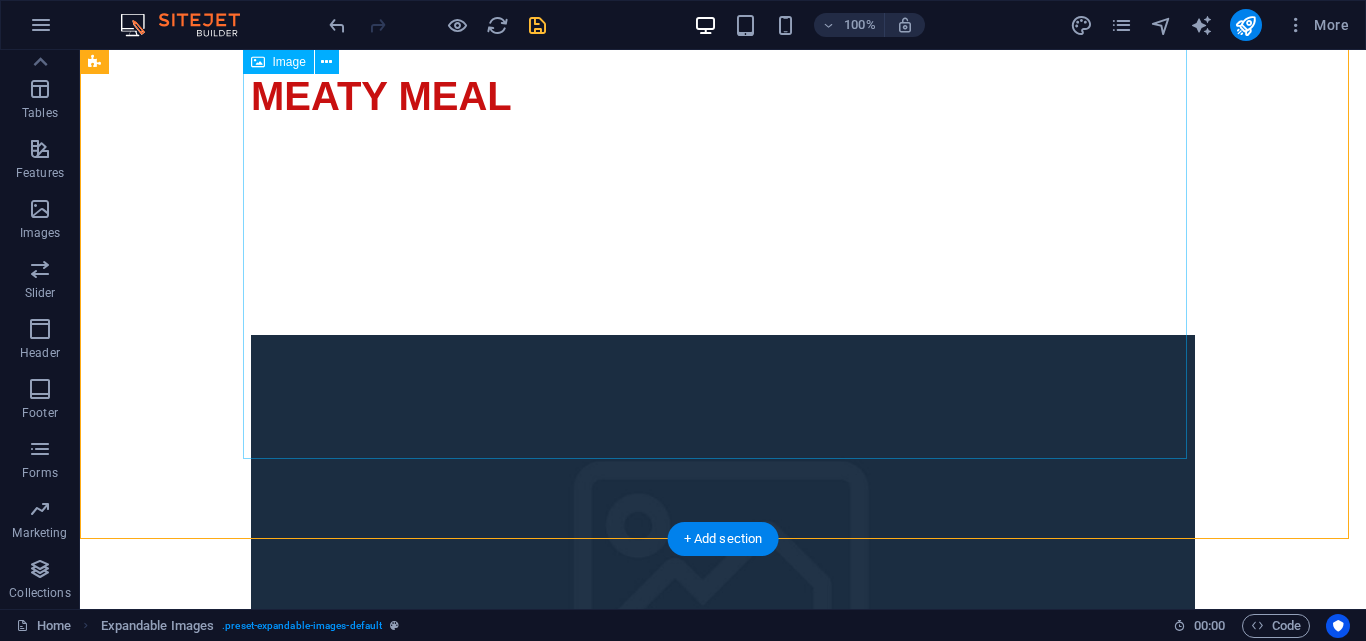 scroll, scrollTop: 1000, scrollLeft: 0, axis: vertical 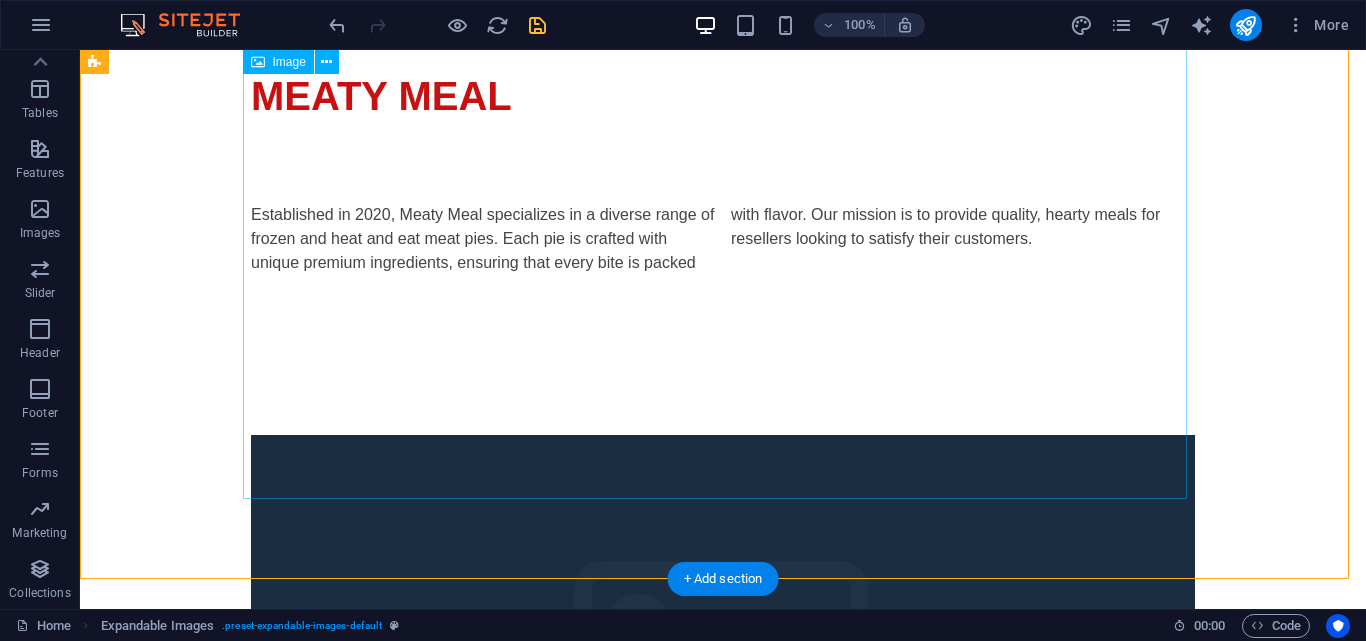 click at bounding box center [723, 685] 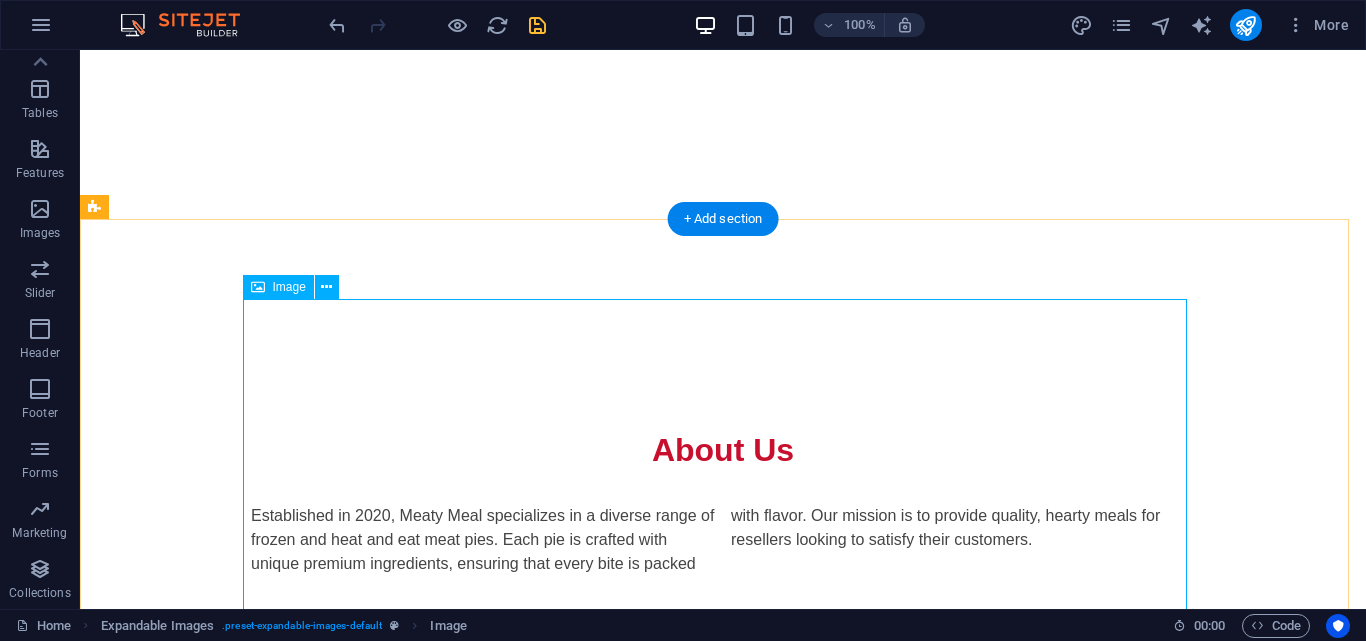 scroll, scrollTop: 700, scrollLeft: 0, axis: vertical 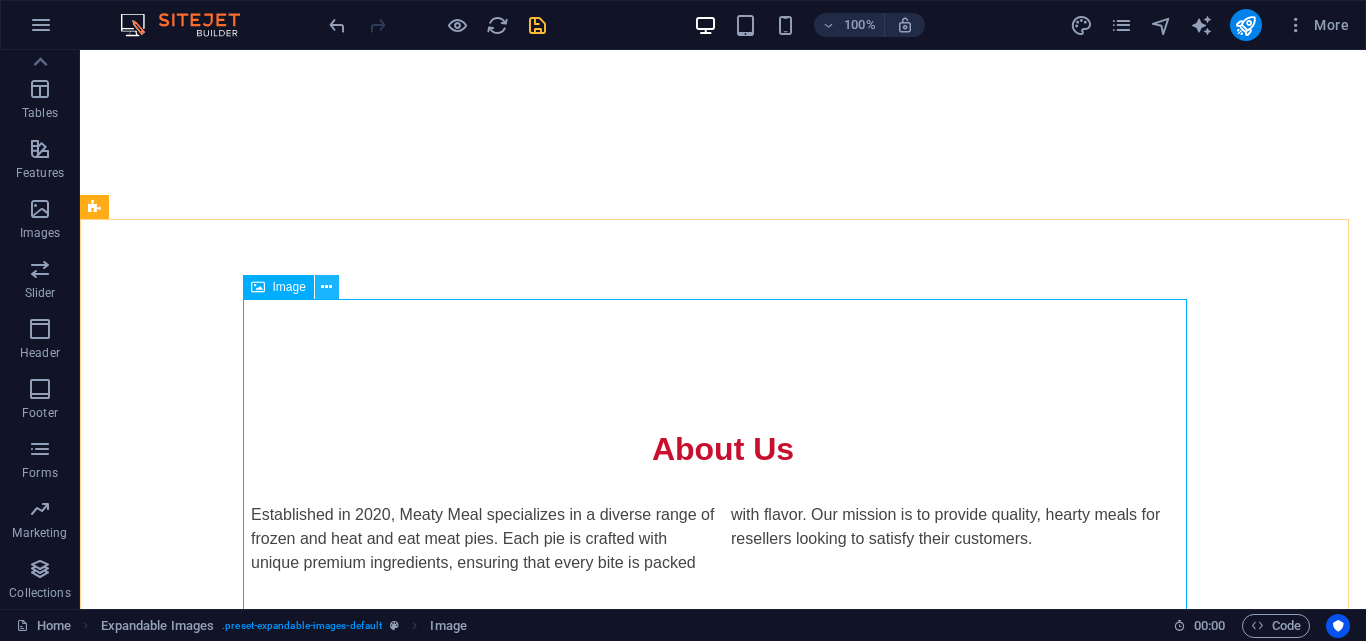 click at bounding box center (326, 287) 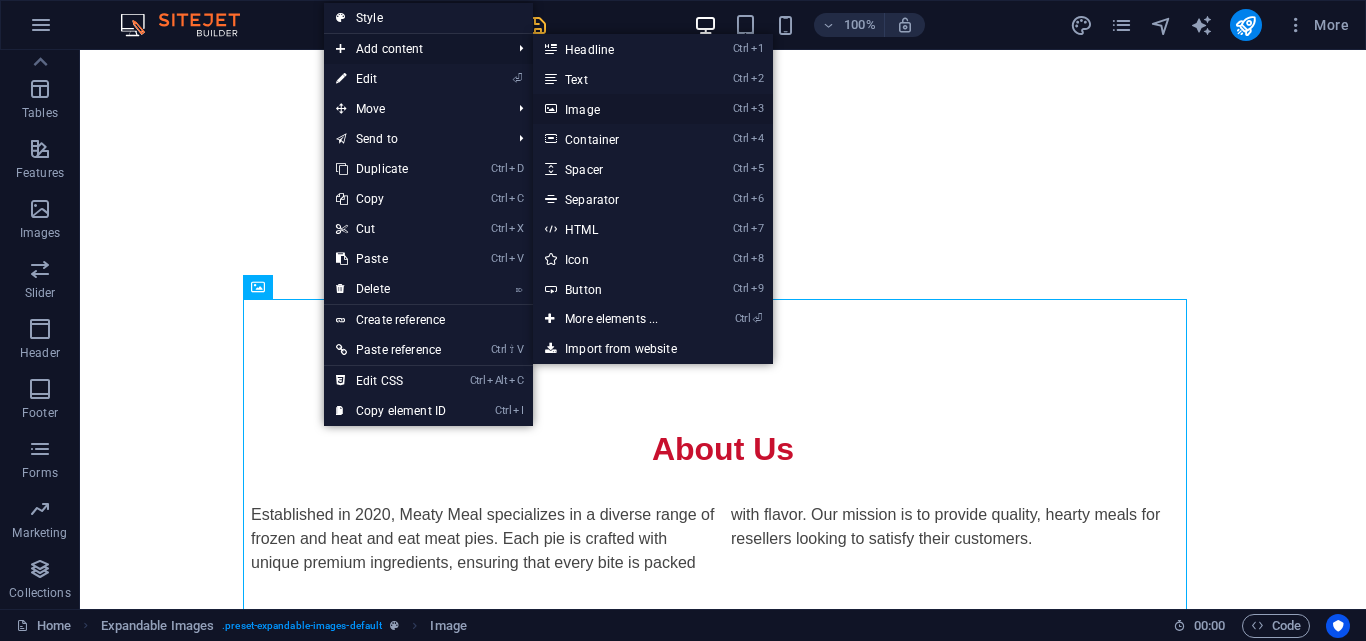click on "Ctrl 3  Image" at bounding box center (615, 109) 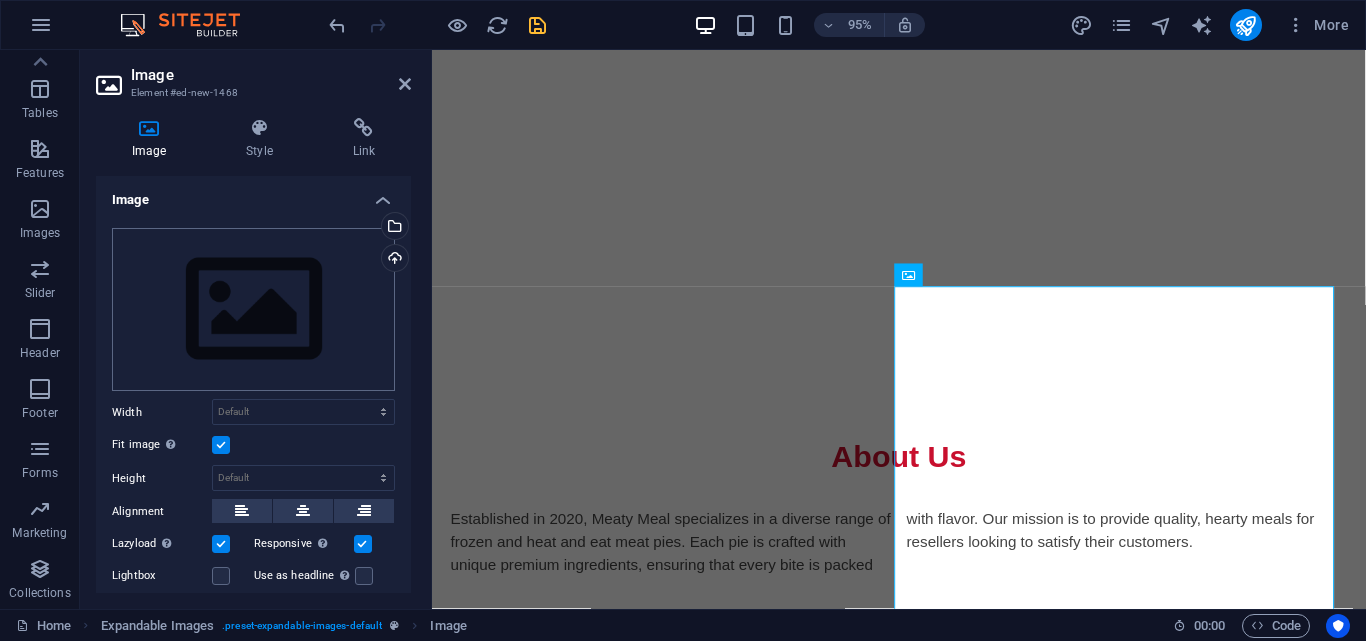 scroll, scrollTop: 729, scrollLeft: 0, axis: vertical 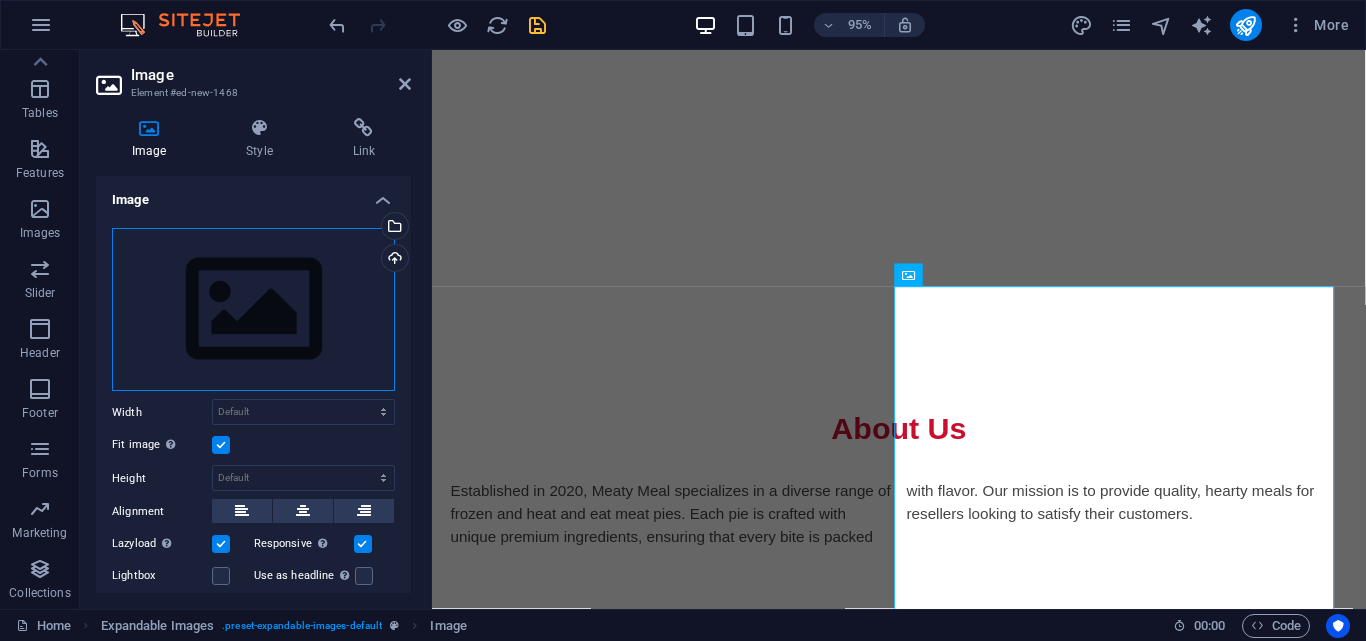 click on "Drag files here, click to choose files or select files from Files or our free stock photos & videos" at bounding box center [253, 310] 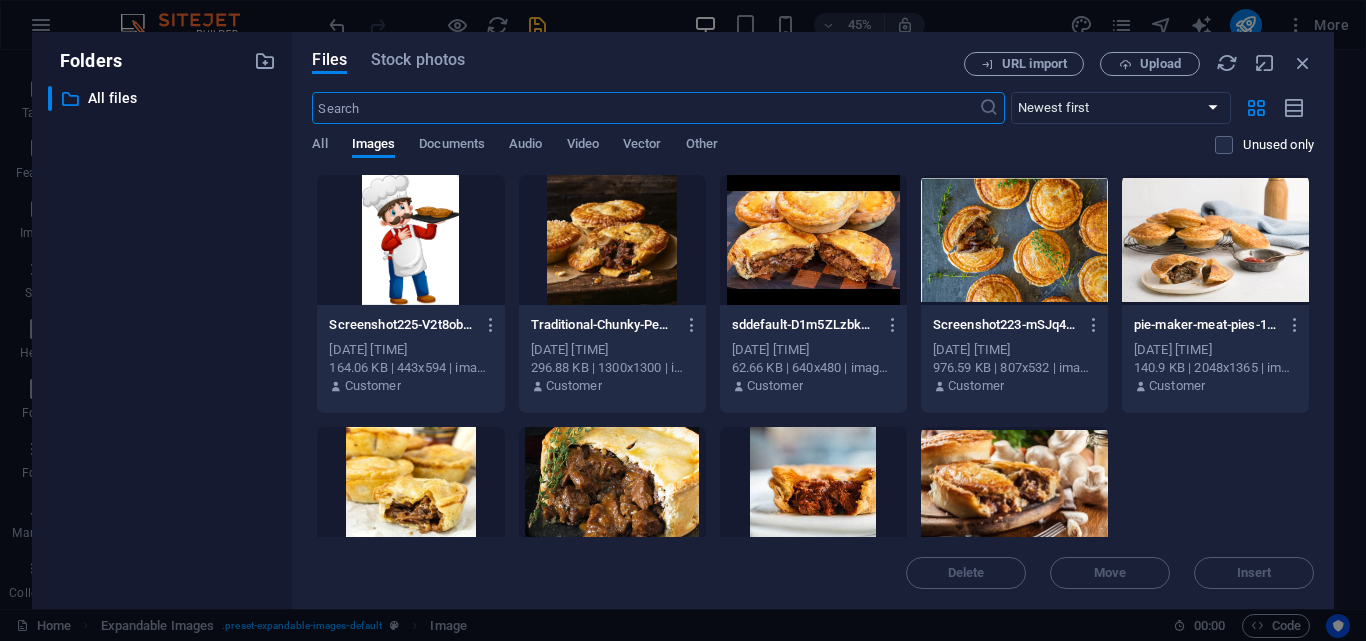 scroll, scrollTop: 1383, scrollLeft: 0, axis: vertical 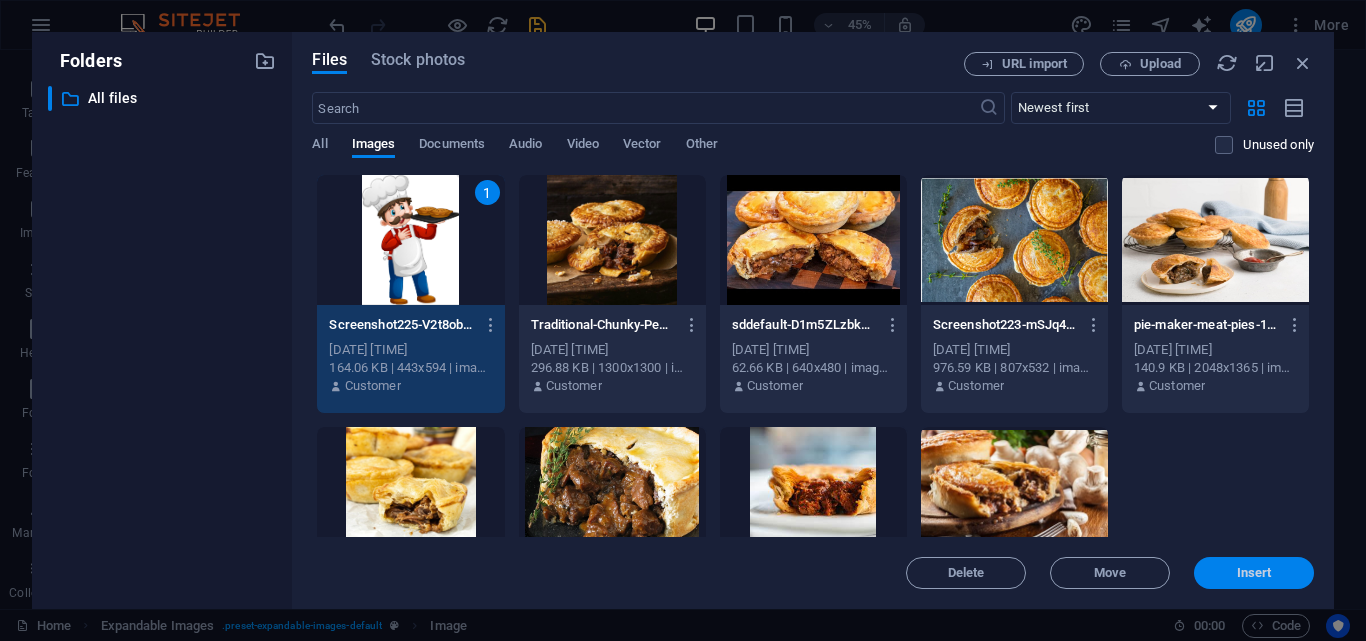 click on "Insert" at bounding box center (1254, 573) 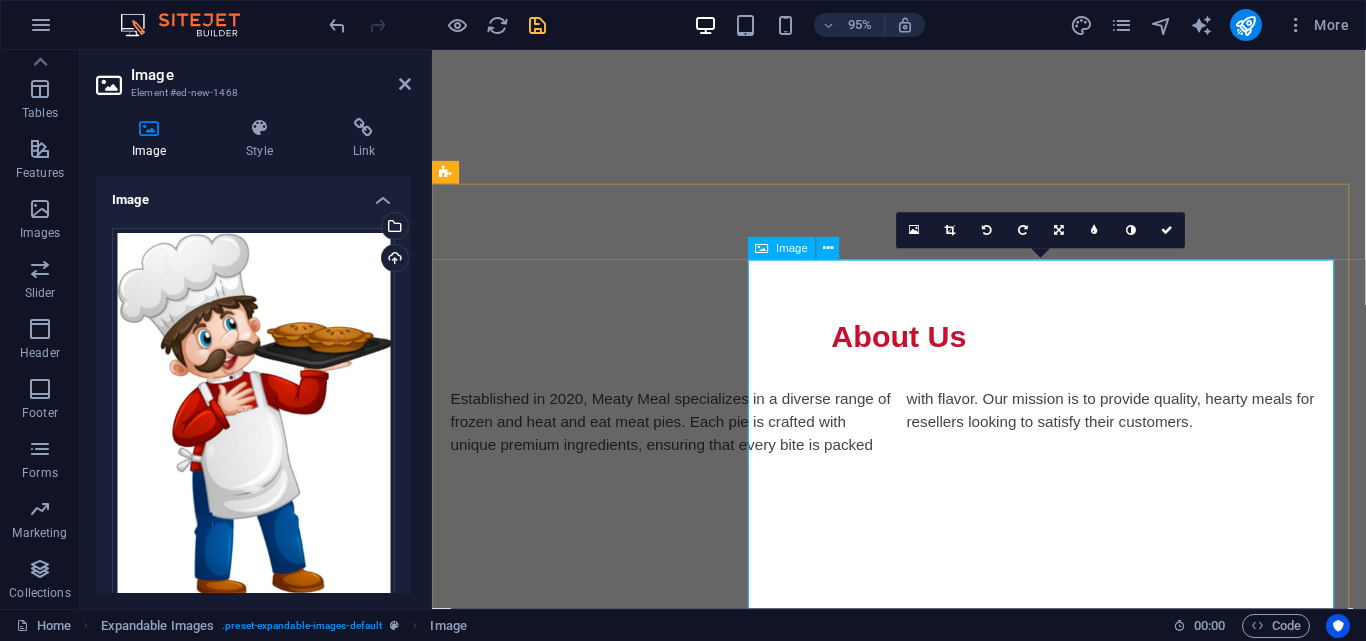 scroll, scrollTop: 829, scrollLeft: 0, axis: vertical 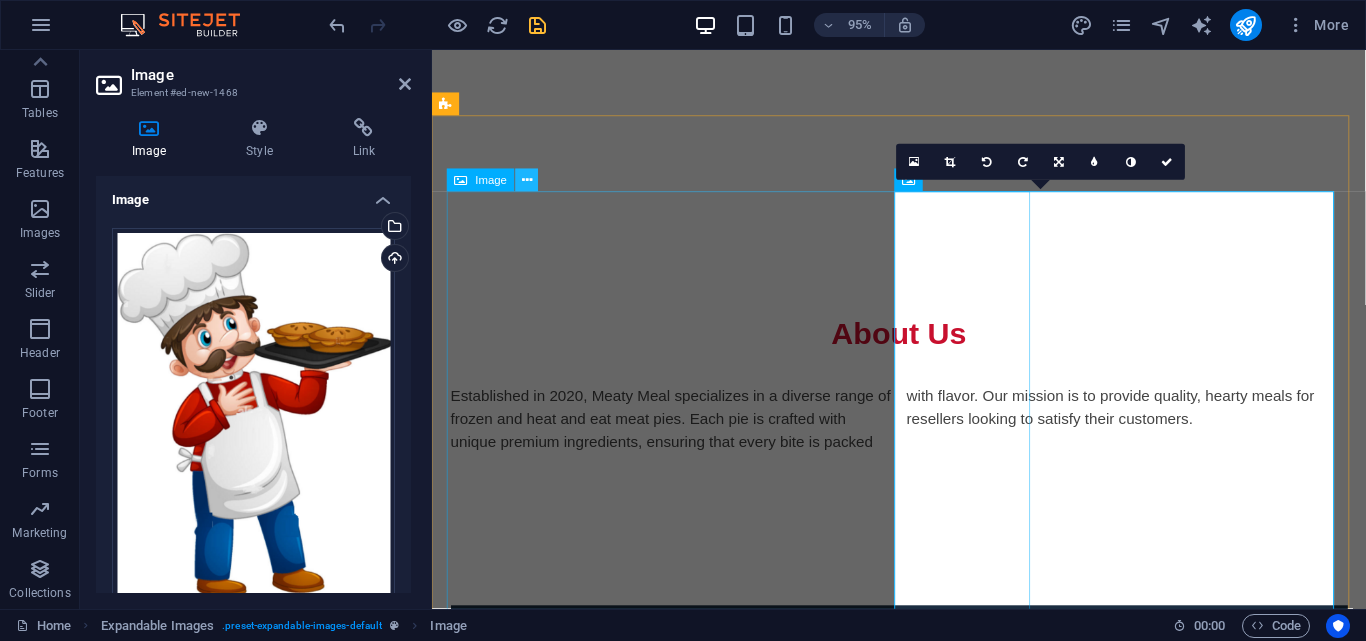 click at bounding box center [527, 180] 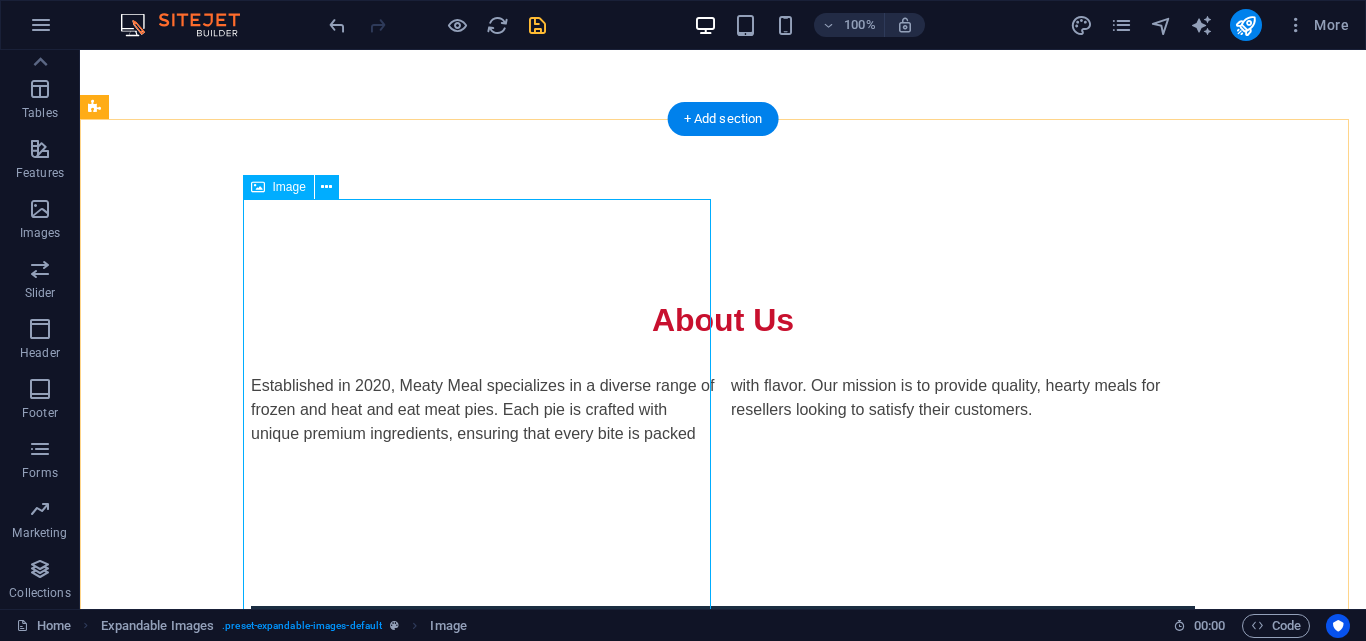 scroll, scrollTop: 800, scrollLeft: 0, axis: vertical 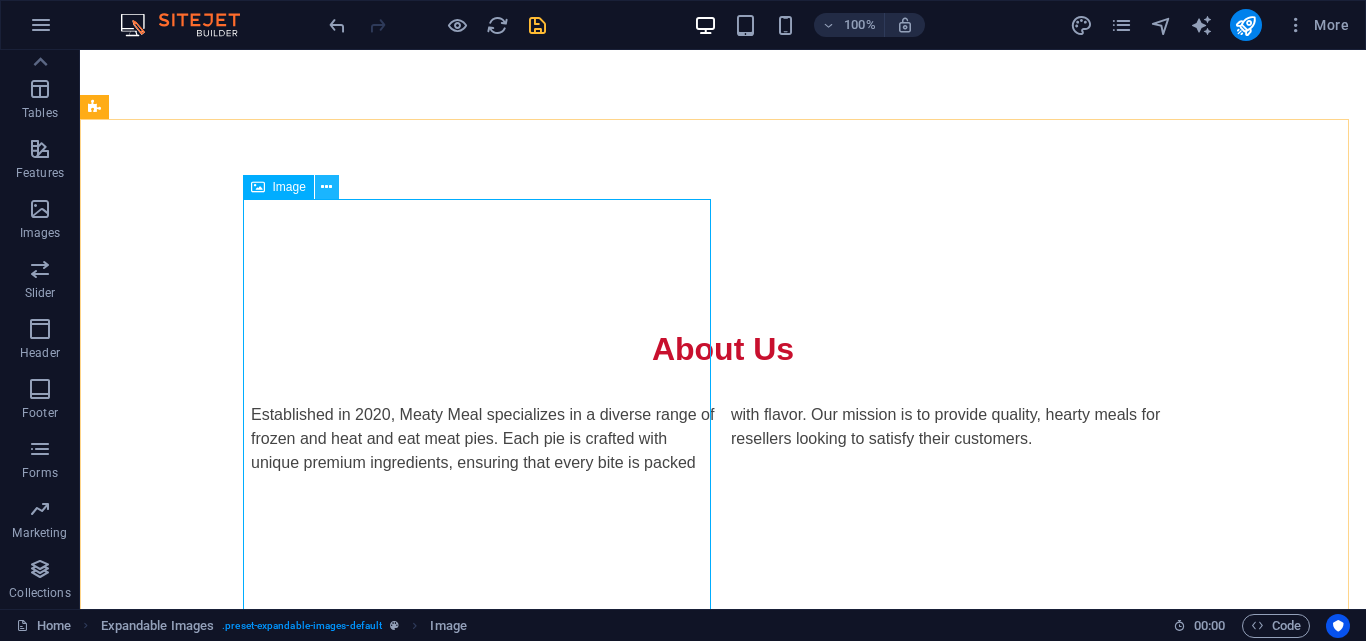 click at bounding box center [327, 187] 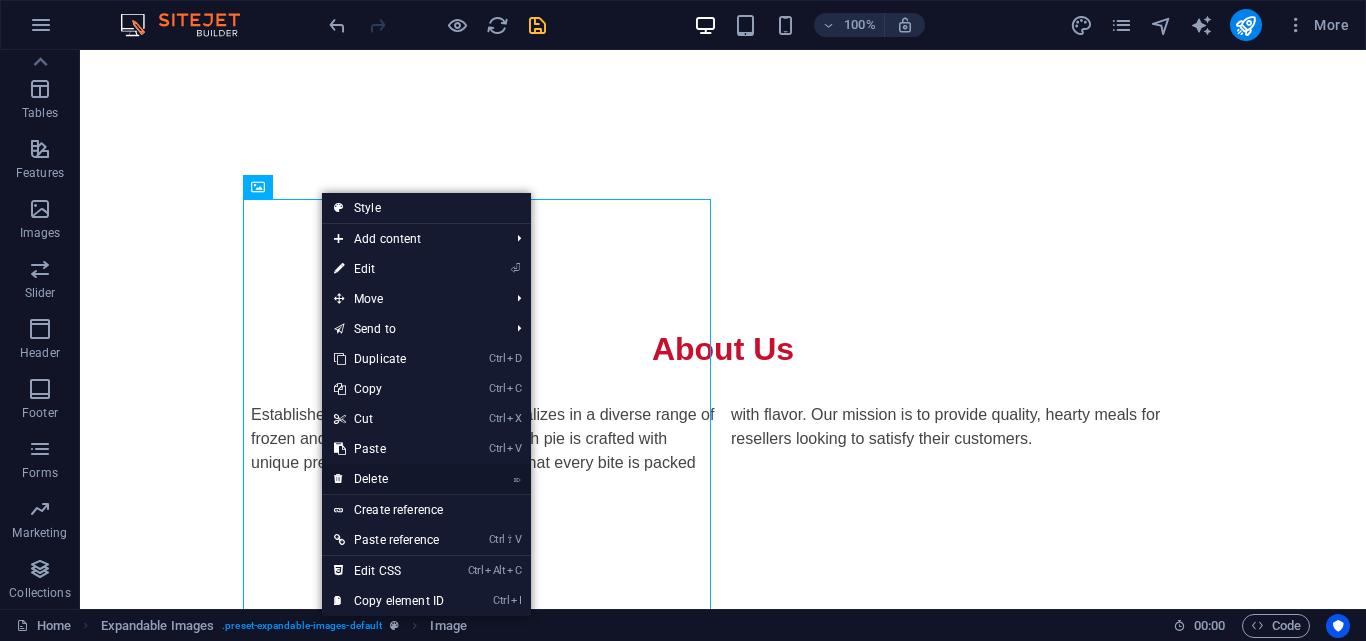click on "⌦  Delete" at bounding box center (389, 479) 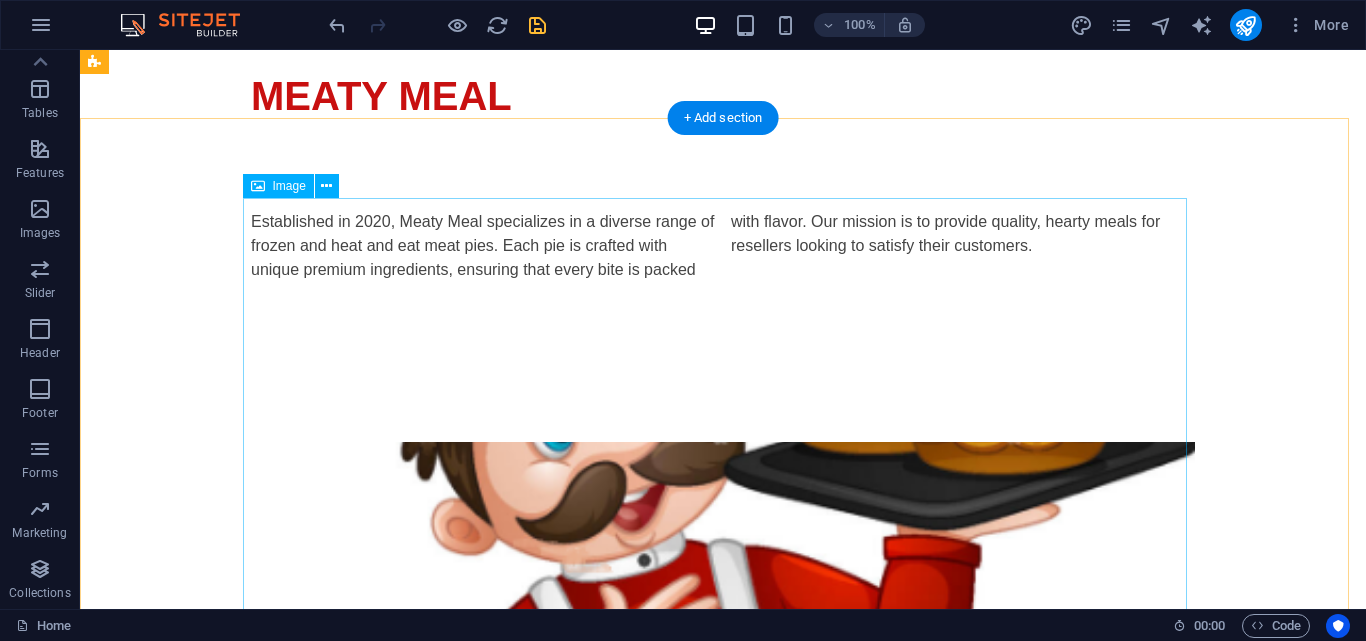scroll, scrollTop: 800, scrollLeft: 0, axis: vertical 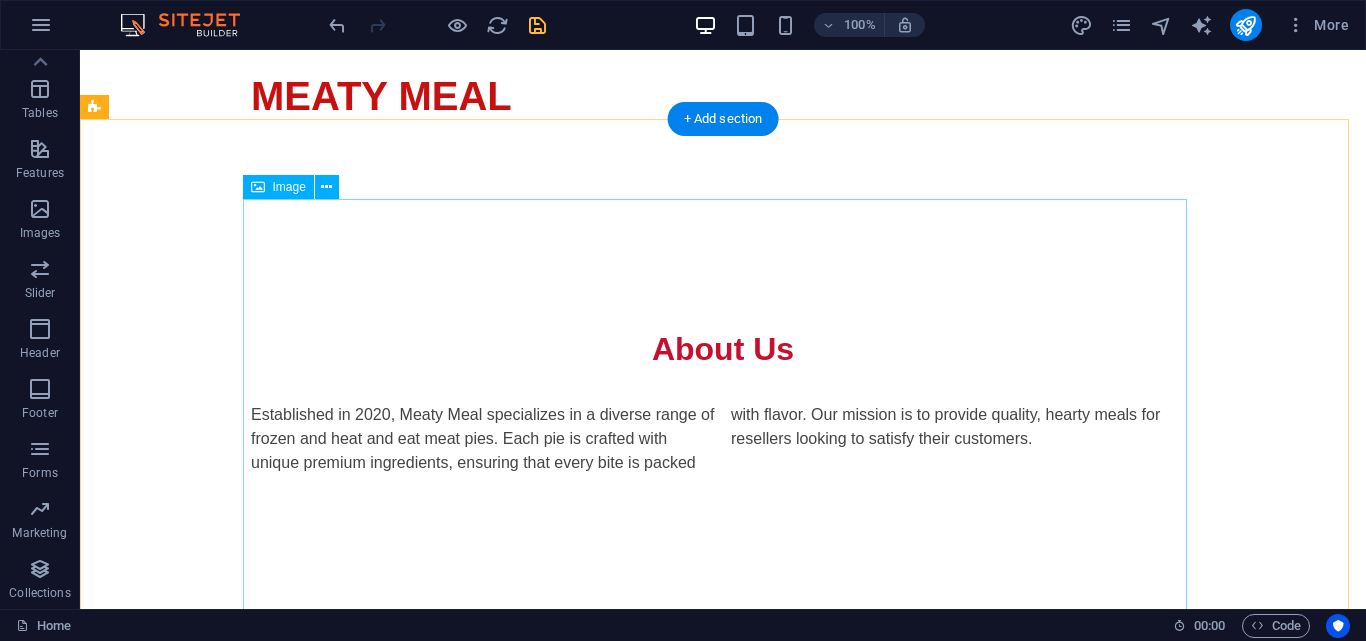 click at bounding box center (723, 885) 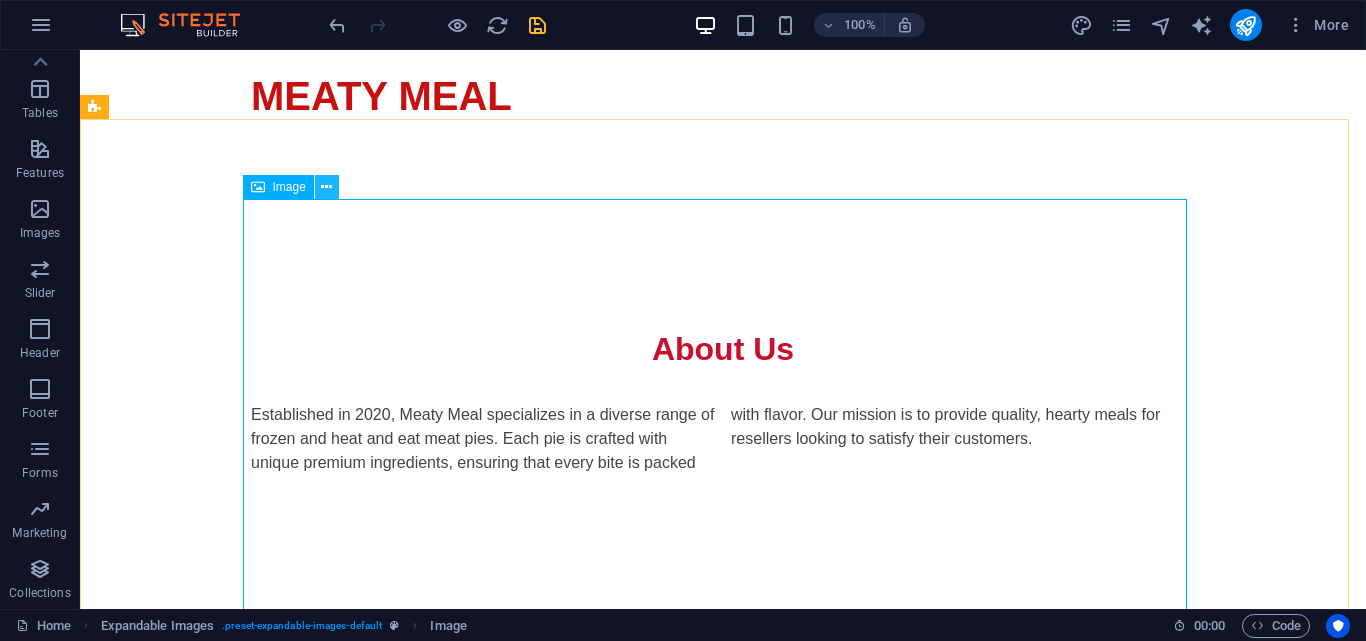 click at bounding box center [326, 187] 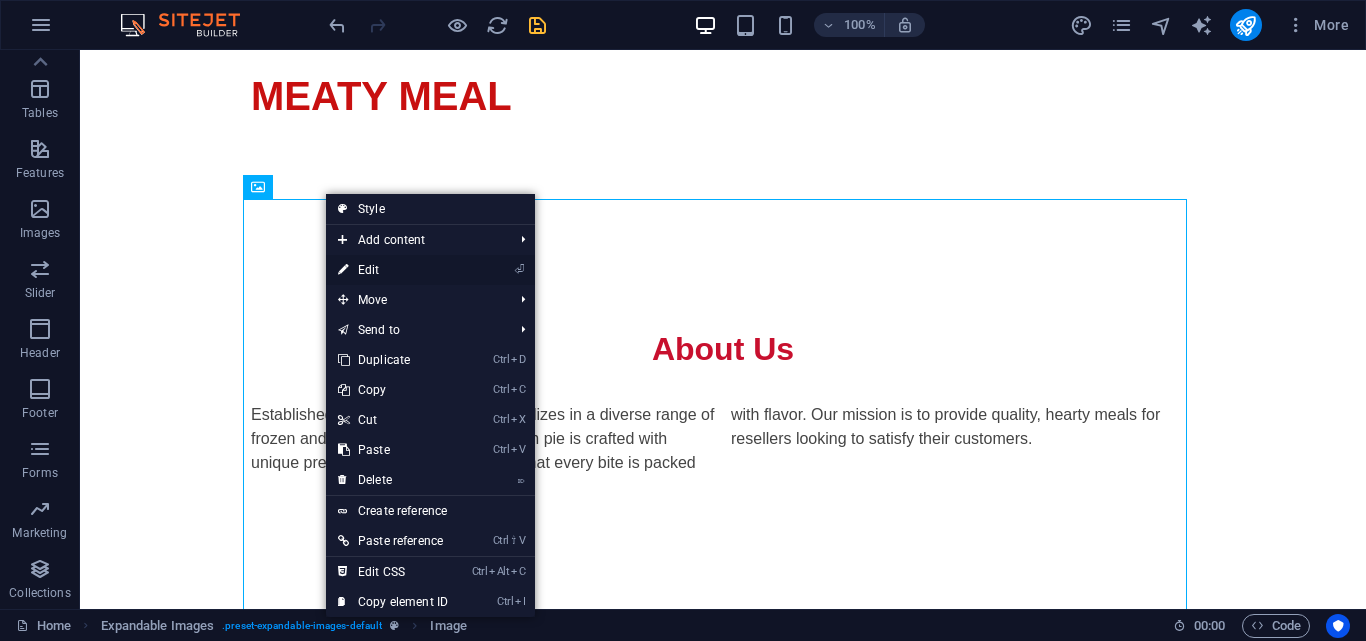 click on "⏎  Edit" at bounding box center [393, 270] 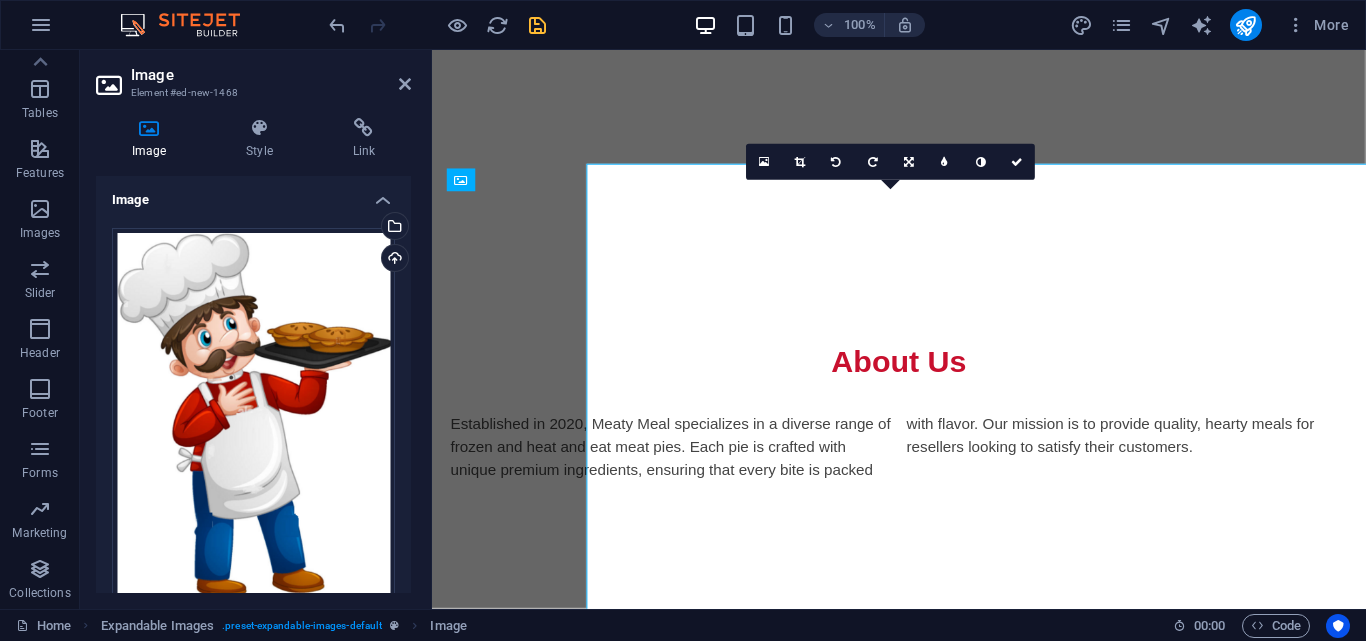 scroll, scrollTop: 829, scrollLeft: 0, axis: vertical 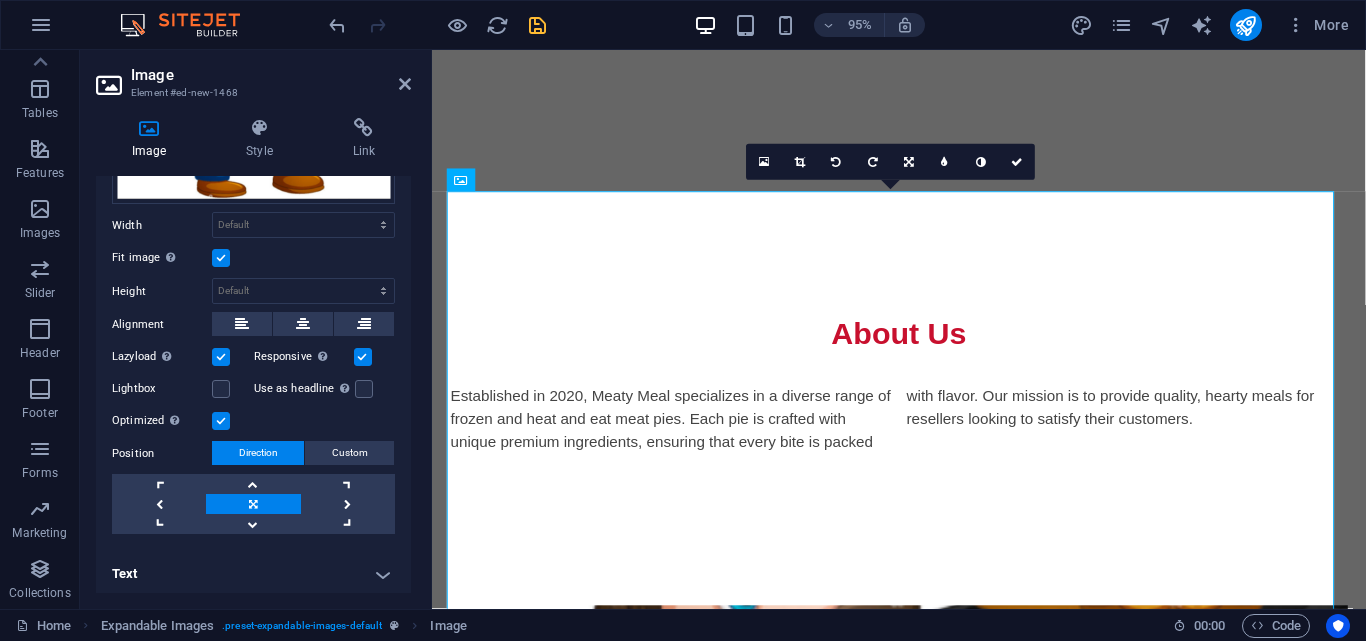 click at bounding box center [221, 258] 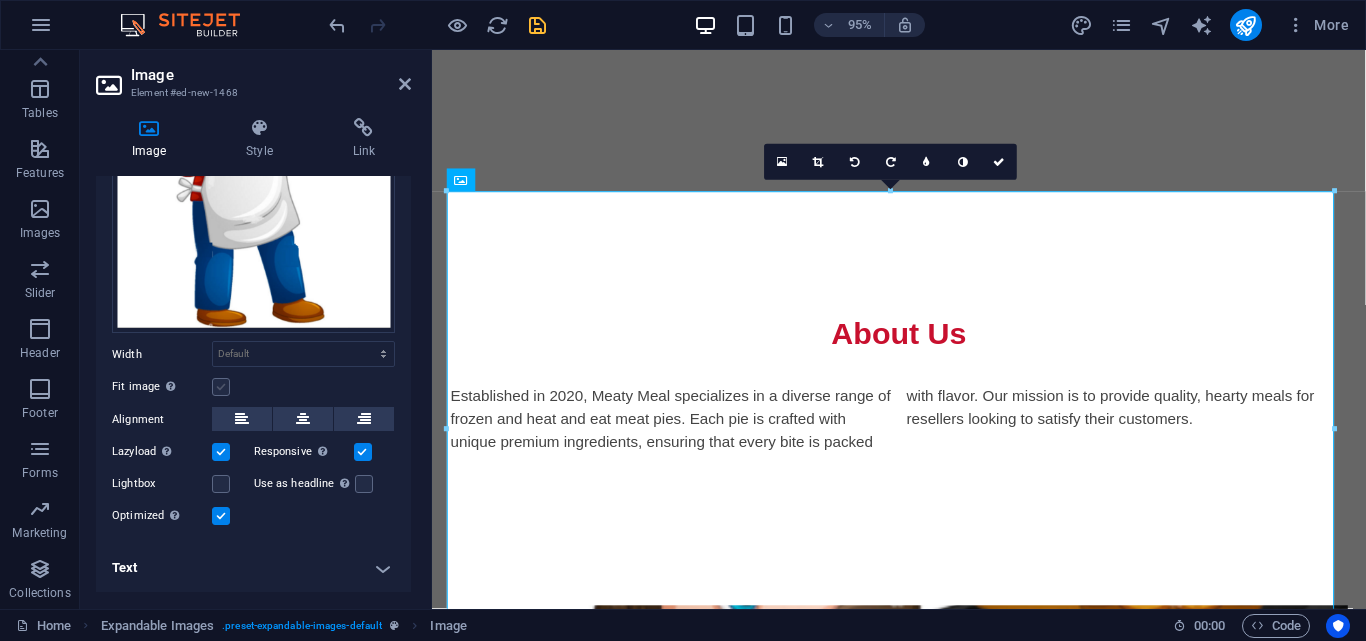 scroll, scrollTop: 264, scrollLeft: 0, axis: vertical 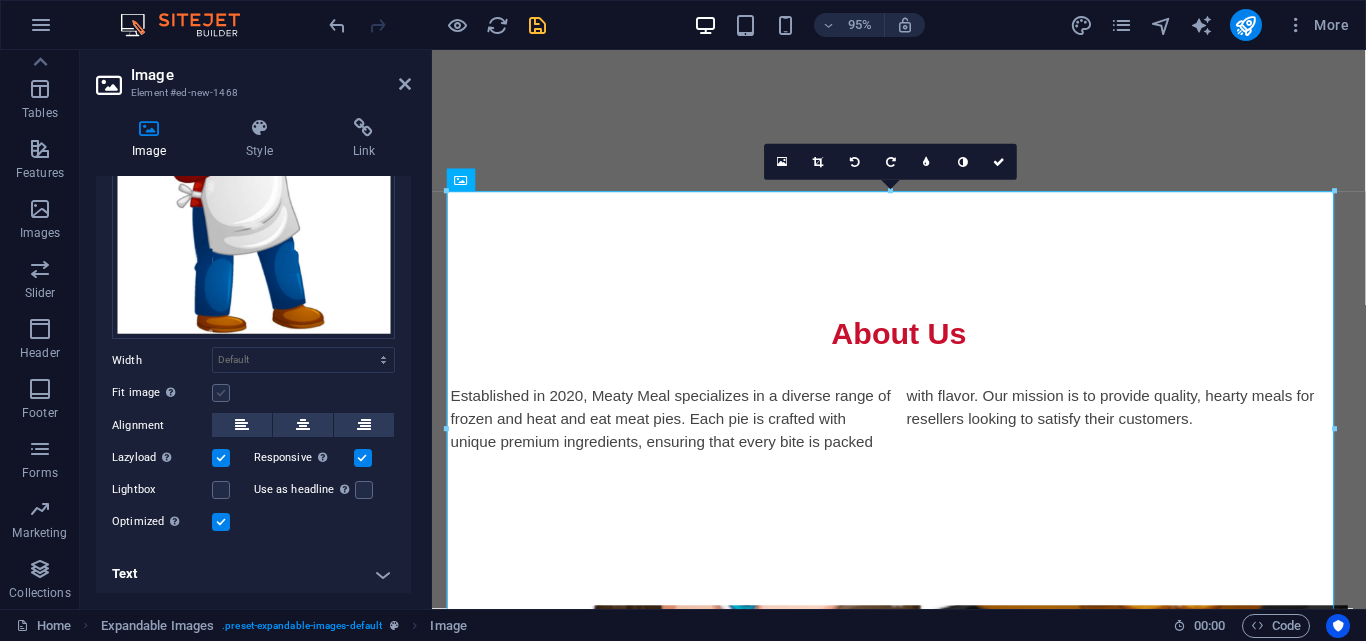 click at bounding box center (221, 393) 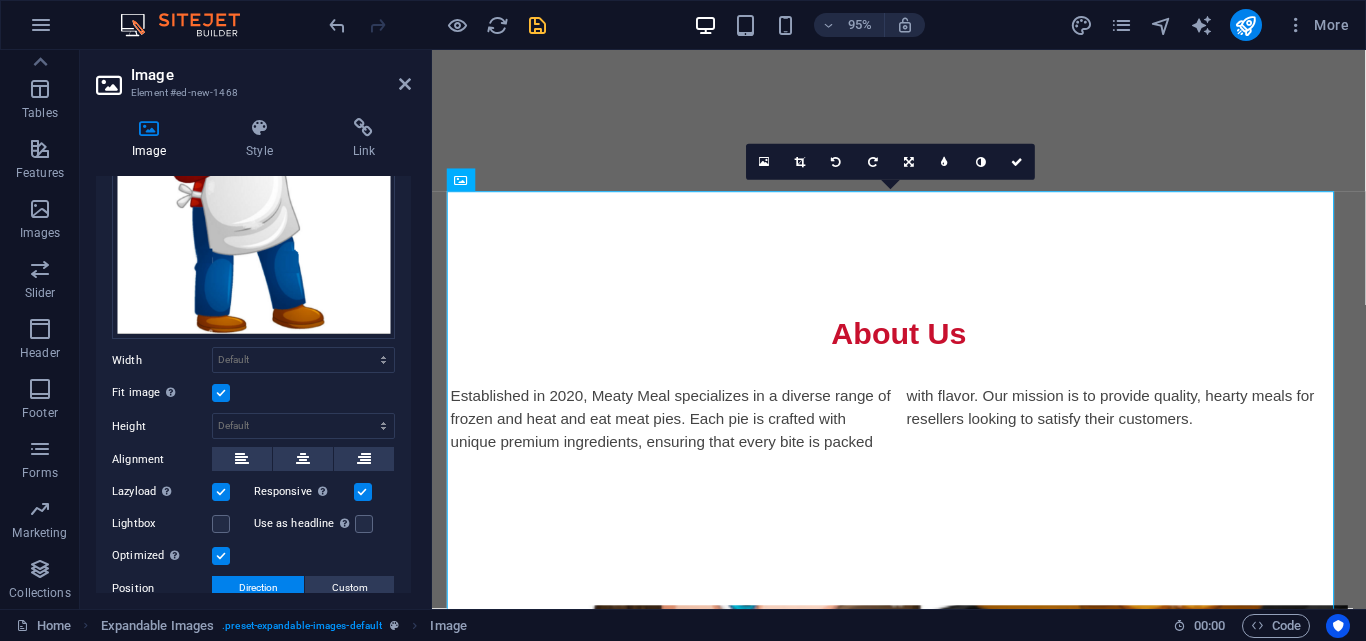 scroll, scrollTop: 399, scrollLeft: 0, axis: vertical 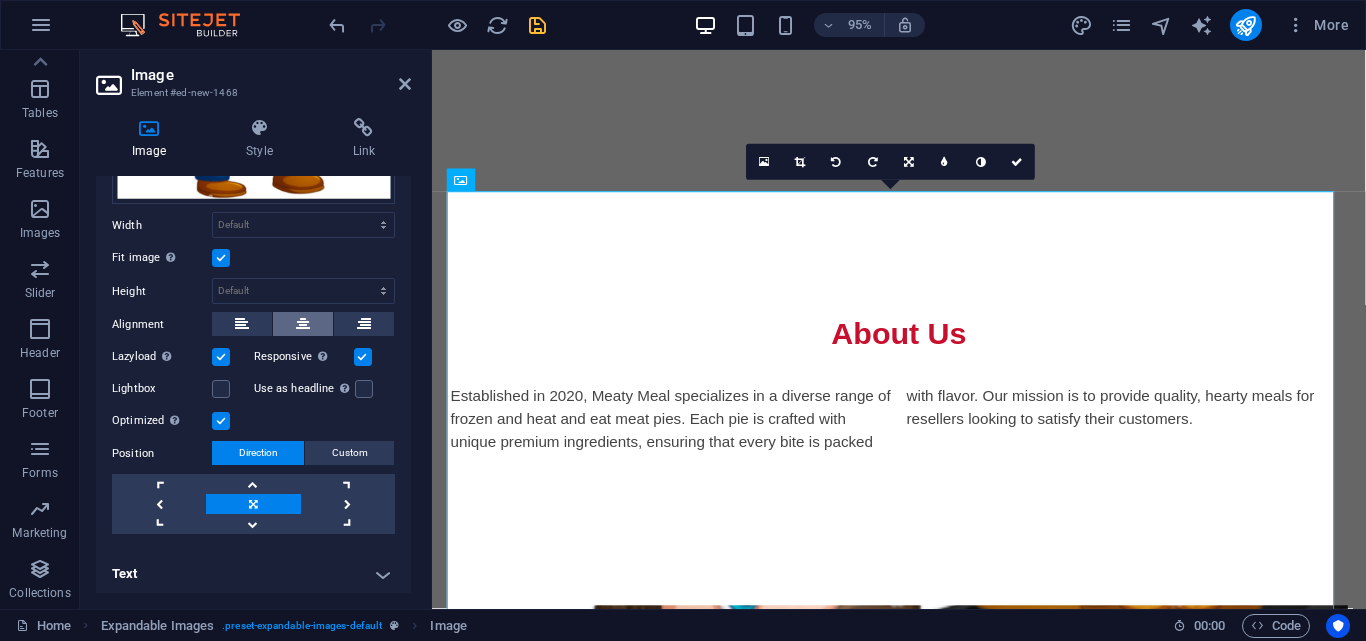 click at bounding box center (303, 324) 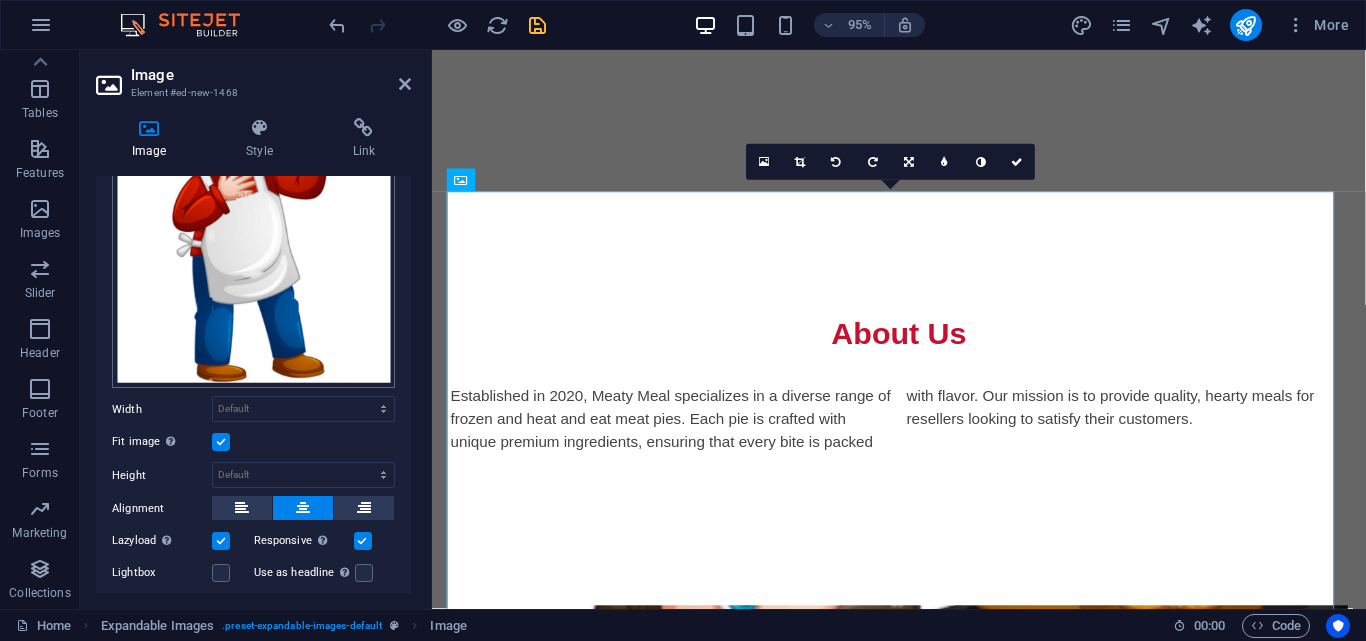 scroll, scrollTop: 299, scrollLeft: 0, axis: vertical 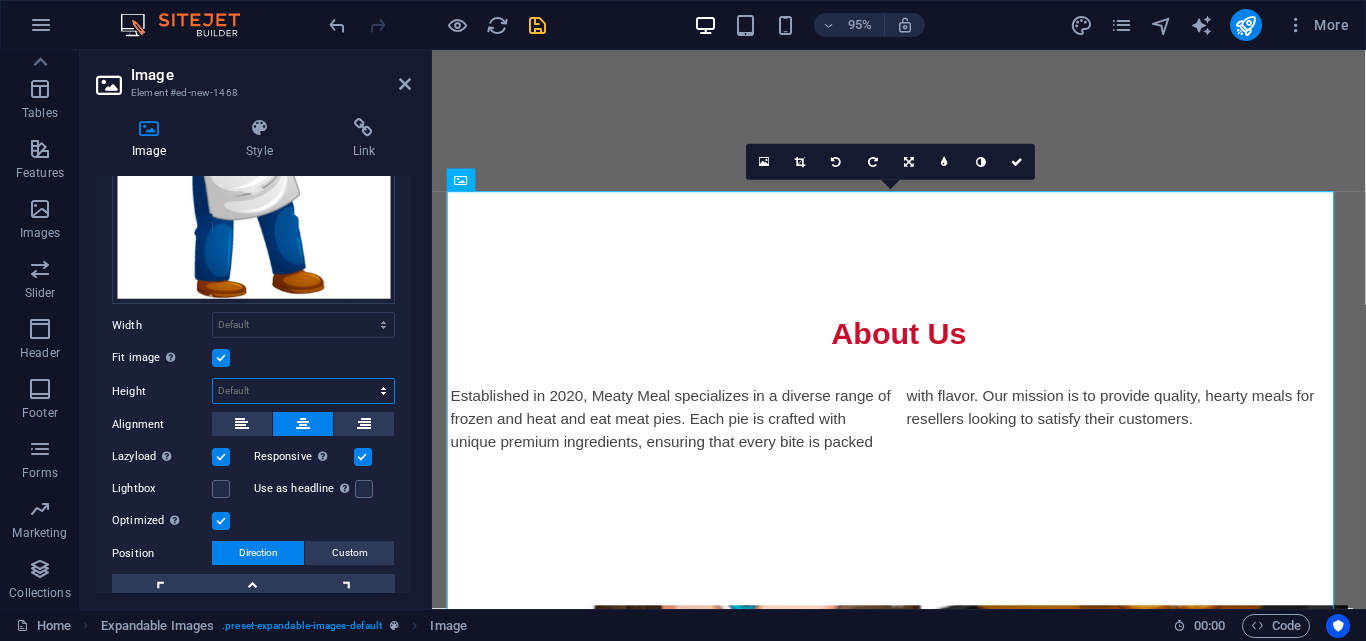 click on "Default auto px" at bounding box center [303, 391] 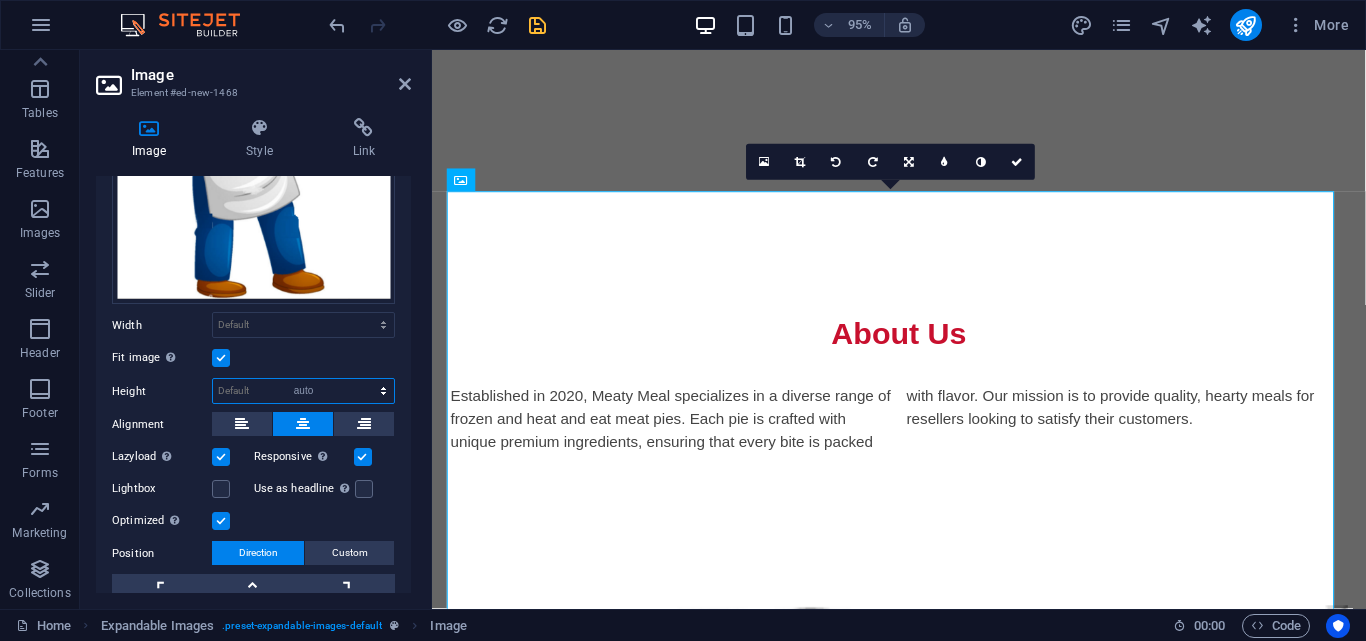 click on "Default auto px" at bounding box center (303, 391) 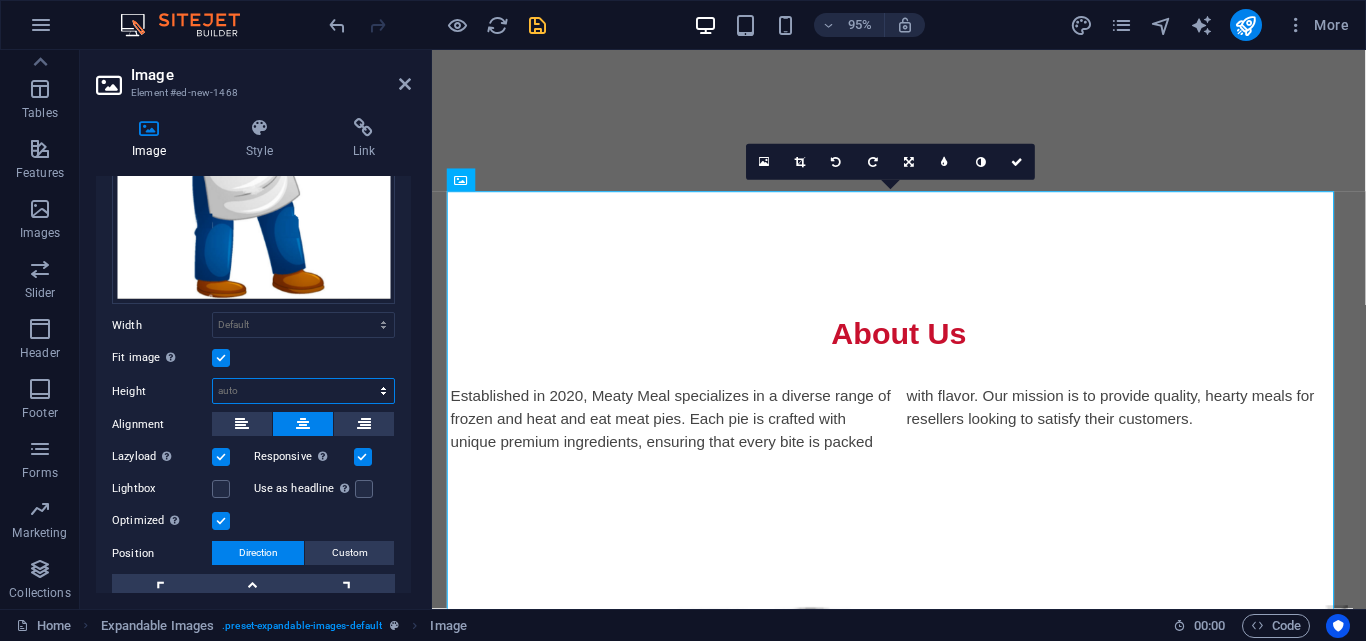 click on "Default auto px" at bounding box center (303, 391) 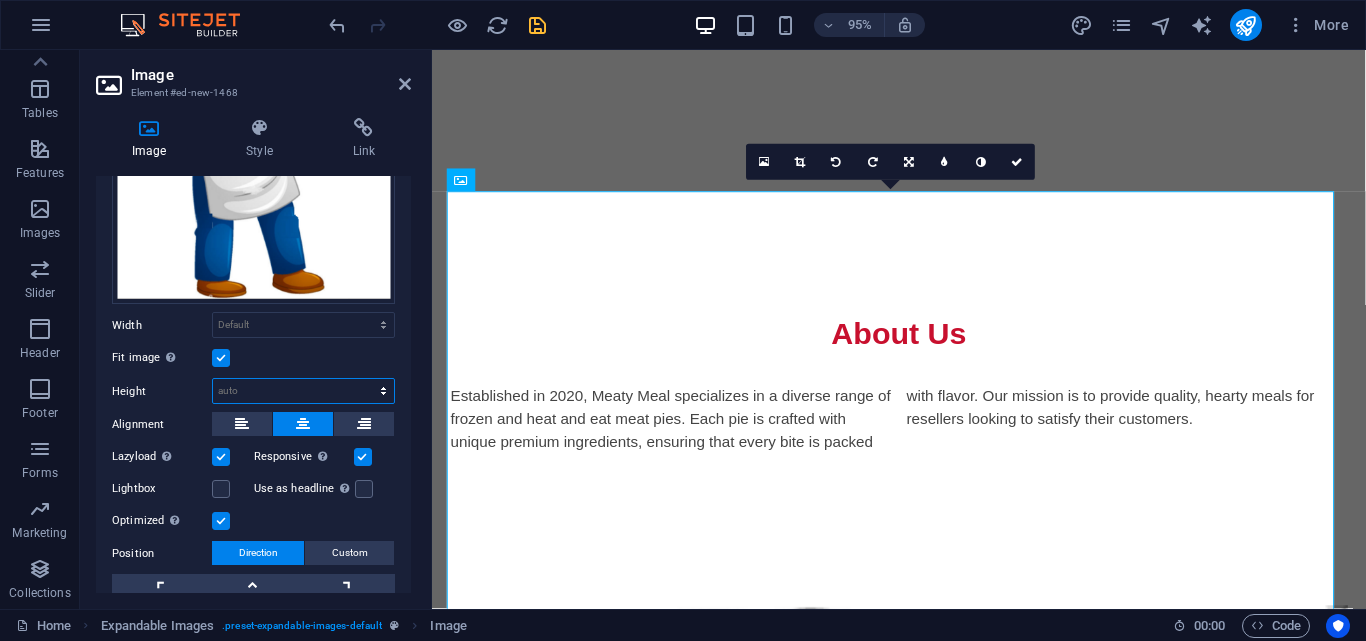 select on "px" 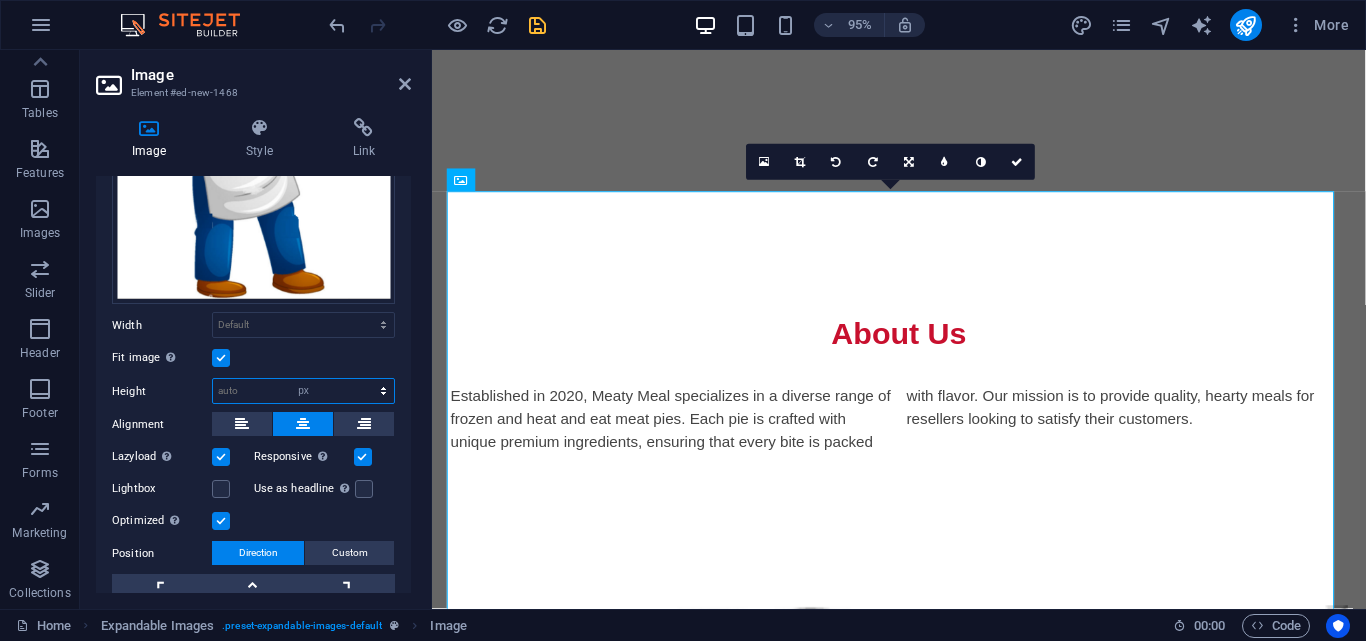 click on "Default auto px" at bounding box center (303, 391) 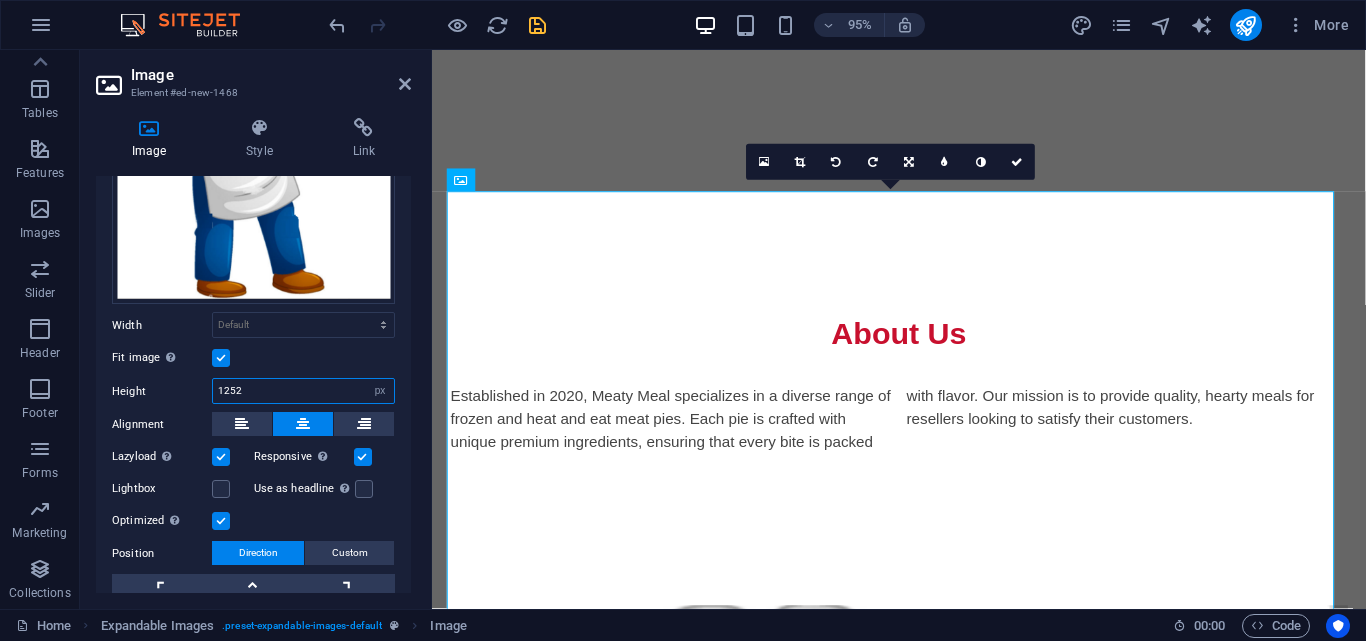 click on "1252" at bounding box center (303, 391) 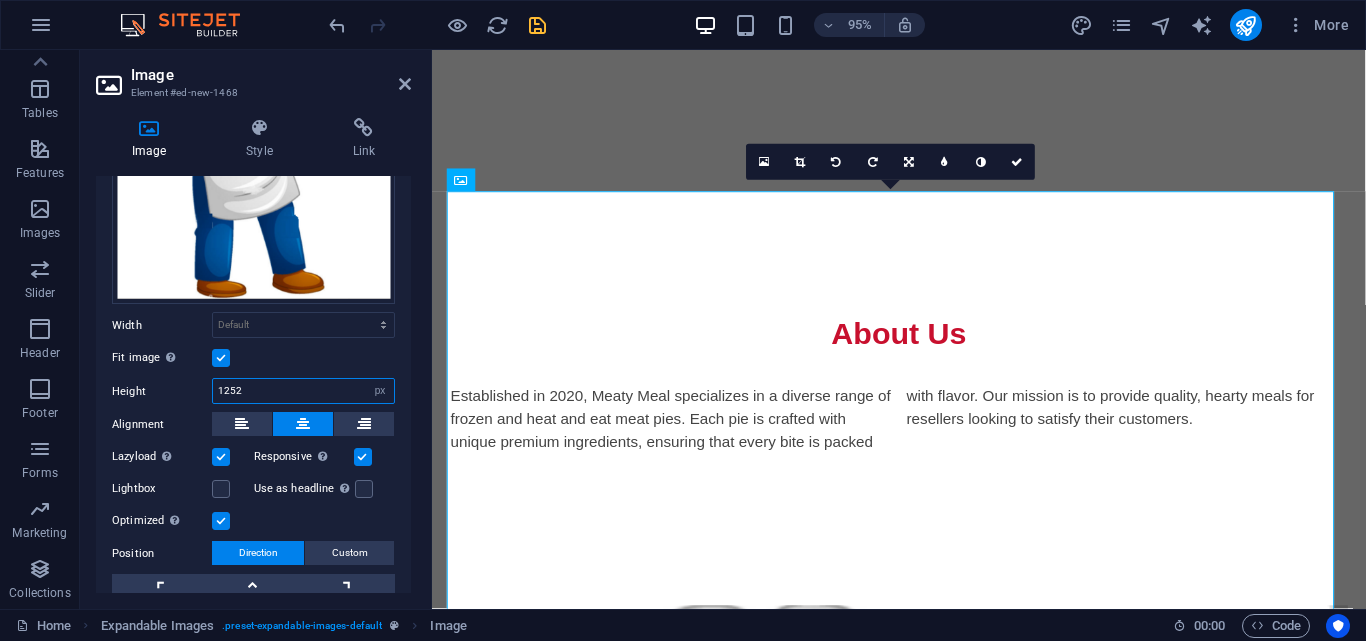 click on "1252" at bounding box center [303, 391] 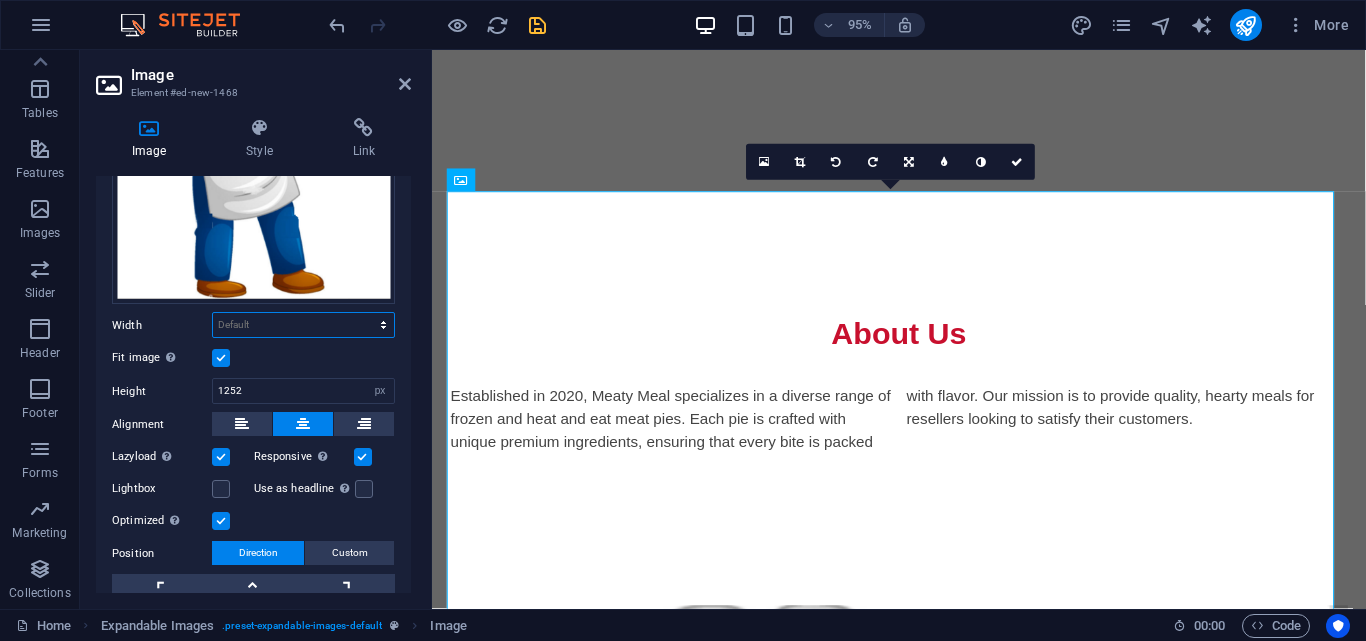 click on "Default auto px rem % em vh vw" at bounding box center (303, 325) 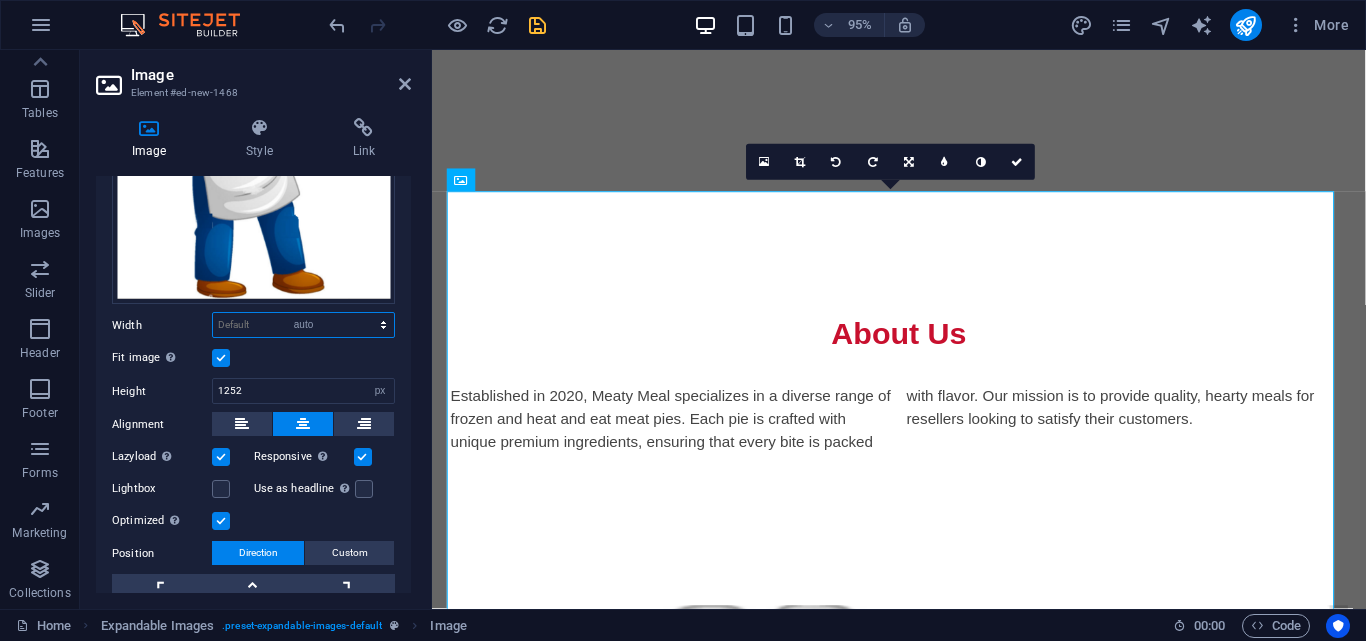 click on "Default auto px rem % em vh vw" at bounding box center (303, 325) 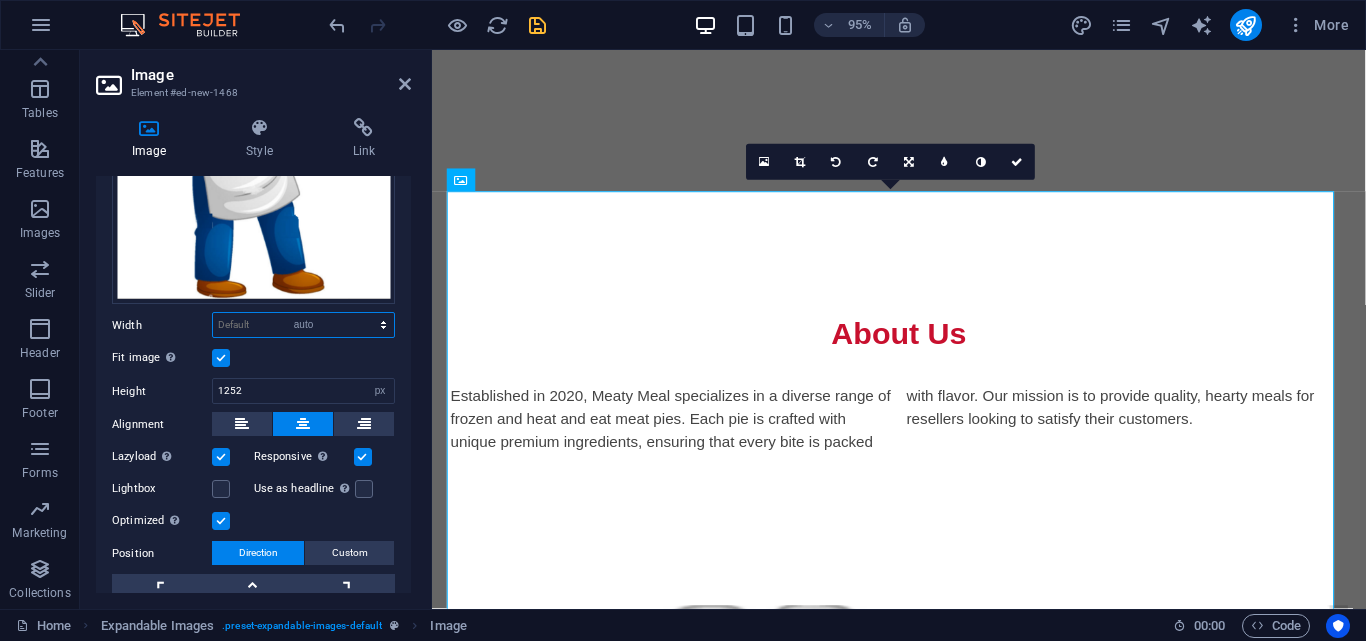 select on "DISABLED_OPTION_VALUE" 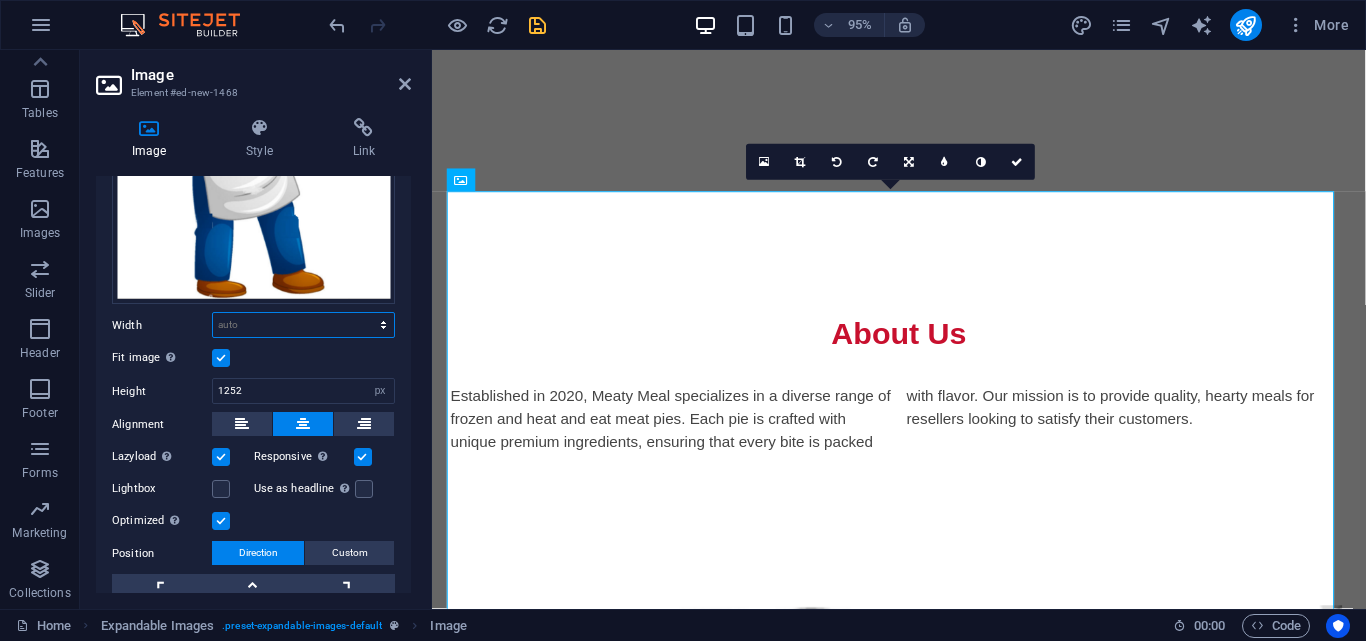 click on "Default auto px rem % em vh vw" at bounding box center [303, 325] 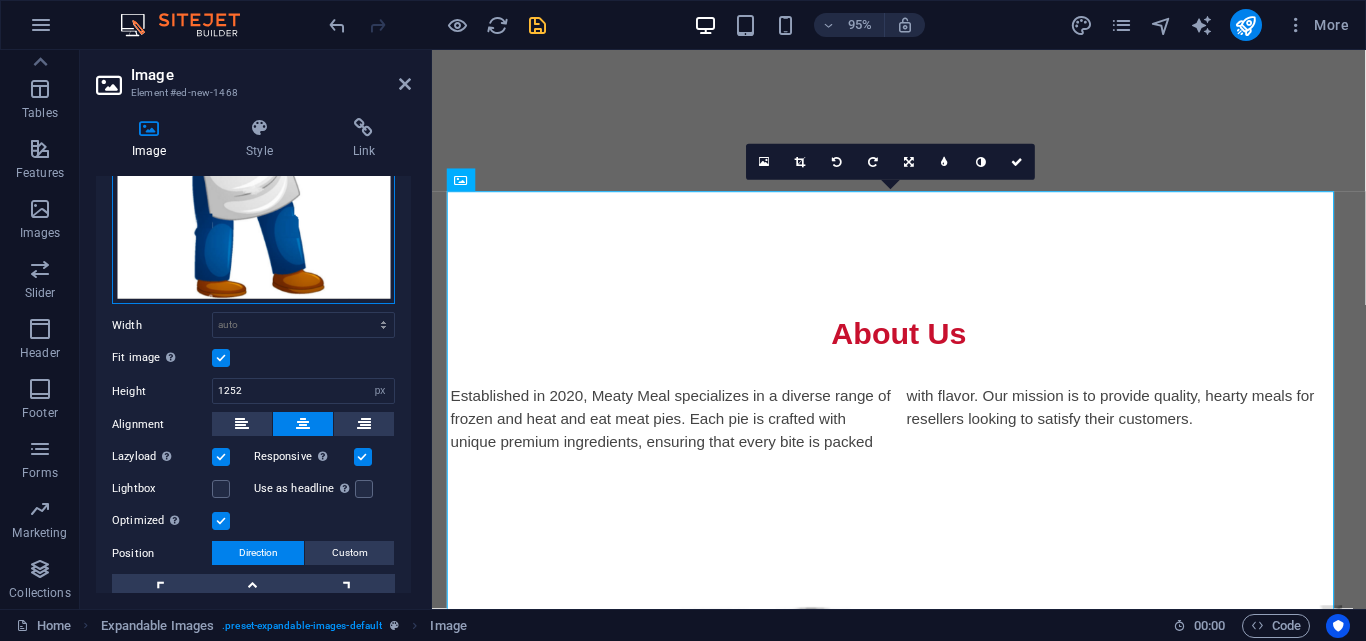 click on "Drag files here, click to choose files or select files from Files or our free stock photos & videos" at bounding box center [253, 117] 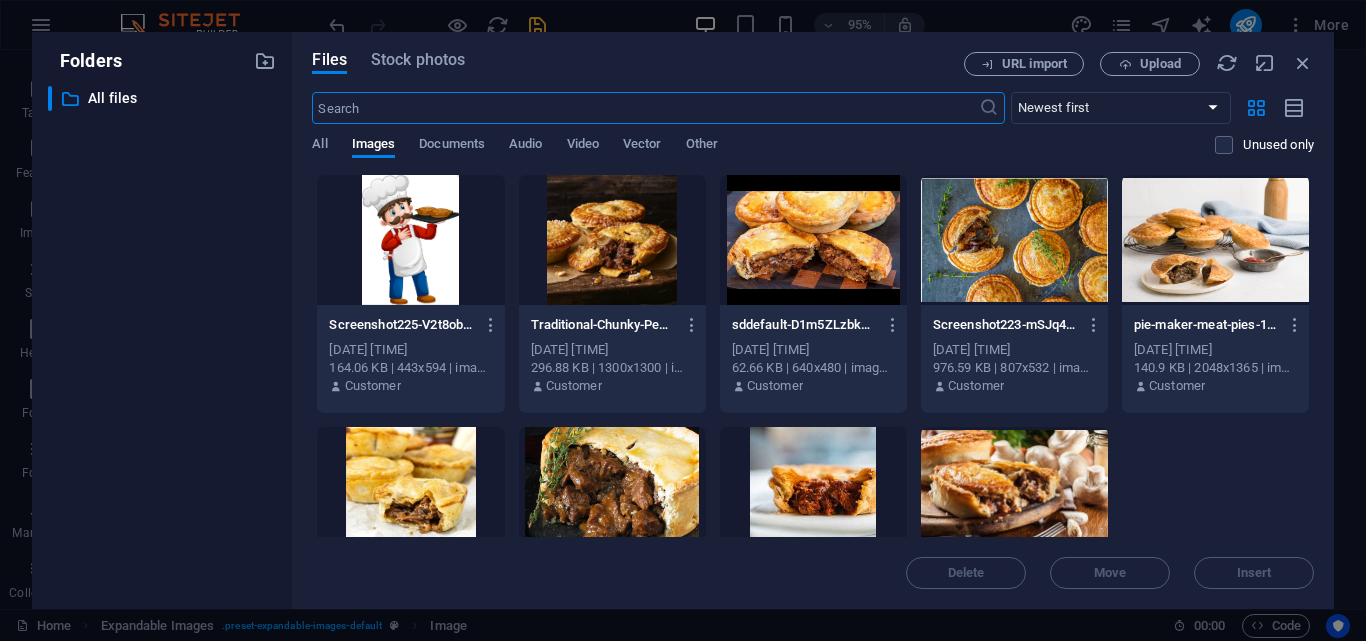 scroll, scrollTop: 1483, scrollLeft: 0, axis: vertical 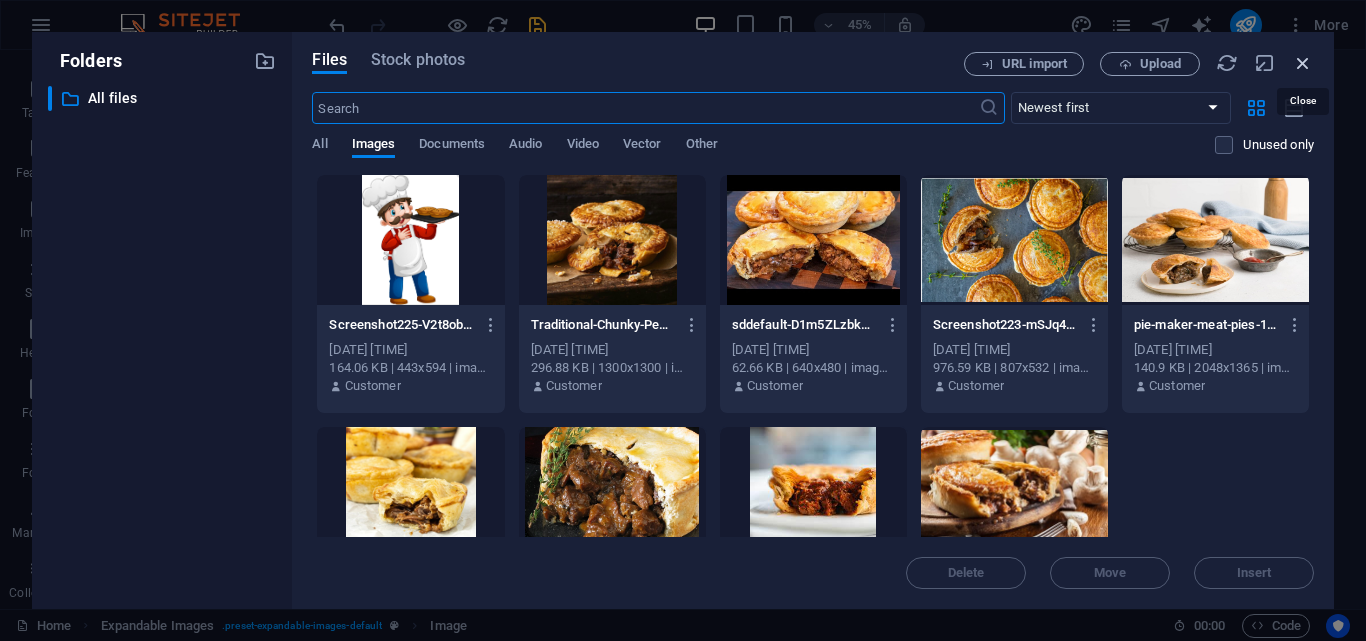 click at bounding box center (1303, 63) 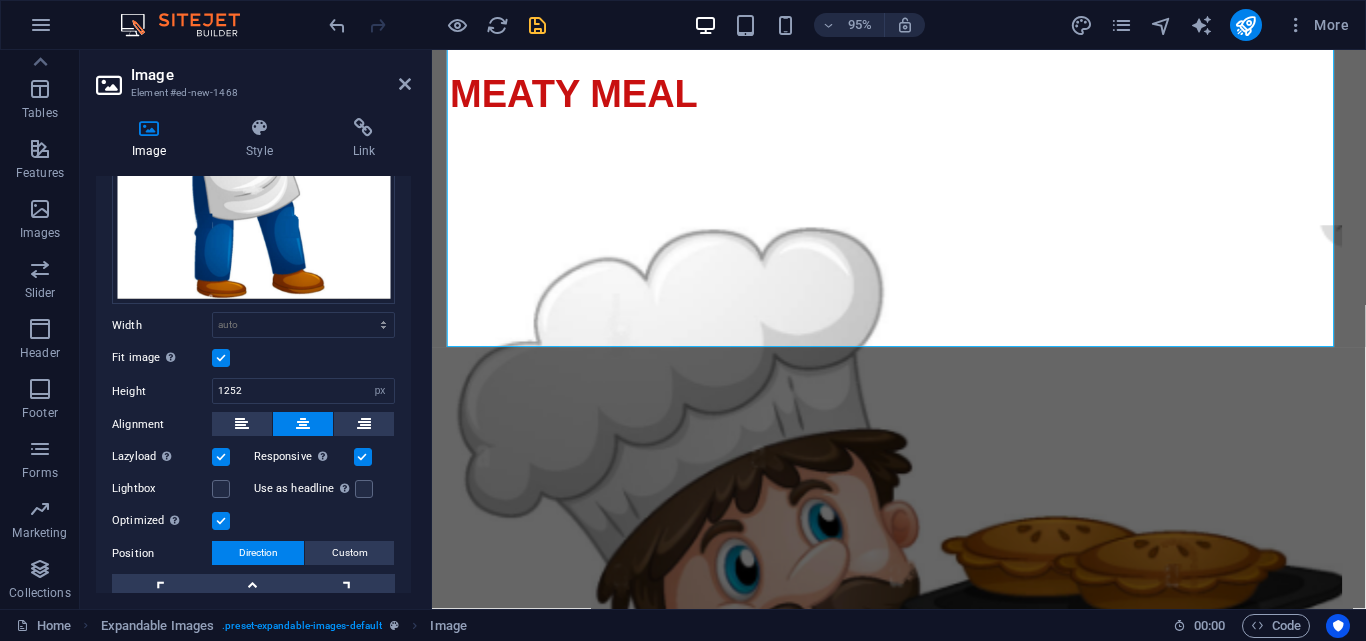 scroll, scrollTop: 1129, scrollLeft: 0, axis: vertical 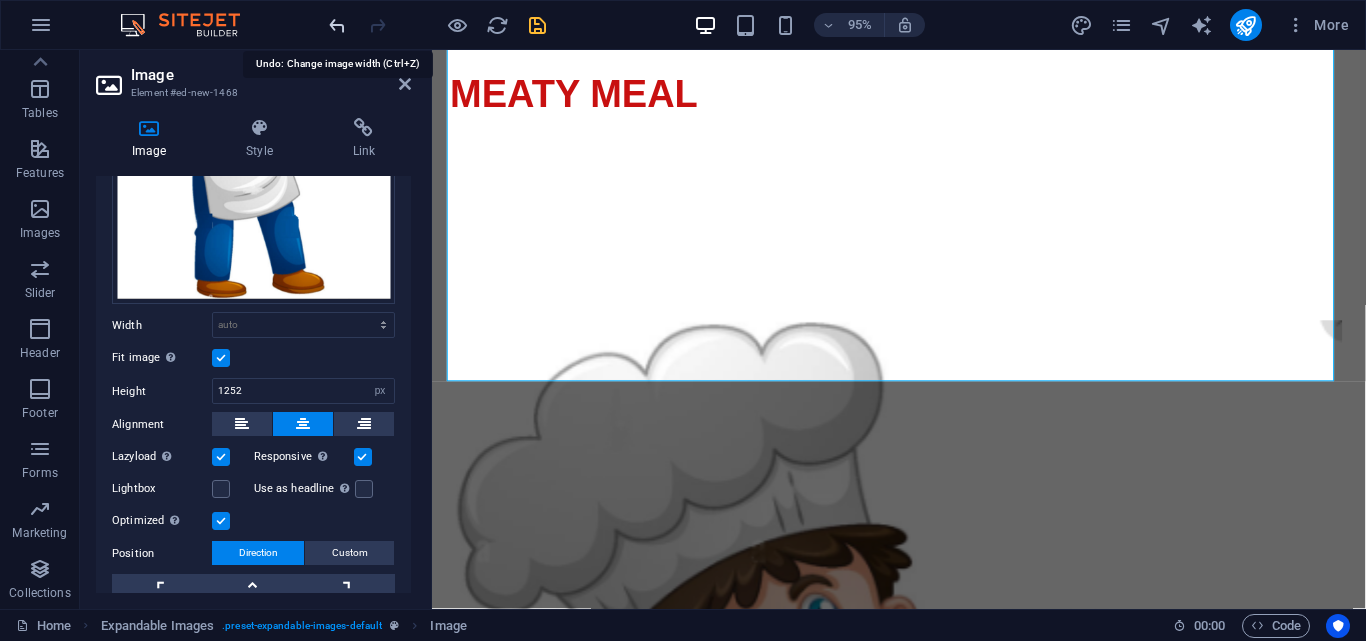 click at bounding box center [337, 25] 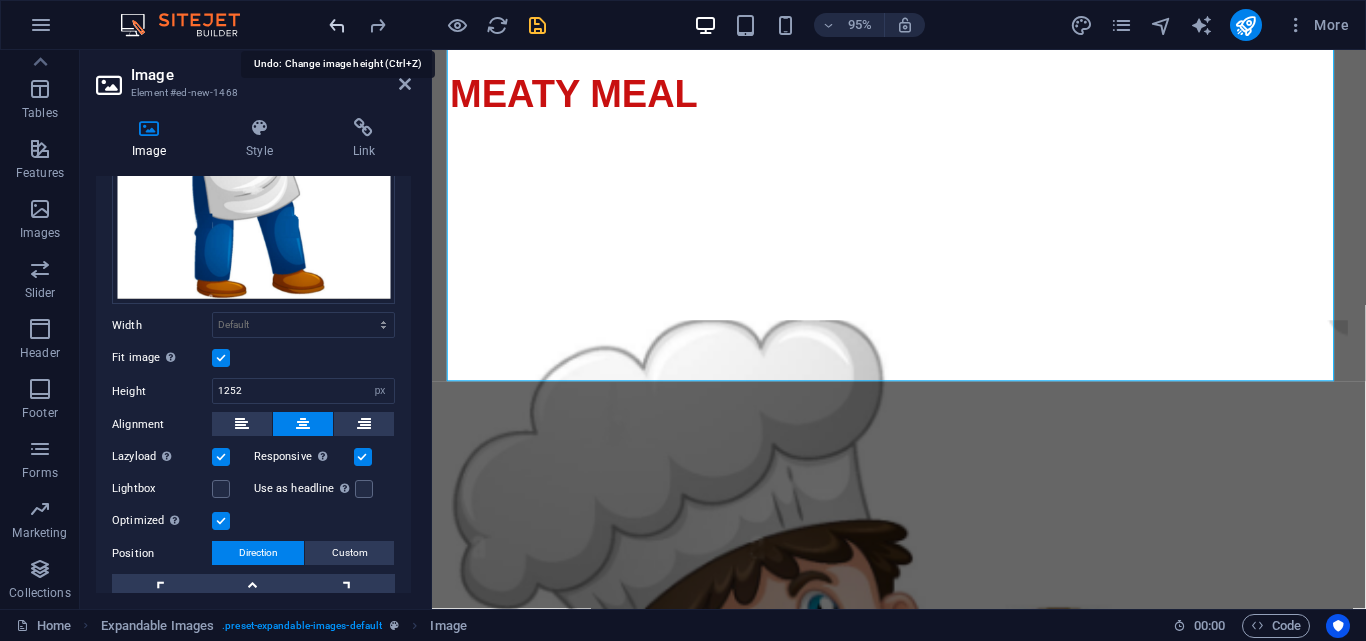 click at bounding box center [337, 25] 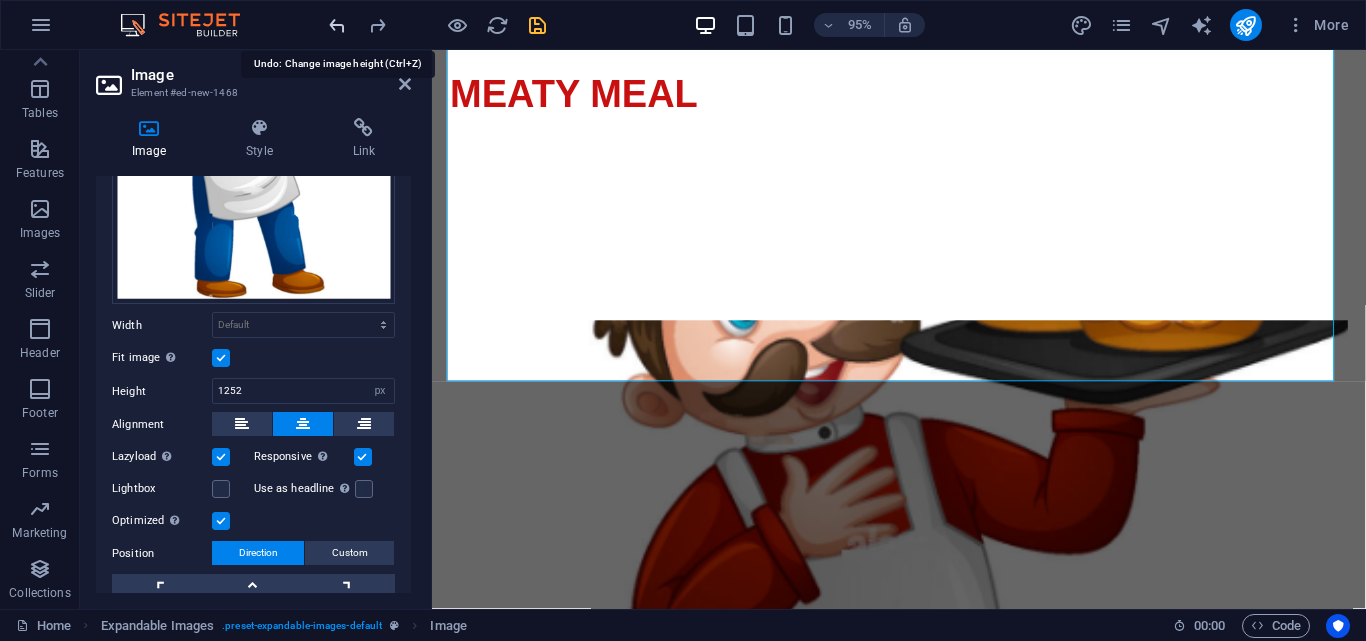 type 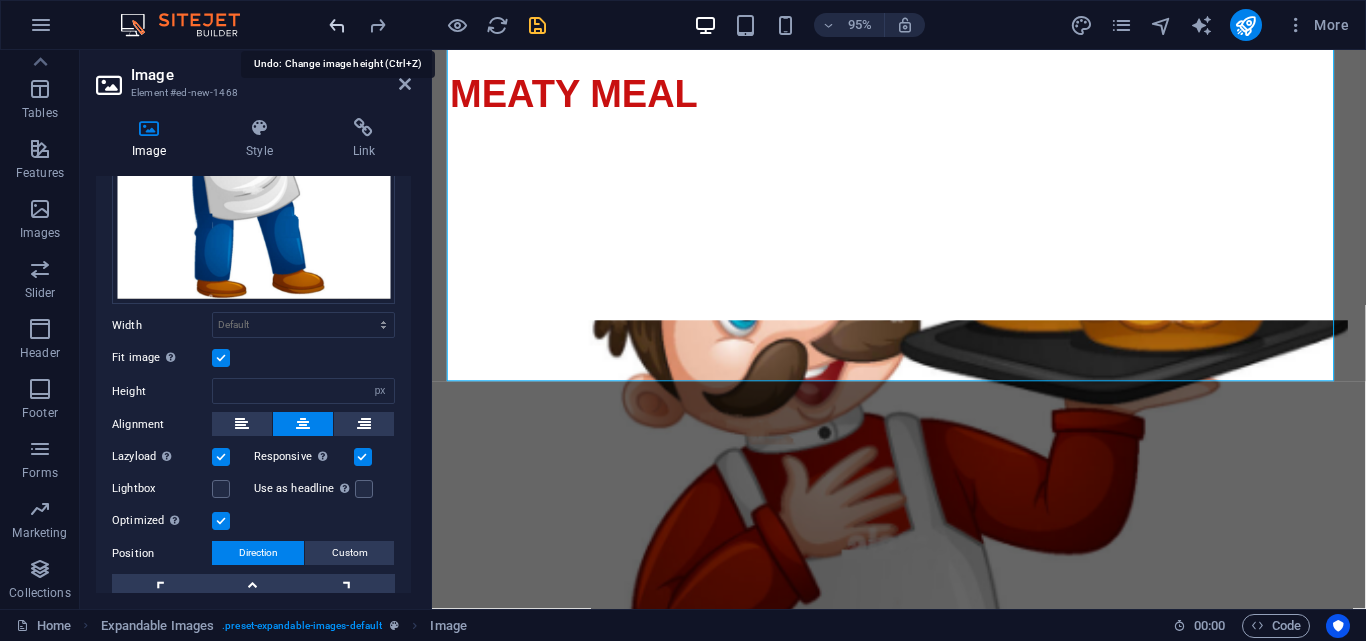 select on "DISABLED_OPTION_VALUE" 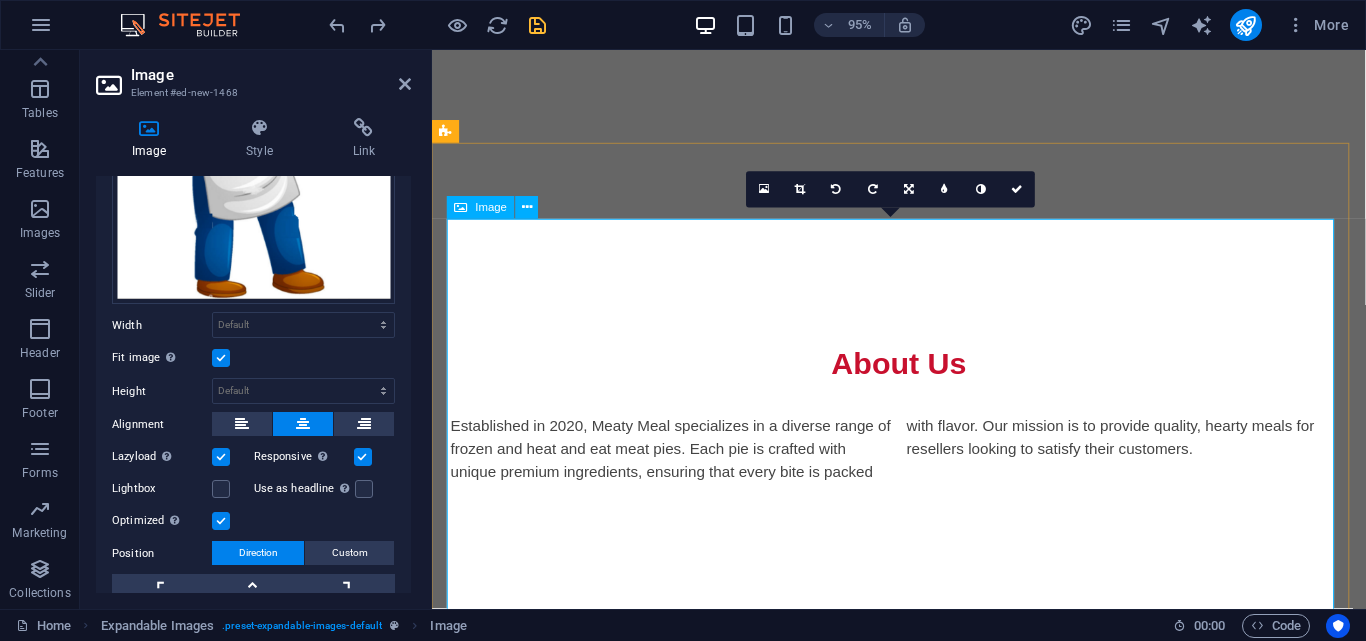 scroll, scrollTop: 800, scrollLeft: 0, axis: vertical 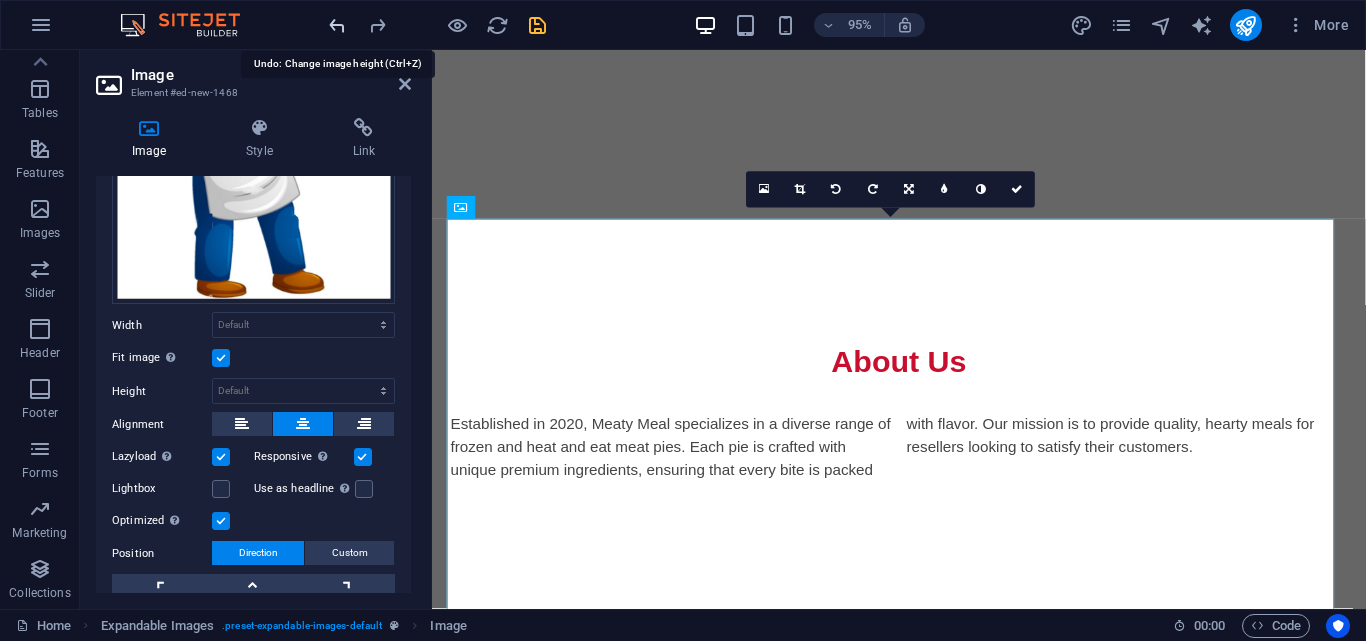 click at bounding box center [337, 25] 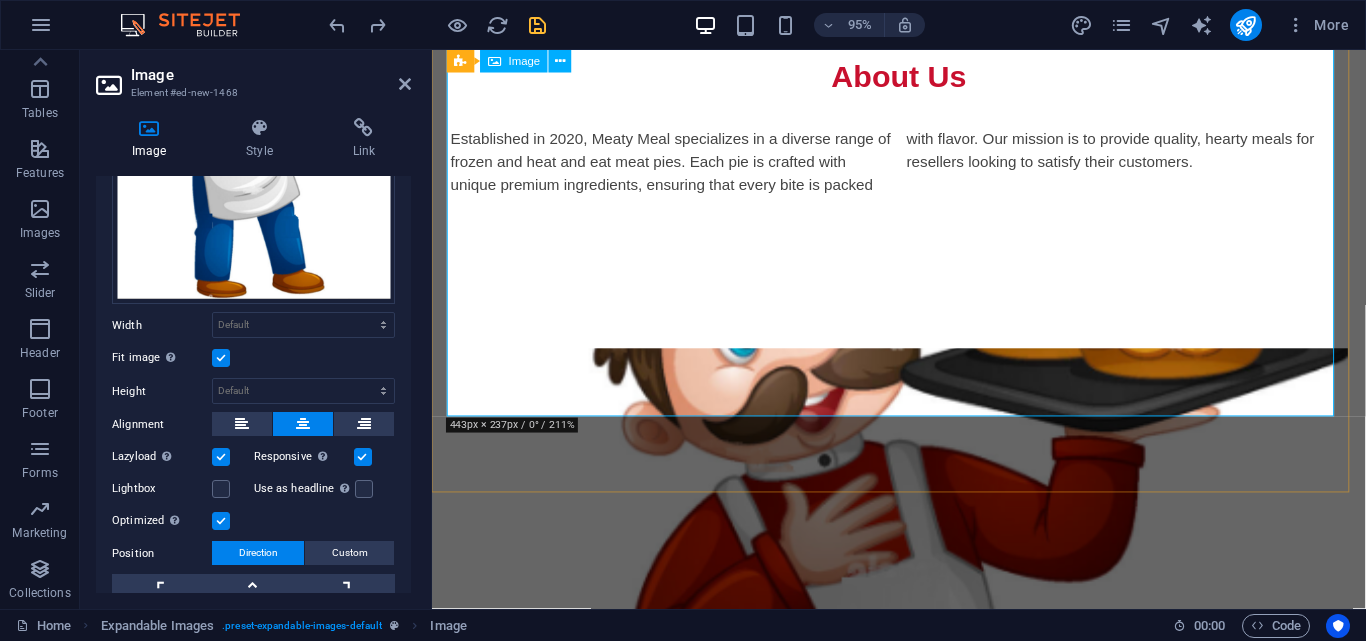 scroll, scrollTop: 1000, scrollLeft: 0, axis: vertical 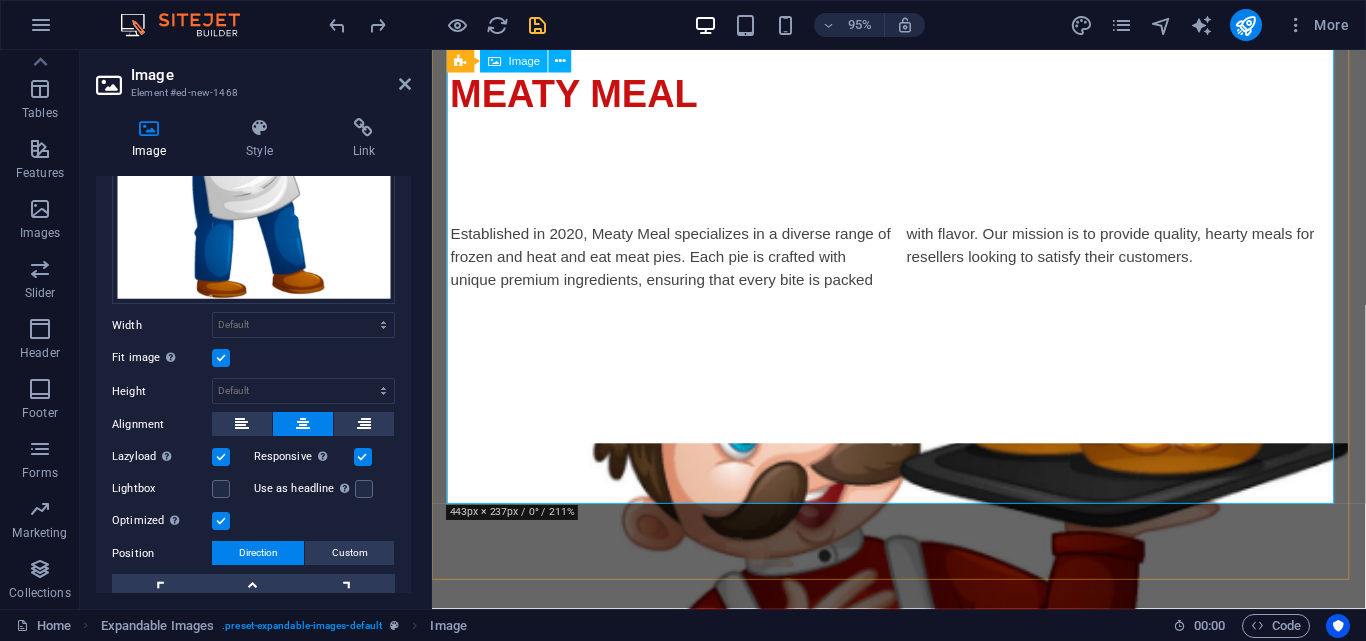 click at bounding box center [924, 714] 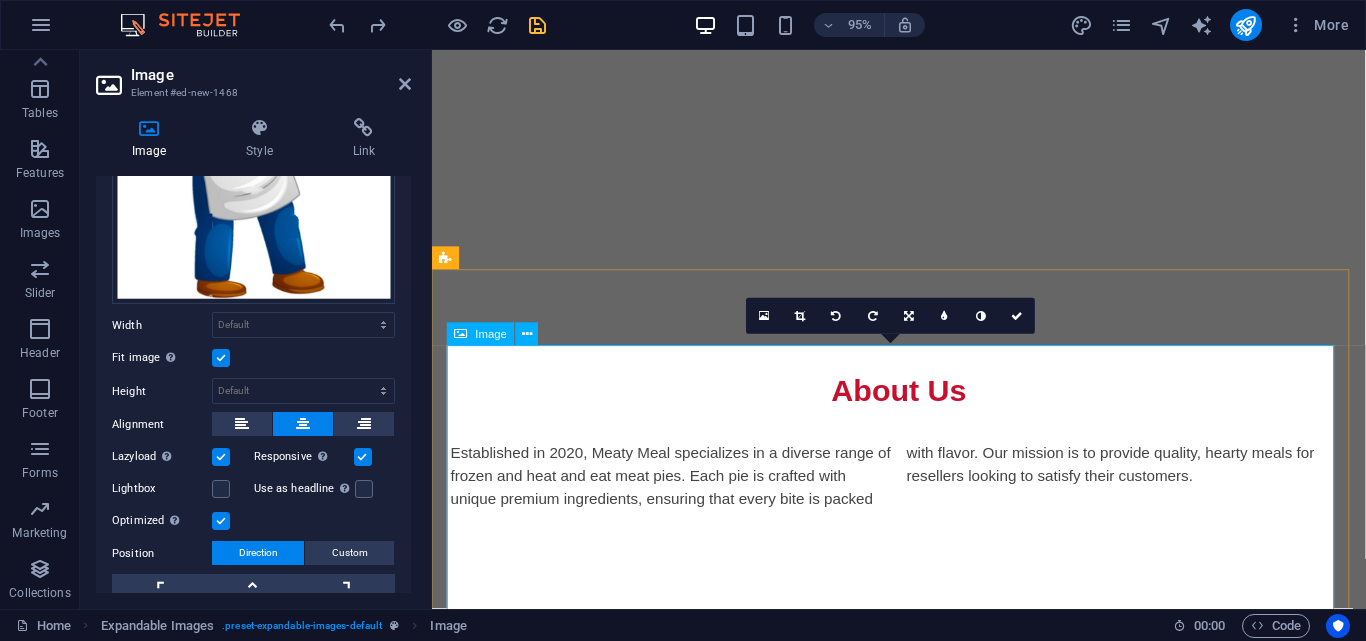 scroll, scrollTop: 800, scrollLeft: 0, axis: vertical 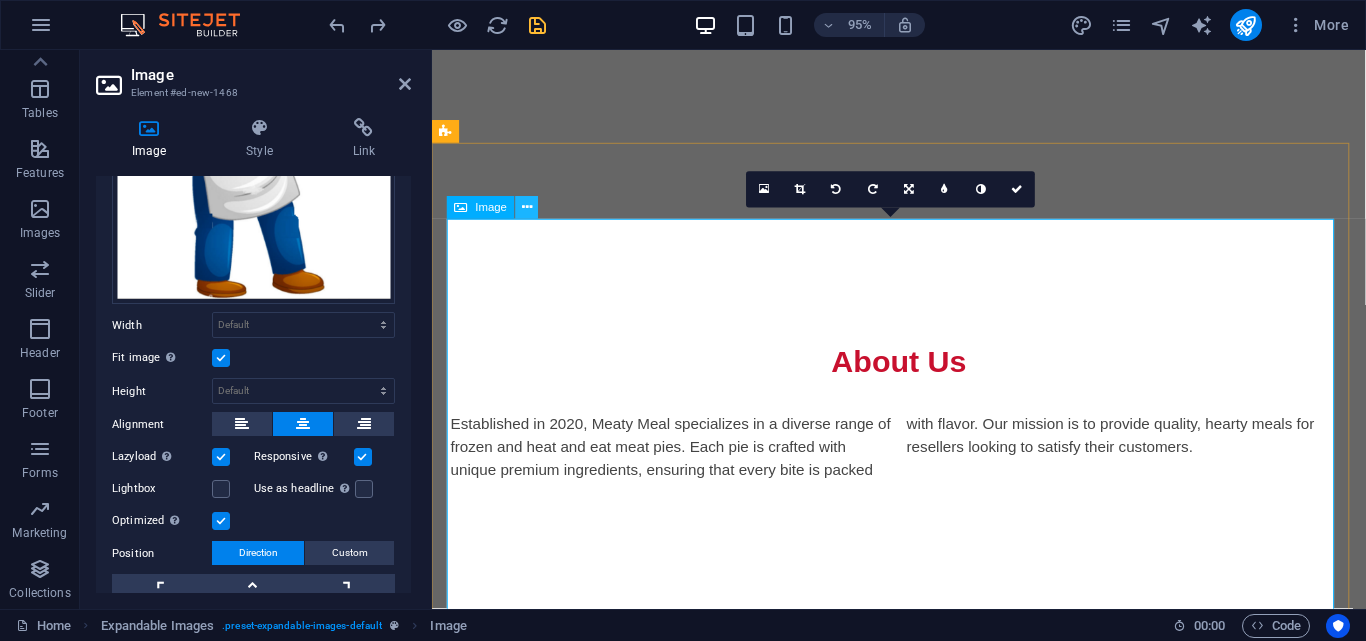 click at bounding box center [527, 208] 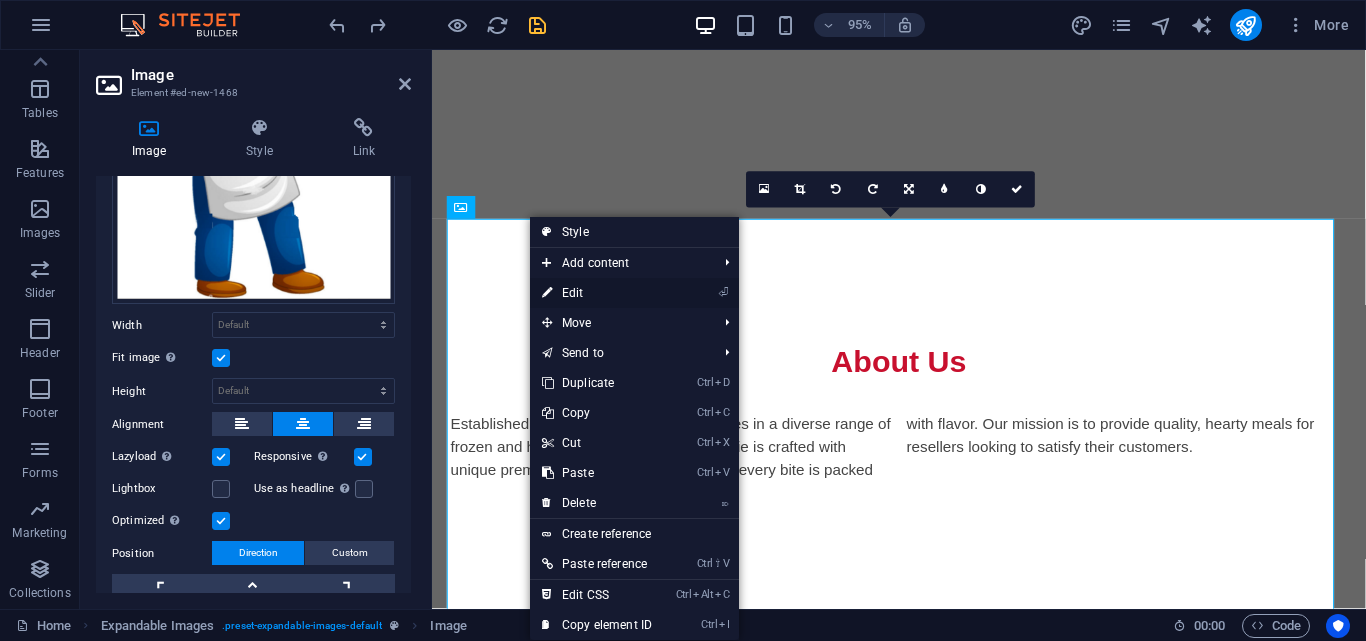 click on "⏎  Edit" at bounding box center (597, 293) 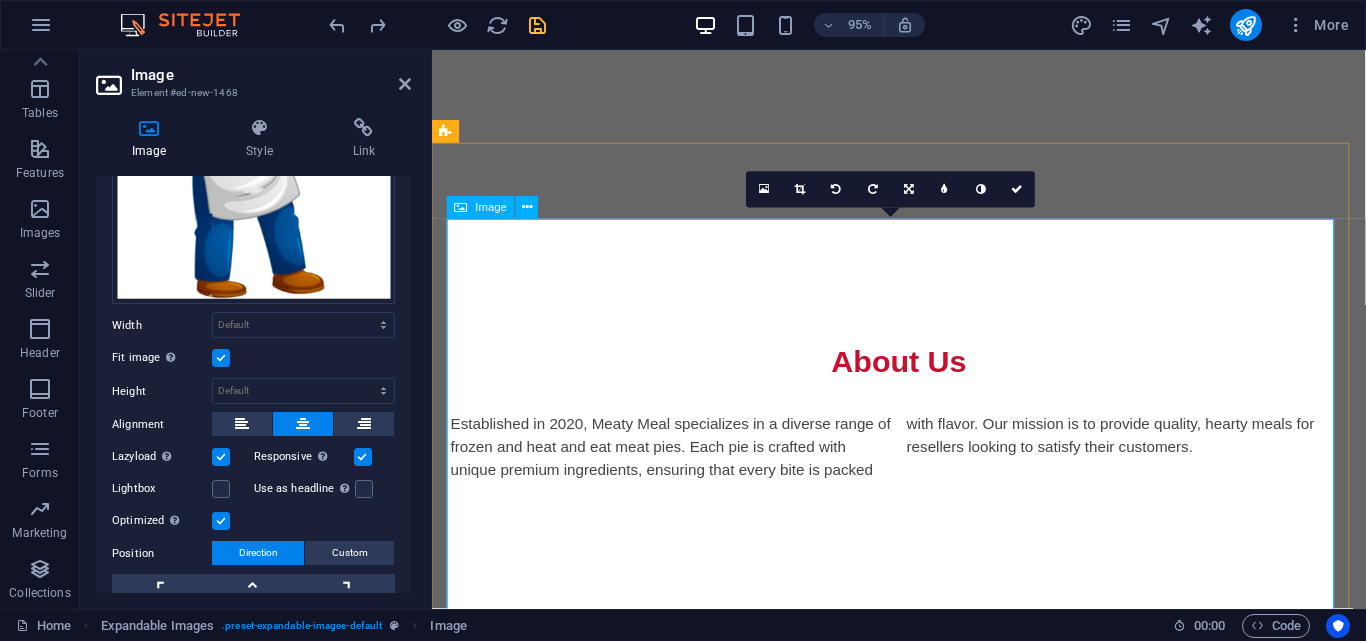 click at bounding box center (924, 914) 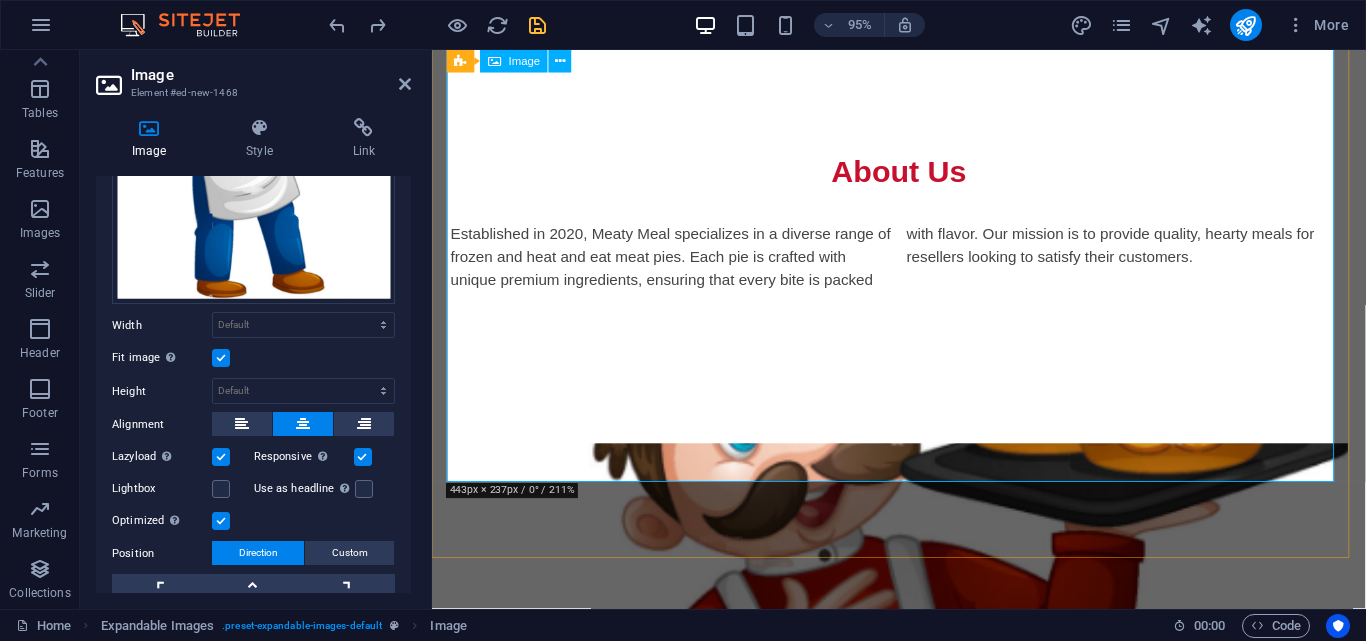 scroll, scrollTop: 1200, scrollLeft: 0, axis: vertical 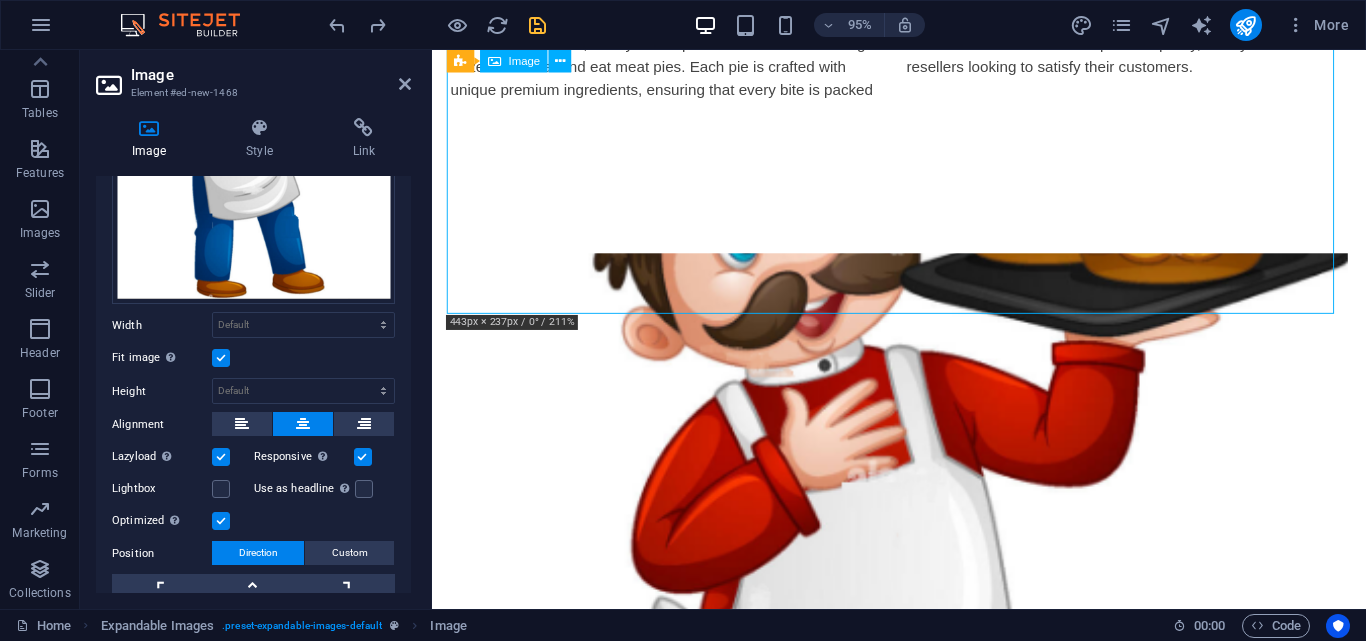 drag, startPoint x: 1237, startPoint y: 326, endPoint x: 1196, endPoint y: 237, distance: 97.98979 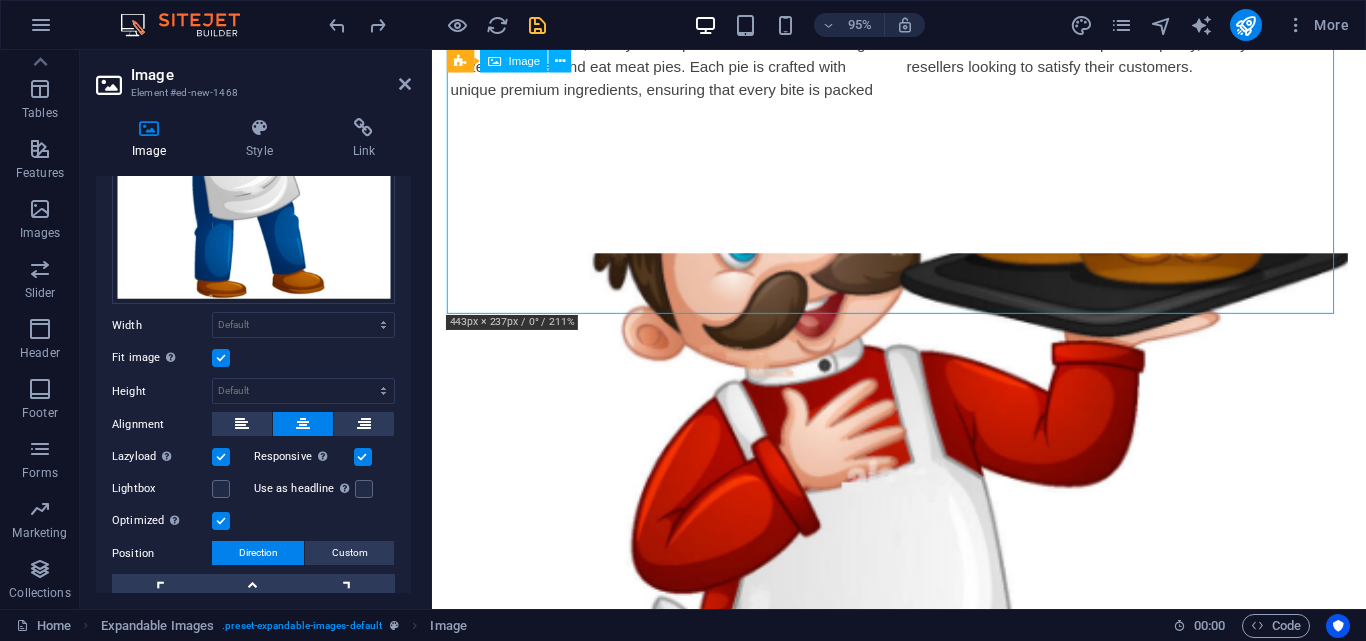 click at bounding box center (924, 514) 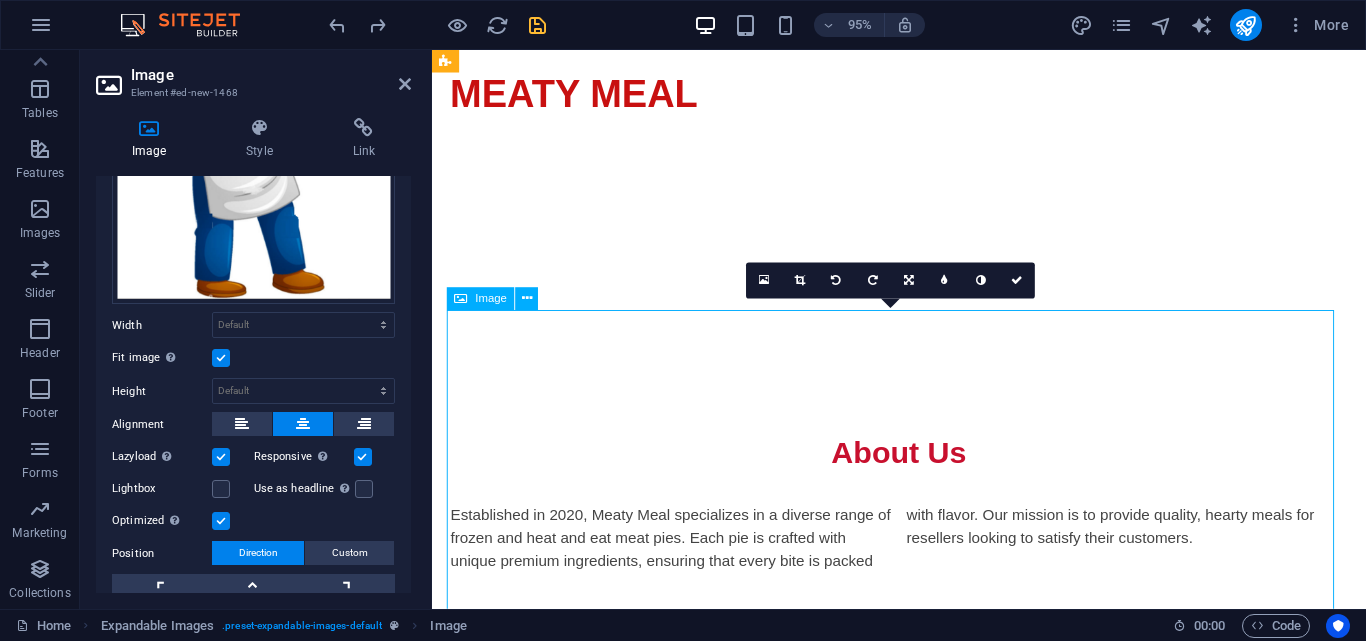 scroll, scrollTop: 700, scrollLeft: 0, axis: vertical 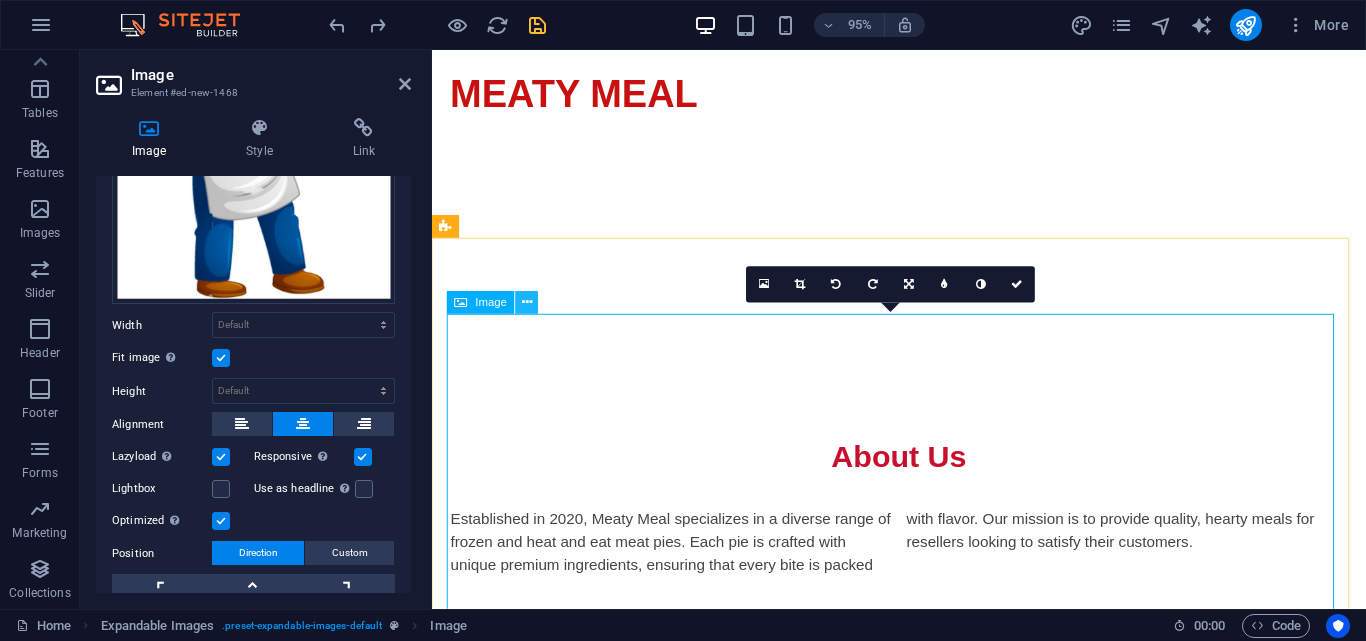 click at bounding box center [527, 303] 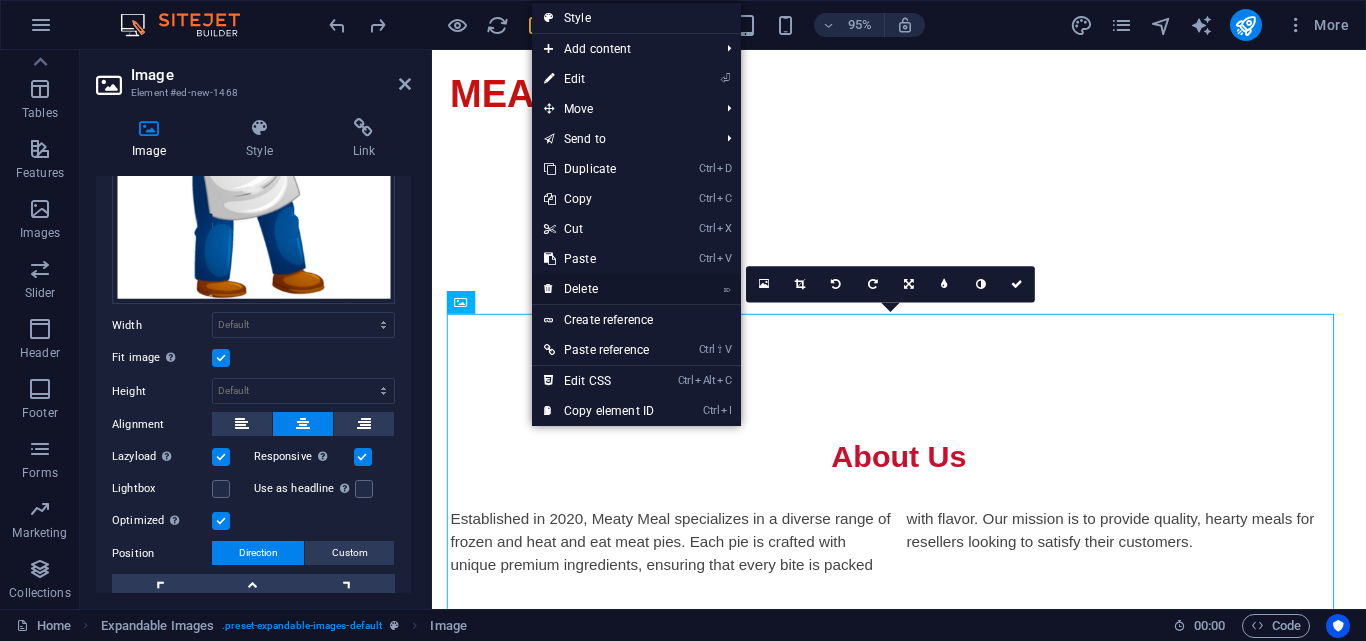 click on "⌦  Delete" at bounding box center [599, 289] 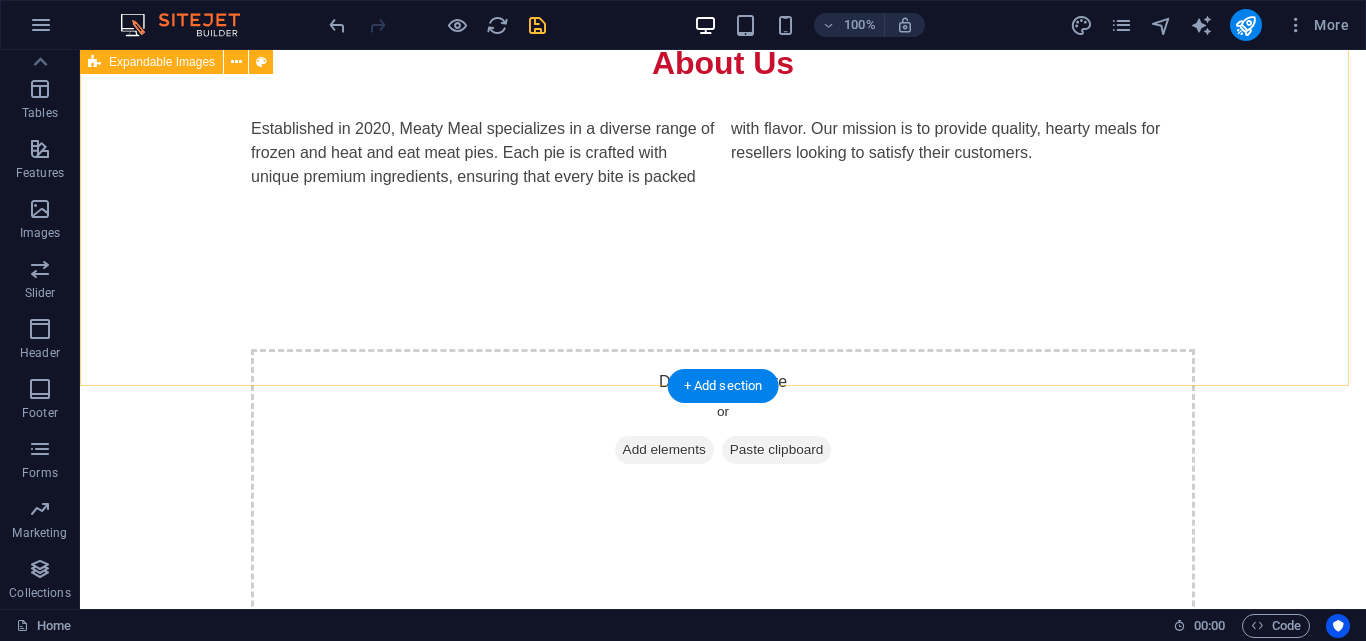 scroll, scrollTop: 1200, scrollLeft: 0, axis: vertical 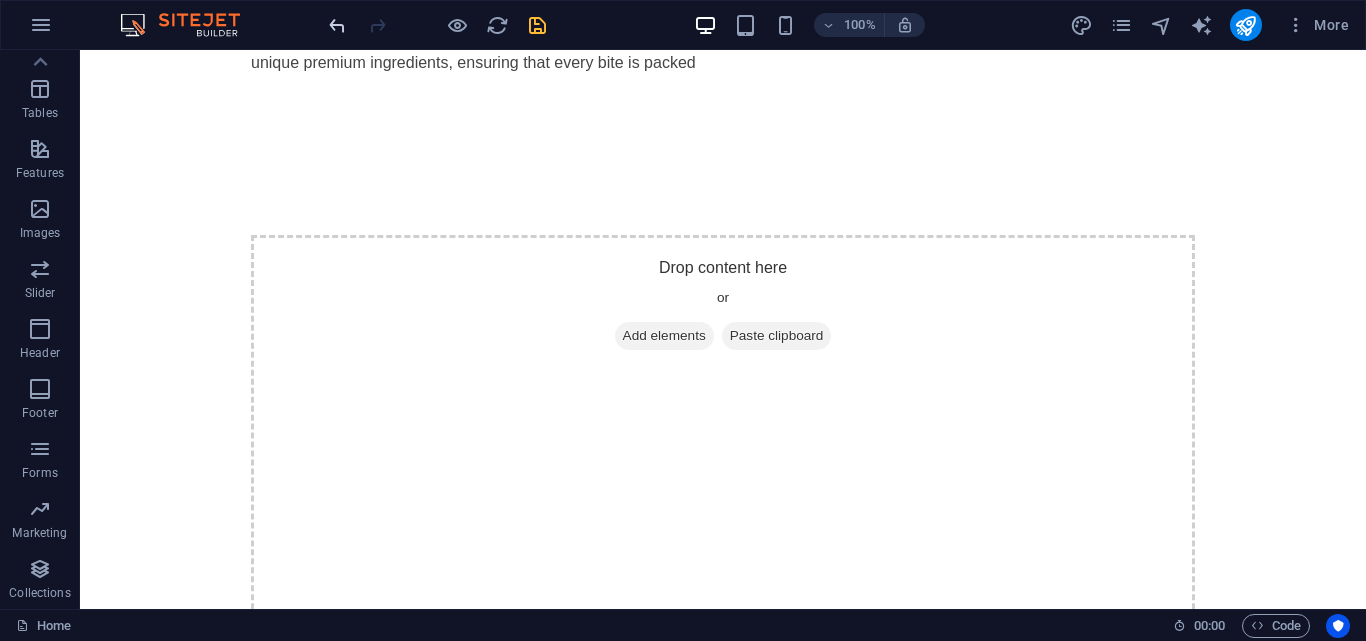 click at bounding box center [337, 25] 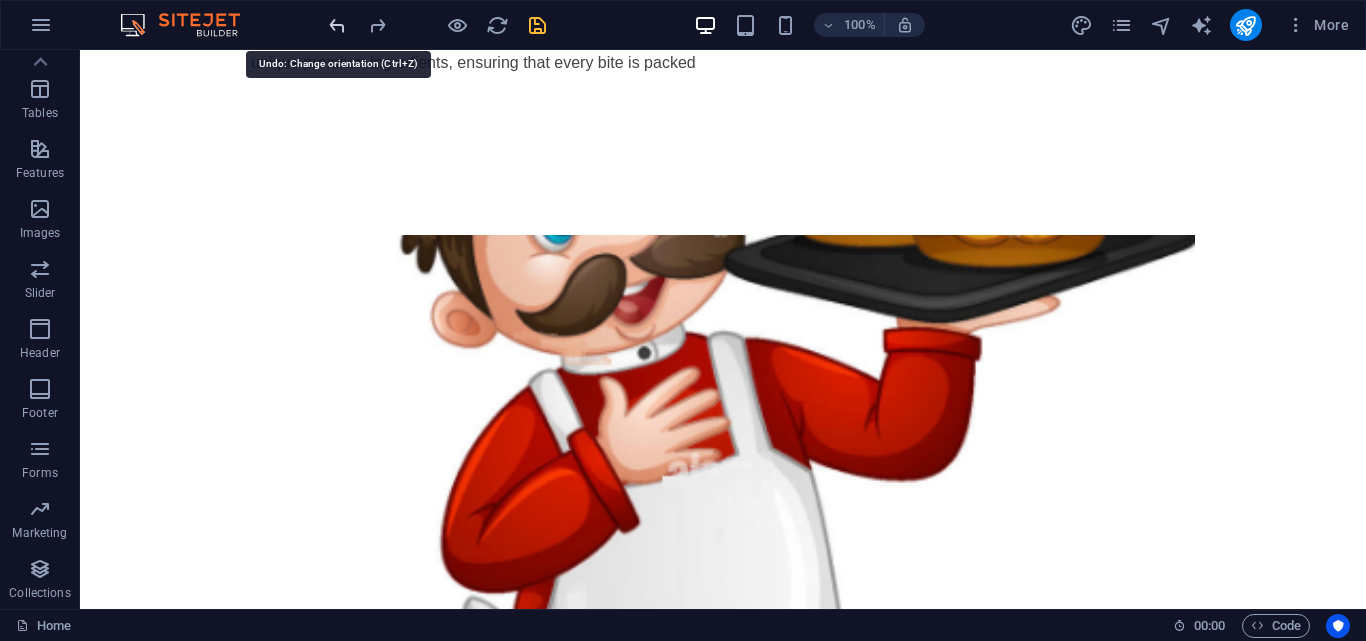 click at bounding box center (337, 25) 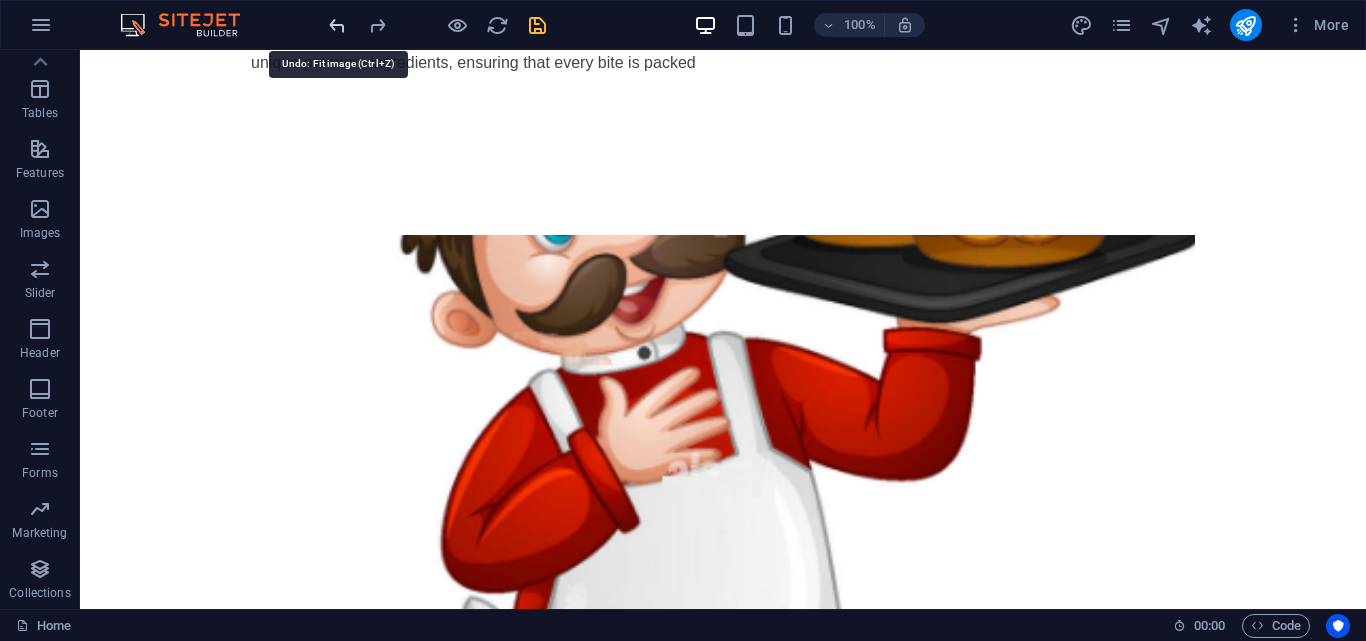 click at bounding box center [337, 25] 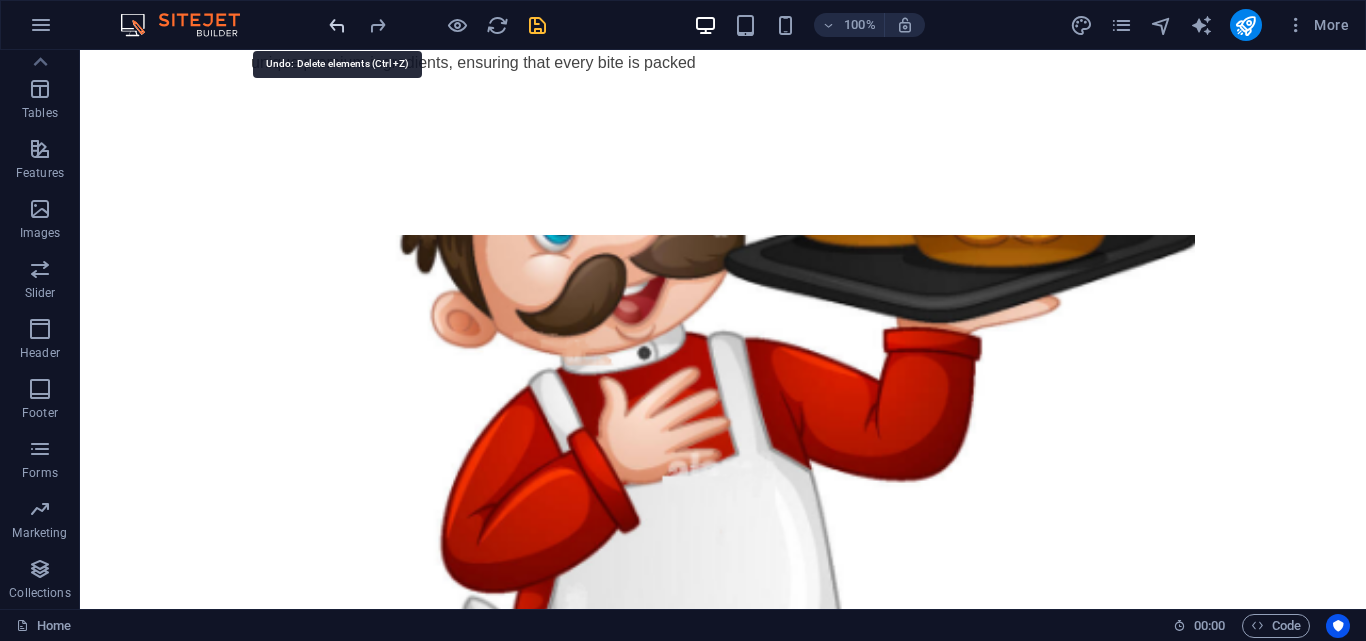 click at bounding box center (337, 25) 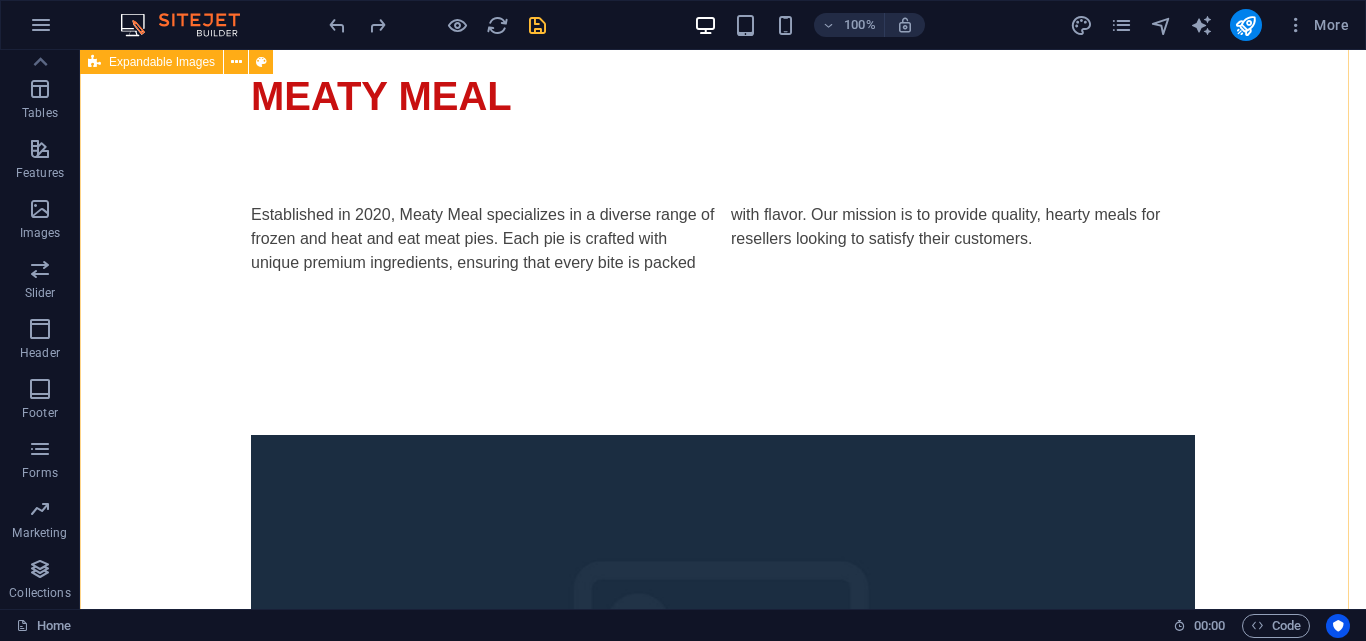 scroll, scrollTop: 800, scrollLeft: 0, axis: vertical 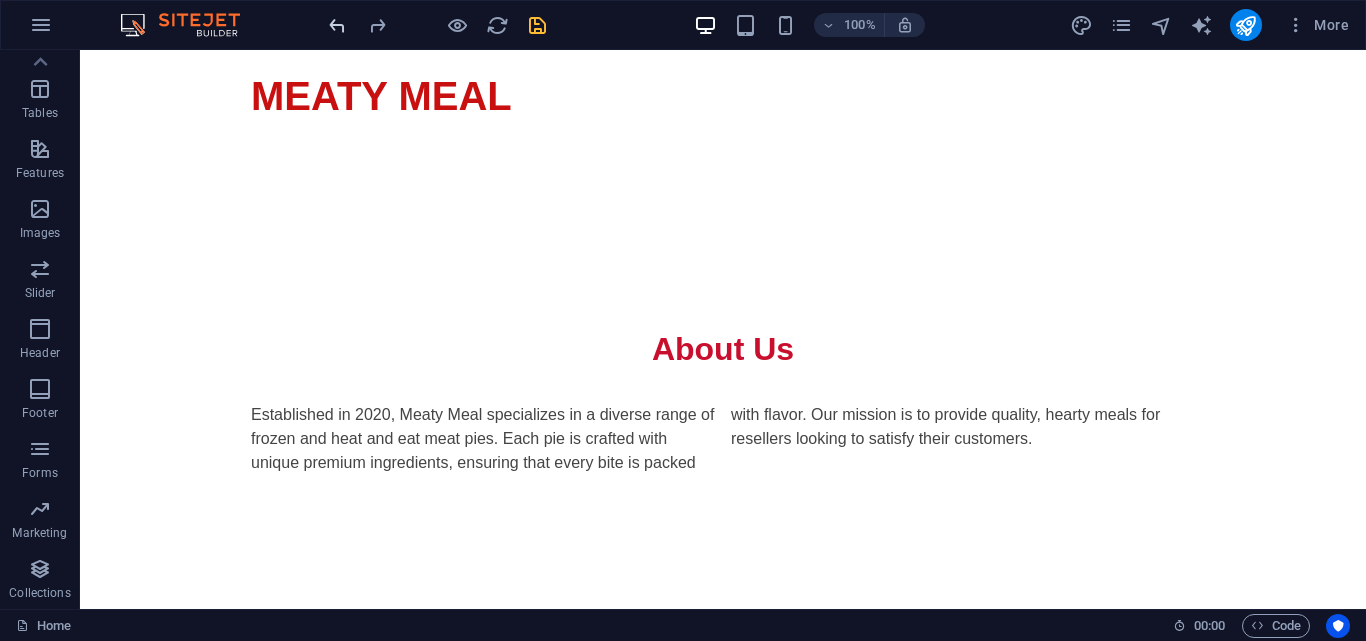 click at bounding box center [337, 25] 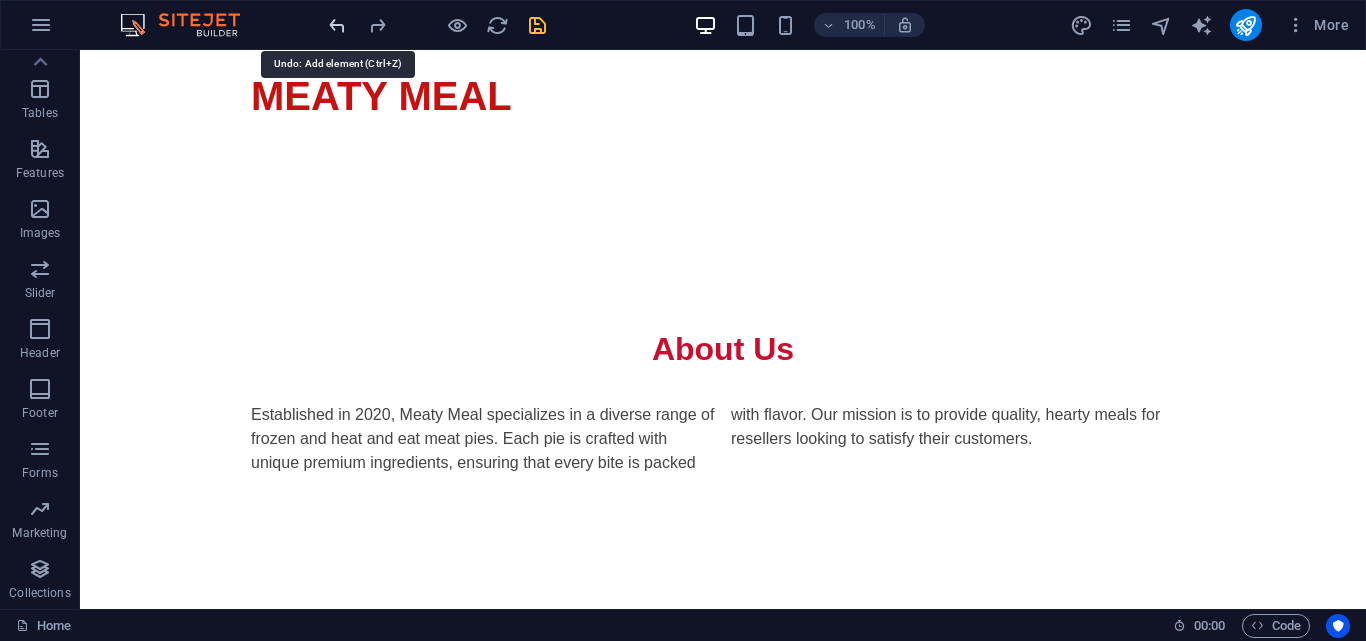 click at bounding box center [337, 25] 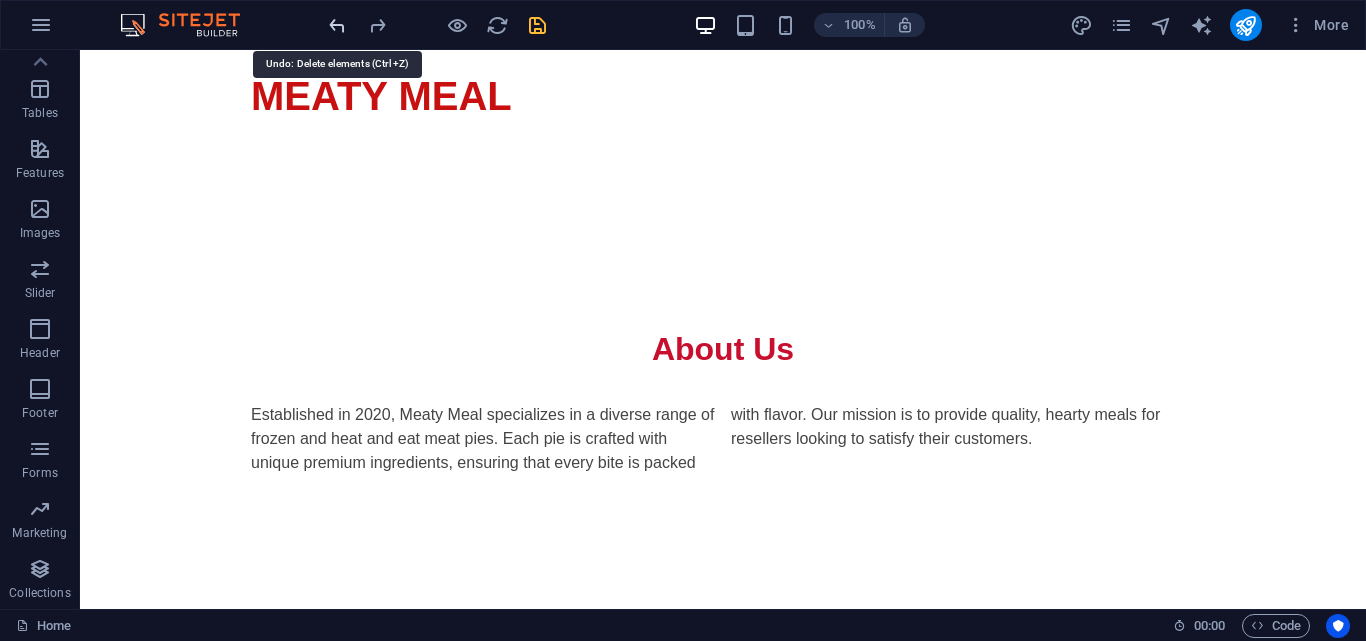 click at bounding box center [337, 25] 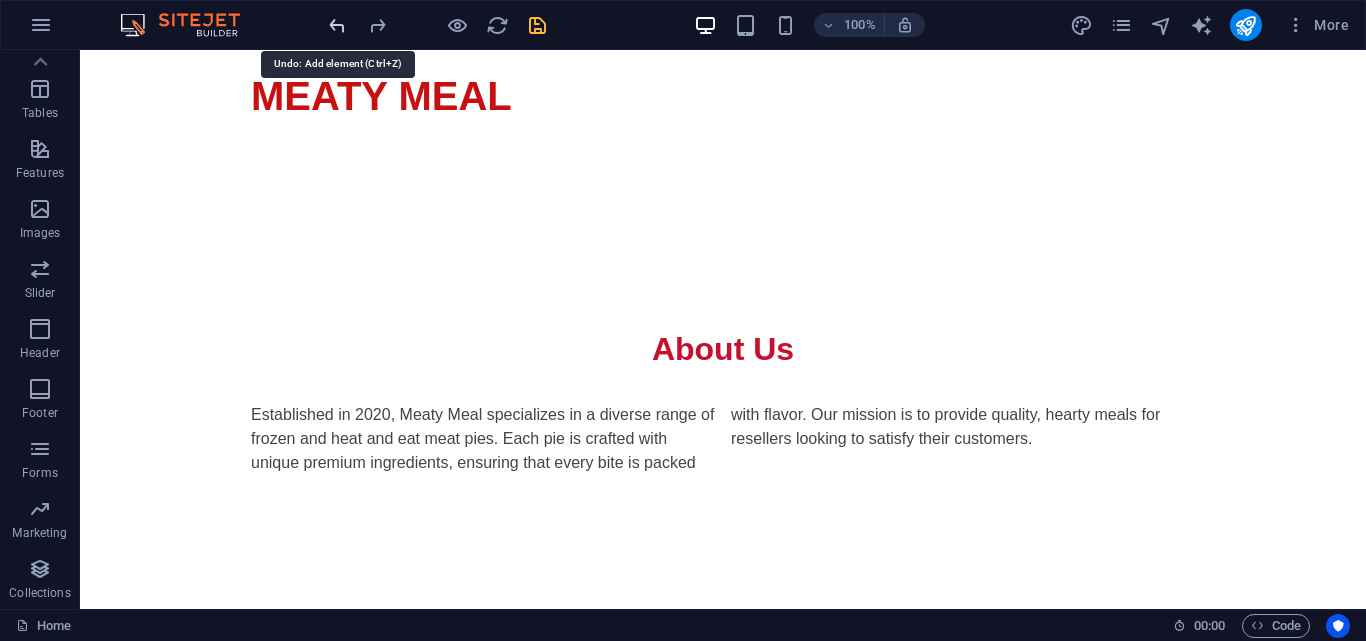 click at bounding box center [337, 25] 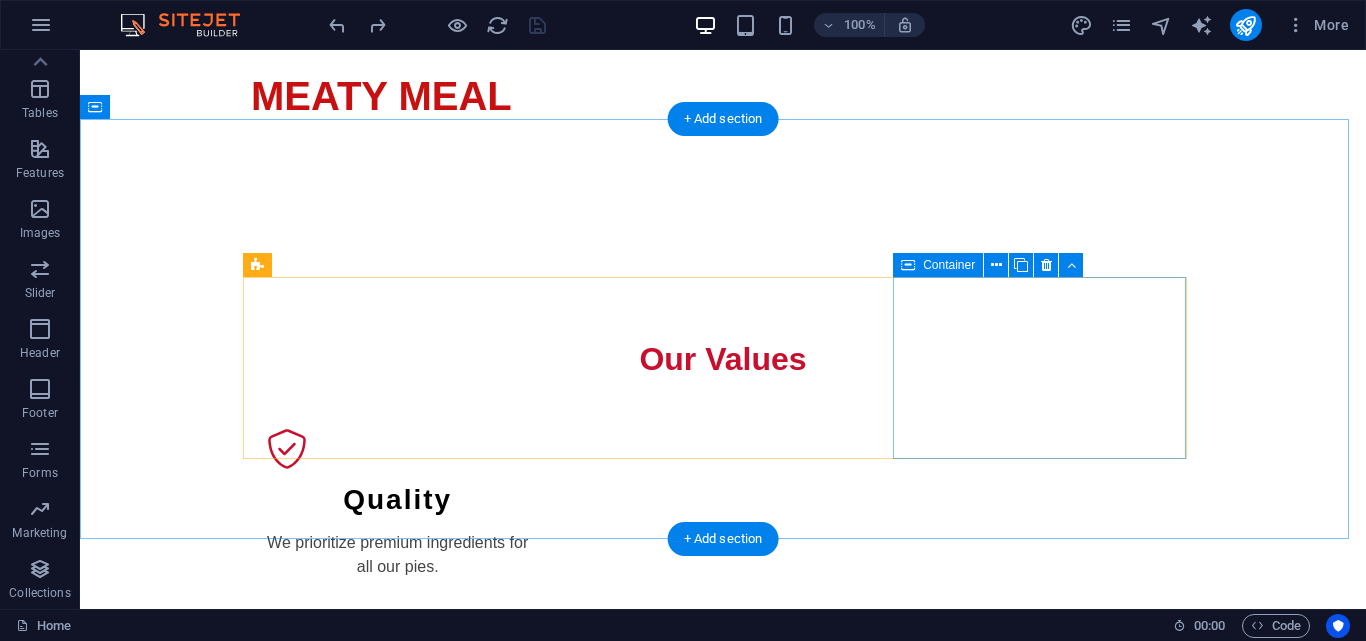 scroll, scrollTop: 800, scrollLeft: 0, axis: vertical 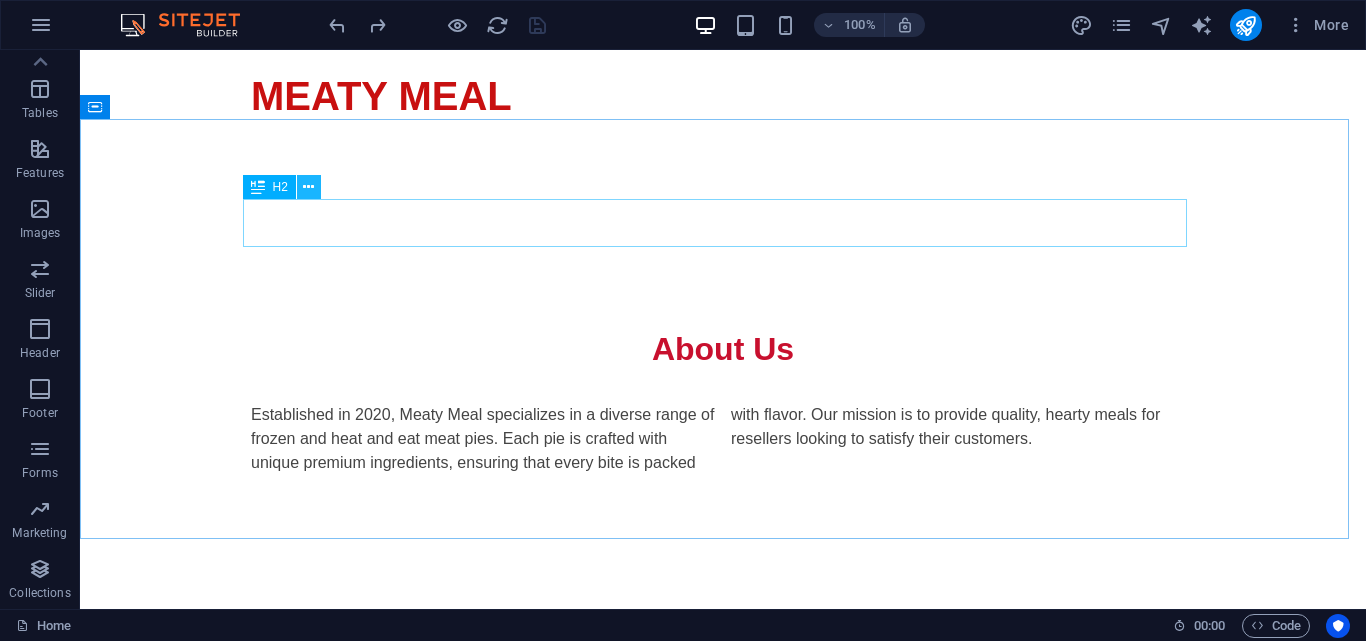 click at bounding box center (308, 187) 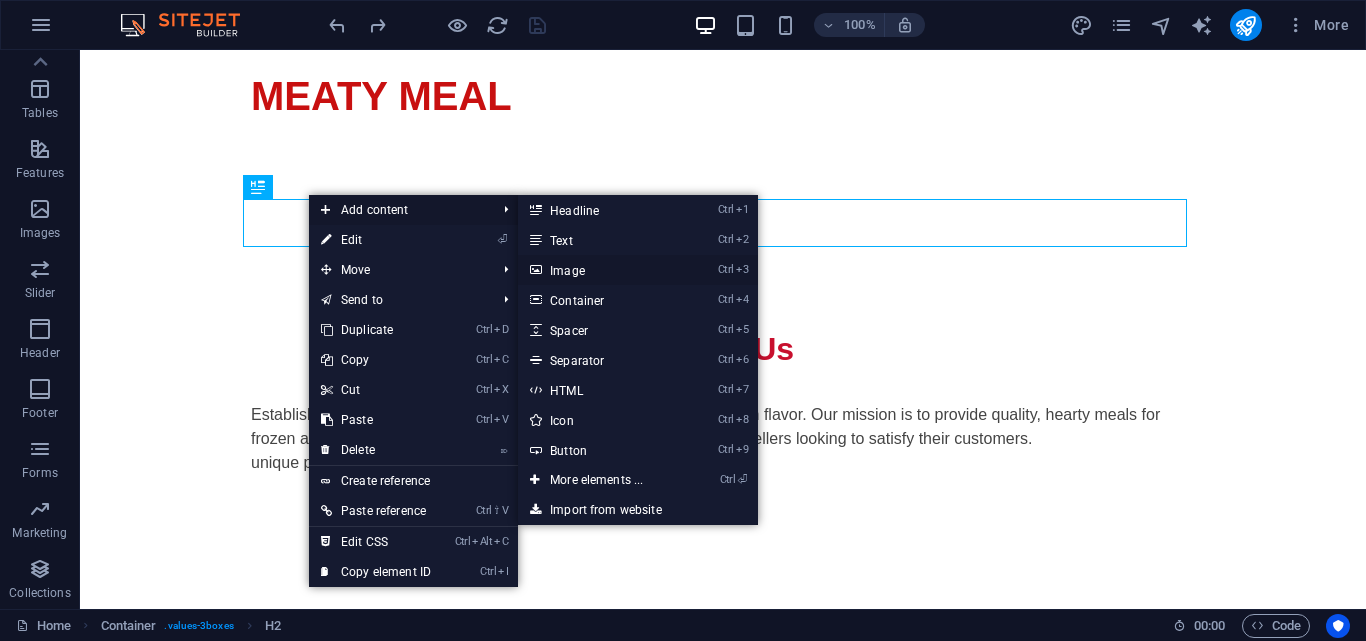 click on "Ctrl 3  Image" at bounding box center [600, 270] 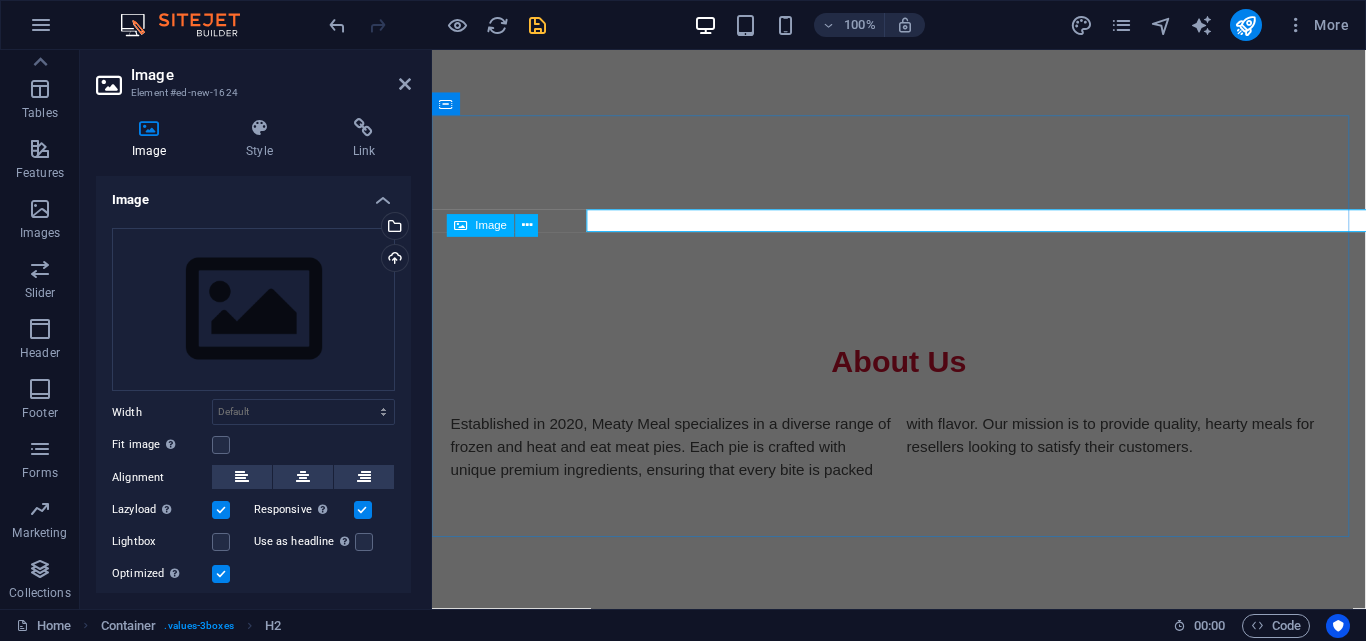 scroll, scrollTop: 829, scrollLeft: 0, axis: vertical 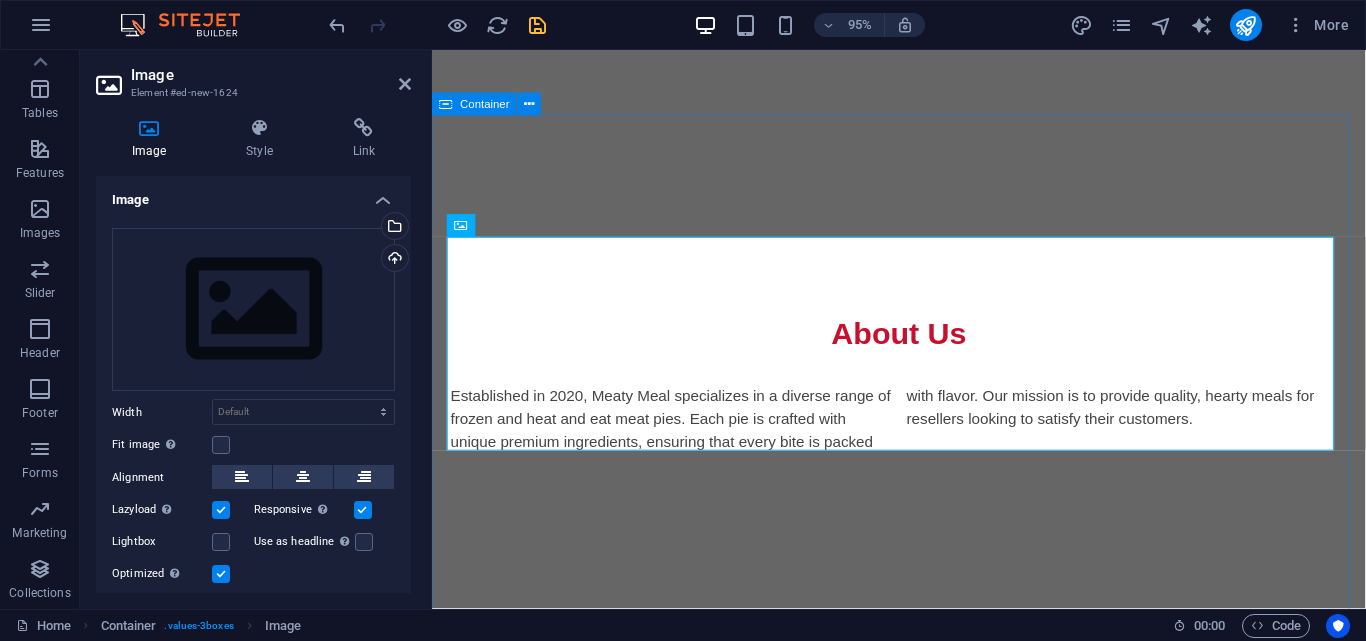 click on "Our Values Quality We prioritize premium ingredients for all our pies. Flavor Every bite should be packed with the taste of home. Community Supporting local resellers and businesses with our products." at bounding box center (923, 1075) 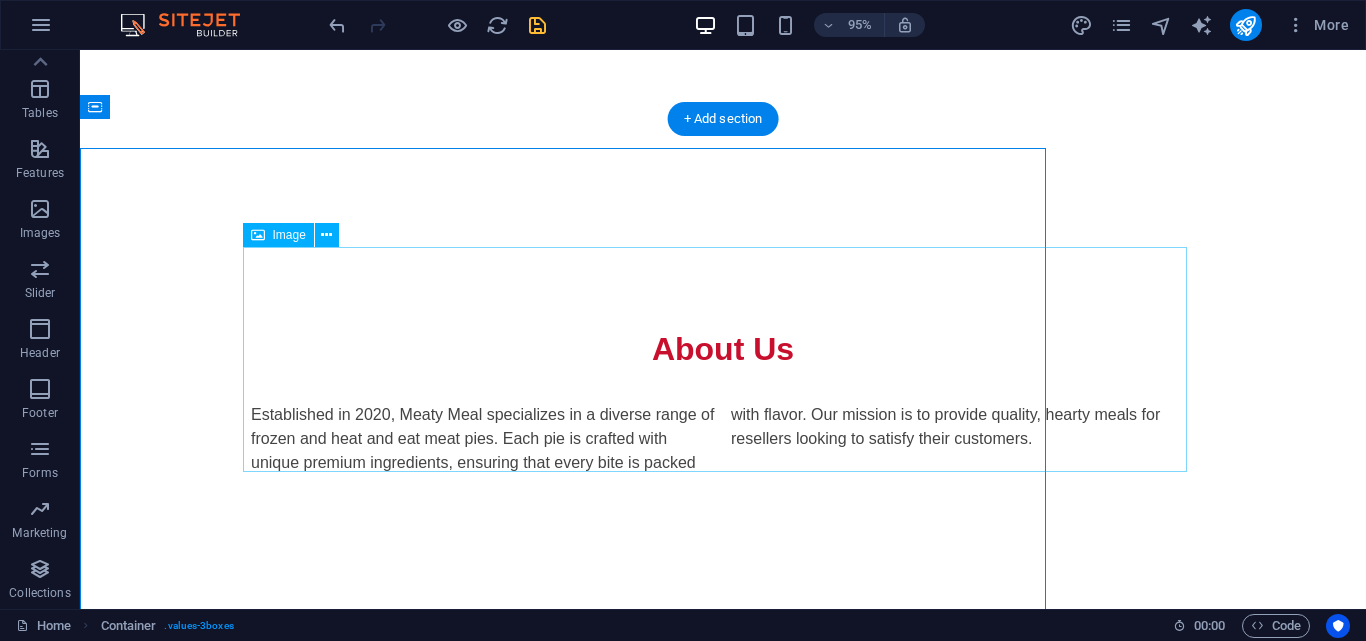 scroll, scrollTop: 800, scrollLeft: 0, axis: vertical 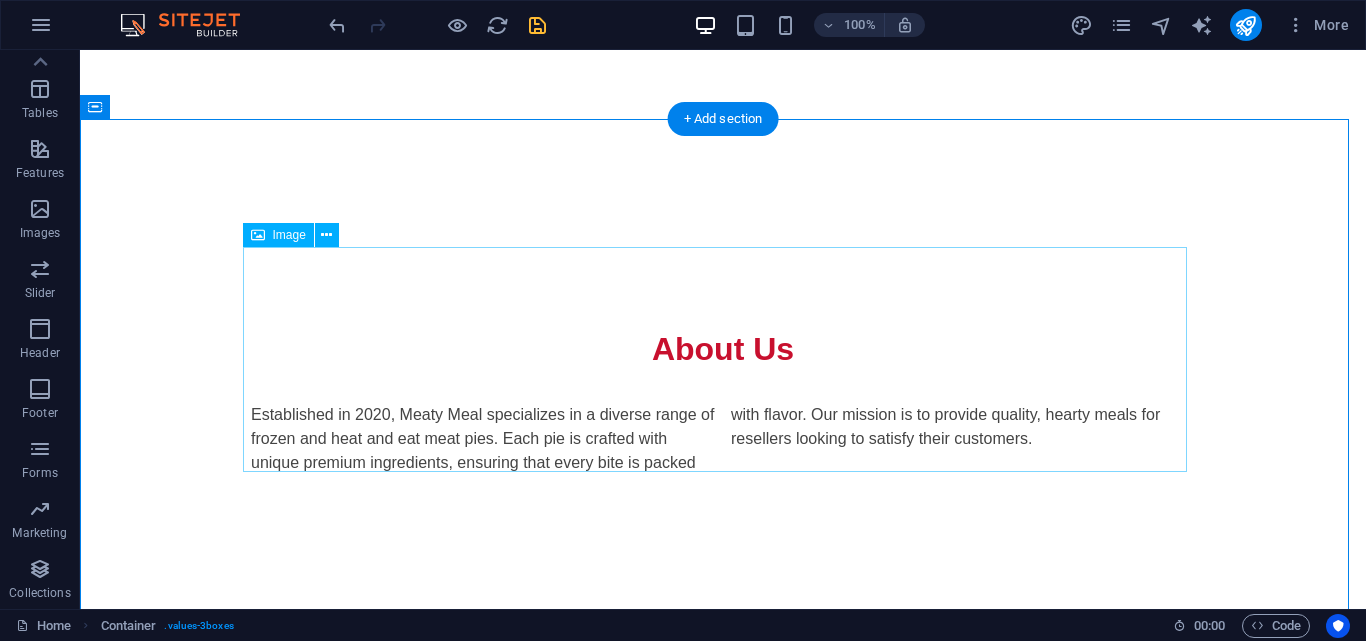 click at bounding box center (723, 795) 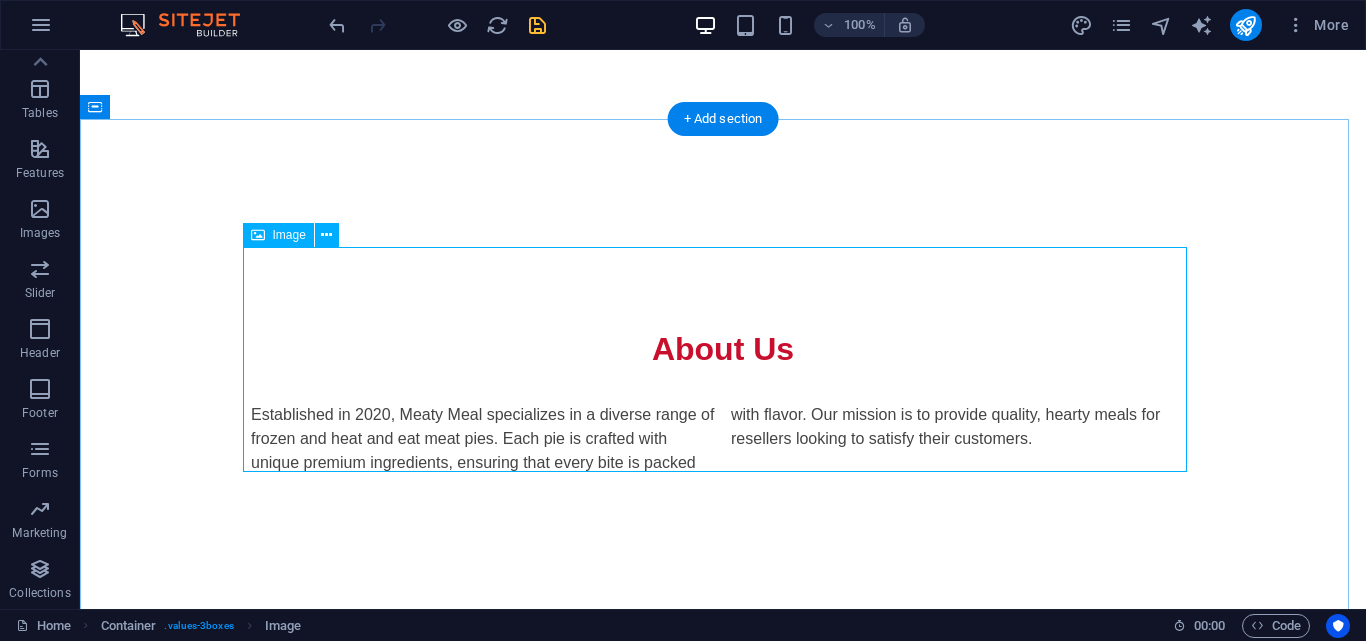 click at bounding box center [723, 795] 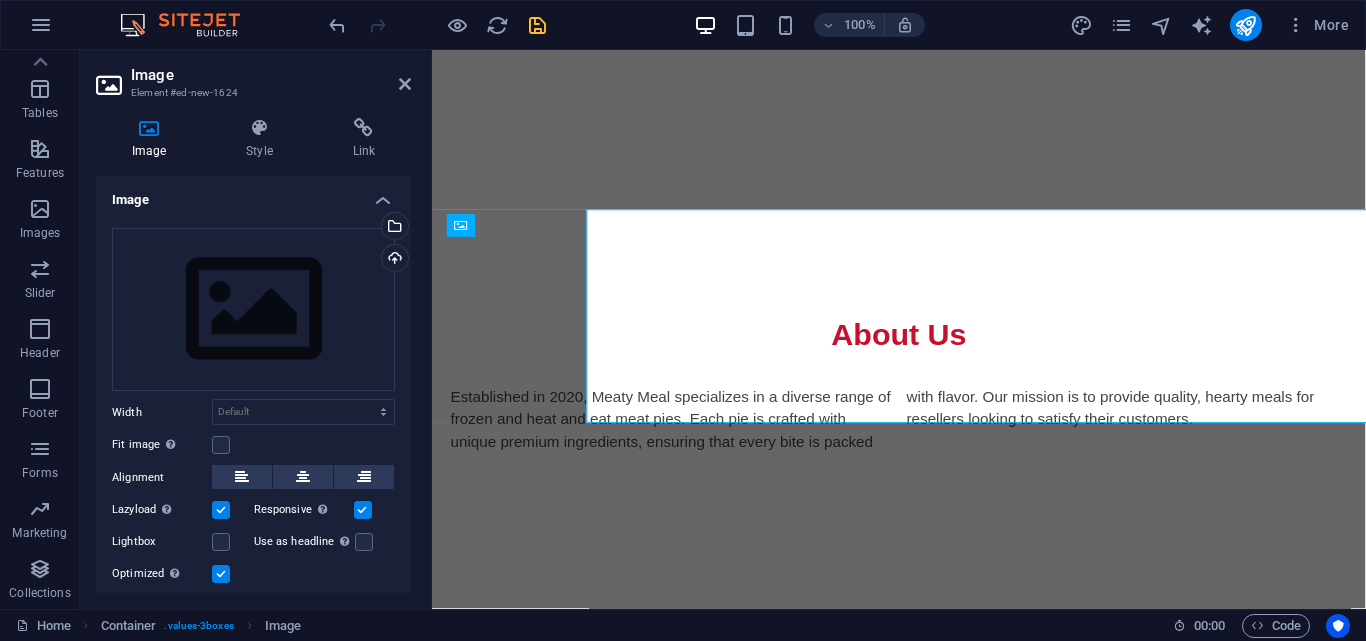 scroll, scrollTop: 829, scrollLeft: 0, axis: vertical 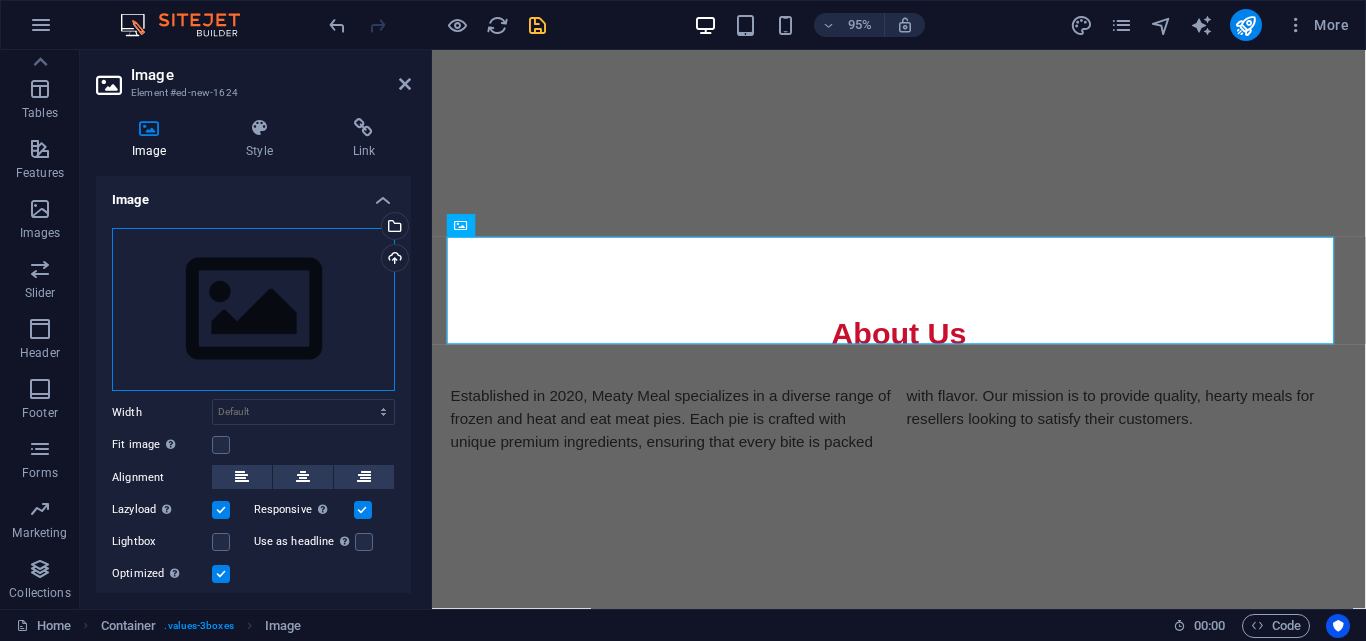 click on "Drag files here, click to choose files or select files from Files or our free stock photos & videos" at bounding box center [253, 310] 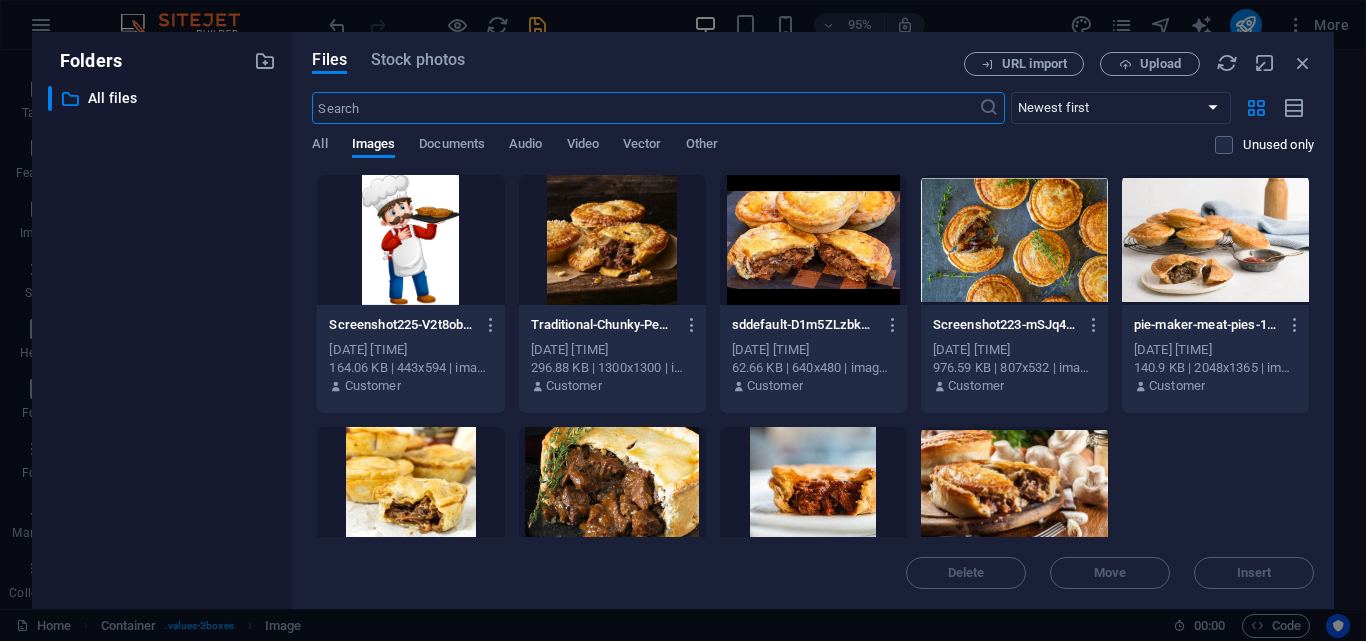 scroll, scrollTop: 1483, scrollLeft: 0, axis: vertical 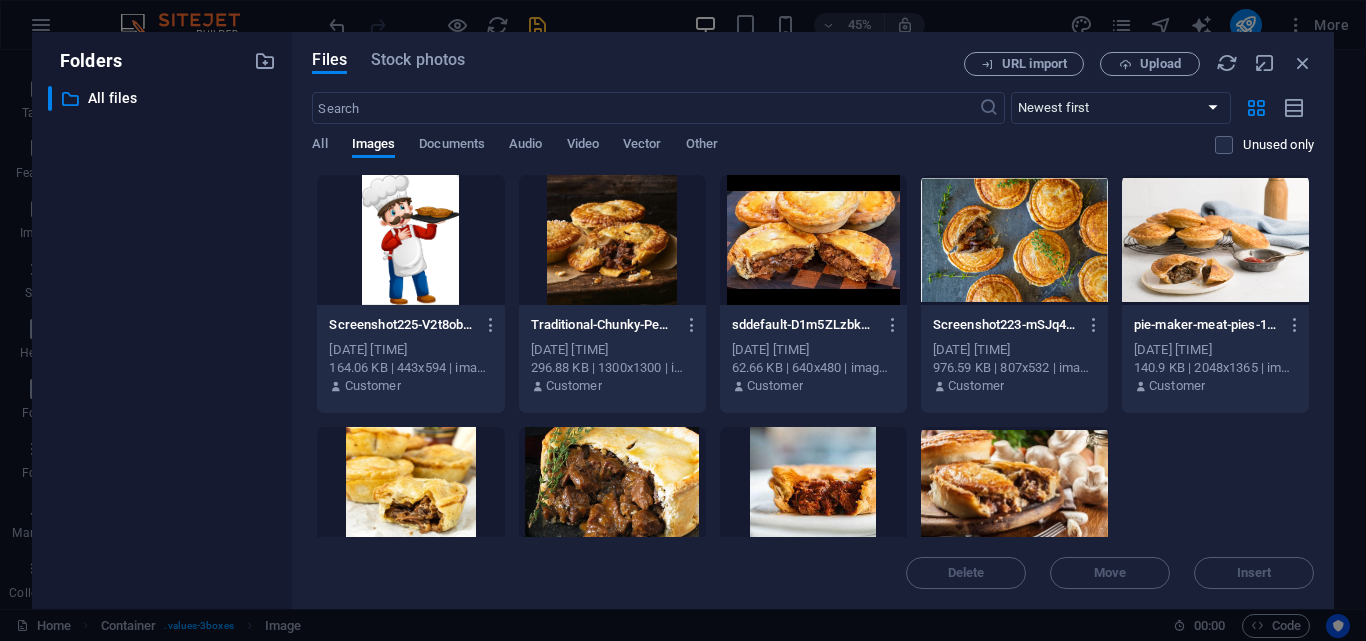 click at bounding box center [410, 240] 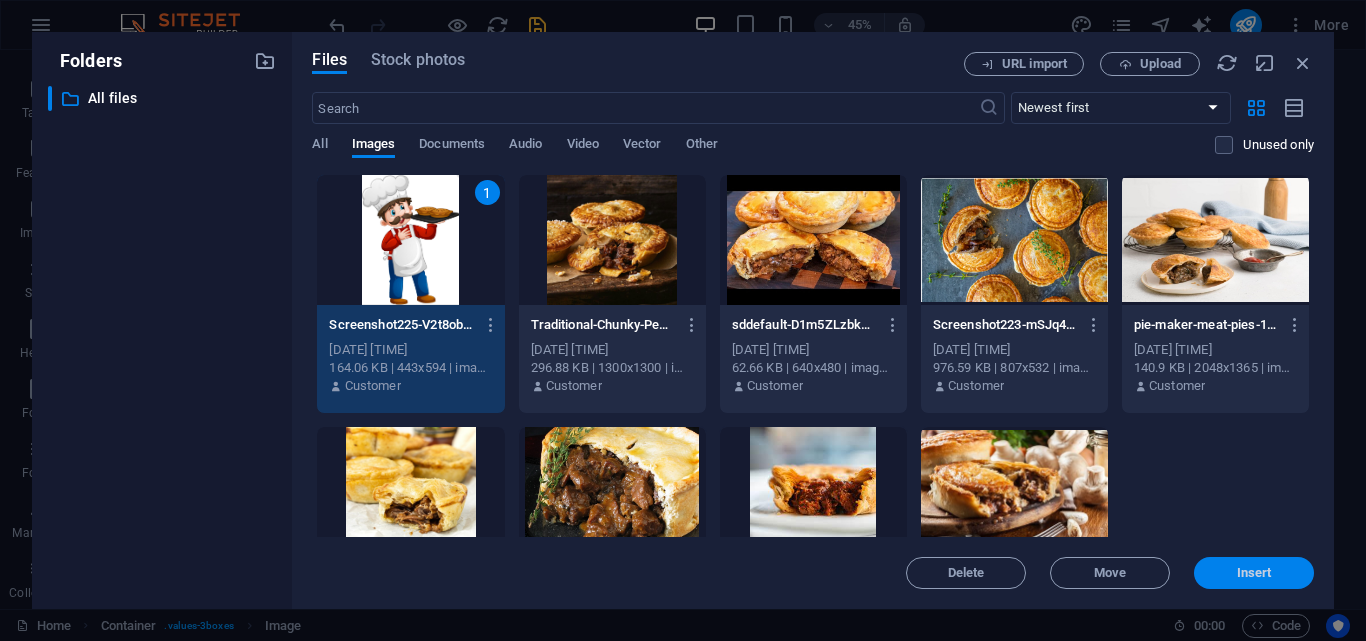 drag, startPoint x: 1203, startPoint y: 570, endPoint x: 783, endPoint y: 549, distance: 420.52466 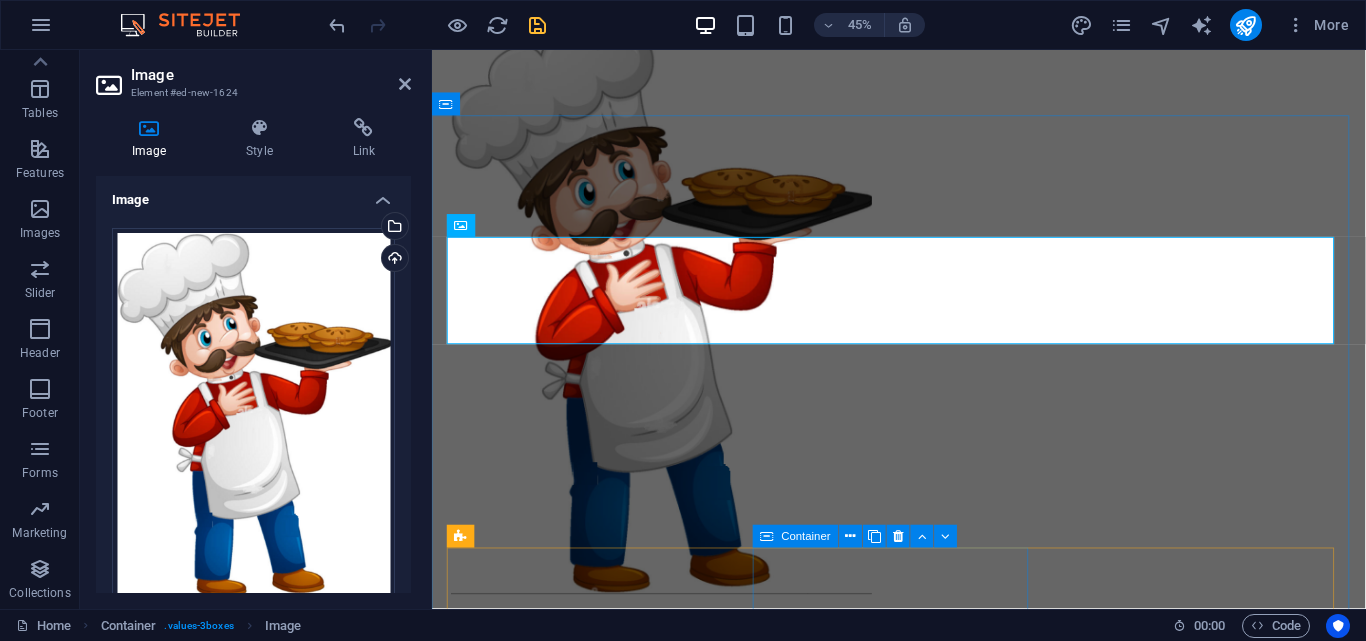 scroll, scrollTop: 829, scrollLeft: 0, axis: vertical 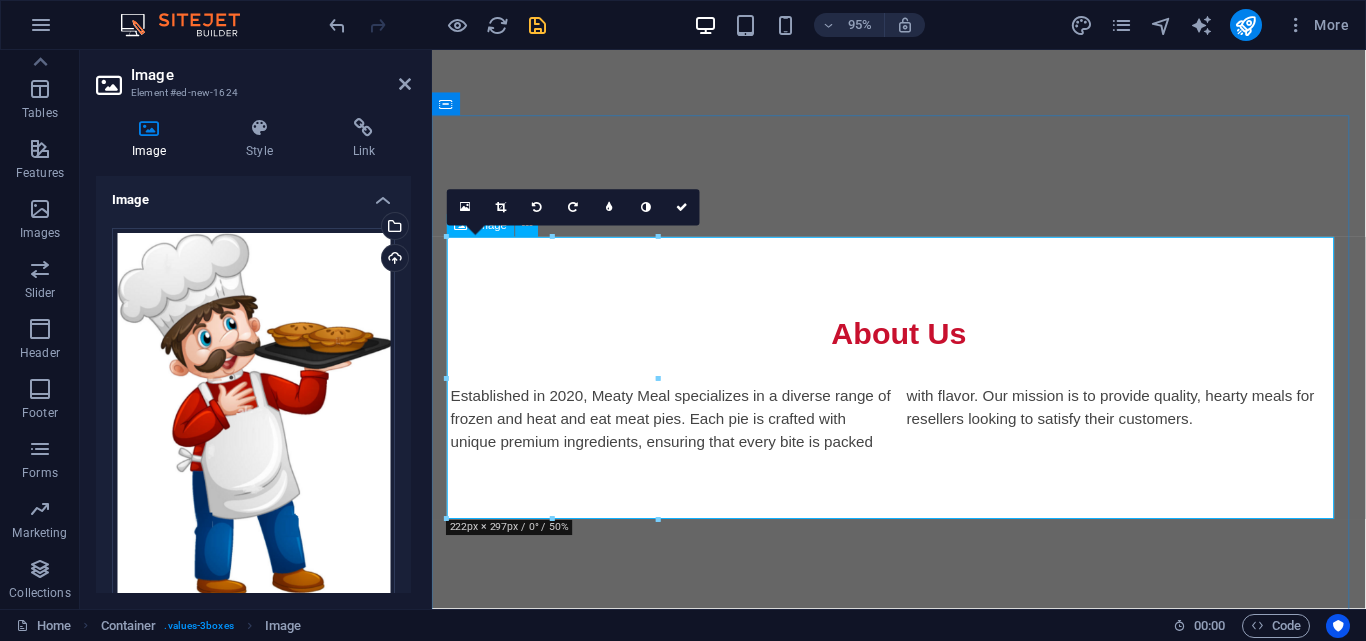 click at bounding box center (924, 980) 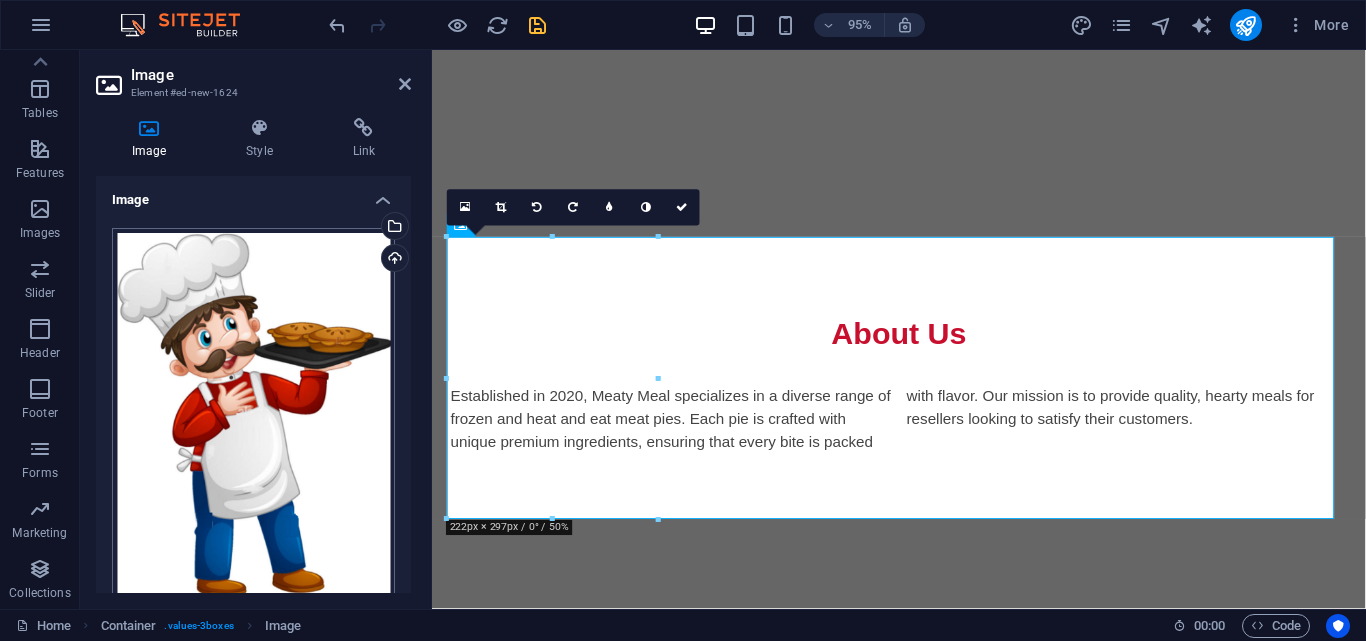 scroll, scrollTop: 200, scrollLeft: 0, axis: vertical 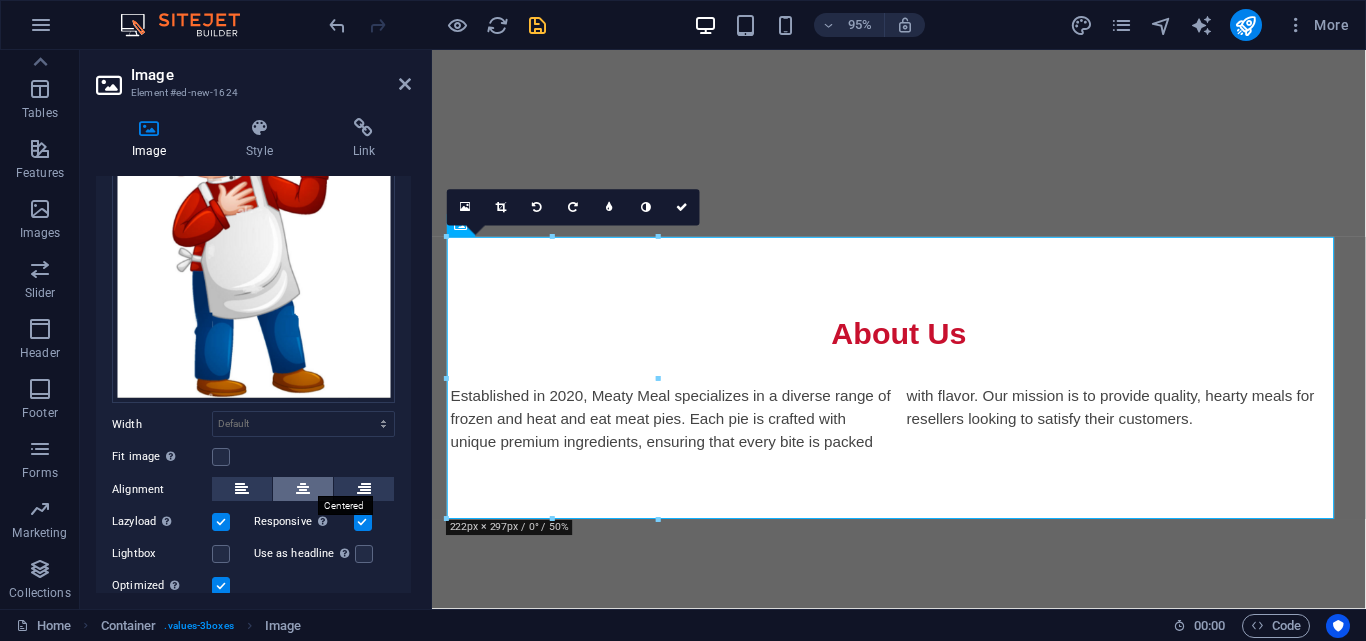 click at bounding box center (303, 489) 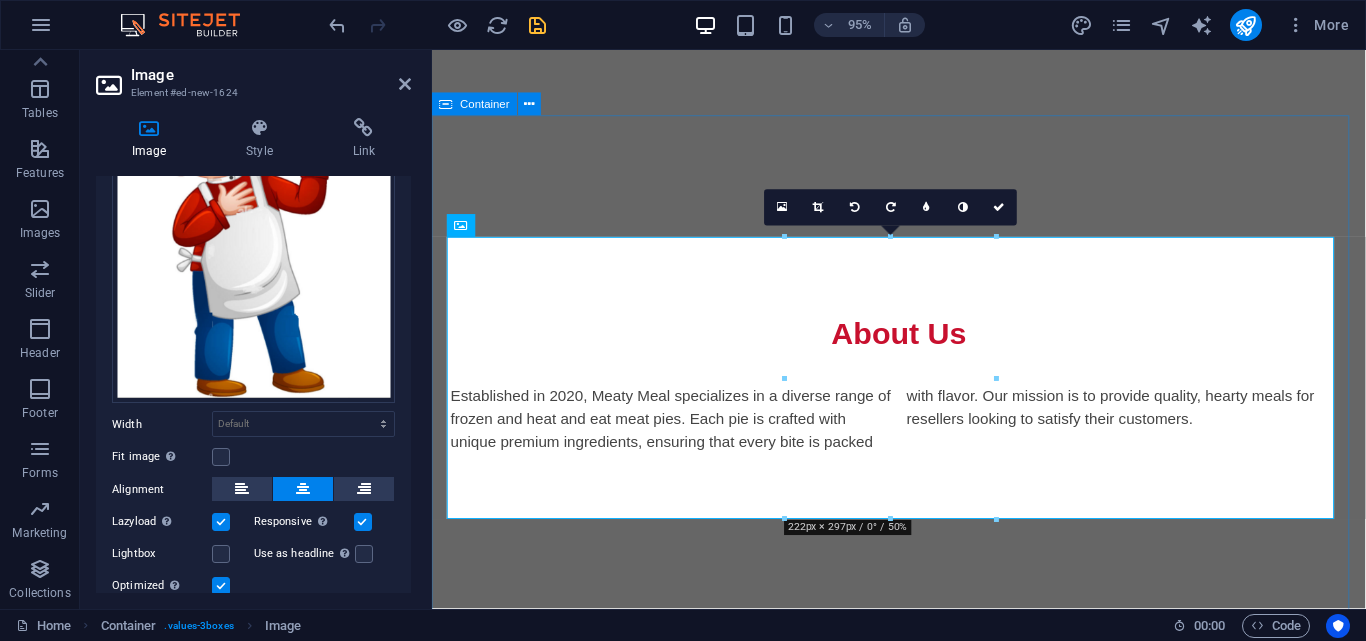 click on "Our Values Quality We prioritize premium ingredients for all our pies. Flavor Every bite should be packed with the taste of home. Community Supporting local resellers and businesses with our products." at bounding box center (923, 1260) 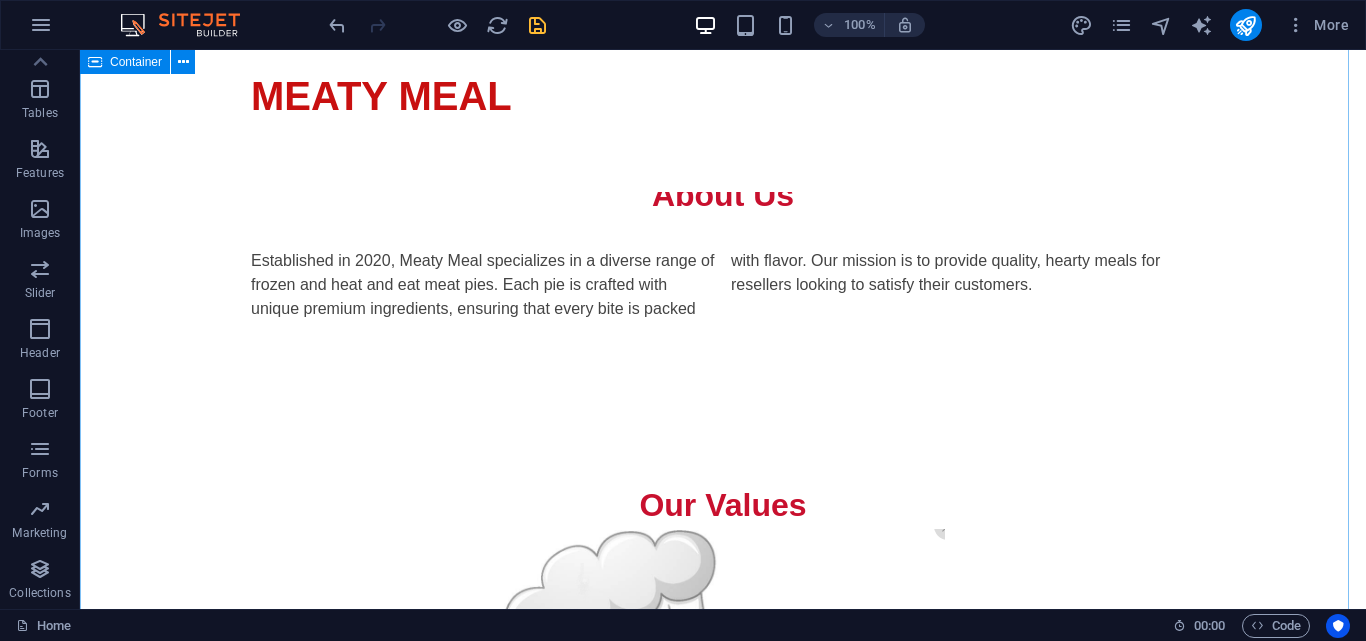 scroll, scrollTop: 900, scrollLeft: 0, axis: vertical 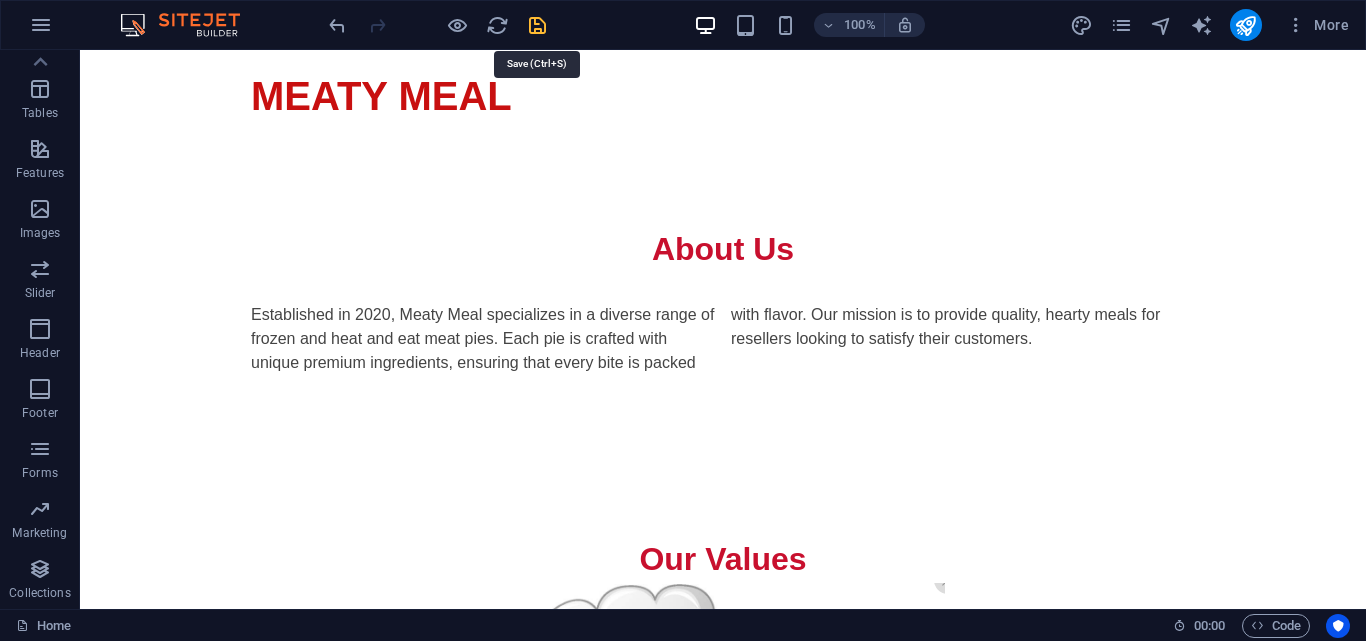 click at bounding box center [537, 25] 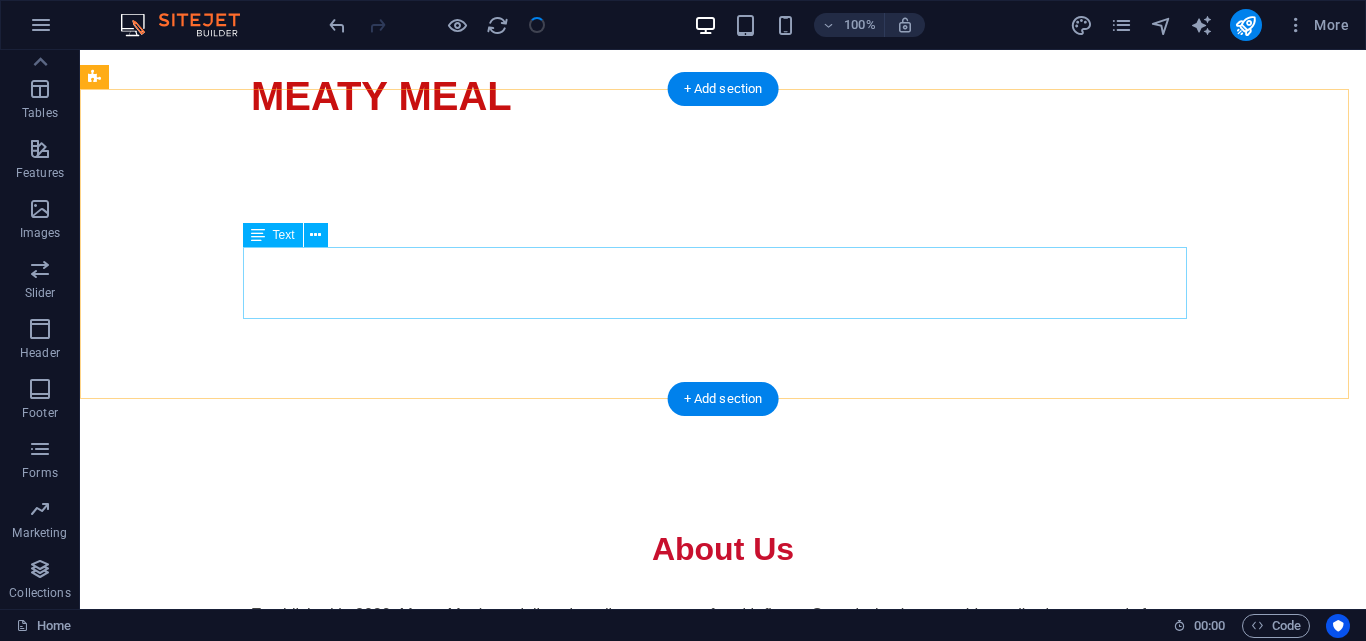 scroll, scrollTop: 500, scrollLeft: 0, axis: vertical 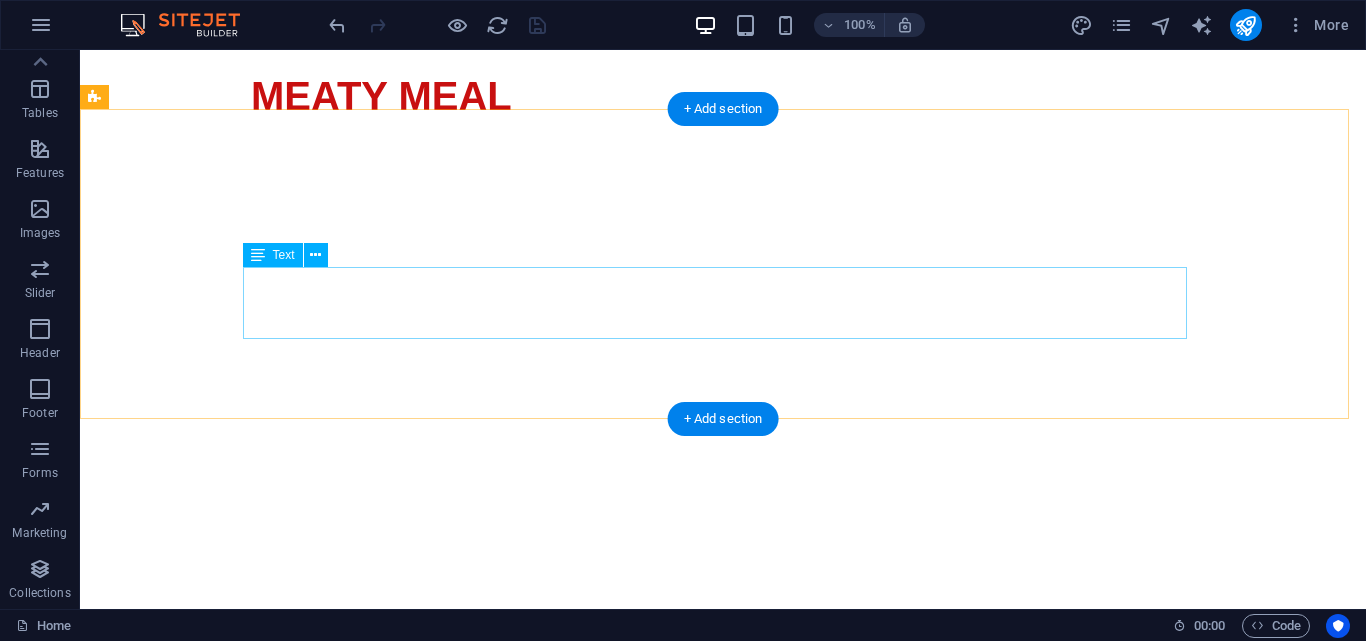 click on "Established in 2020, Meaty Meal specializes in a diverse range of frozen and heat and eat meat pies. Each pie is crafted with unique premium ingredients, ensuring that every bite is packed with flavor. Our mission is to provide quality, hearty meals for resellers looking to satisfy their customers." at bounding box center (723, 739) 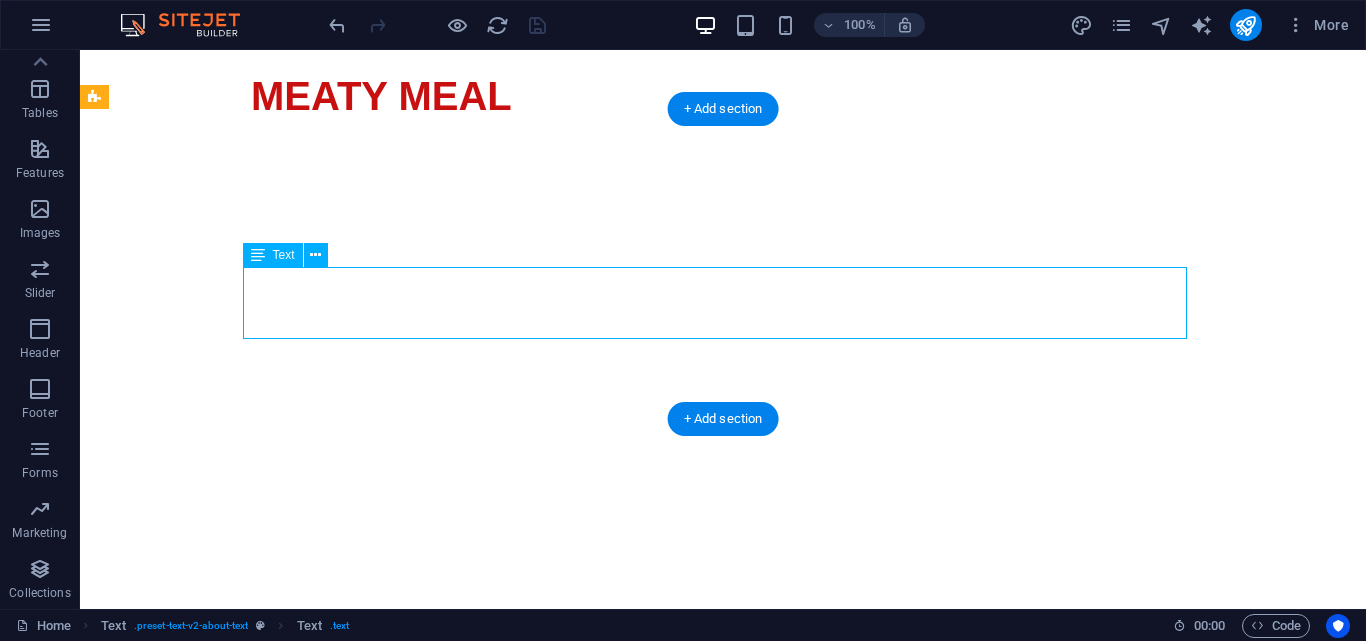 click on "Established in 2020, Meaty Meal specializes in a diverse range of frozen and heat and eat meat pies. Each pie is crafted with unique premium ingredients, ensuring that every bite is packed with flavor. Our mission is to provide quality, hearty meals for resellers looking to satisfy their customers." at bounding box center (723, 739) 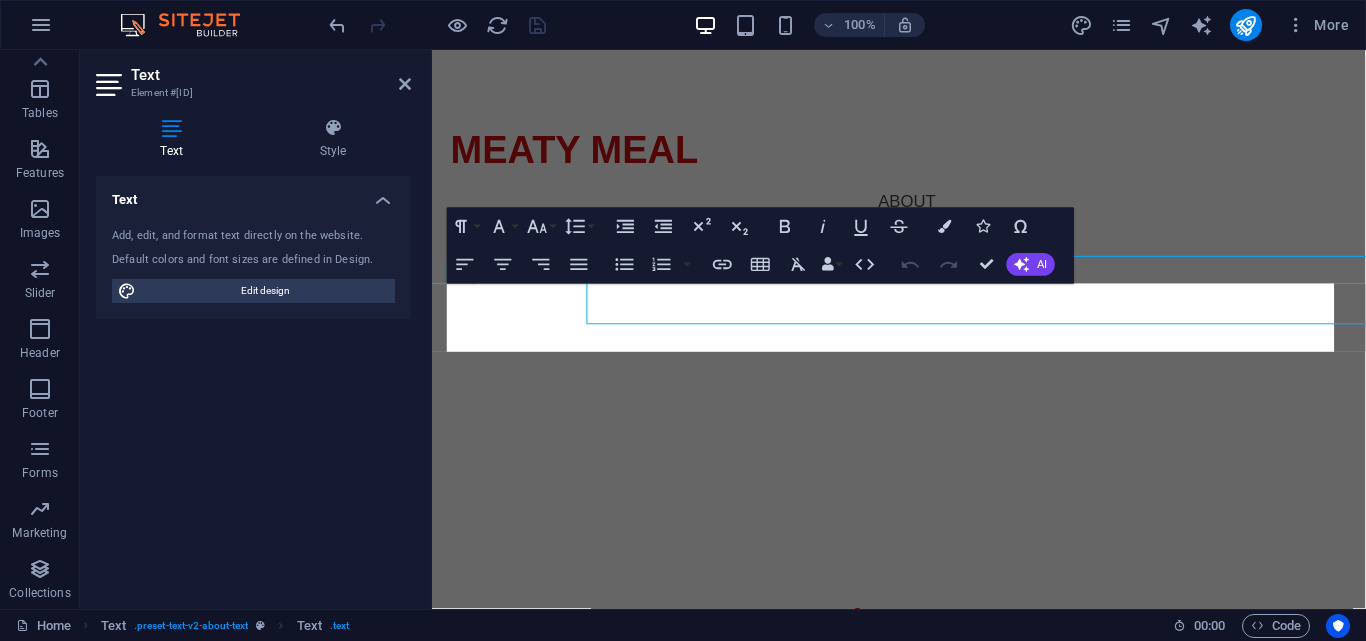 click on "Established in 2020, Meaty Meal specializes in a diverse range of frozen and heat and eat meat pies. Each pie is crafted with unique premium ingredients, ensuring that every bite is packed with flavor. Our mission is to provide quality, hearty meals for resellers looking to satisfy their customers." at bounding box center [924, 739] 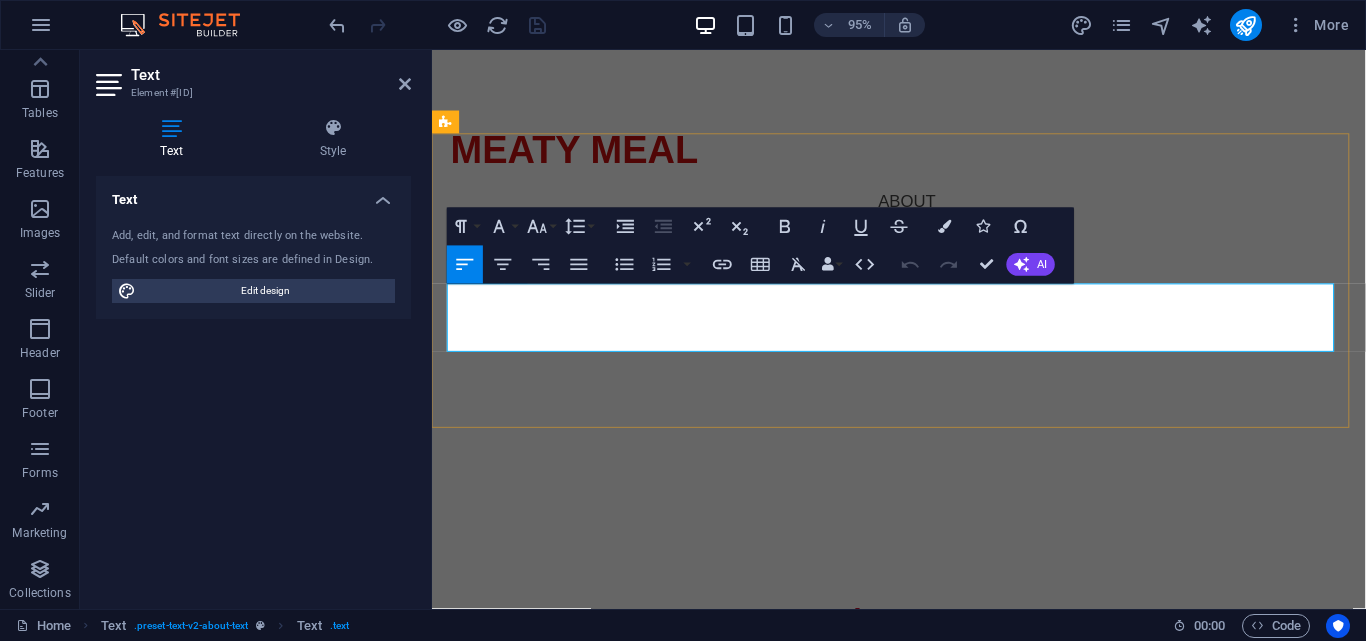 click on "Established in 2020, Meaty Meal specializes in a diverse range of frozen and heat and eat meat pies. Each pie is crafted with unique premium ingredients, ensuring that every bite is packed with flavor. Our mission is to provide quality, hearty meals for resellers looking to satisfy their customers." at bounding box center (924, 739) 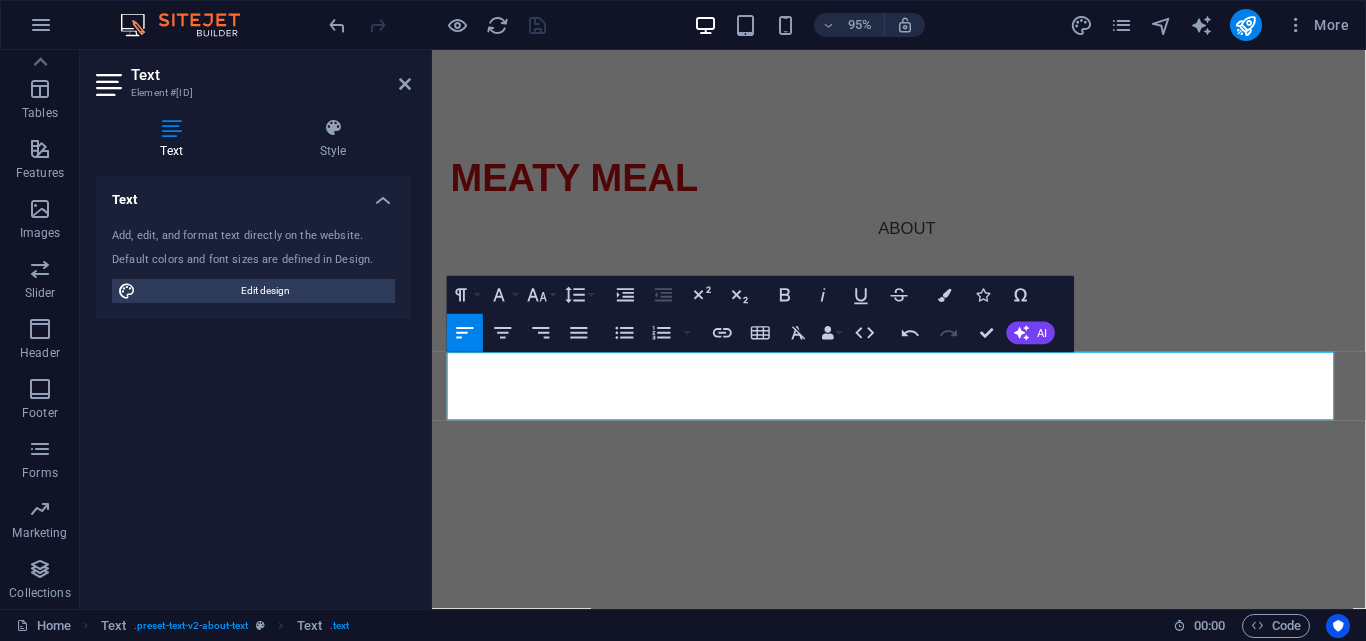 scroll, scrollTop: 428, scrollLeft: 0, axis: vertical 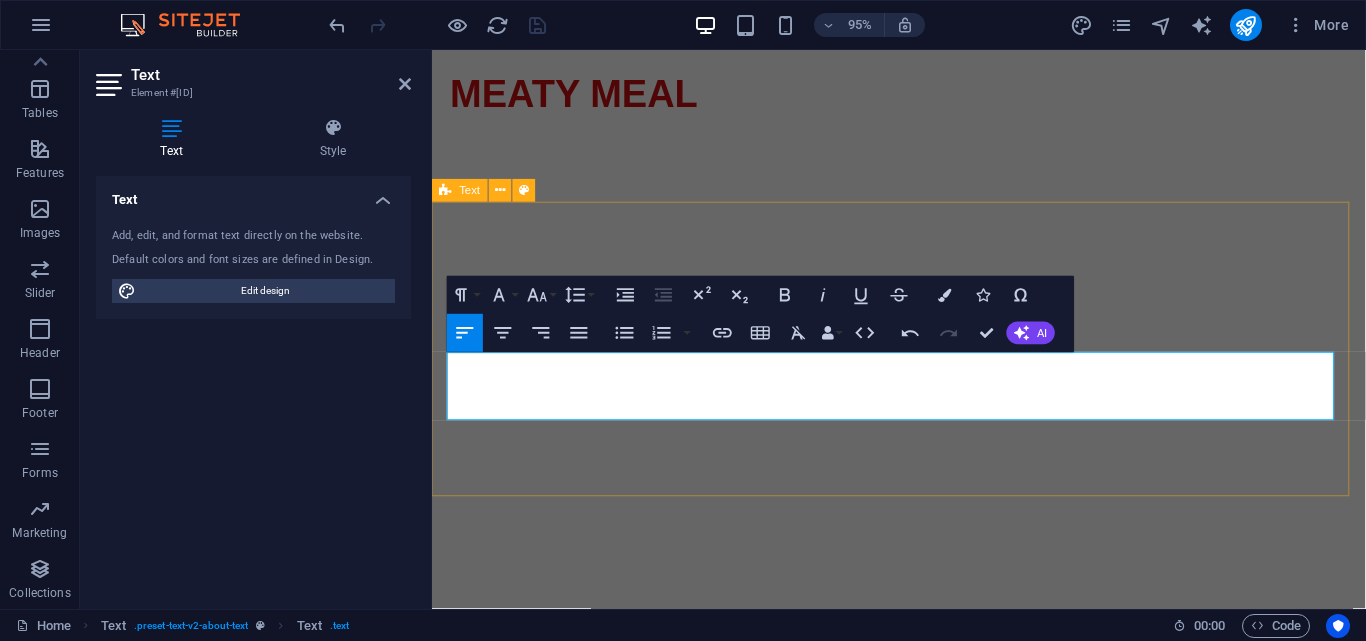 click on "About Us Established in 2020, Meaty Meal specializes in a diverse range of frozen and heat and eat meat pies. Each pie is crafted with unique premium ingredients, ensuring that every bite is packed with flavor. Our mission is to provide quality, hearty meals for resellers looking to satisfy their customers." at bounding box center [923, 801] 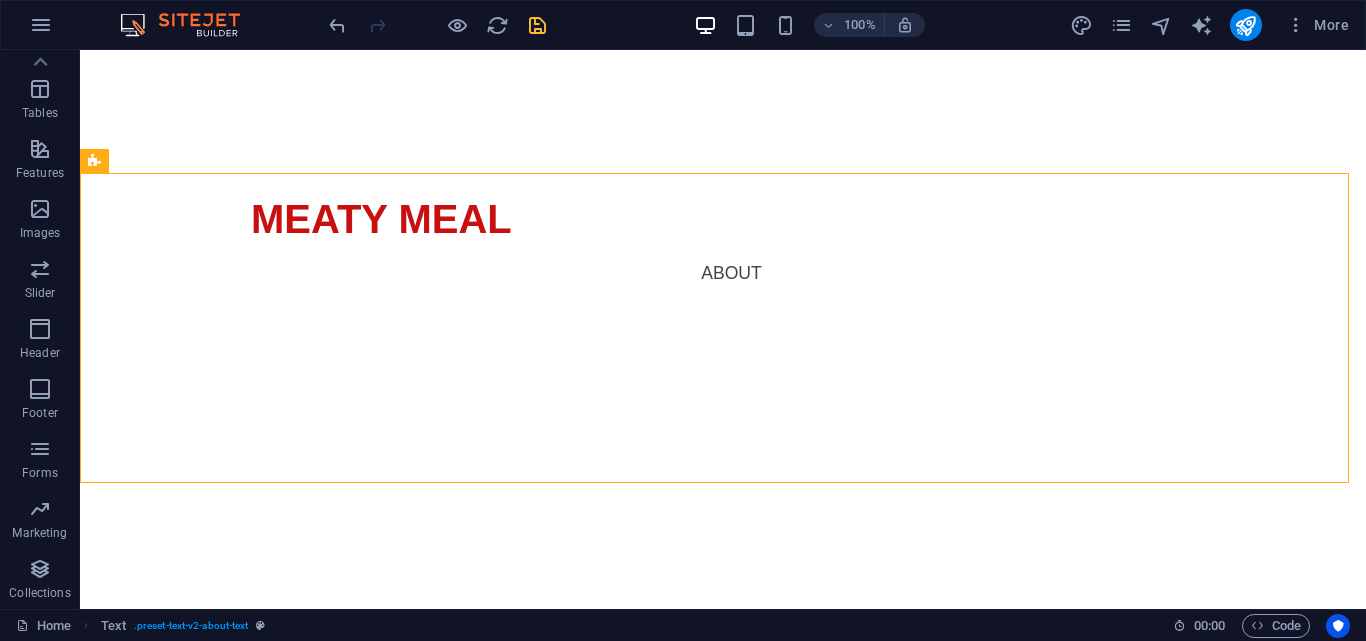 scroll, scrollTop: 447, scrollLeft: 0, axis: vertical 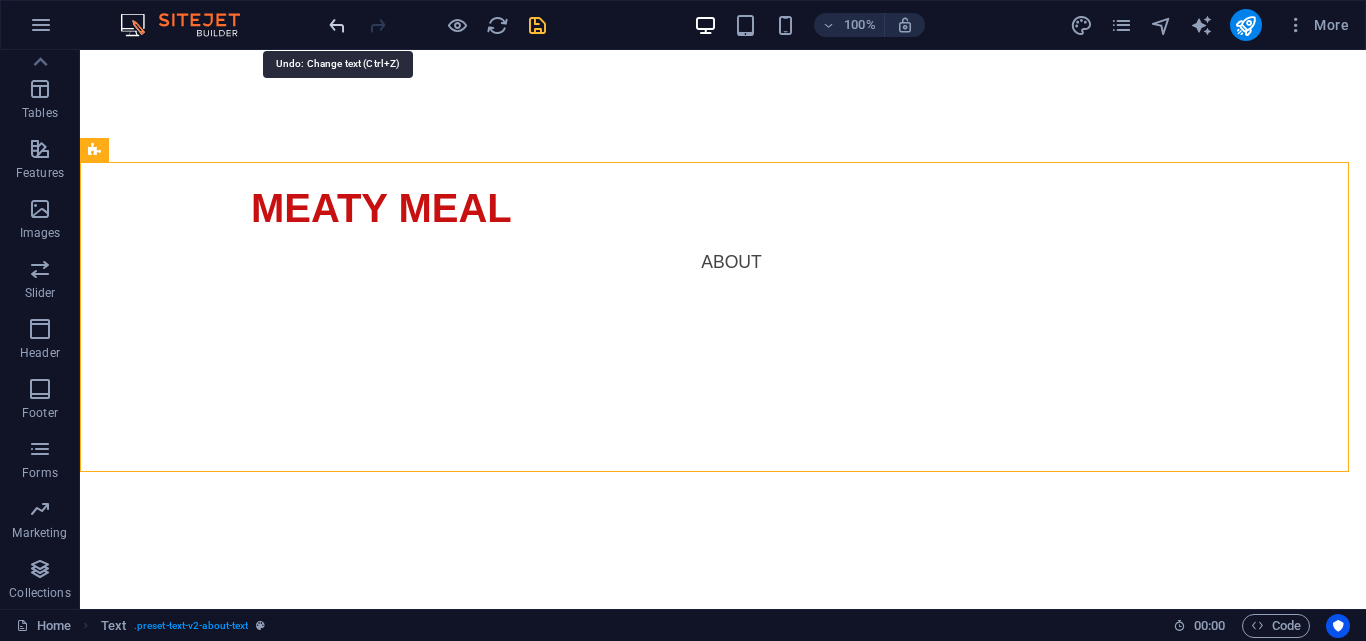 click at bounding box center [337, 25] 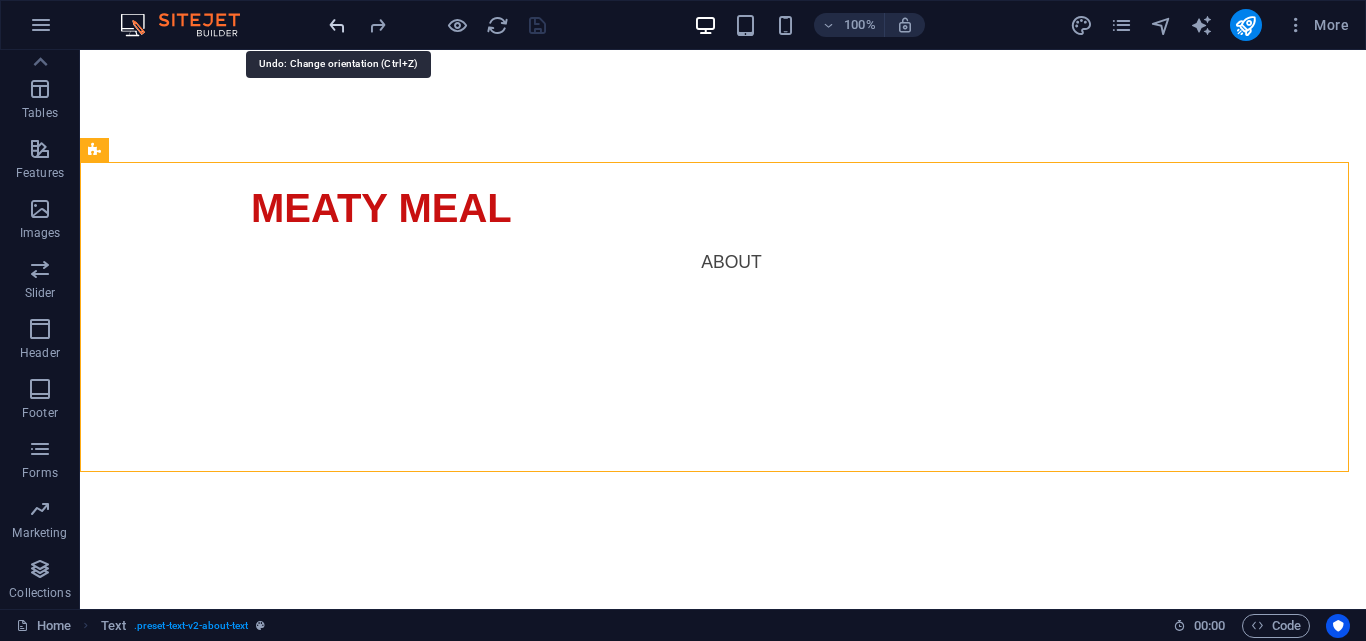 click at bounding box center (337, 25) 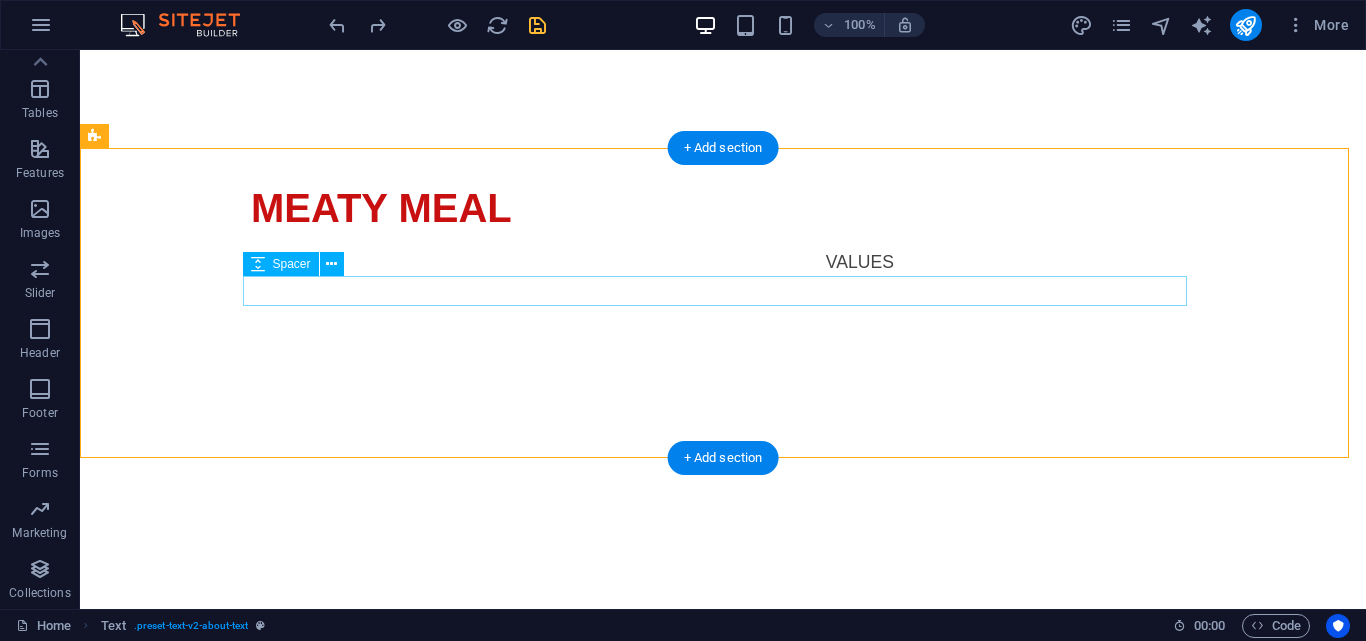scroll, scrollTop: 847, scrollLeft: 0, axis: vertical 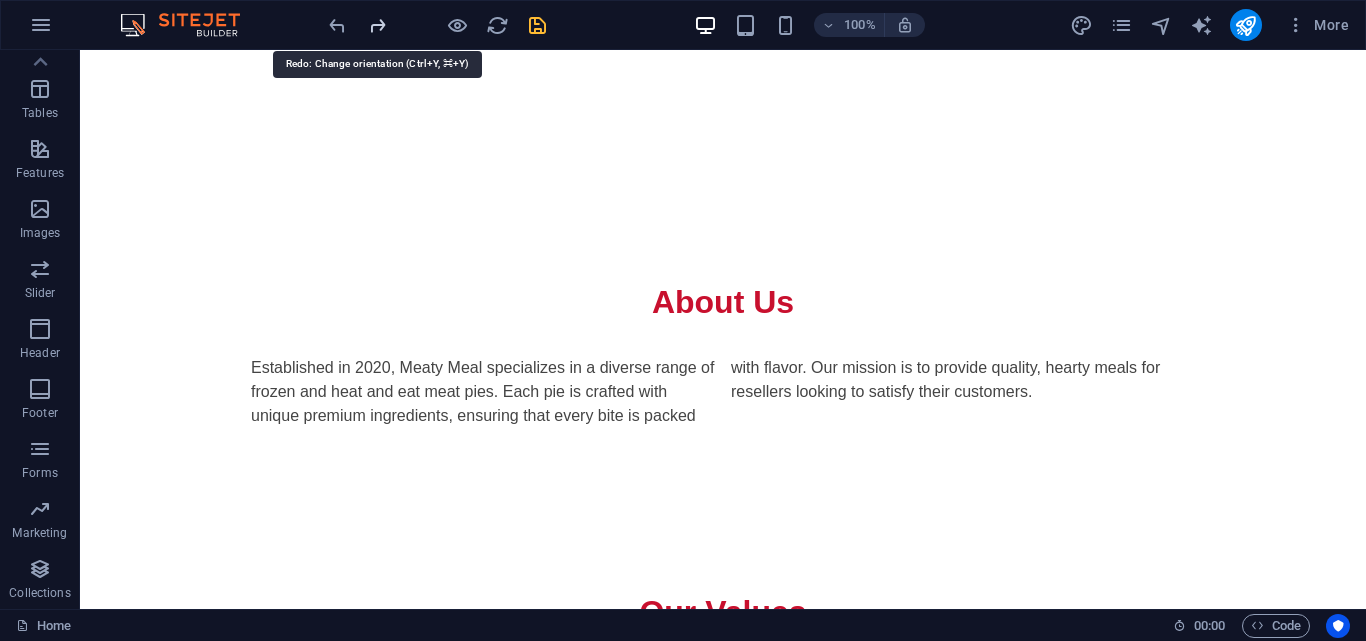 click at bounding box center (377, 25) 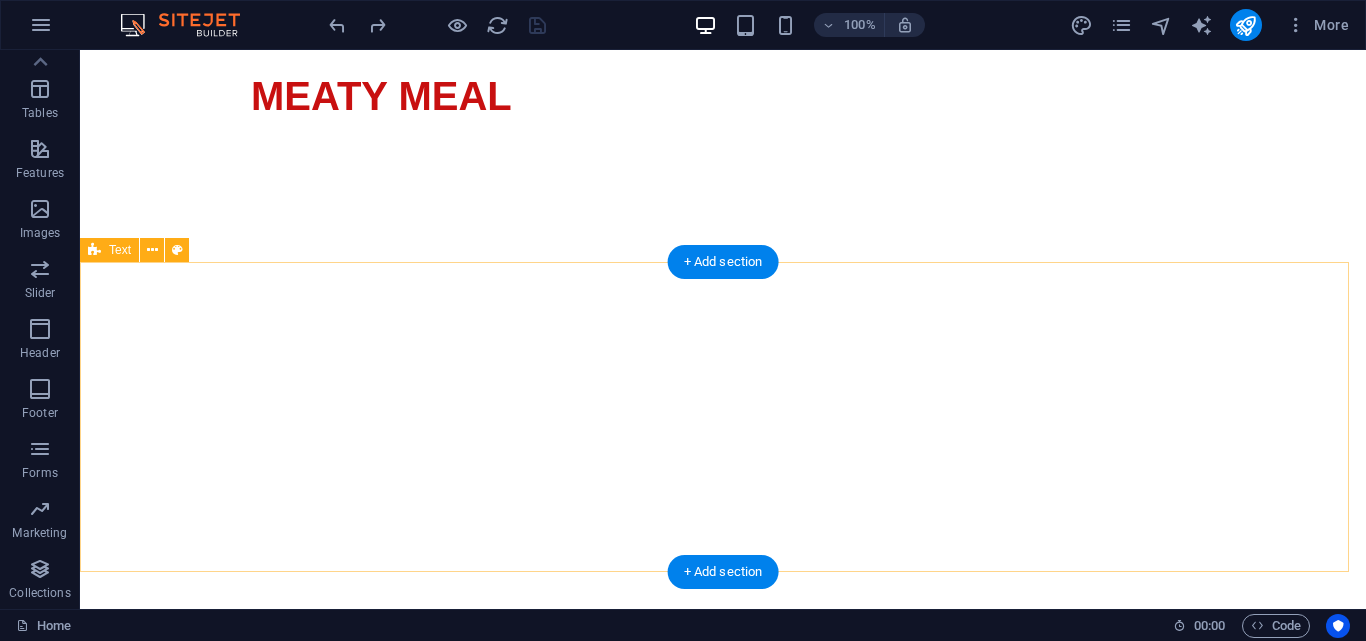 scroll, scrollTop: 347, scrollLeft: 0, axis: vertical 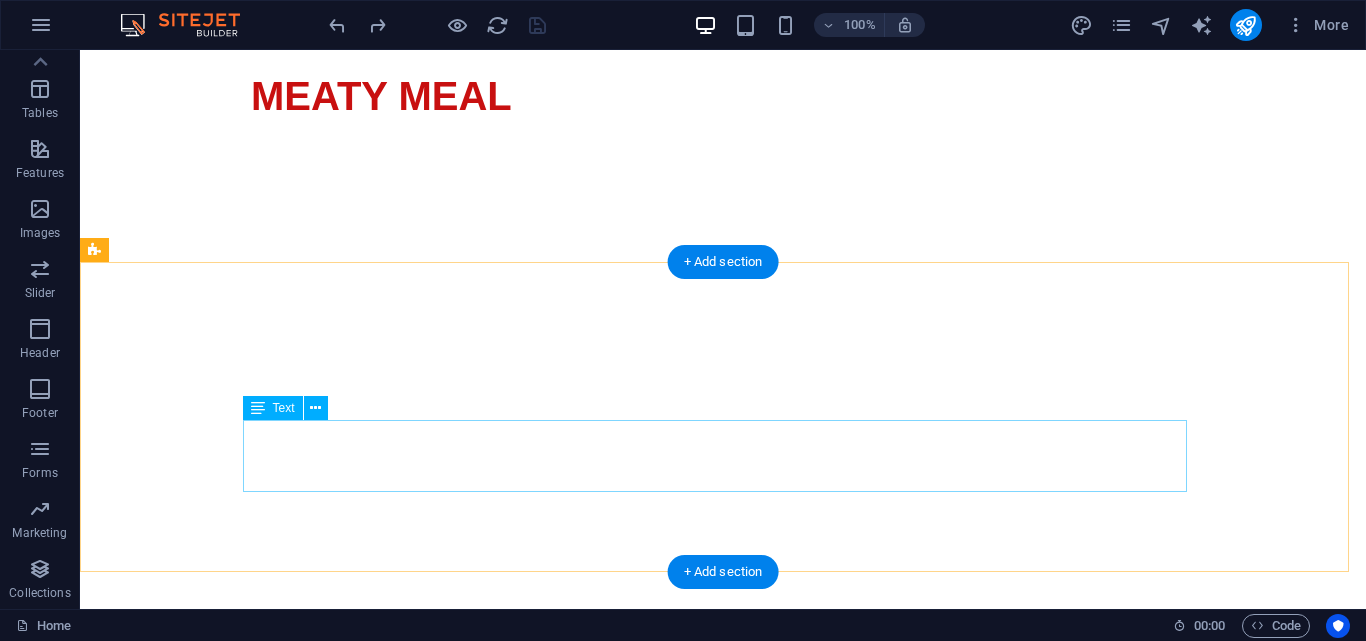 click on "Established in 2020, Meaty Meal specializes in a diverse range of frozen and heat and eat meat pies. Each pie is crafted with unique premium ingredients, ensuring that every bite is packed with flavor. Our mission is to provide quality, hearty meals for resellers looking to satisfy their customers." at bounding box center (723, 892) 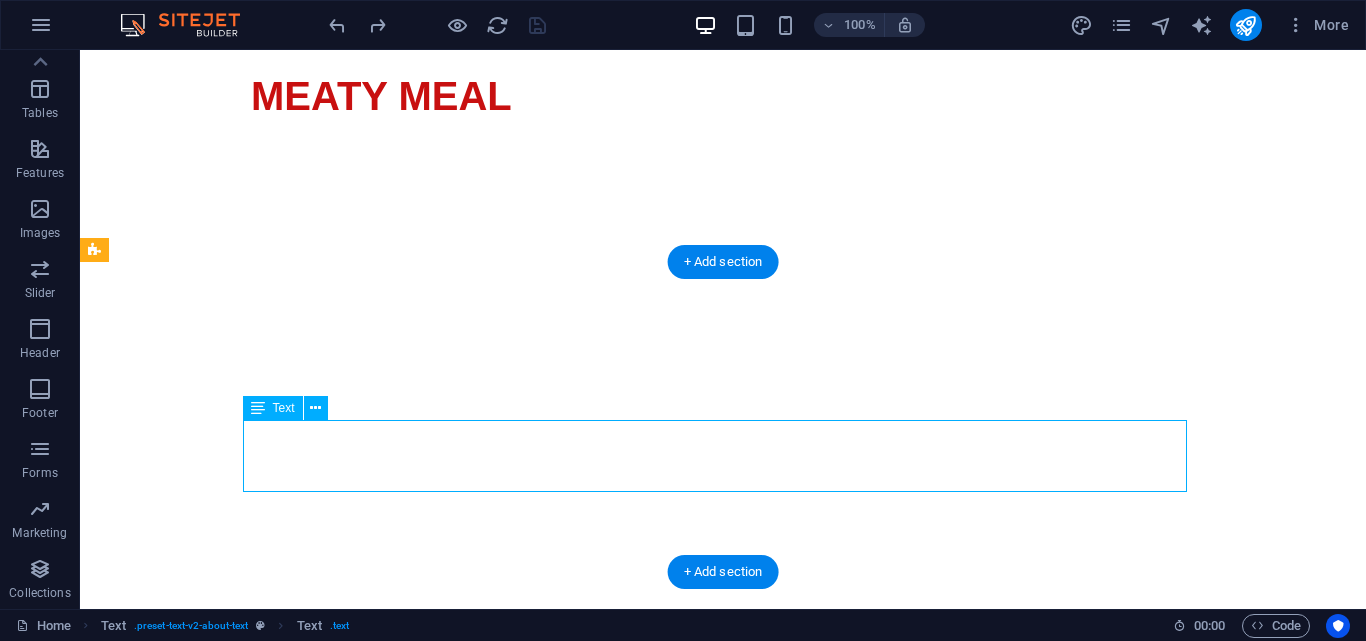 click on "Established in 2020, Meaty Meal specializes in a diverse range of frozen and heat and eat meat pies. Each pie is crafted with unique premium ingredients, ensuring that every bite is packed with flavor. Our mission is to provide quality, hearty meals for resellers looking to satisfy their customers." at bounding box center (723, 892) 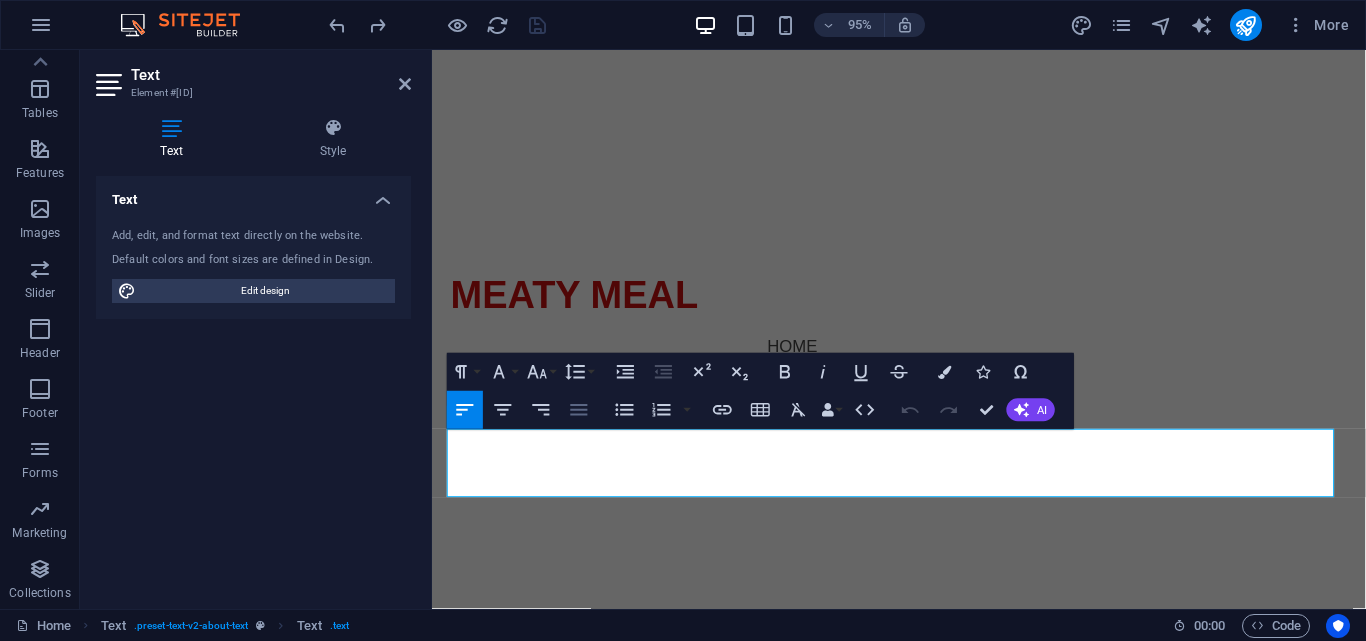 click 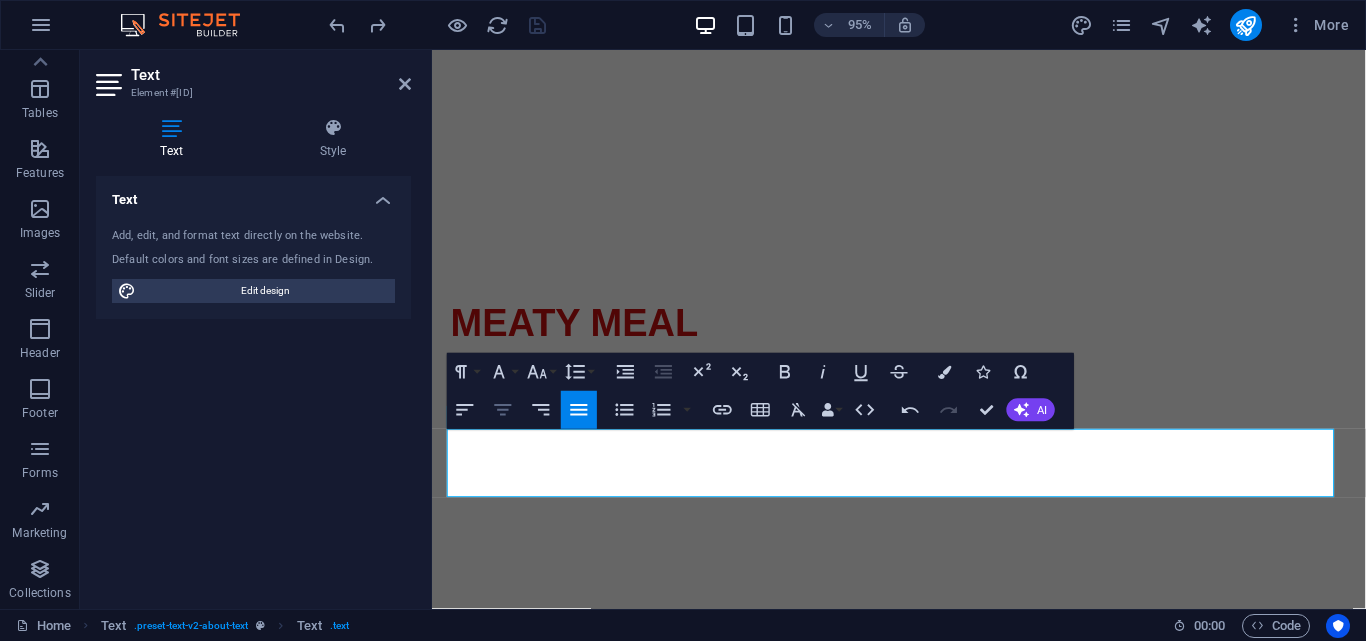 click 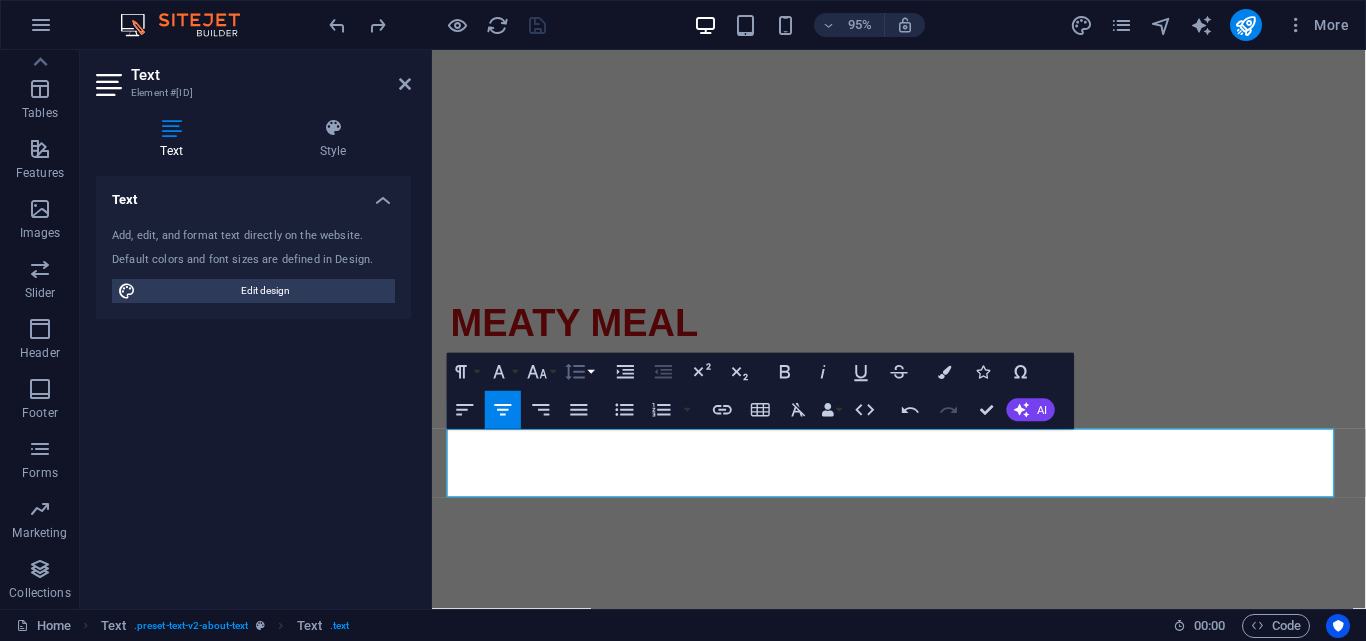 click on "Line Height" at bounding box center (579, 372) 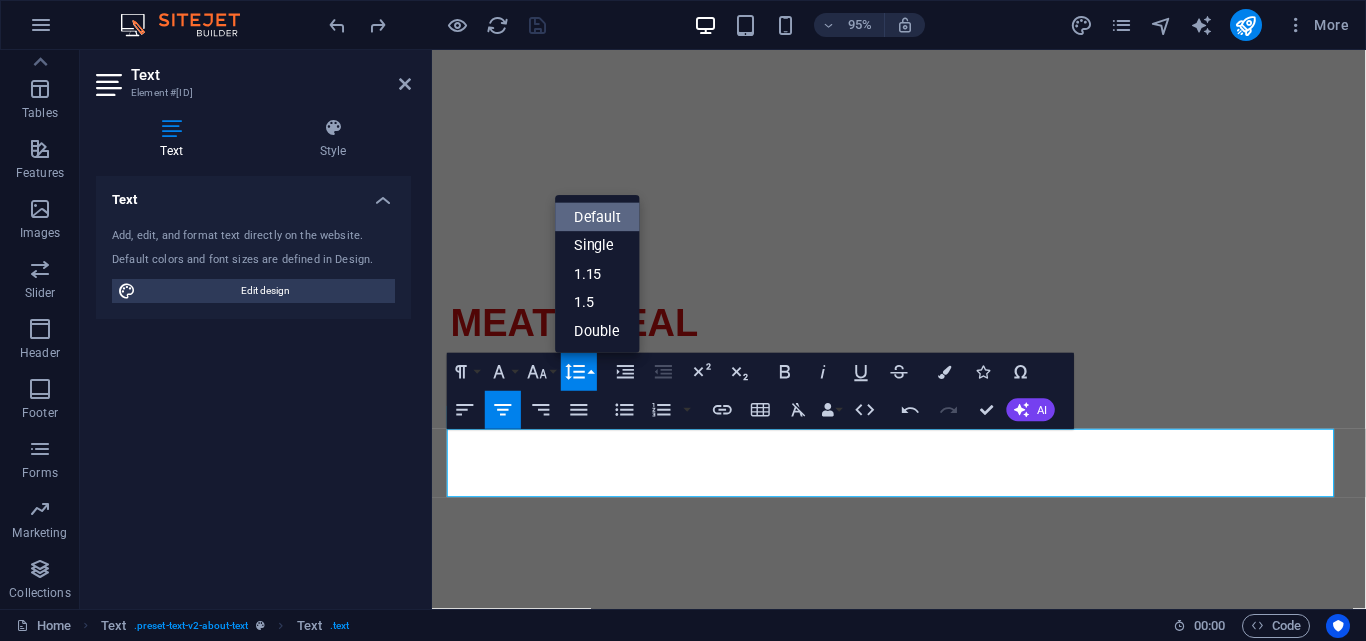 scroll, scrollTop: 0, scrollLeft: 0, axis: both 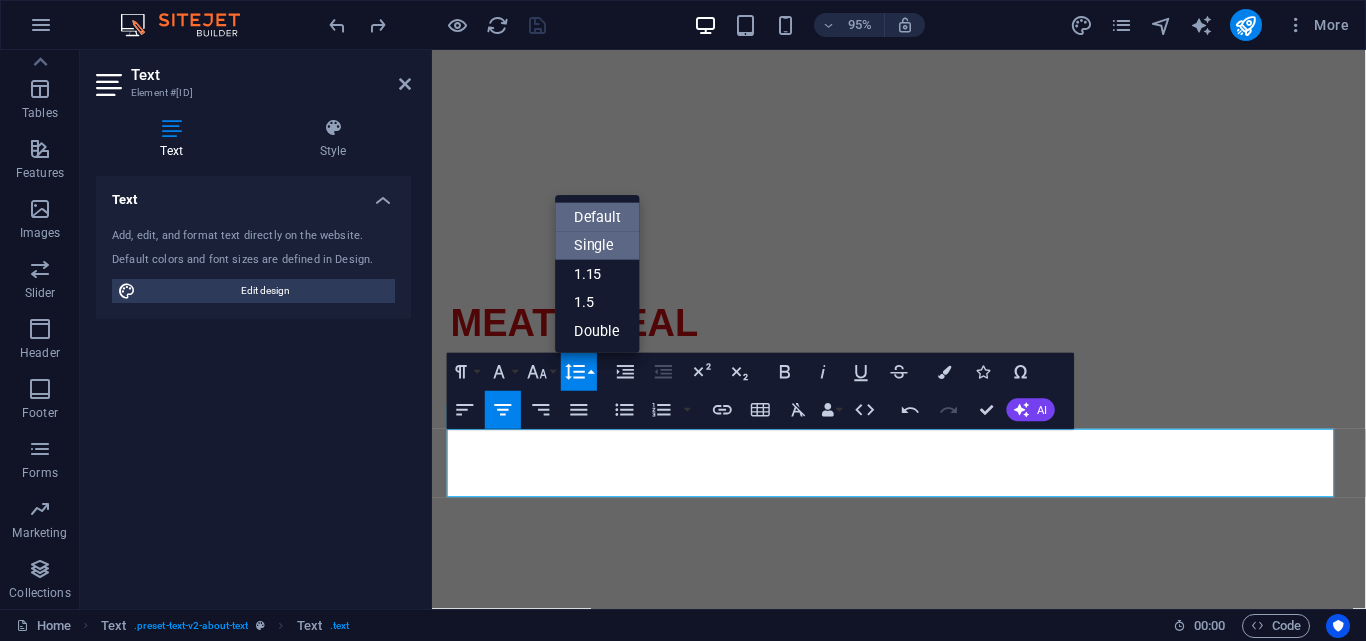 click on "Single" at bounding box center [598, 245] 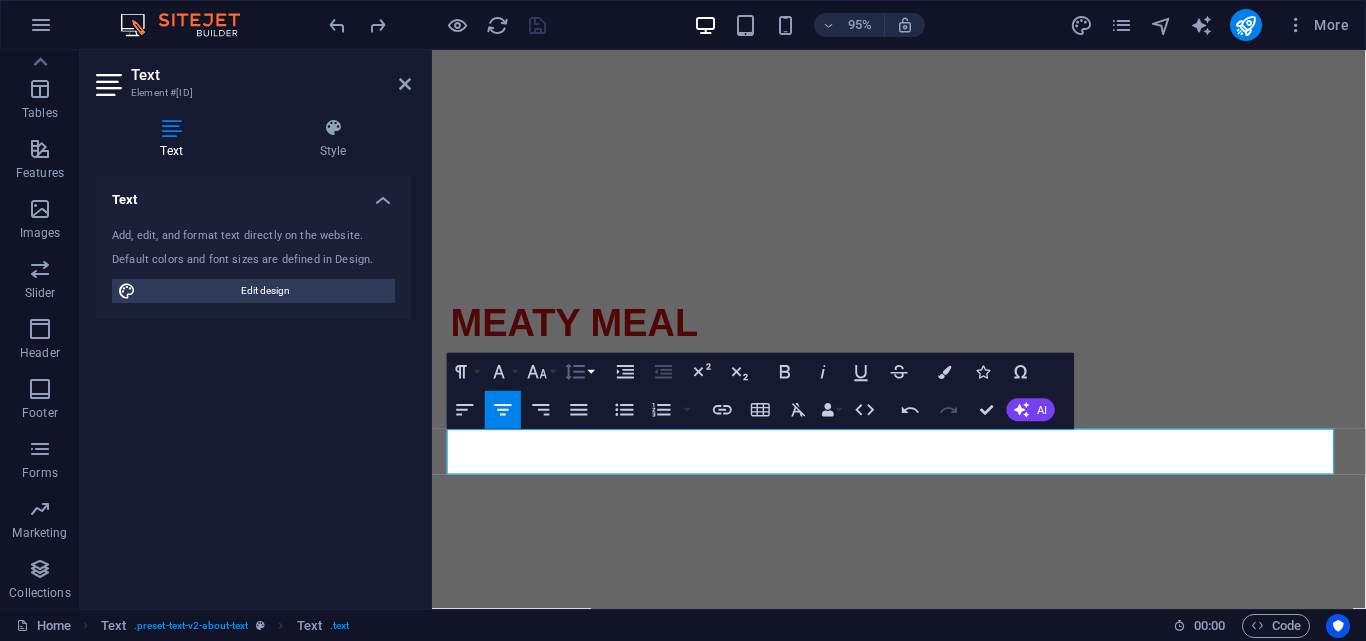 click 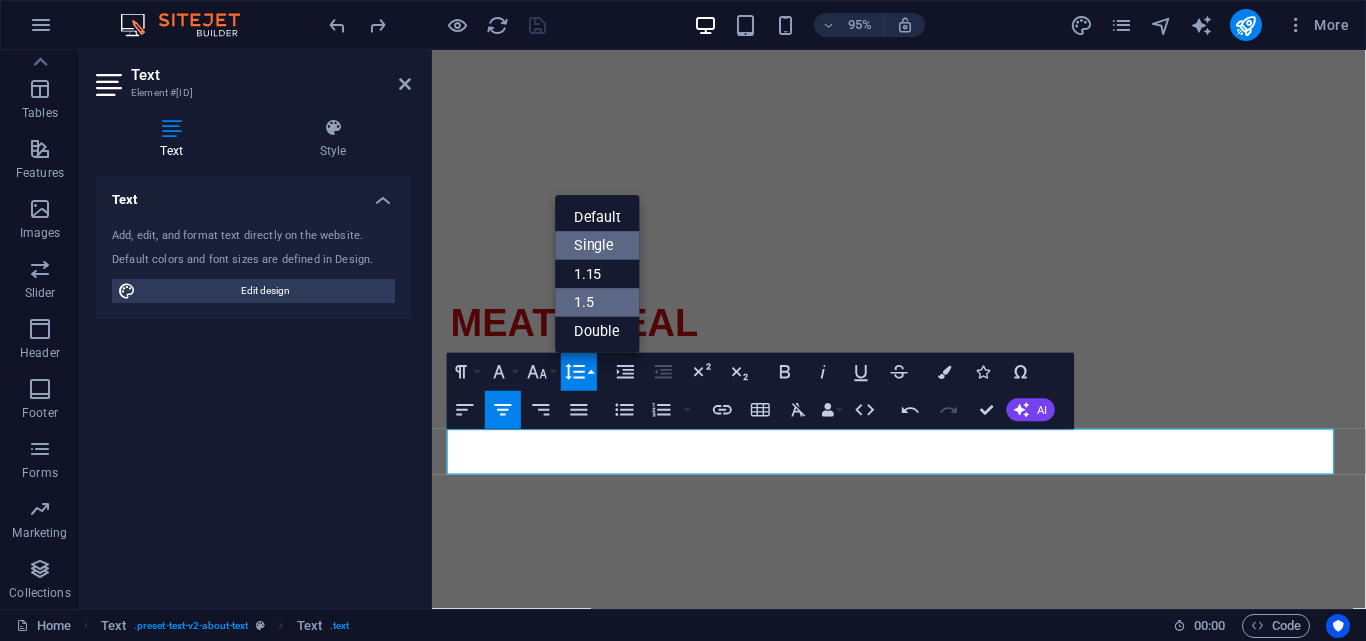 scroll, scrollTop: 0, scrollLeft: 0, axis: both 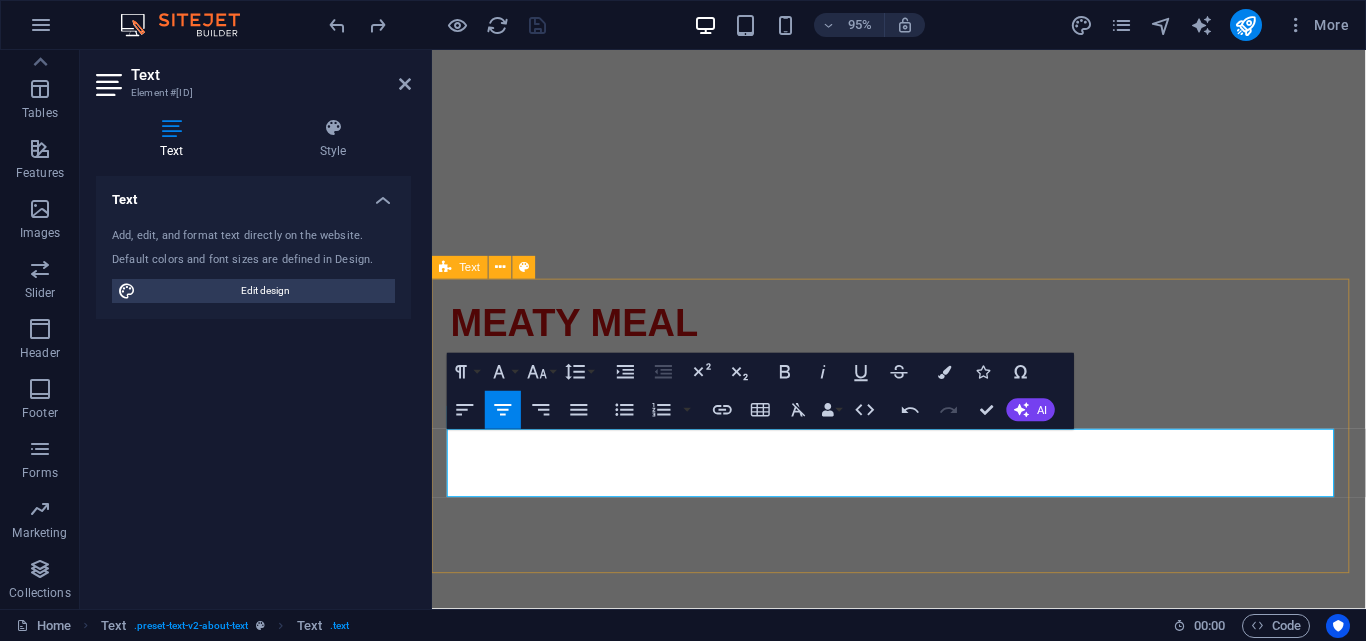 click on "About Us Established in 2020, Meaty Meal specializes in a diverse range of frozen and heat and eat meat pies. Each pie is crafted with unique premium ingredients, ensuring that every bite is packed with flavor. Our mission is to provide quality, hearty meals for resellers looking to satisfy their customers." at bounding box center [923, 882] 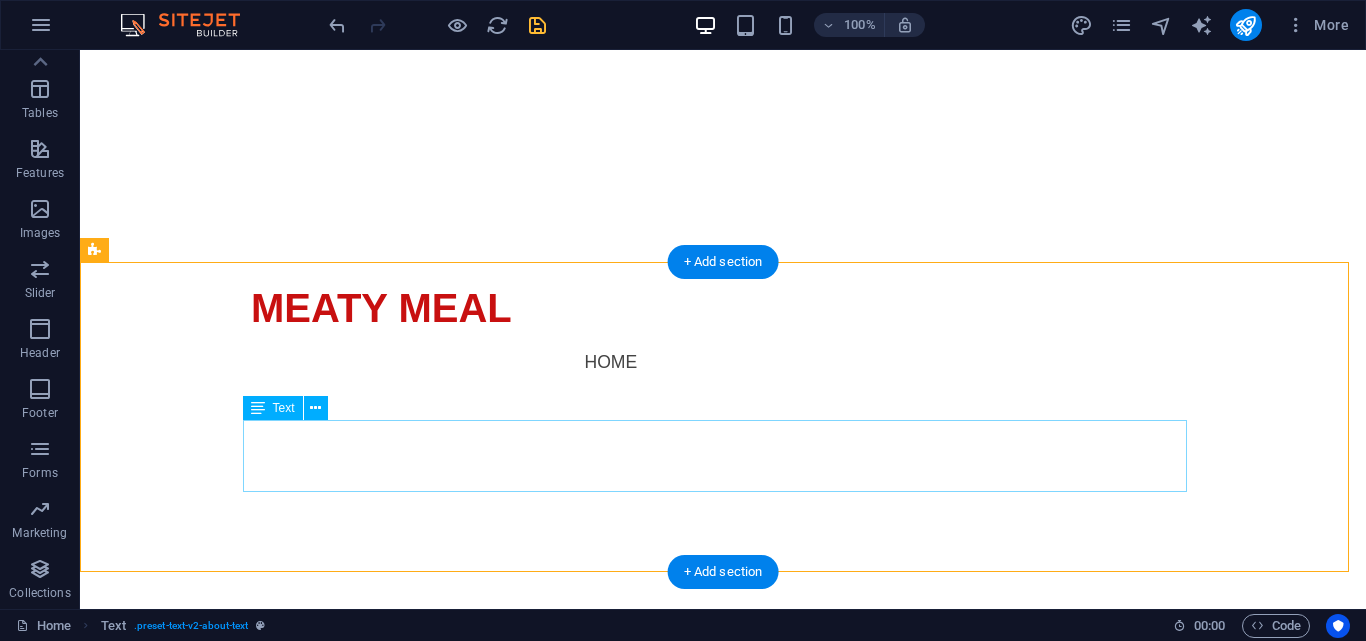 click on "Established in 2020, Meaty Meal specializes in a diverse range of frozen and heat and eat meat pies. Each pie is crafted with unique premium ingredients, ensuring that every bite is packed with flavor. Our mission is to provide quality, hearty meals for resellers looking to satisfy their customers." at bounding box center [723, 892] 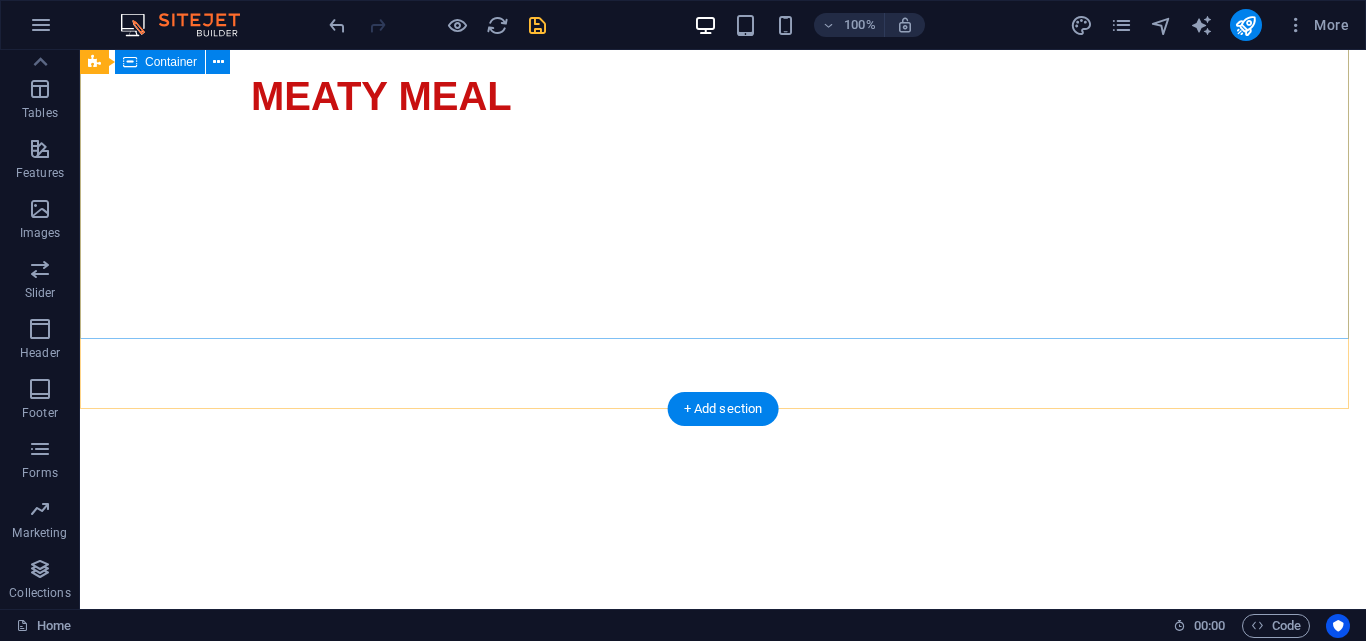 scroll, scrollTop: 200, scrollLeft: 0, axis: vertical 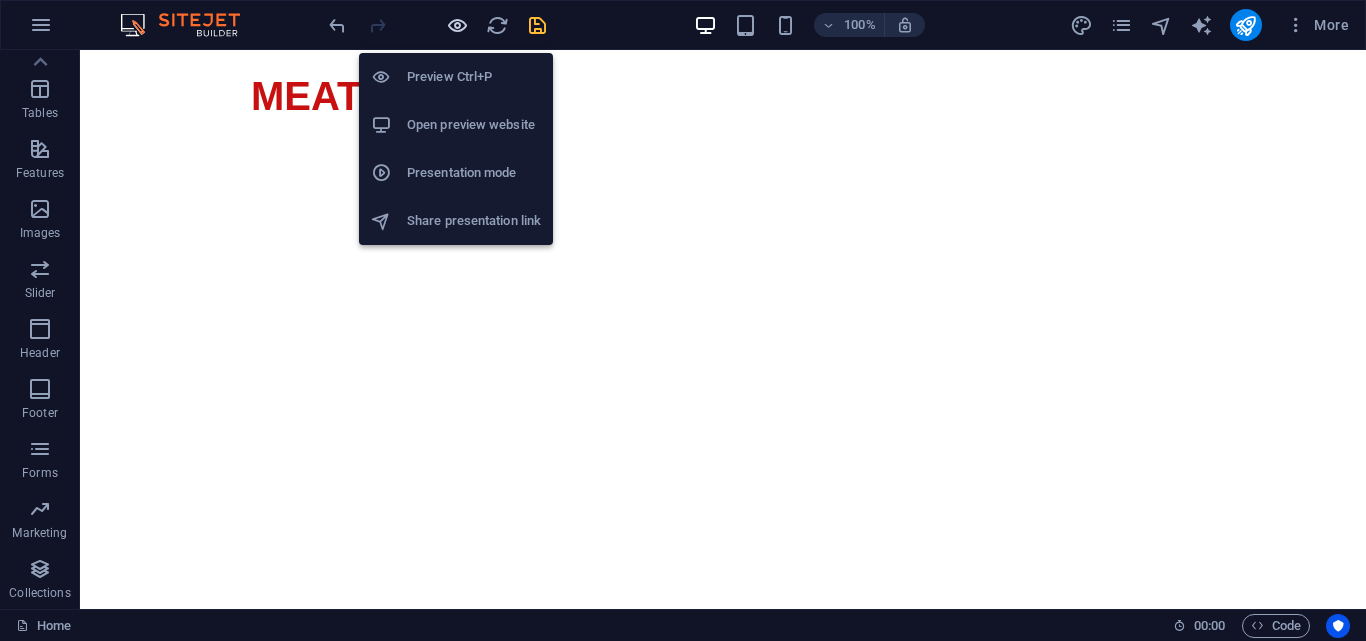 click at bounding box center [457, 25] 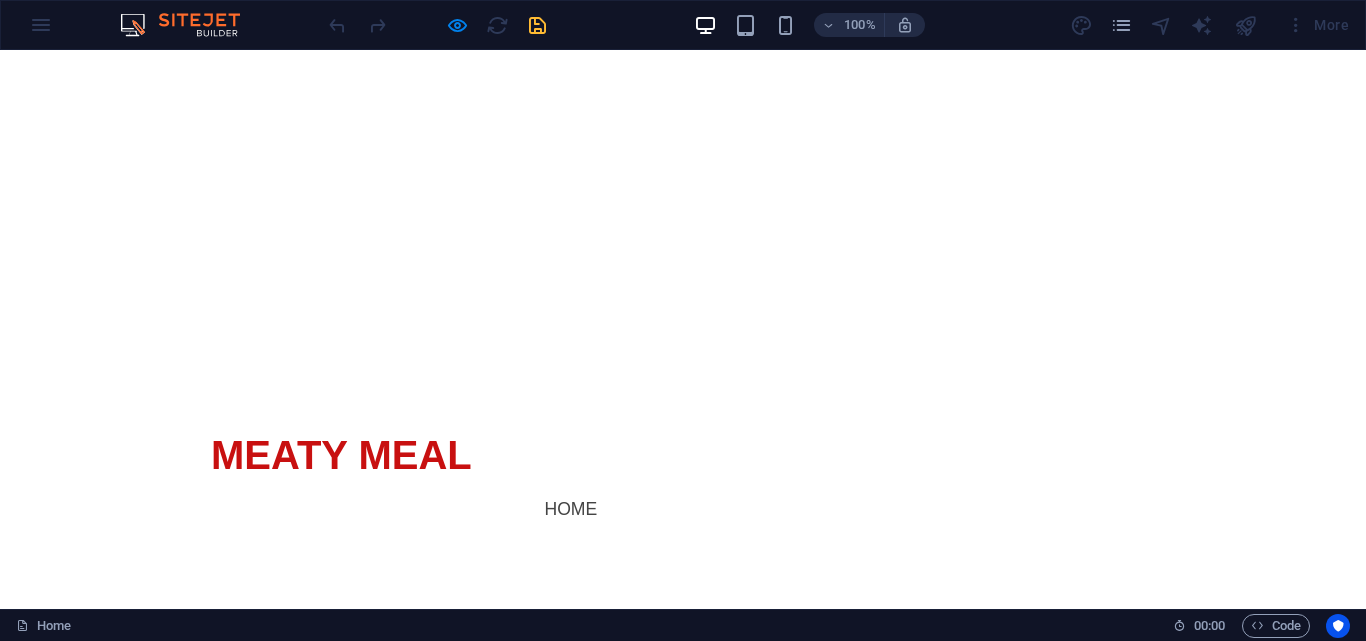 scroll, scrollTop: 0, scrollLeft: 0, axis: both 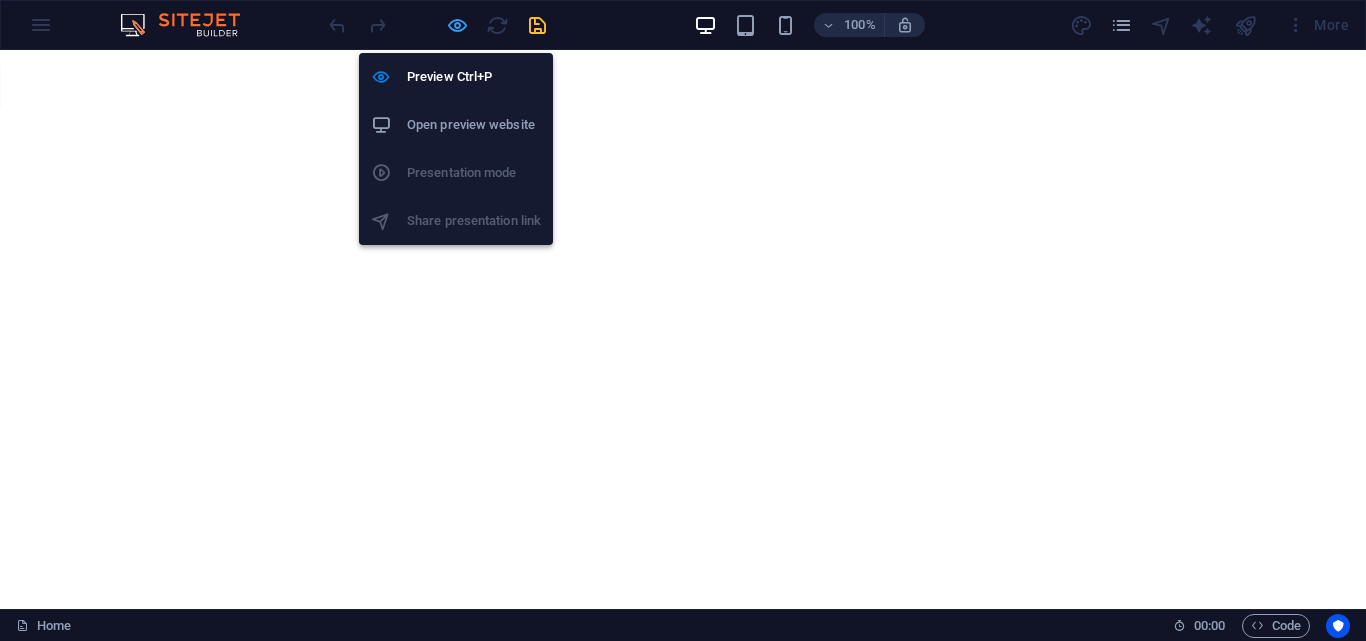 click at bounding box center (457, 25) 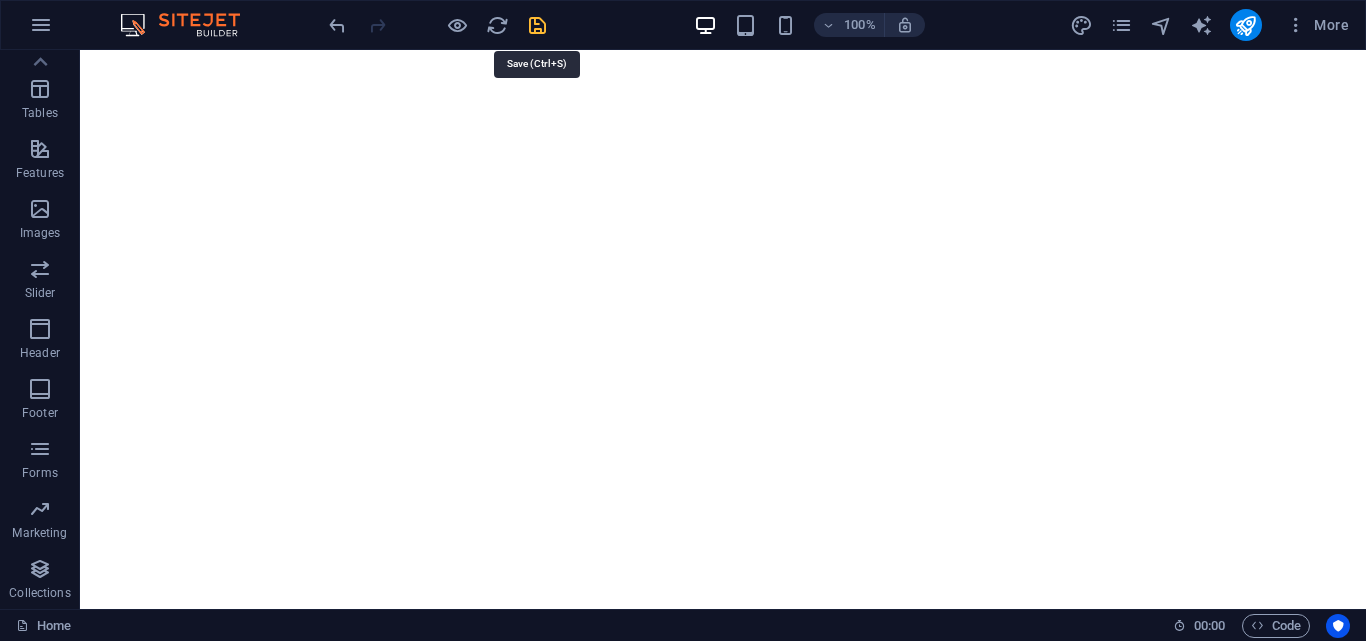 click at bounding box center [537, 25] 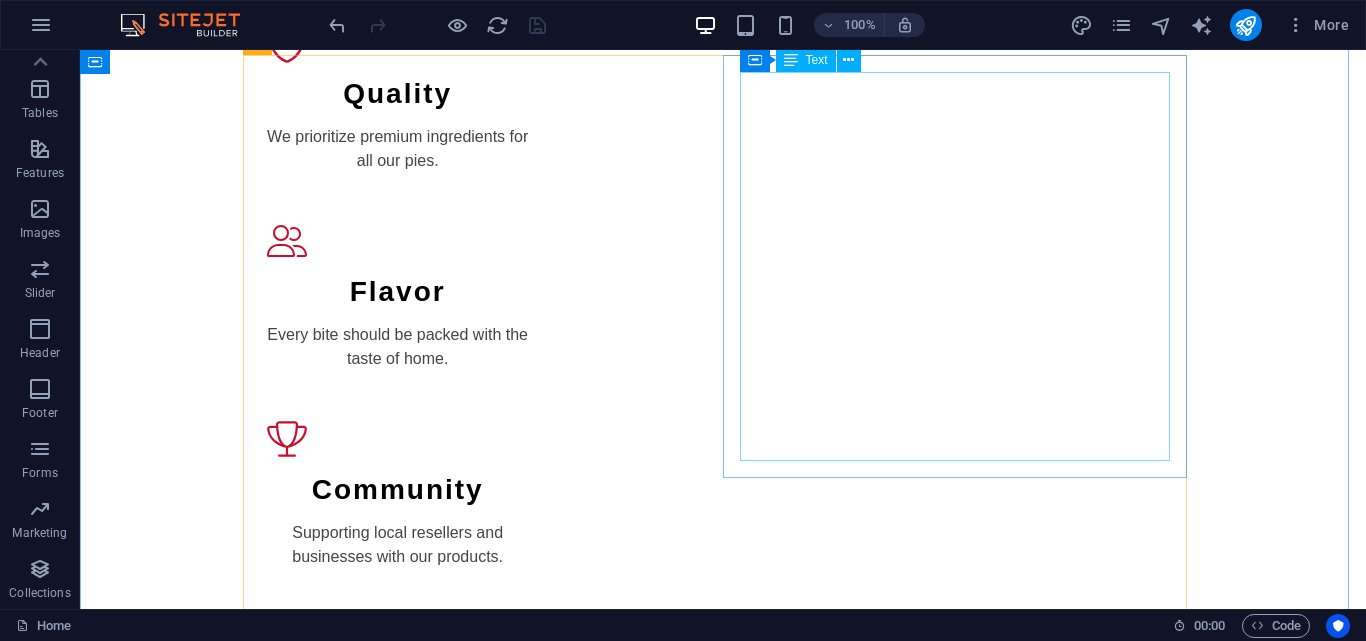 scroll, scrollTop: 2400, scrollLeft: 0, axis: vertical 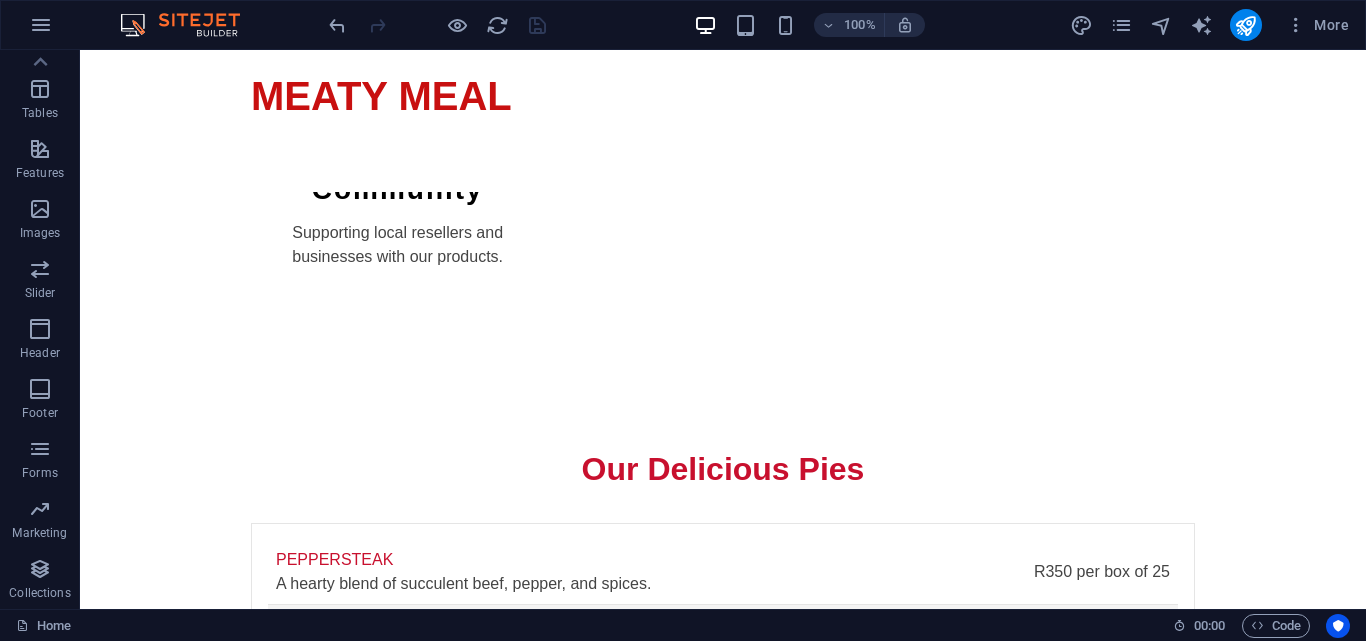 click at bounding box center [252, 1396] 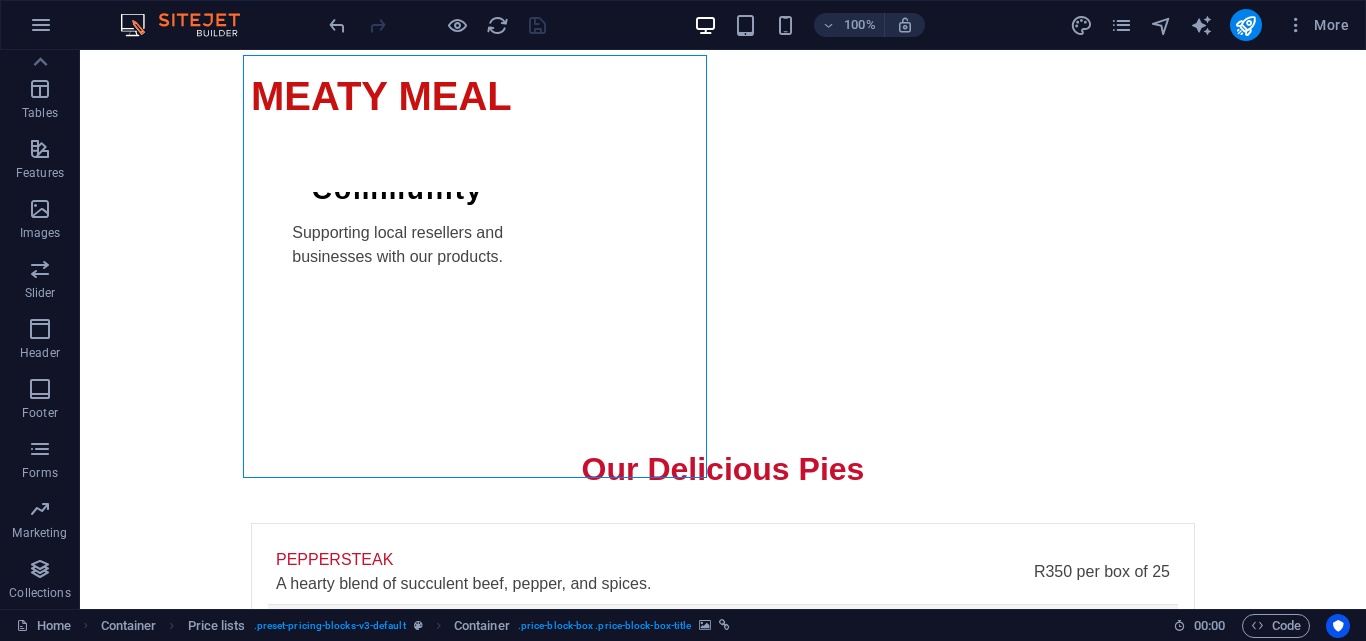 click at bounding box center [252, 1396] 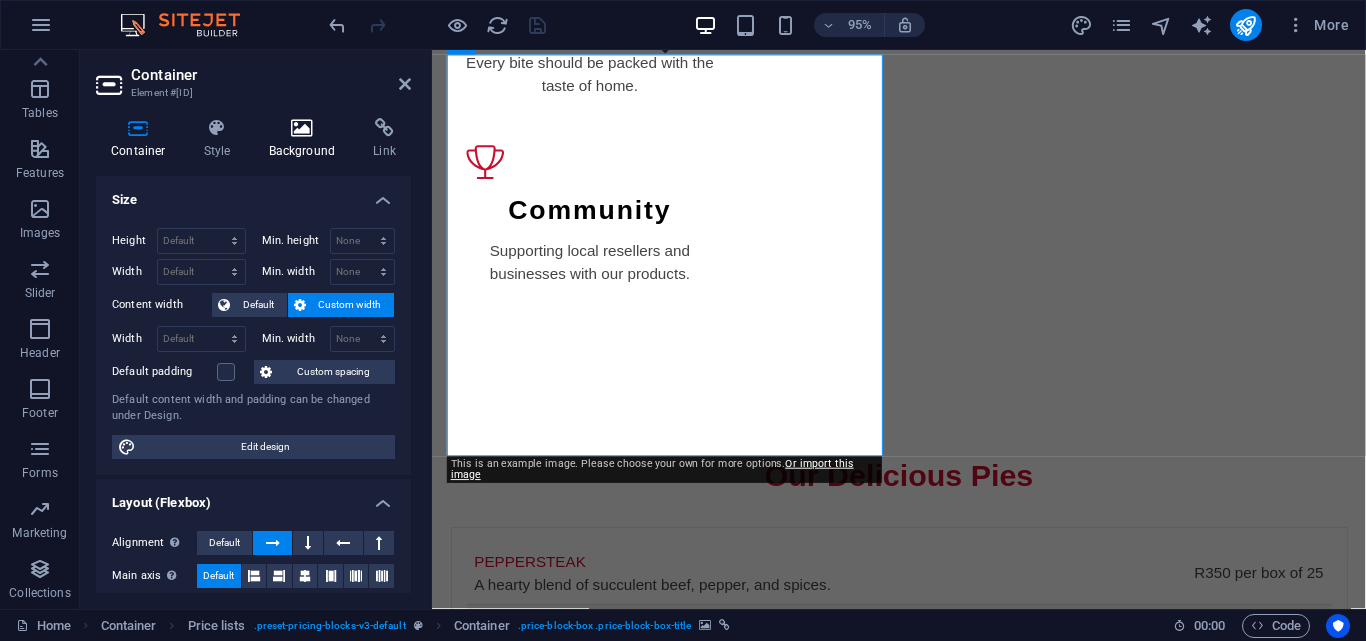 scroll, scrollTop: 2429, scrollLeft: 0, axis: vertical 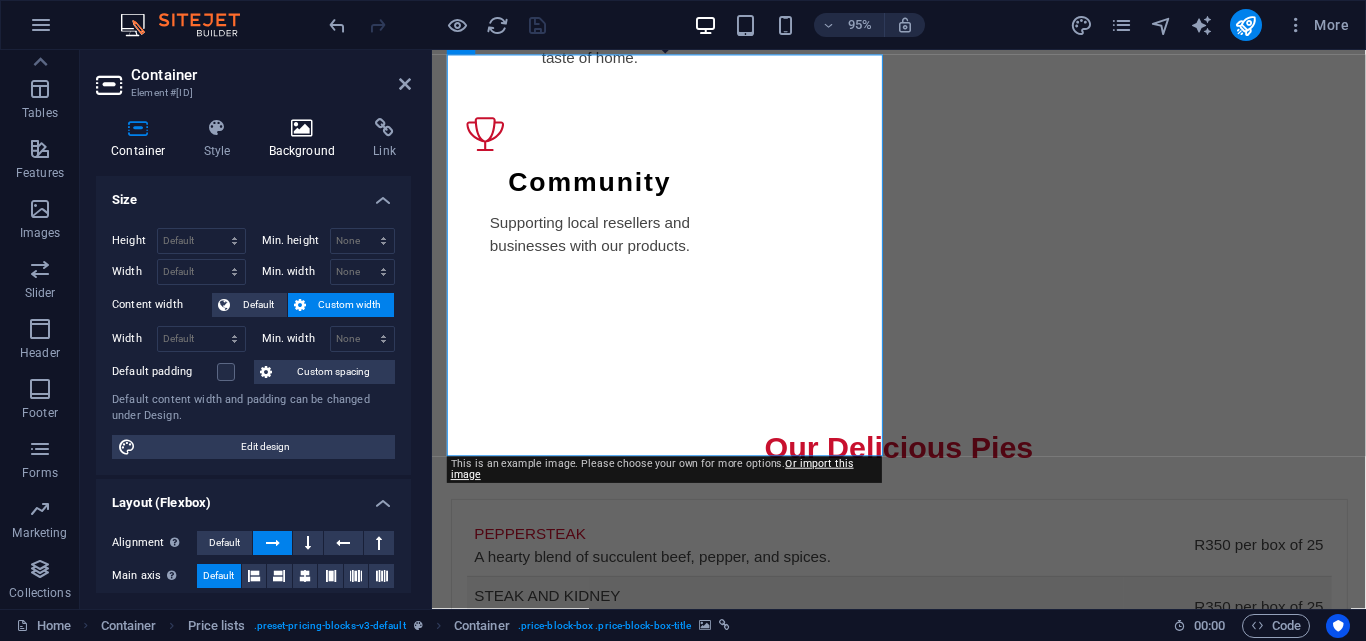 click on "Background" at bounding box center (306, 139) 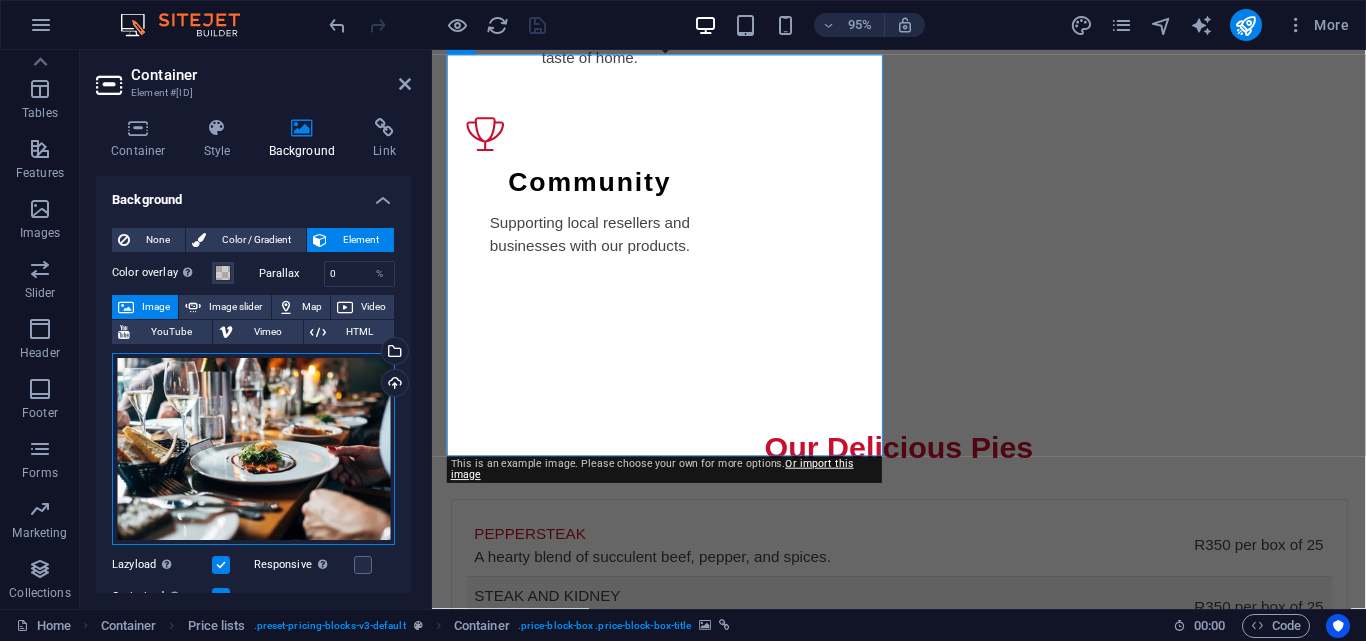 click on "Drag files here, click to choose files or select files from Files or our free stock photos & videos" at bounding box center [253, 449] 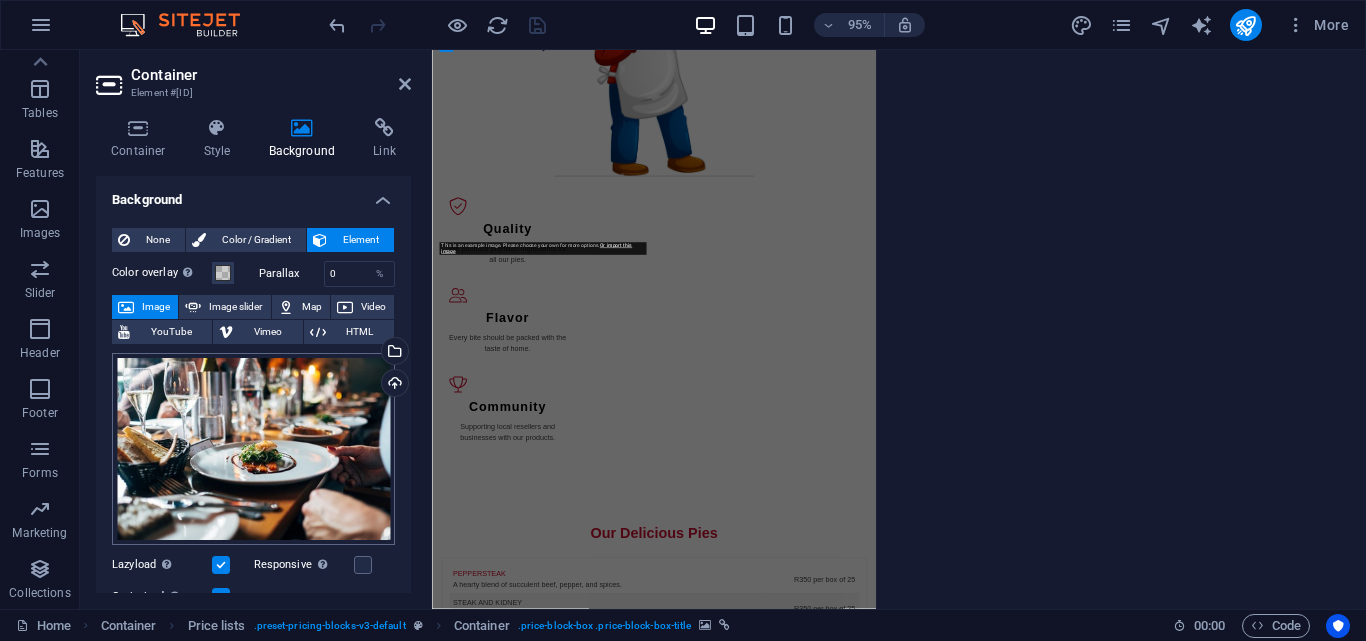 scroll, scrollTop: 3083, scrollLeft: 0, axis: vertical 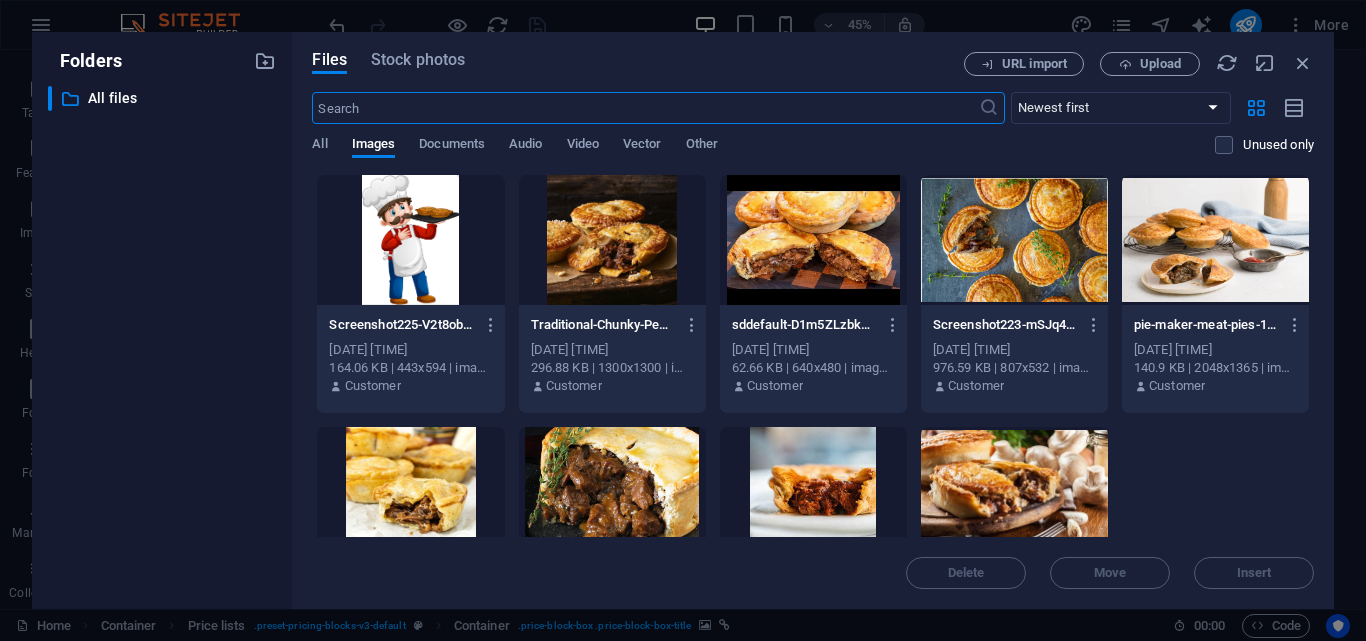click at bounding box center [612, 240] 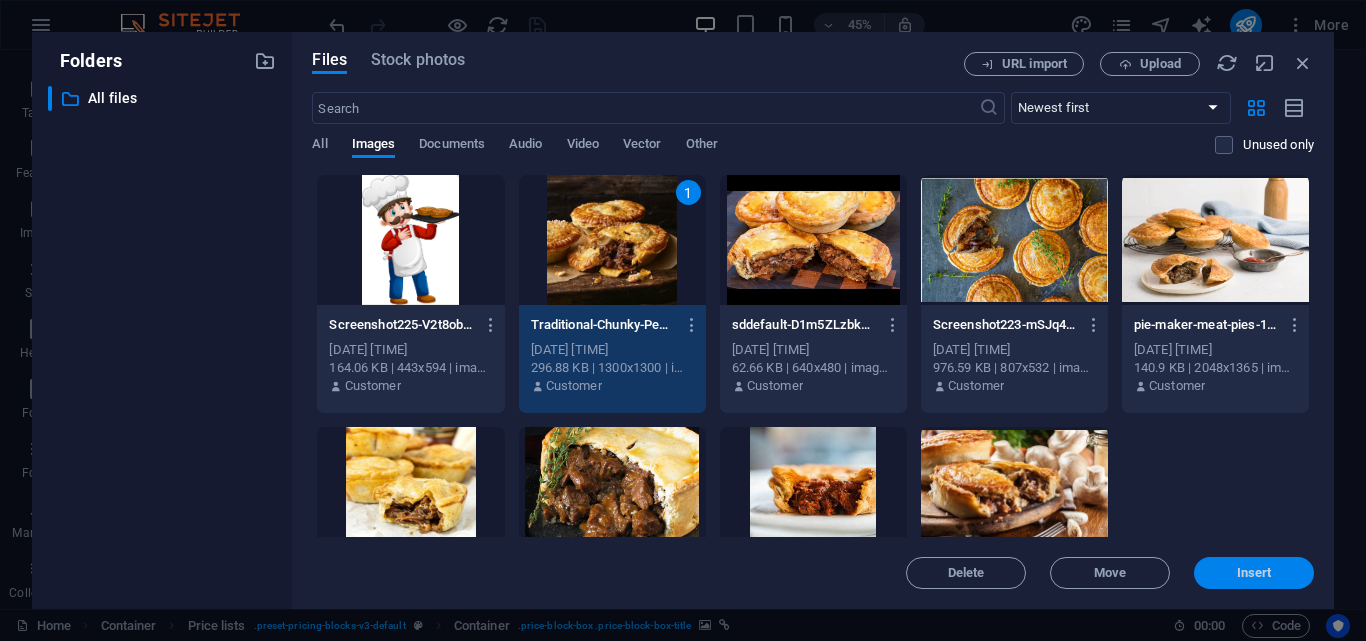 click on "Insert" at bounding box center [1254, 573] 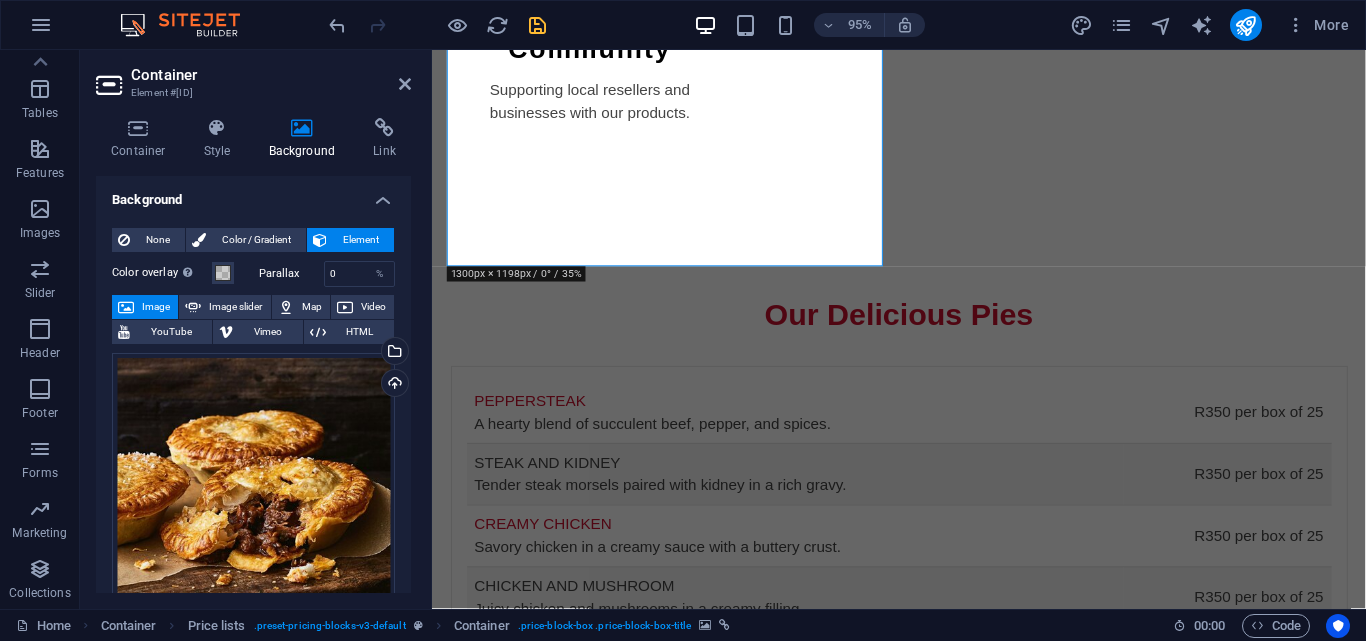 scroll, scrollTop: 2629, scrollLeft: 0, axis: vertical 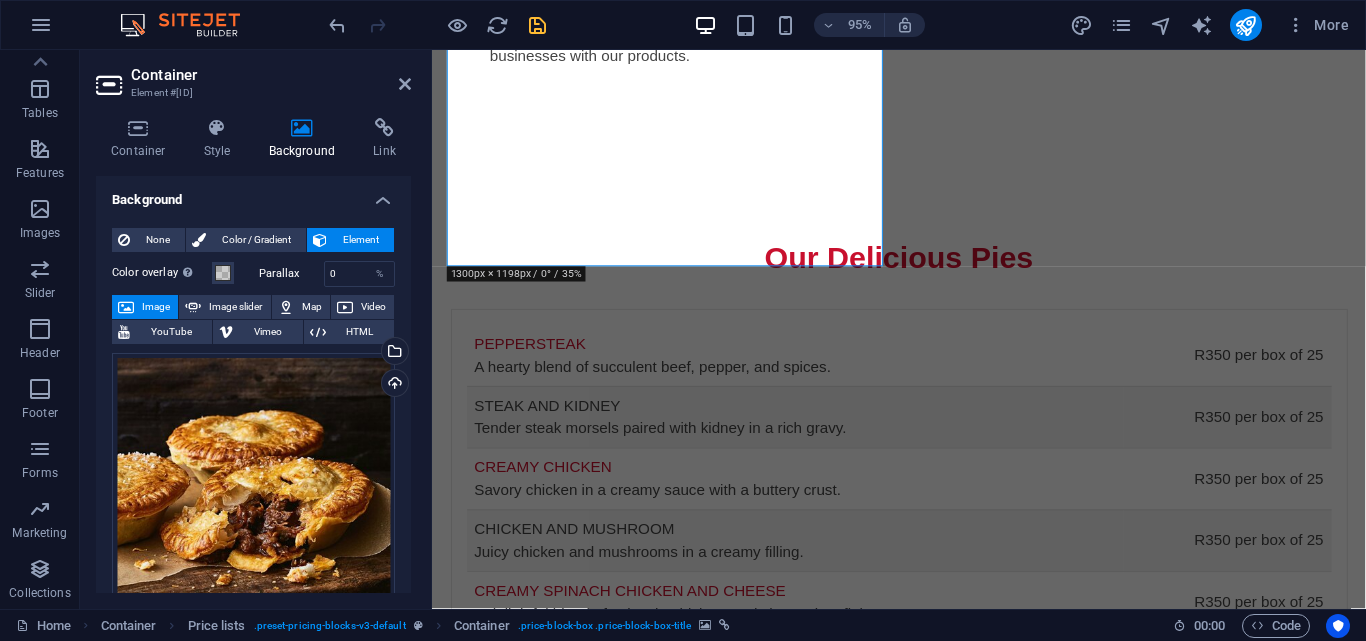 click at bounding box center [453, 1565] 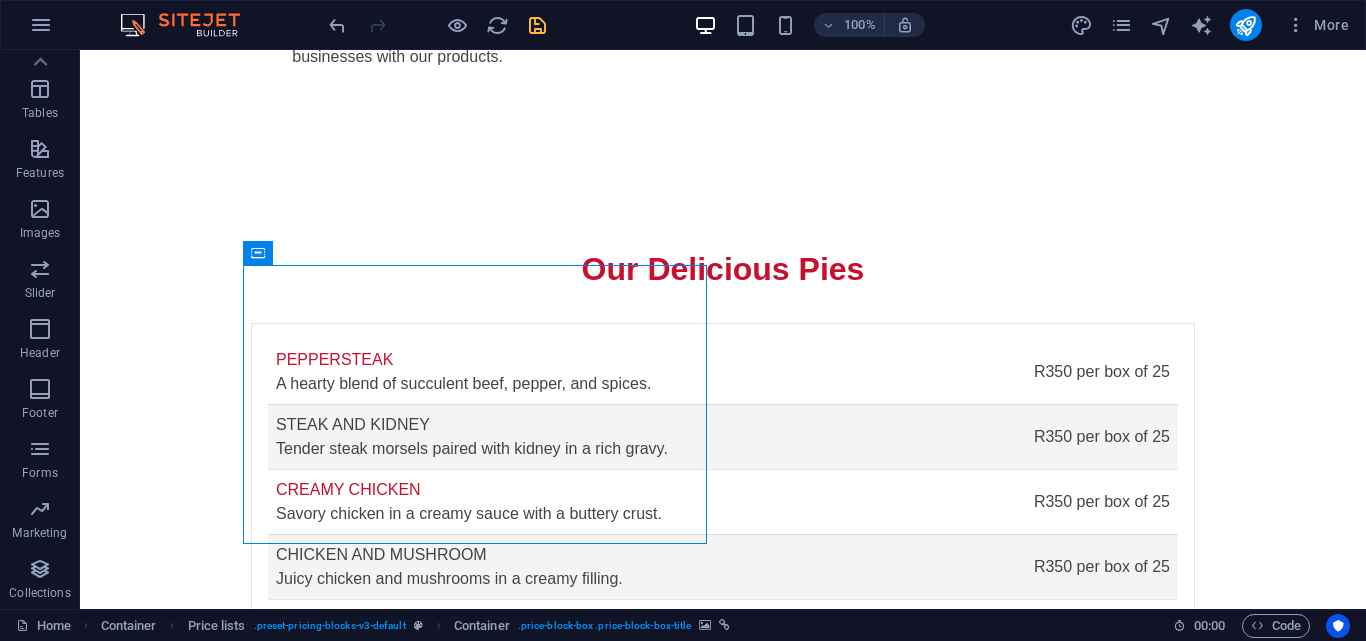 click at bounding box center (252, 1565) 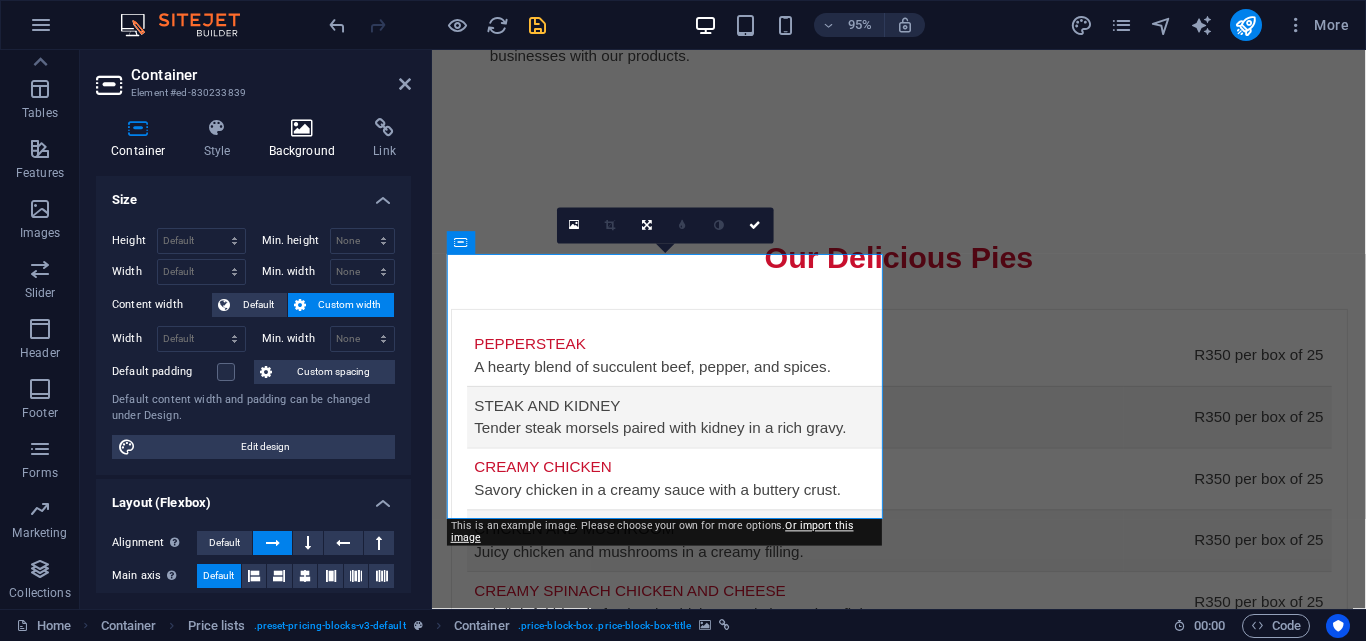 click on "Background" at bounding box center (306, 139) 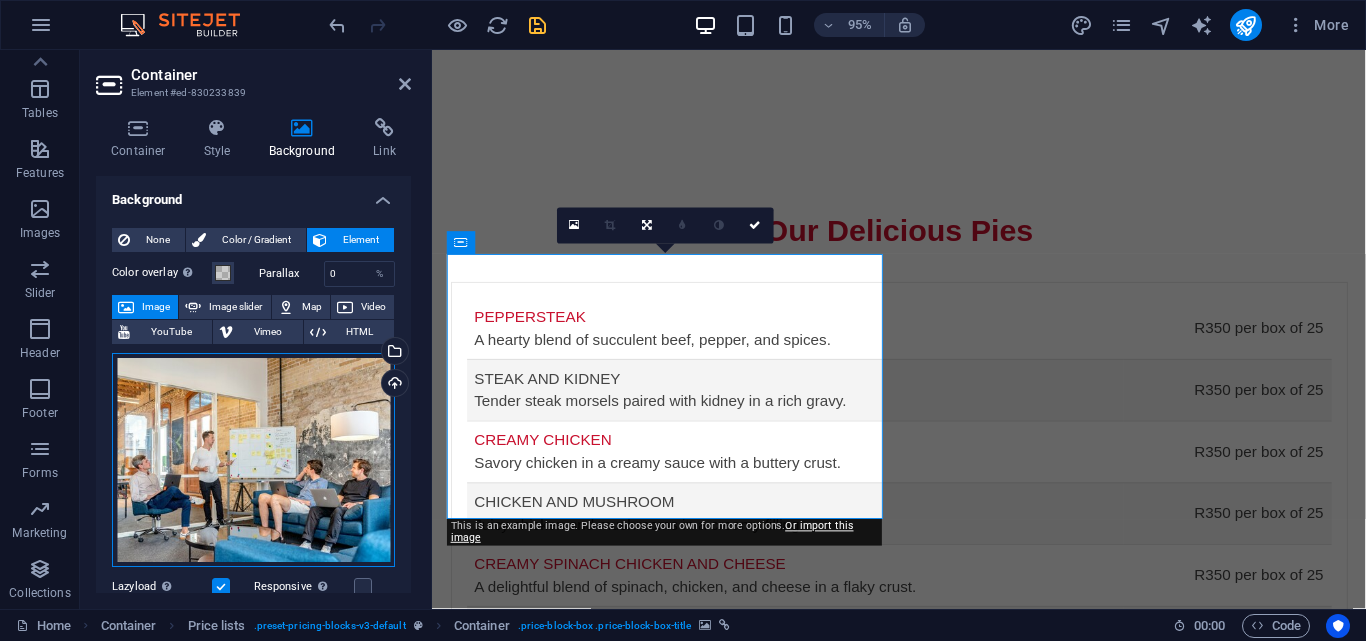 click on "Drag files here, click to choose files or select files from Files or our free stock photos & videos" at bounding box center [253, 460] 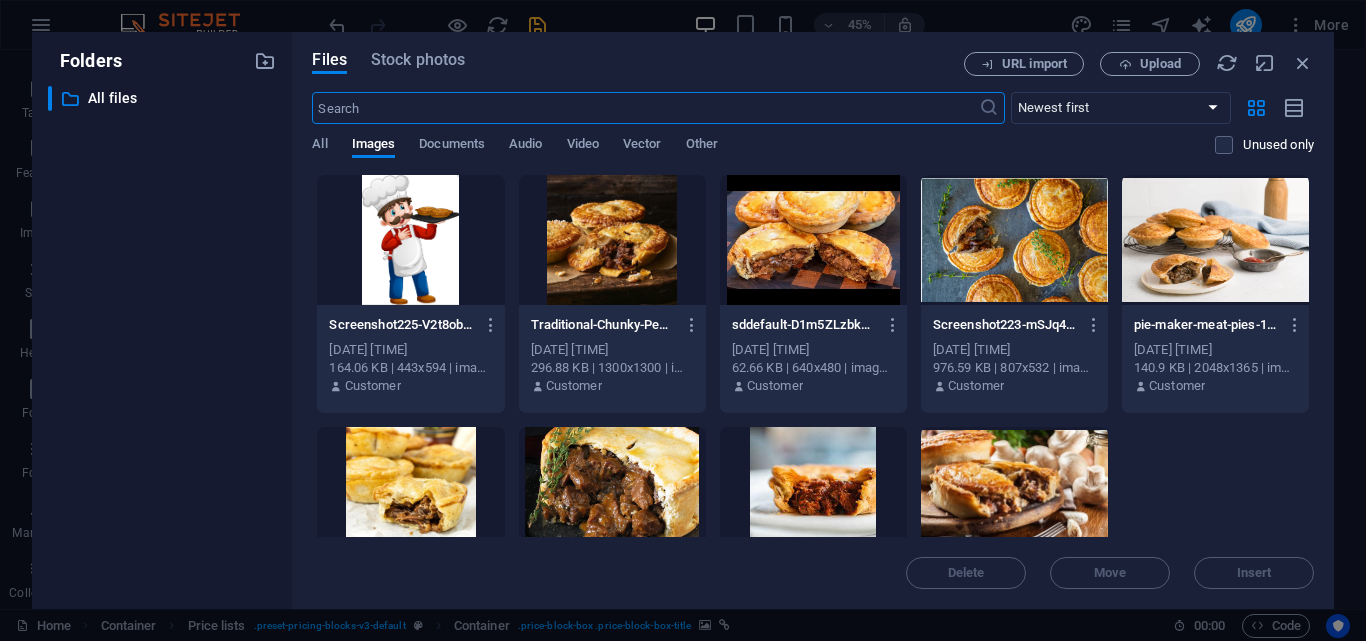 click at bounding box center [410, 492] 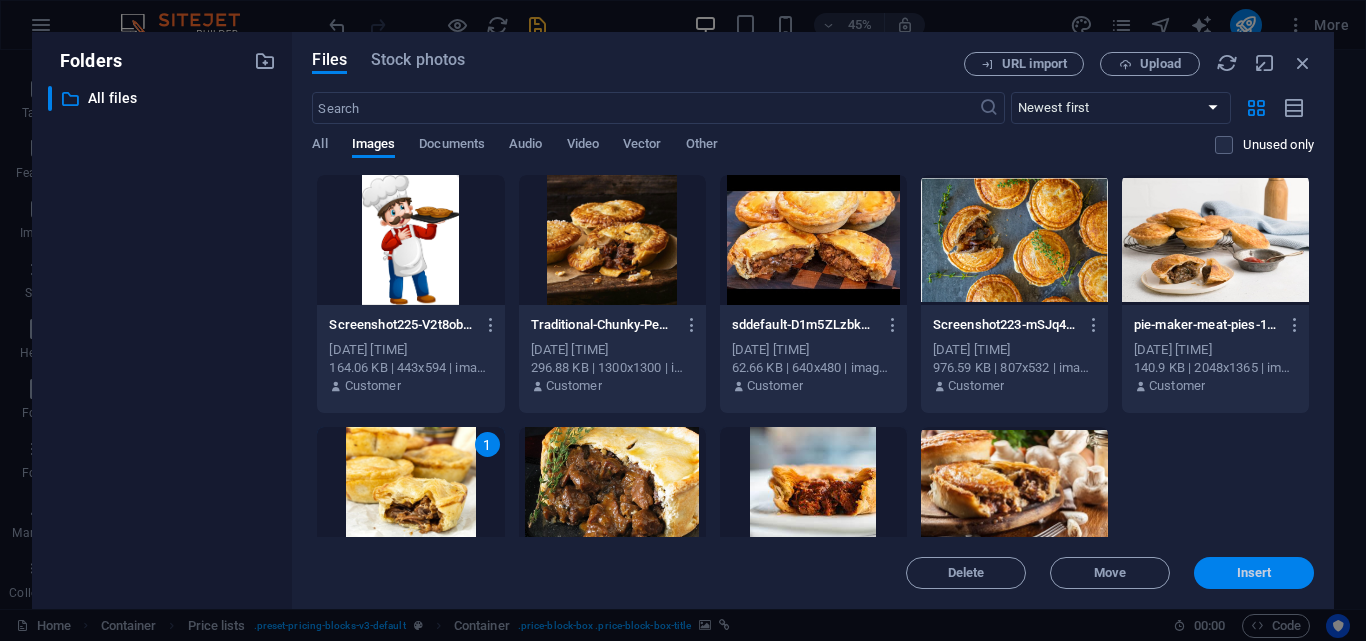 click on "Insert" at bounding box center (1254, 573) 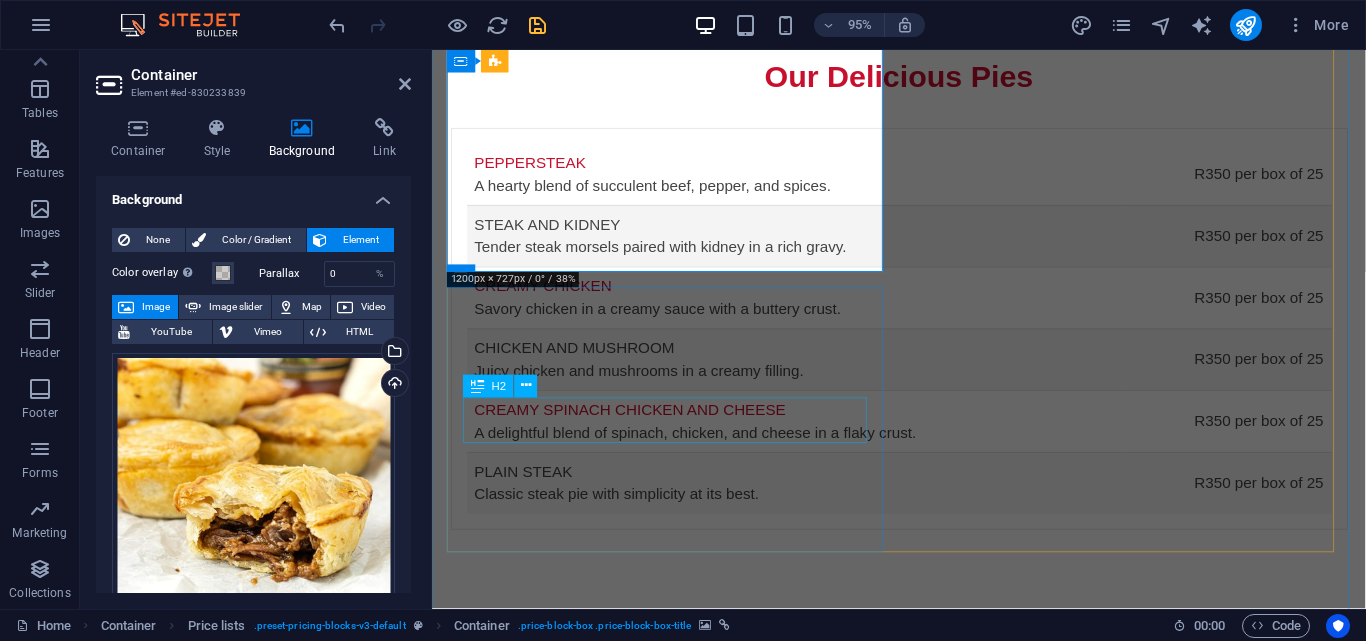 scroll, scrollTop: 2918, scrollLeft: 0, axis: vertical 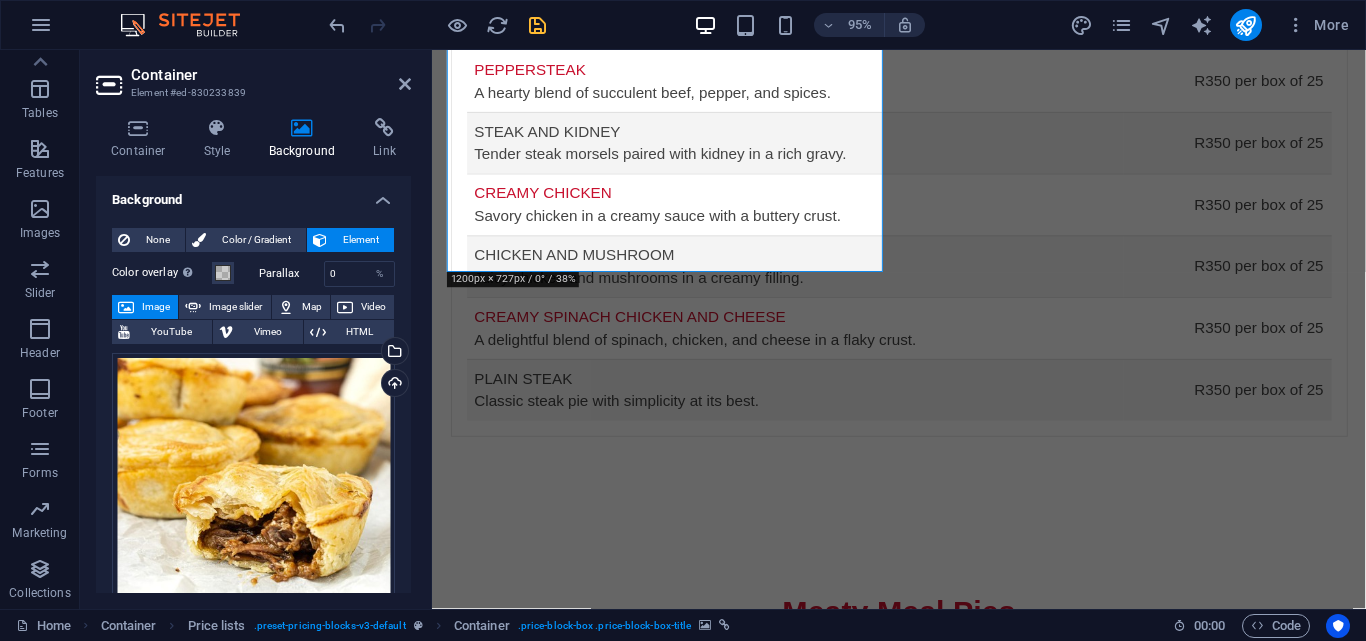 click at bounding box center [453, 1573] 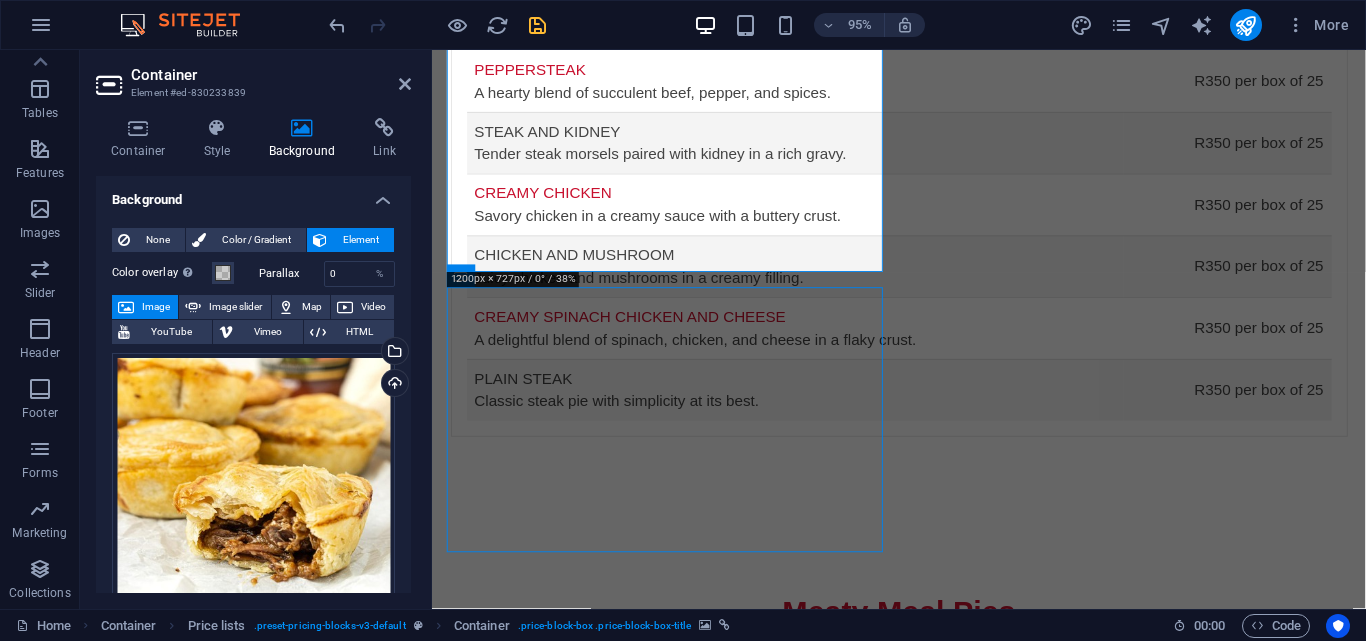 click at bounding box center (453, 1573) 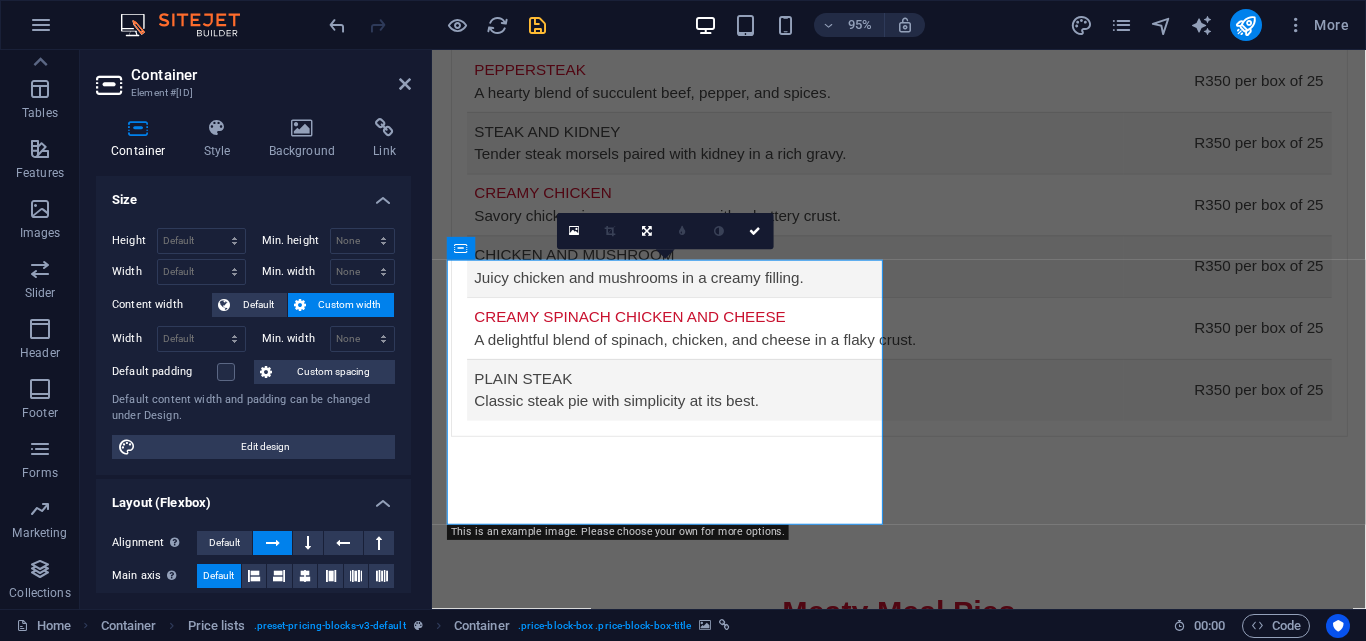scroll, scrollTop: 2947, scrollLeft: 0, axis: vertical 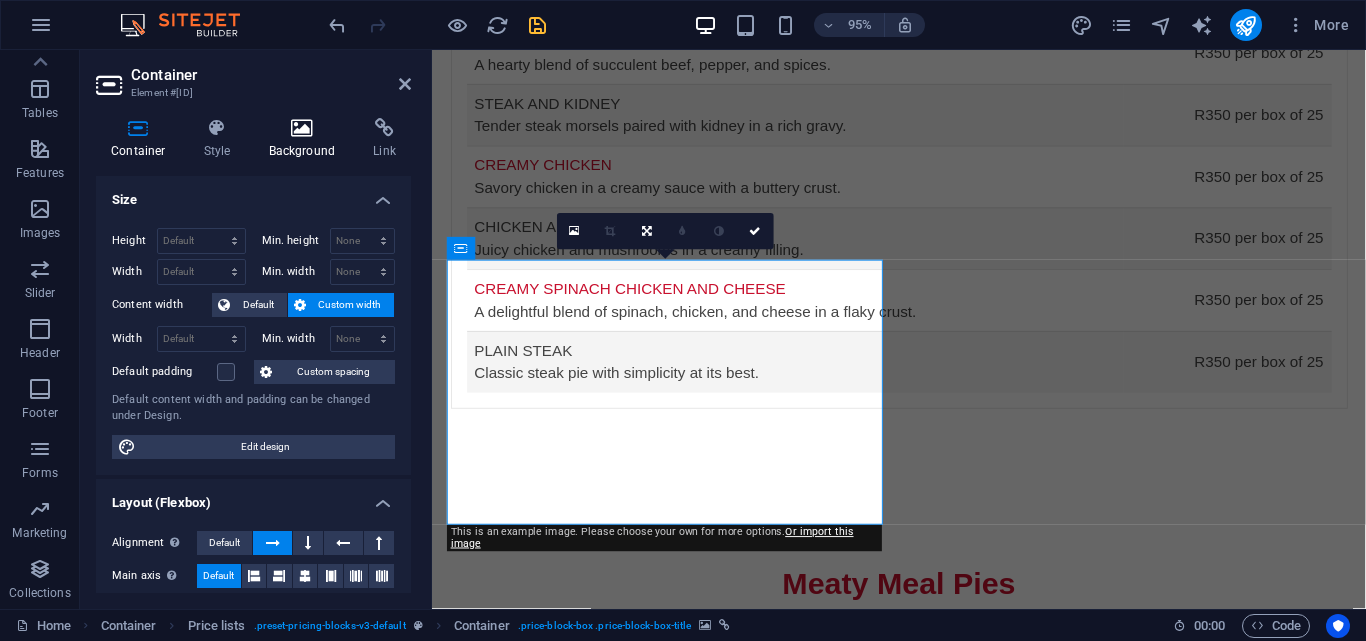 click at bounding box center (302, 128) 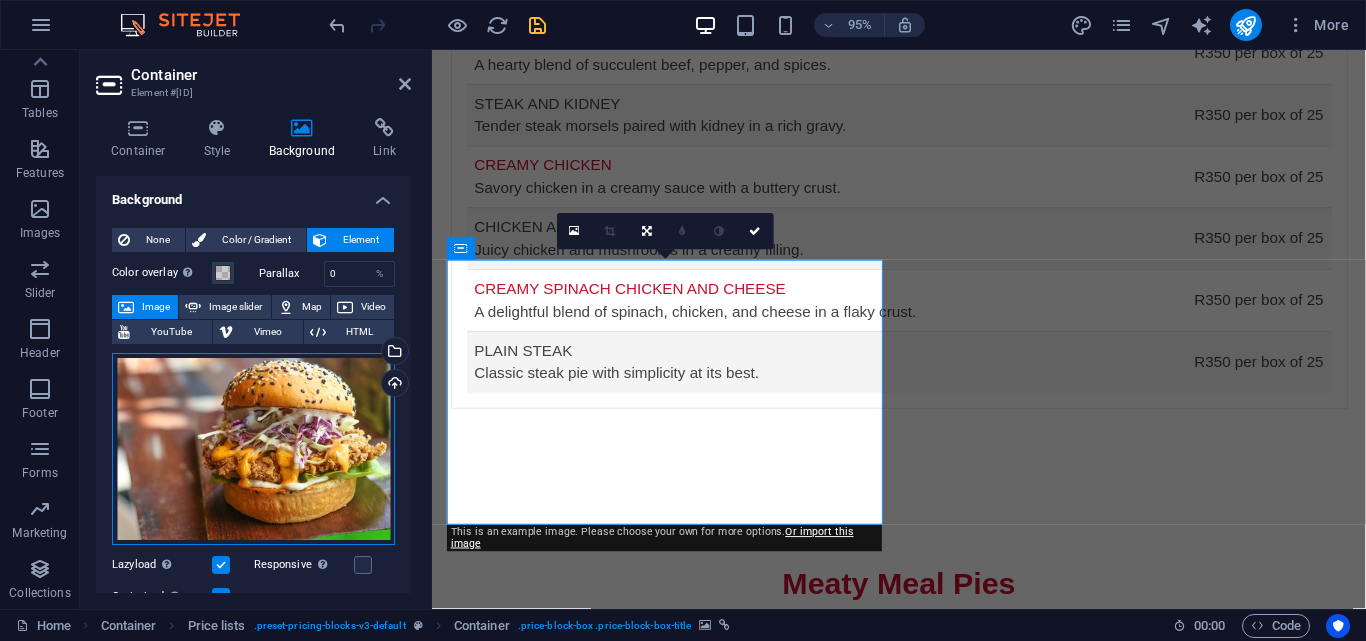 click on "Drag files here, click to choose files or select files from Files or our free stock photos & videos" at bounding box center (253, 449) 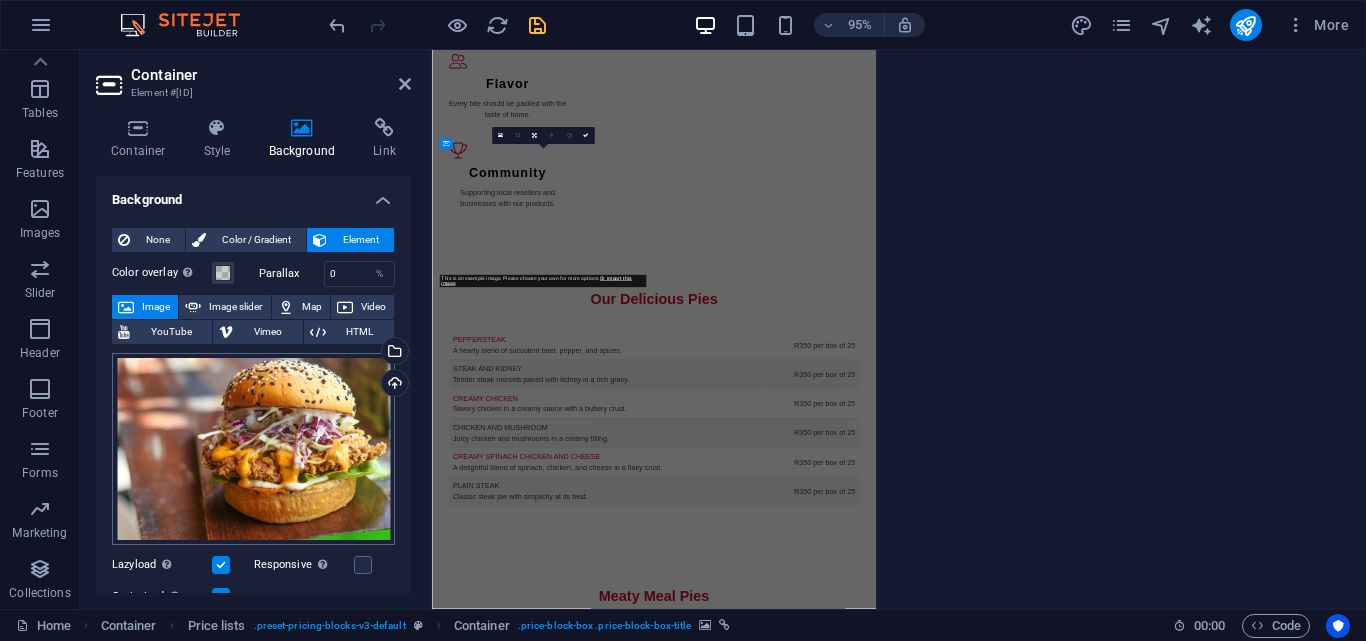 scroll, scrollTop: 3601, scrollLeft: 0, axis: vertical 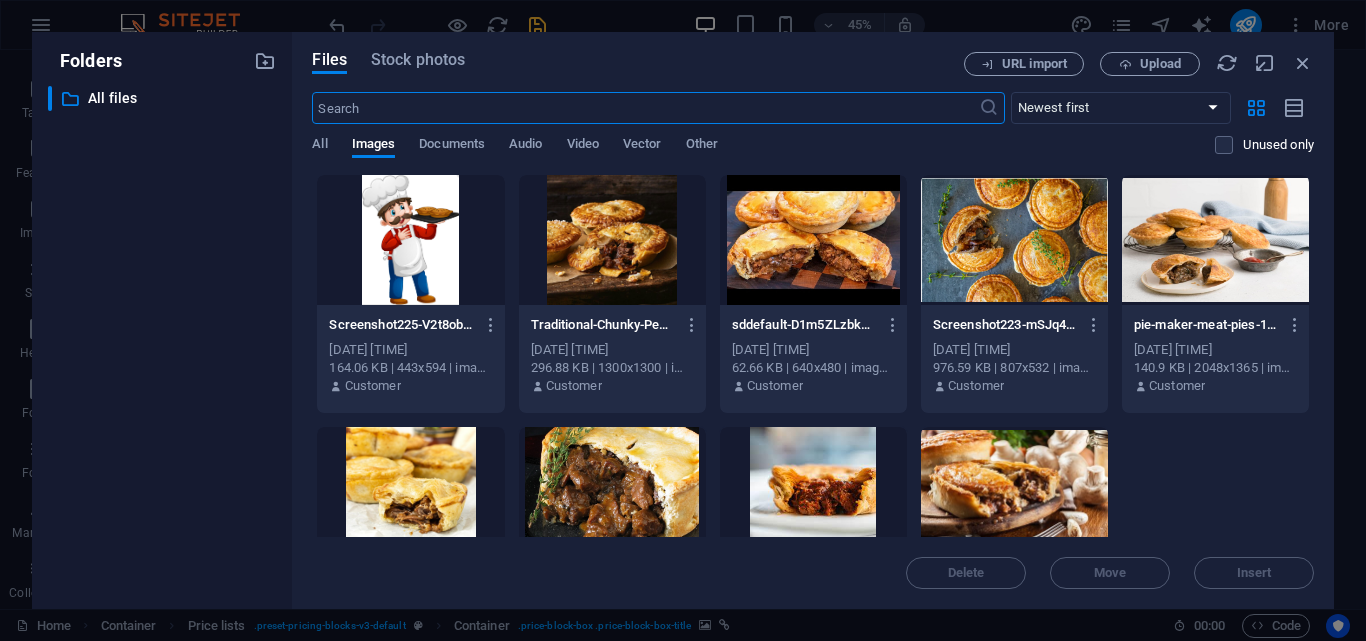 click at bounding box center (1014, 492) 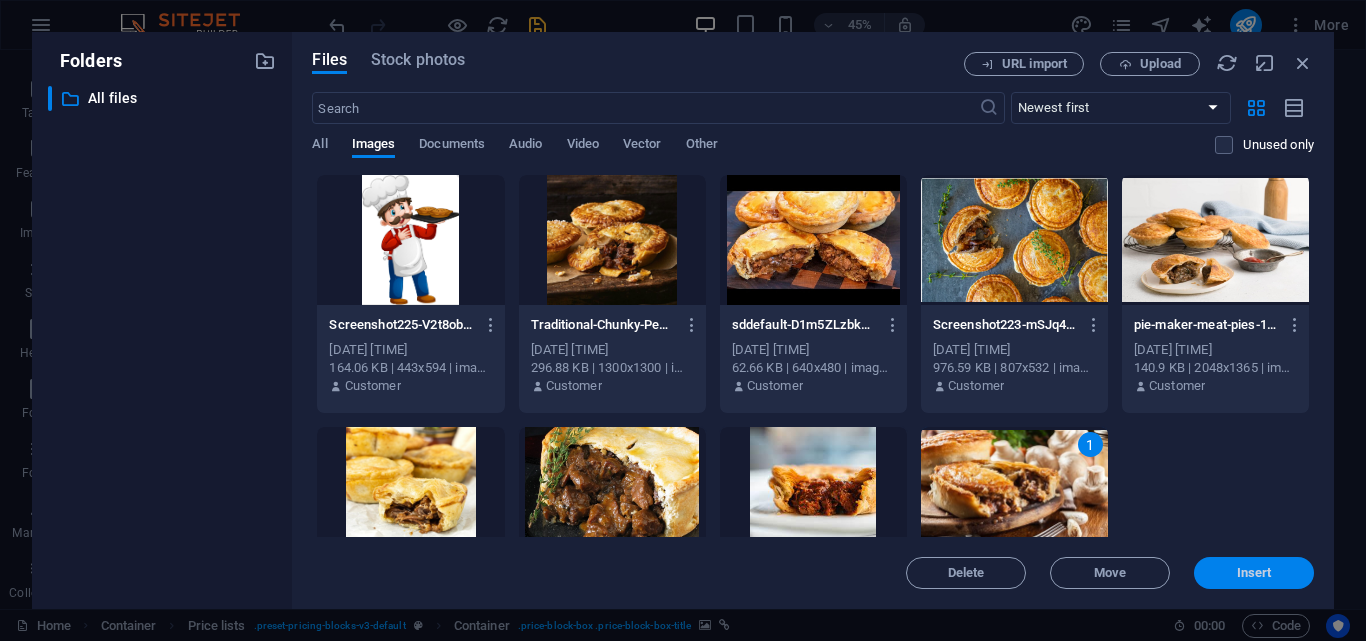 click on "Insert" at bounding box center (1254, 573) 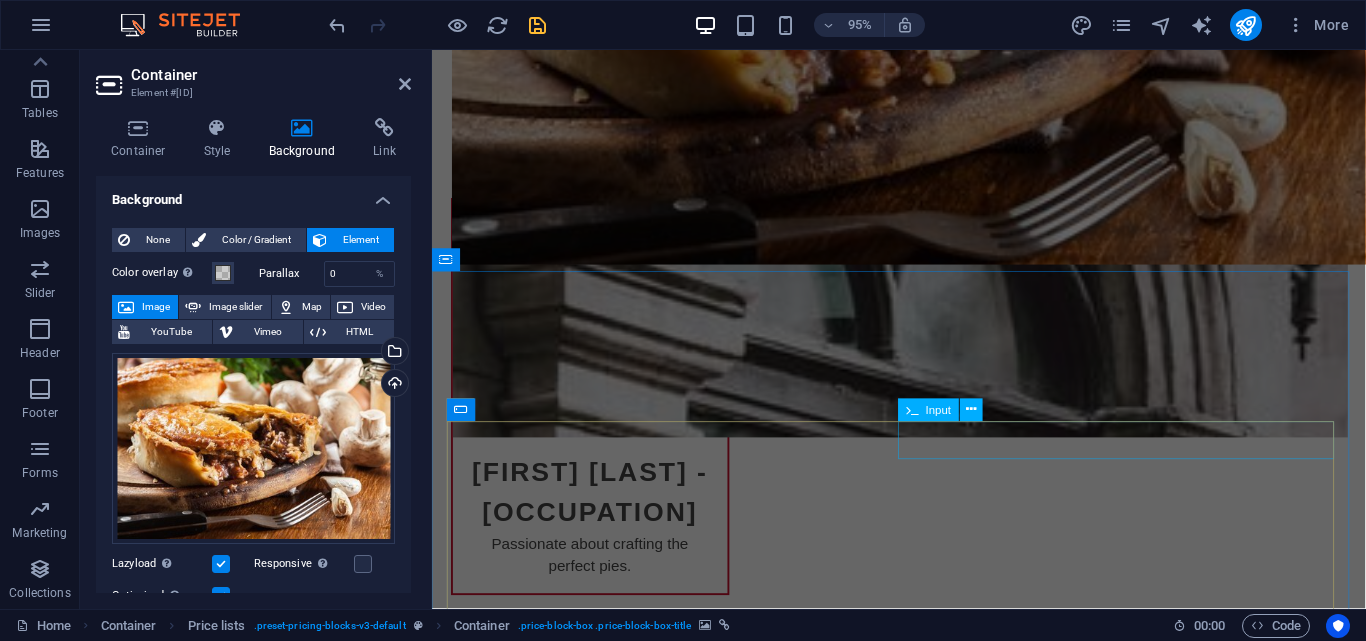 scroll, scrollTop: 4713, scrollLeft: 0, axis: vertical 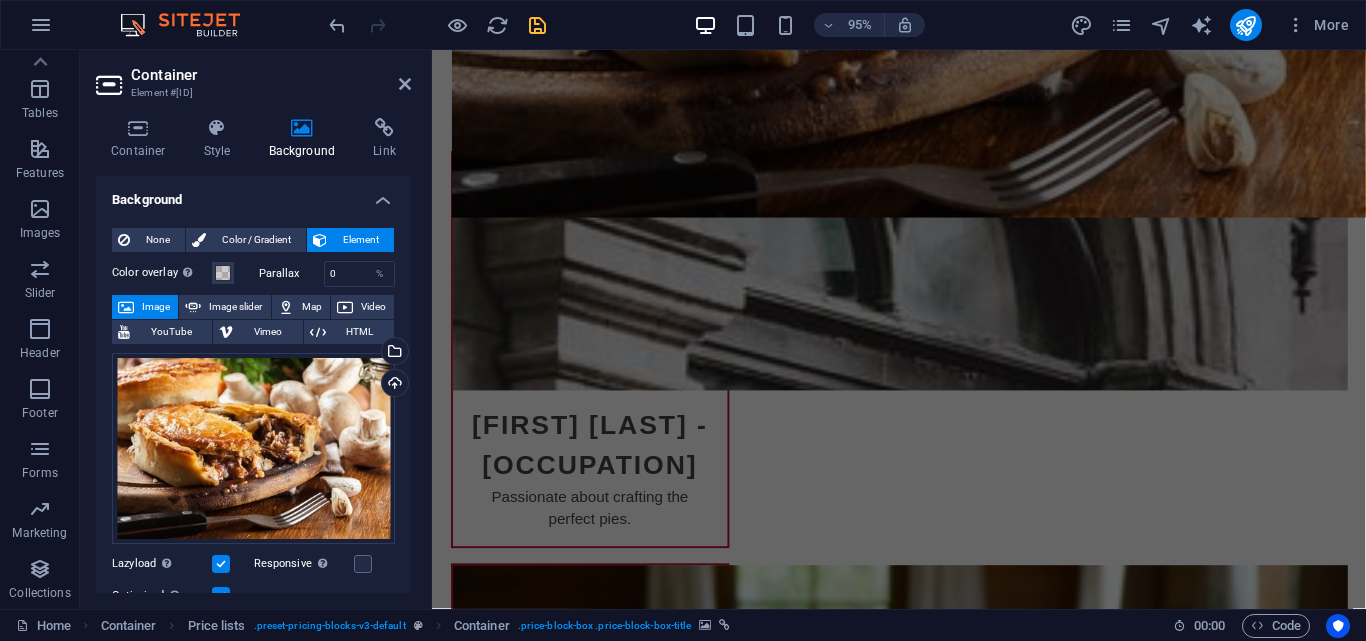 click at bounding box center [537, 25] 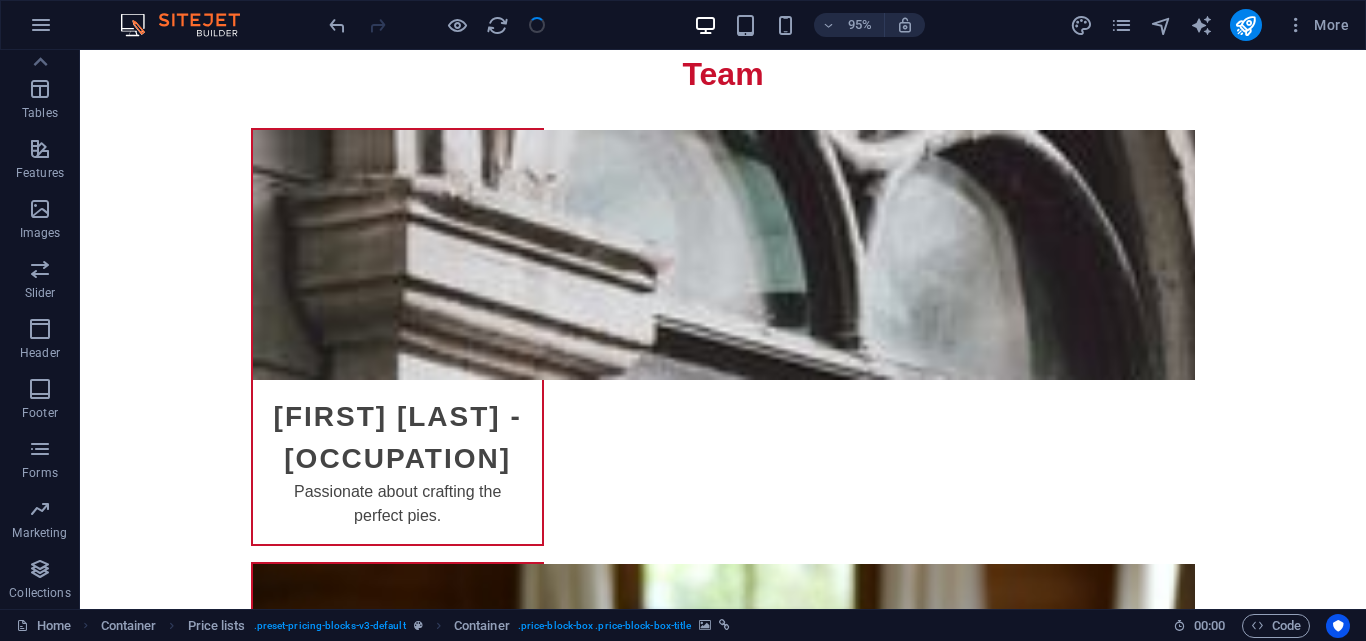 scroll, scrollTop: 2999, scrollLeft: 0, axis: vertical 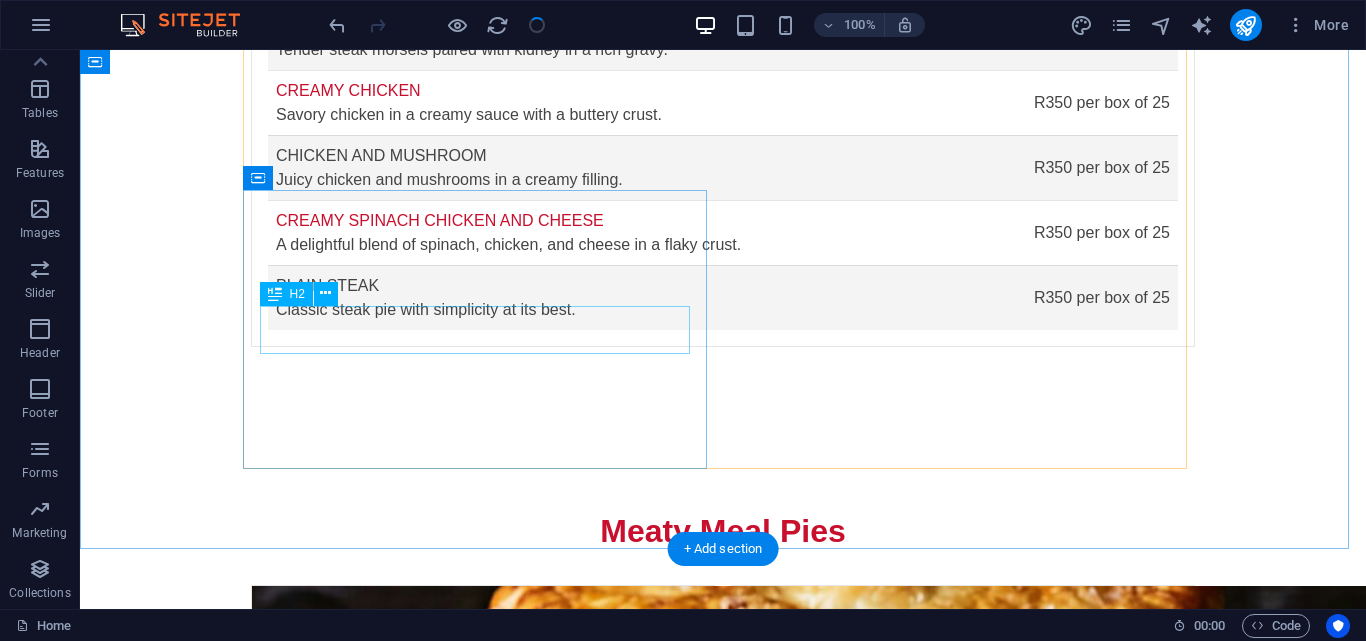 click on "Savory Goodness" at bounding box center [404, 1463] 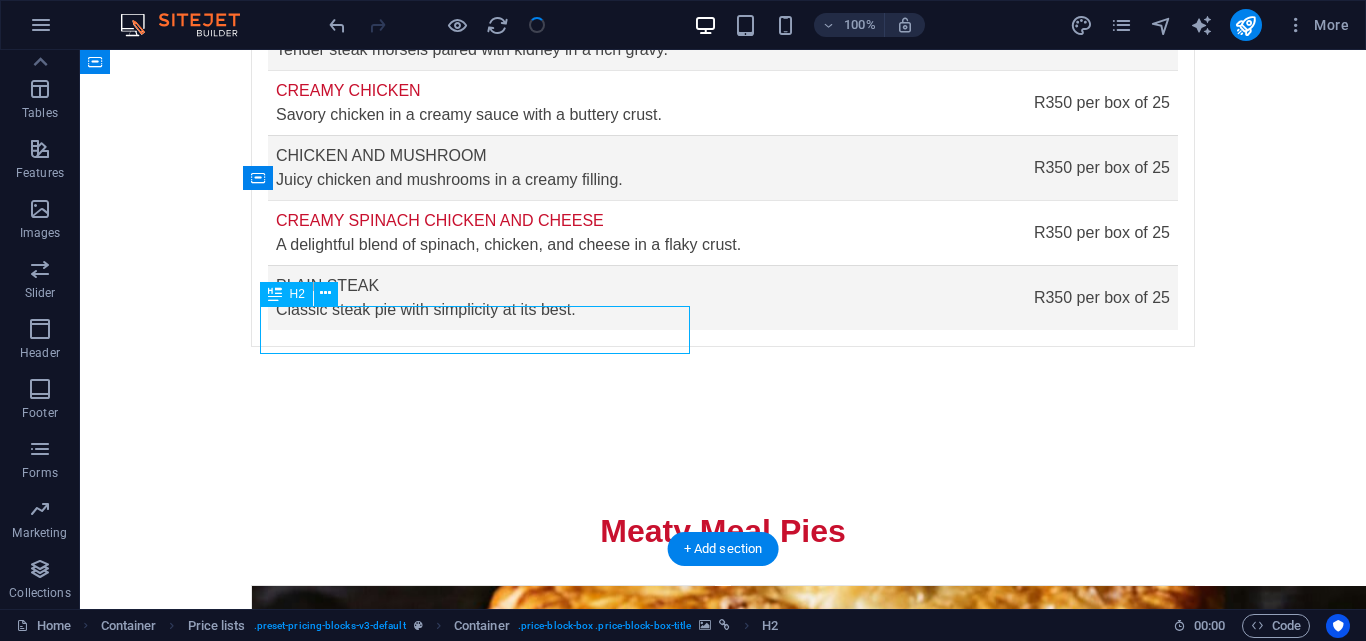click on "Savory Goodness" at bounding box center [404, 1463] 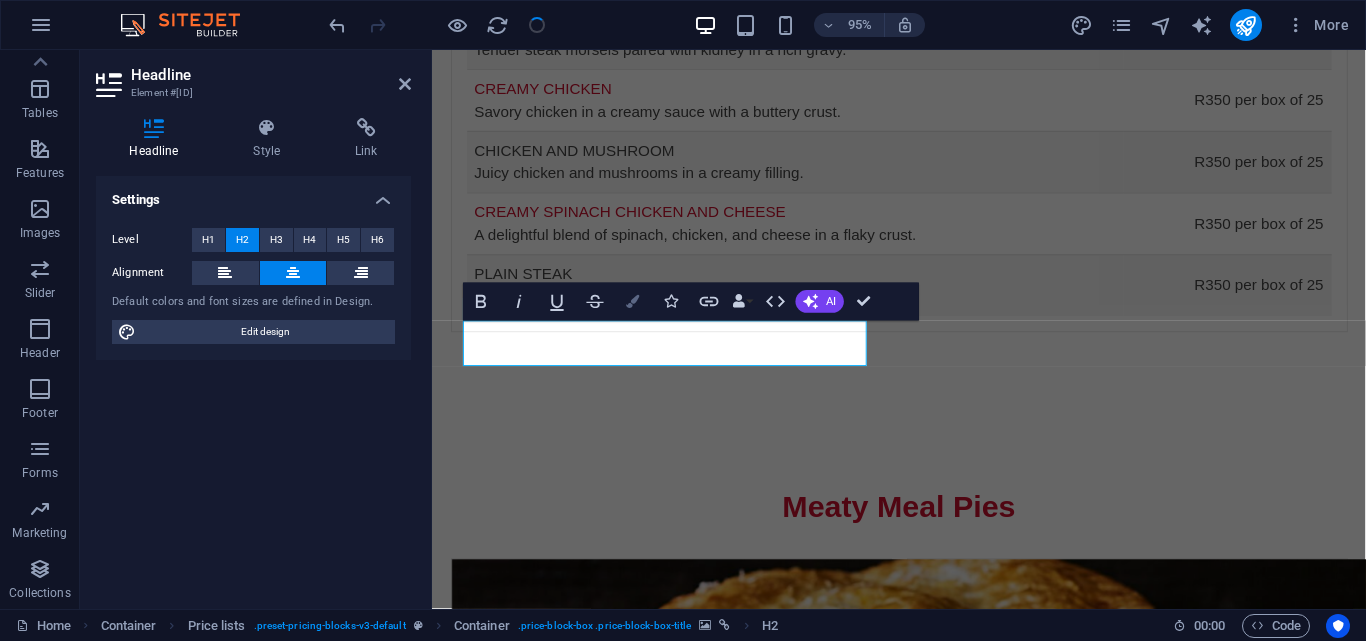 click on "Colors" at bounding box center (633, 301) 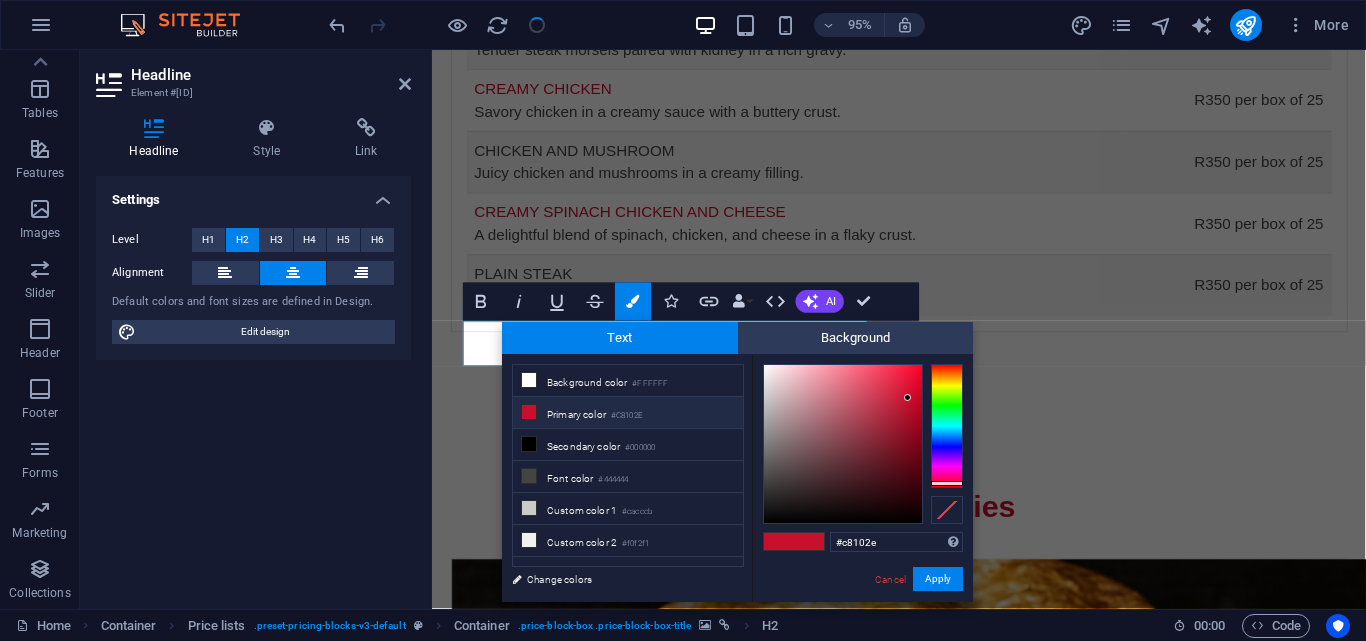 click on "Primary color
#C8102E" at bounding box center (628, 413) 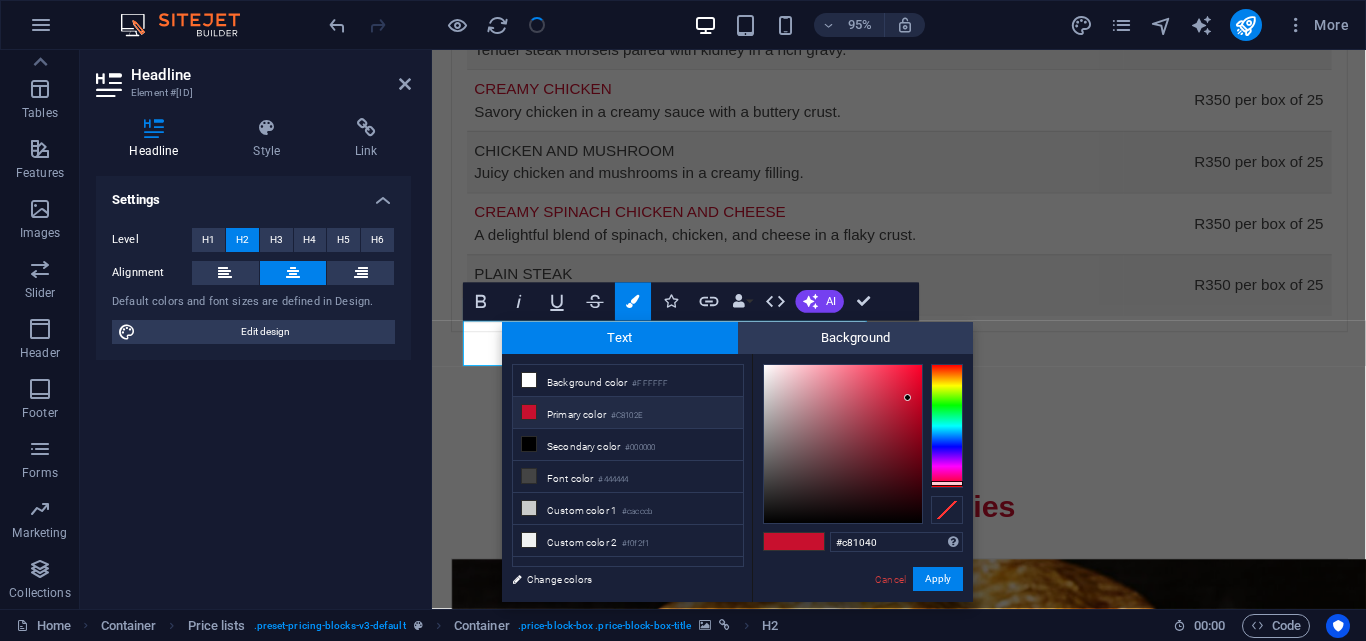 click at bounding box center [947, 483] 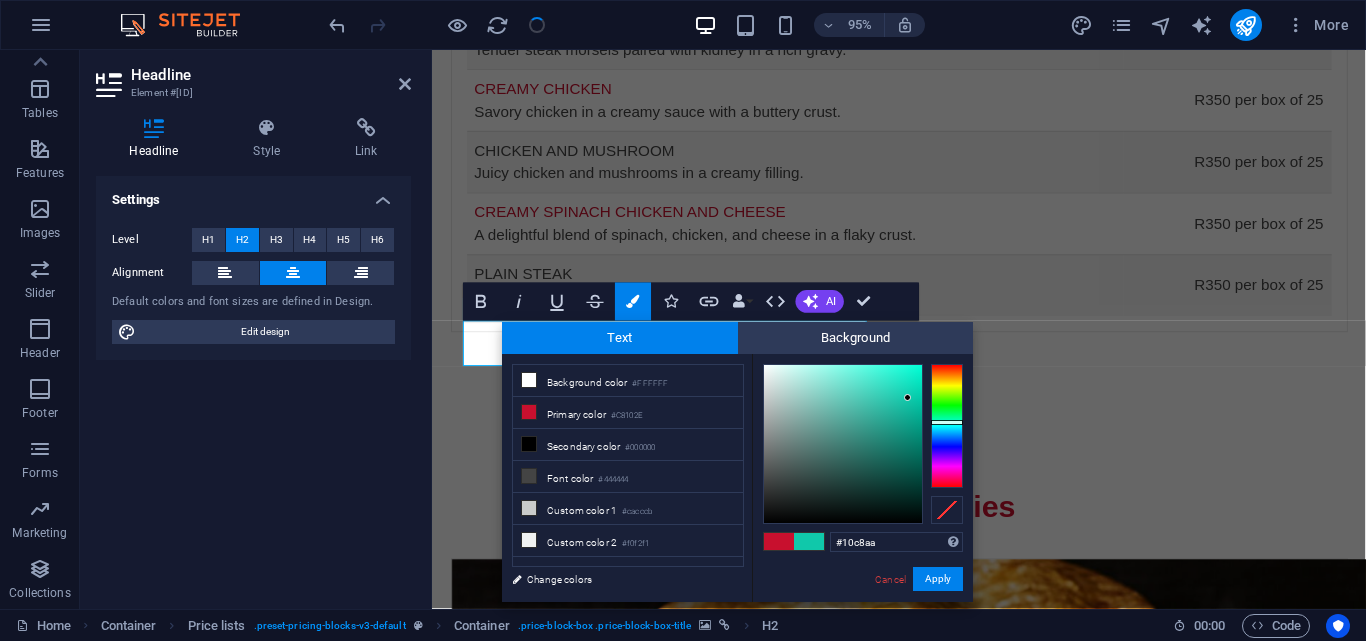 drag, startPoint x: 942, startPoint y: 481, endPoint x: 955, endPoint y: 422, distance: 60.41523 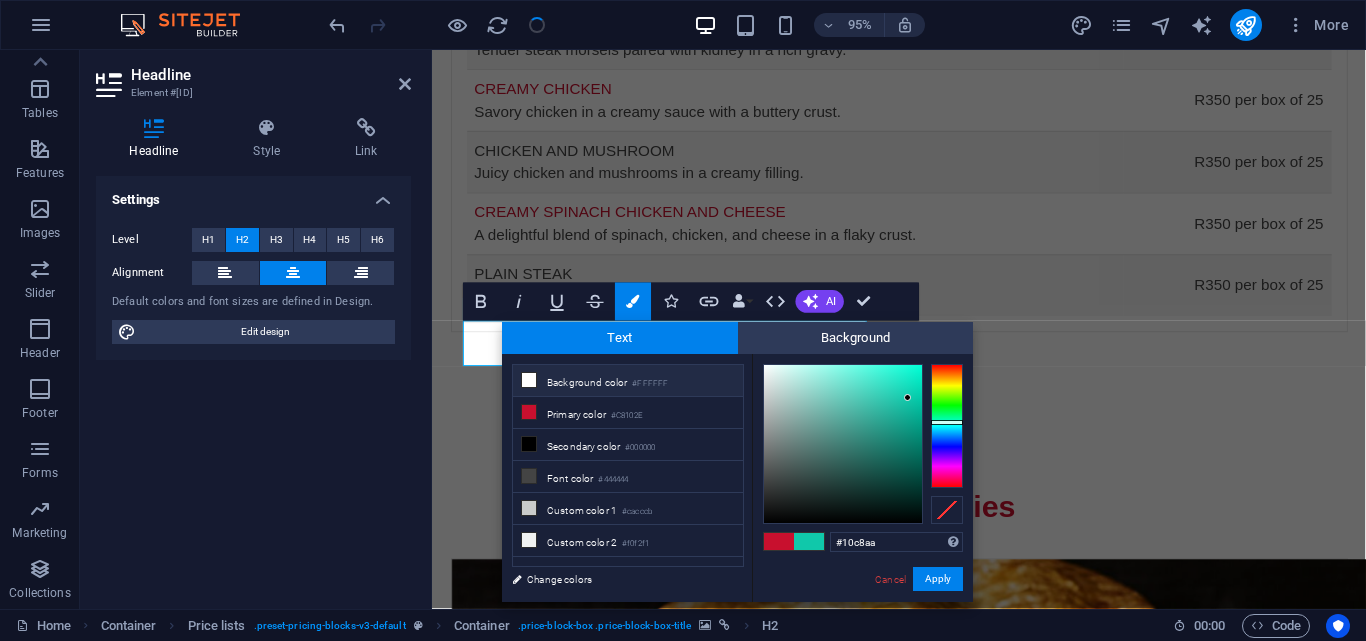 click on "Background color
#FFFFFF" at bounding box center [628, 381] 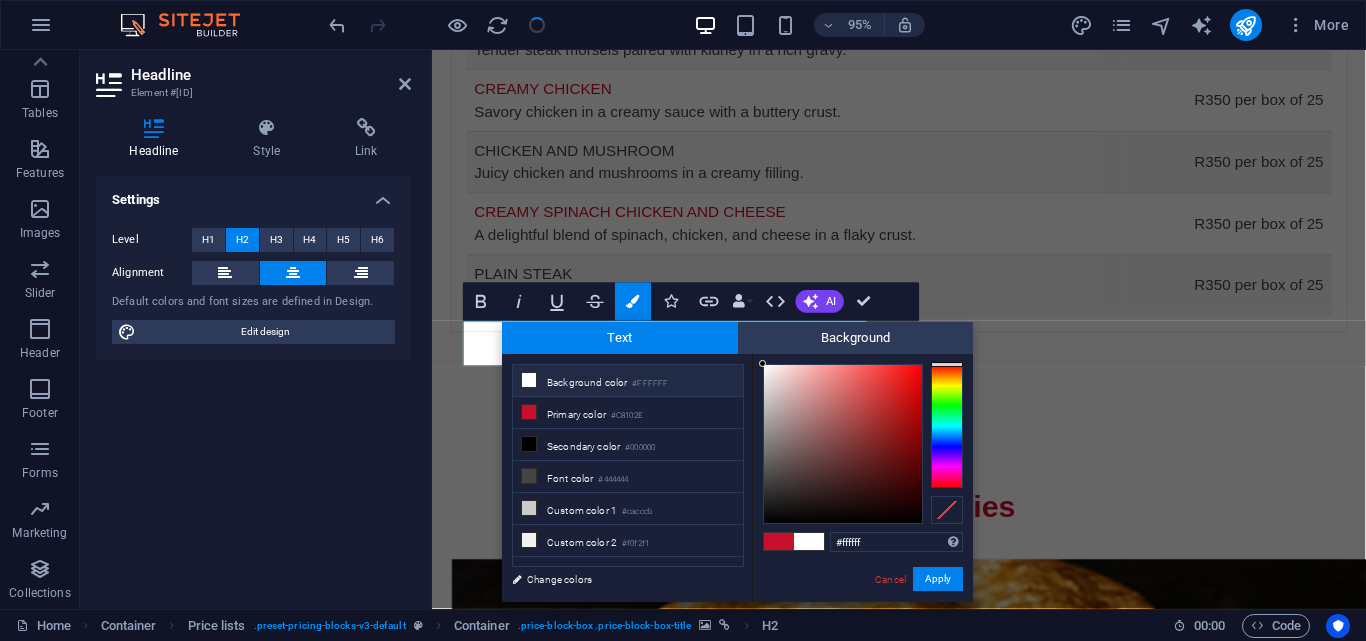 click at bounding box center (794, 541) 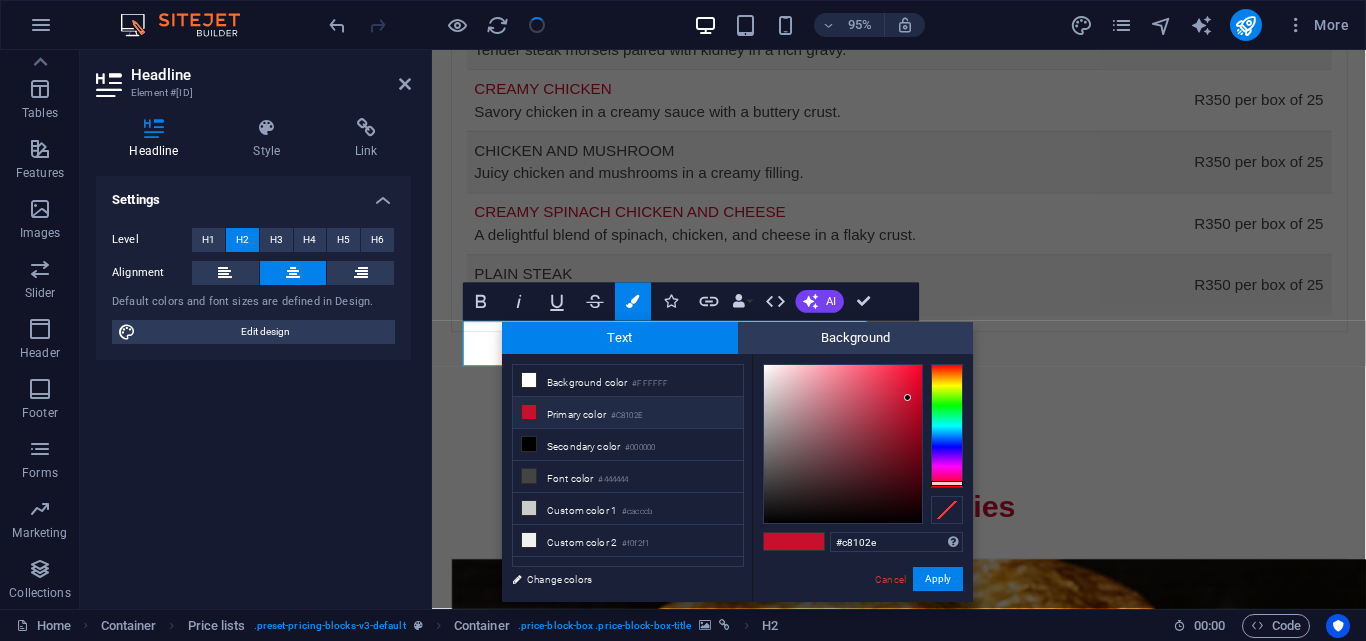 click on "Primary color
#C8102E" at bounding box center (628, 413) 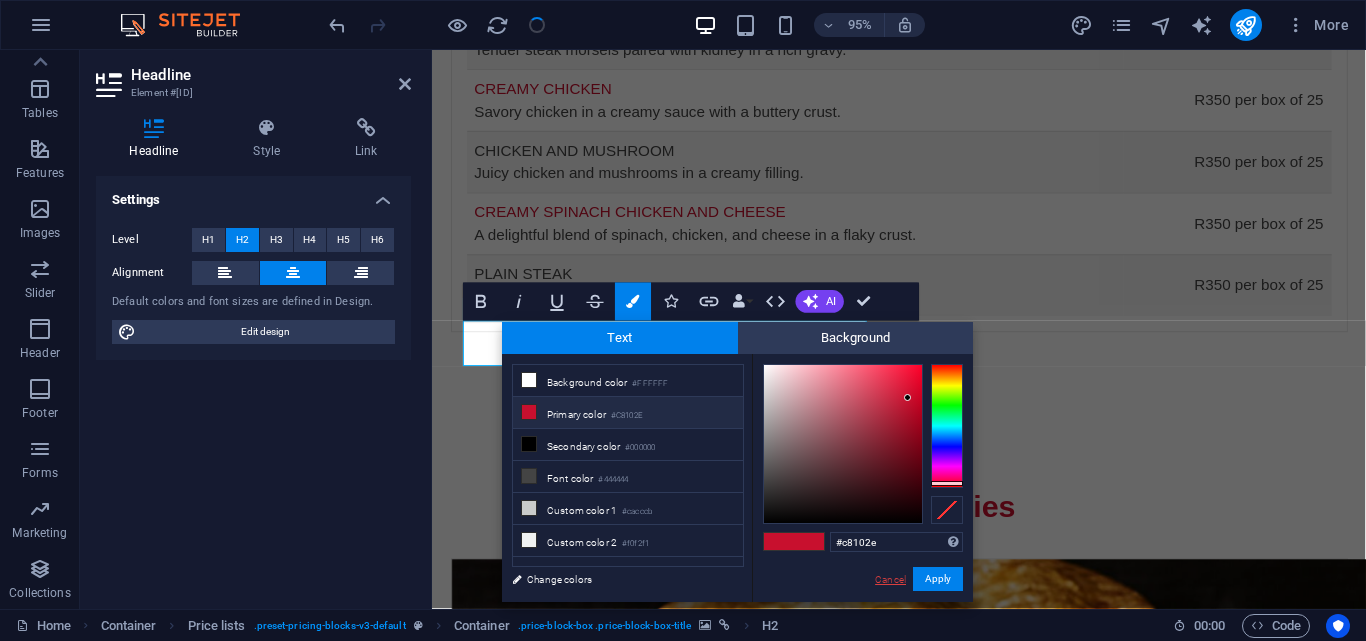click on "Cancel" at bounding box center (890, 579) 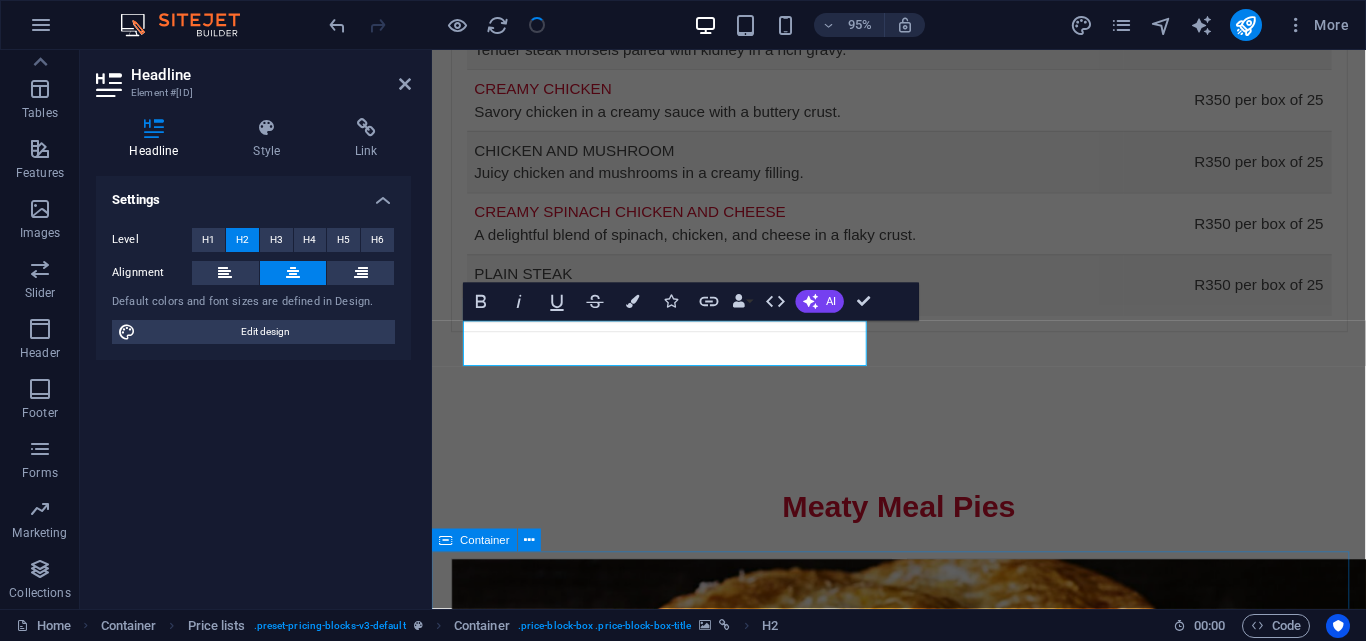 click on "Team Lindzey Windvogel - Director Passionate about crafting the perfect pies. Sarah Jacobs - Baker Extraordinaire Bringing traditional flavors to life. Mike Lee - Quality Control Manager Ensuring every pie meets our high standards. Rachel Green - Marketing Specialist Connecting our pies to the world. Alex Smith - Distribution Coordinator Making sure our pies reach you fresh. Emily Brown - Customer Service Representative Here to assist with all your inquiries." at bounding box center [923, 3061] 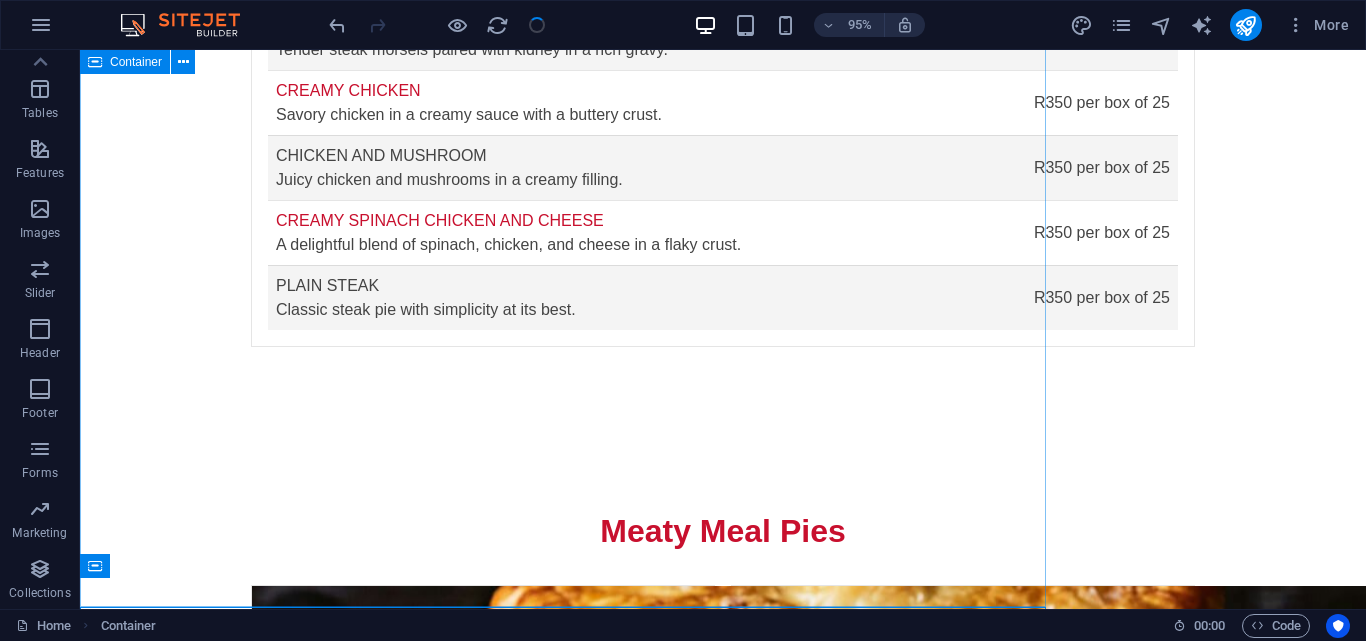 scroll, scrollTop: 2970, scrollLeft: 0, axis: vertical 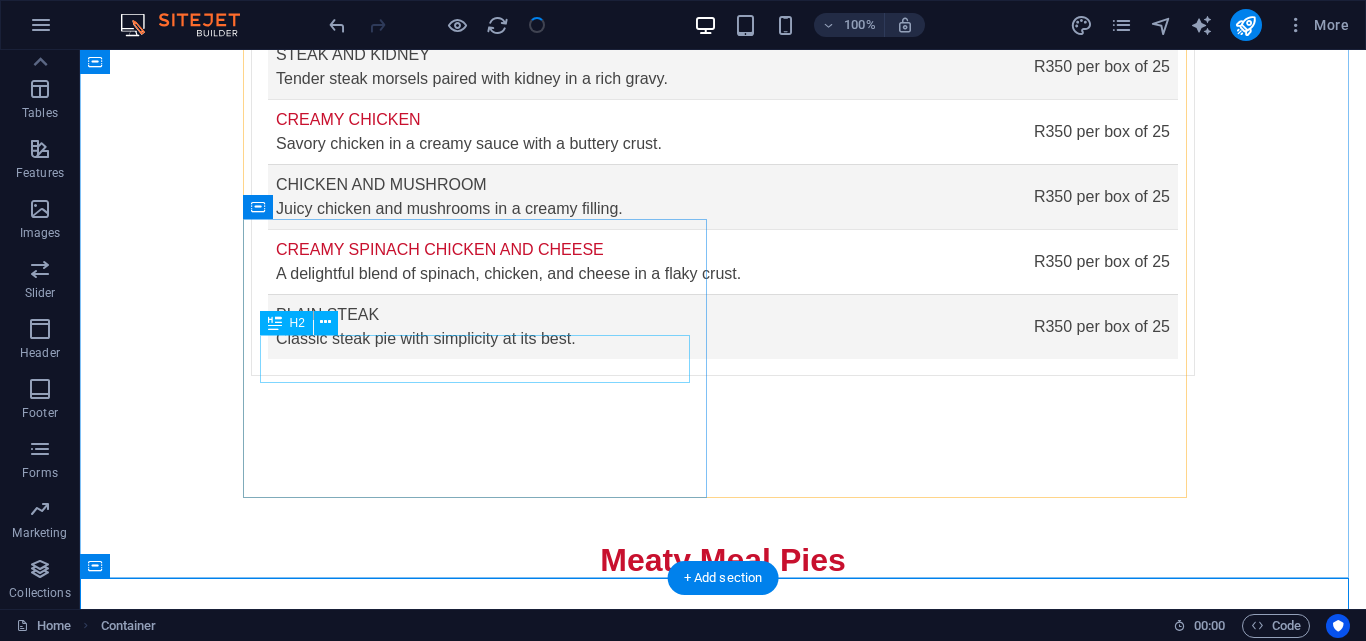 click on "Savory Goodness" at bounding box center (404, 1492) 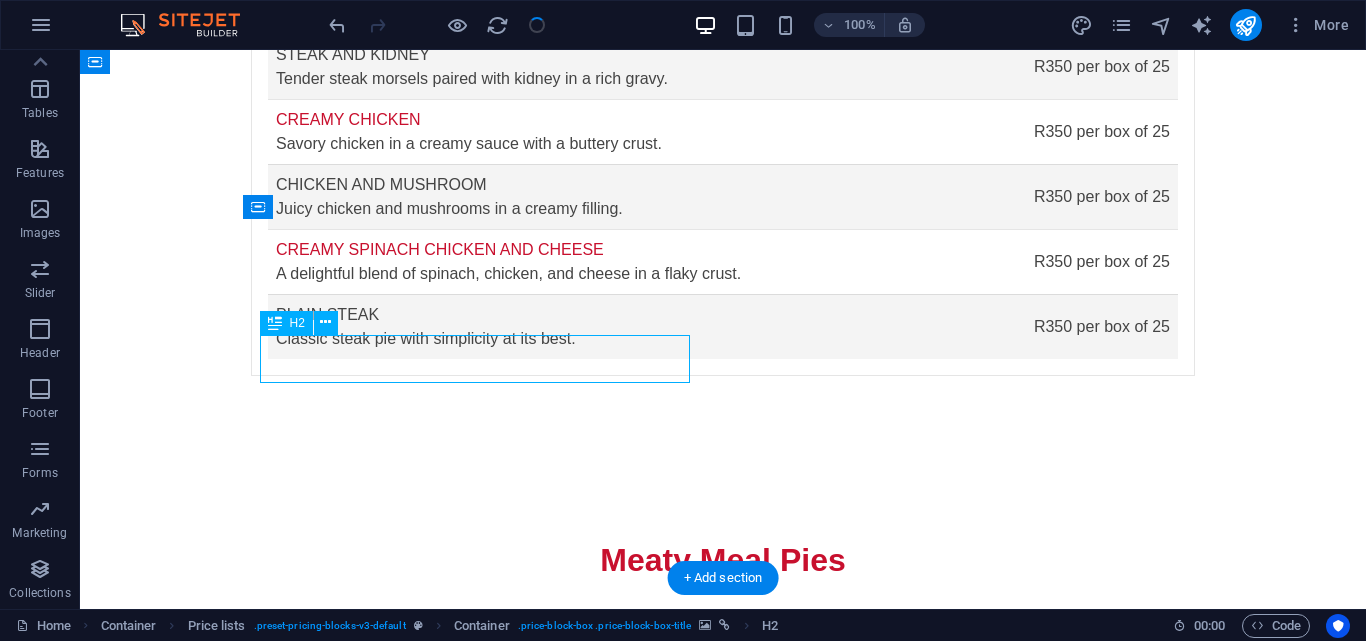 click on "Savory Goodness" at bounding box center (404, 1492) 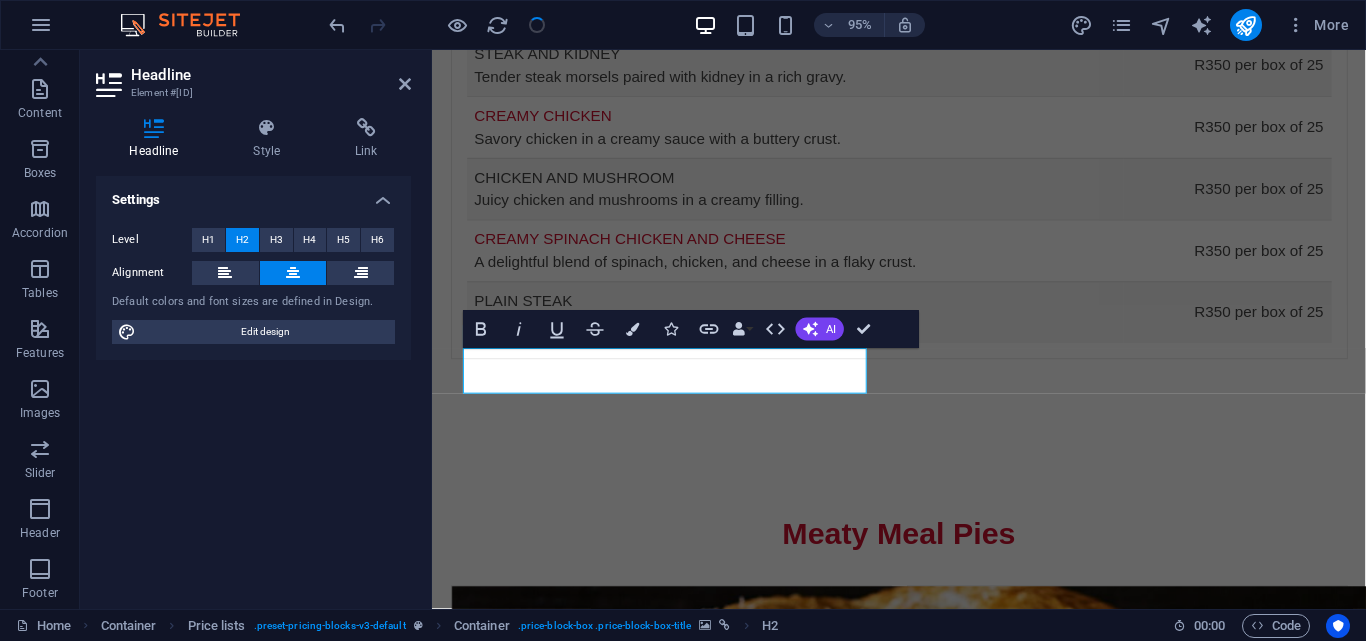 scroll, scrollTop: 0, scrollLeft: 0, axis: both 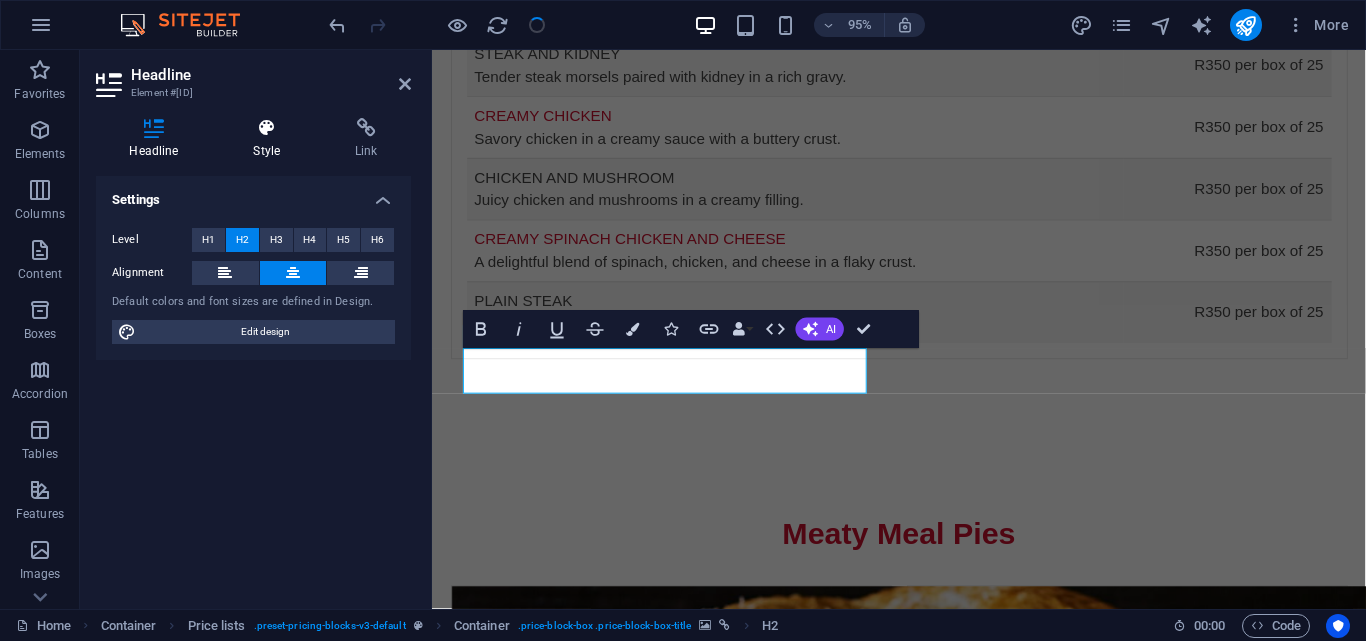 click on "Style" at bounding box center [271, 139] 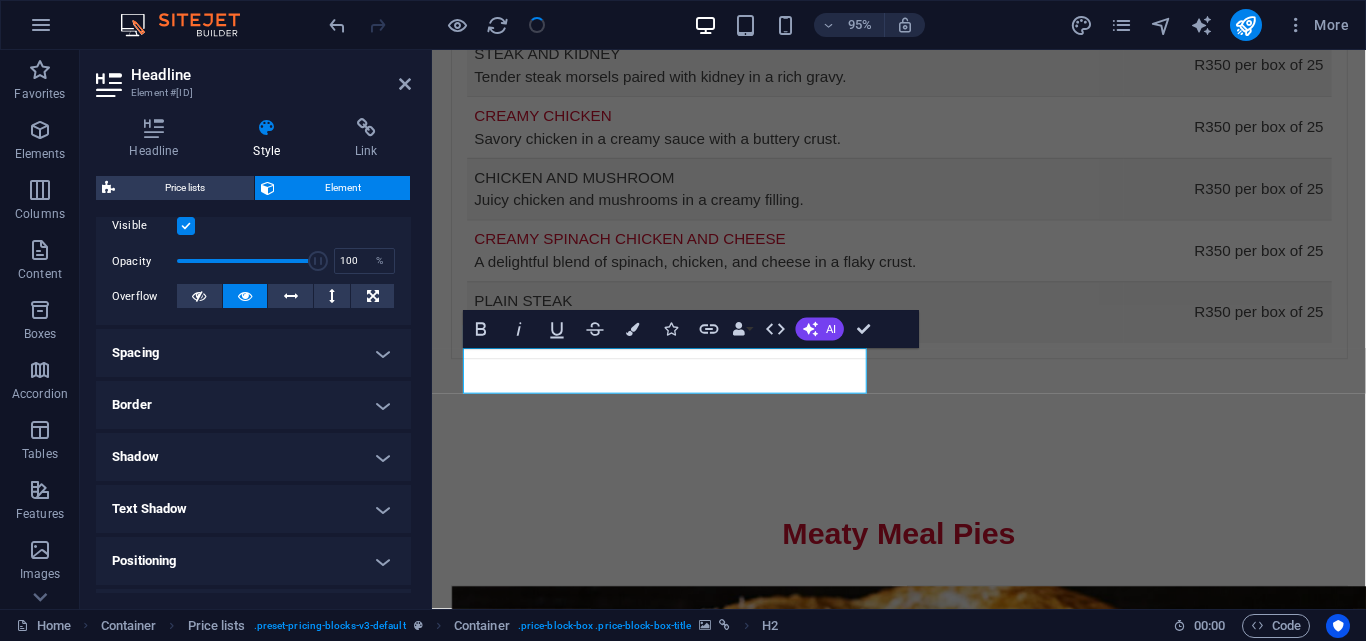 scroll, scrollTop: 169, scrollLeft: 0, axis: vertical 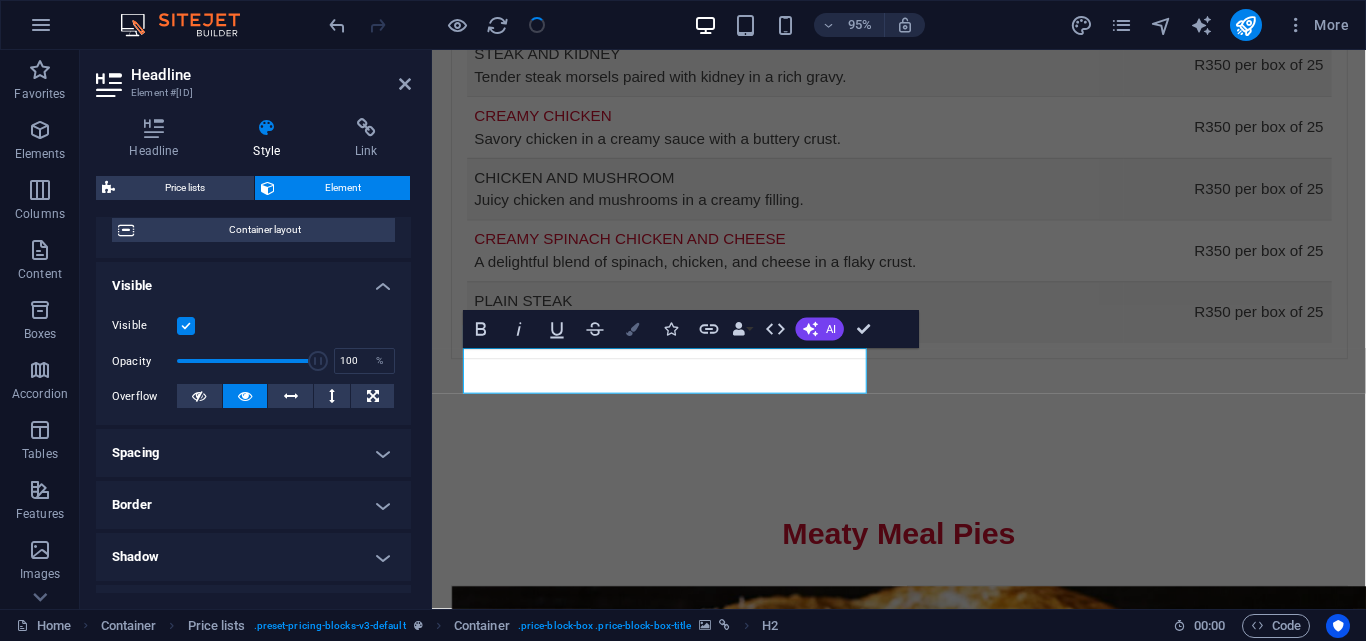click at bounding box center (633, 328) 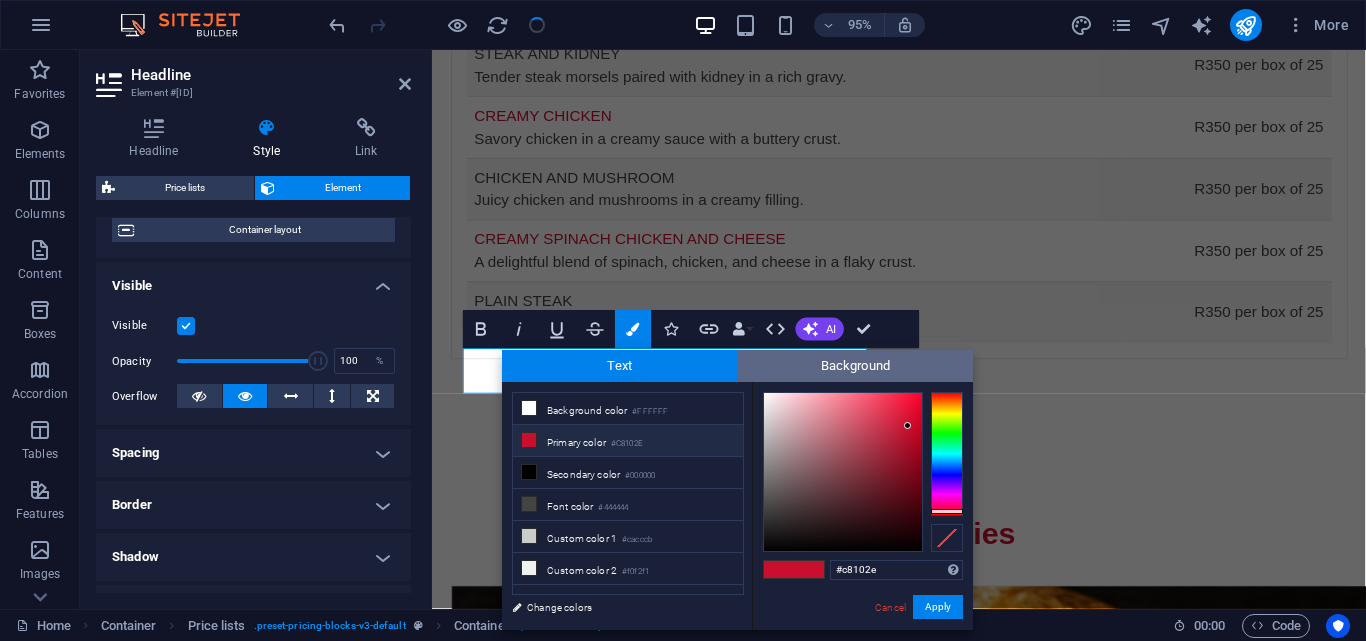 click on "Background" at bounding box center [856, 366] 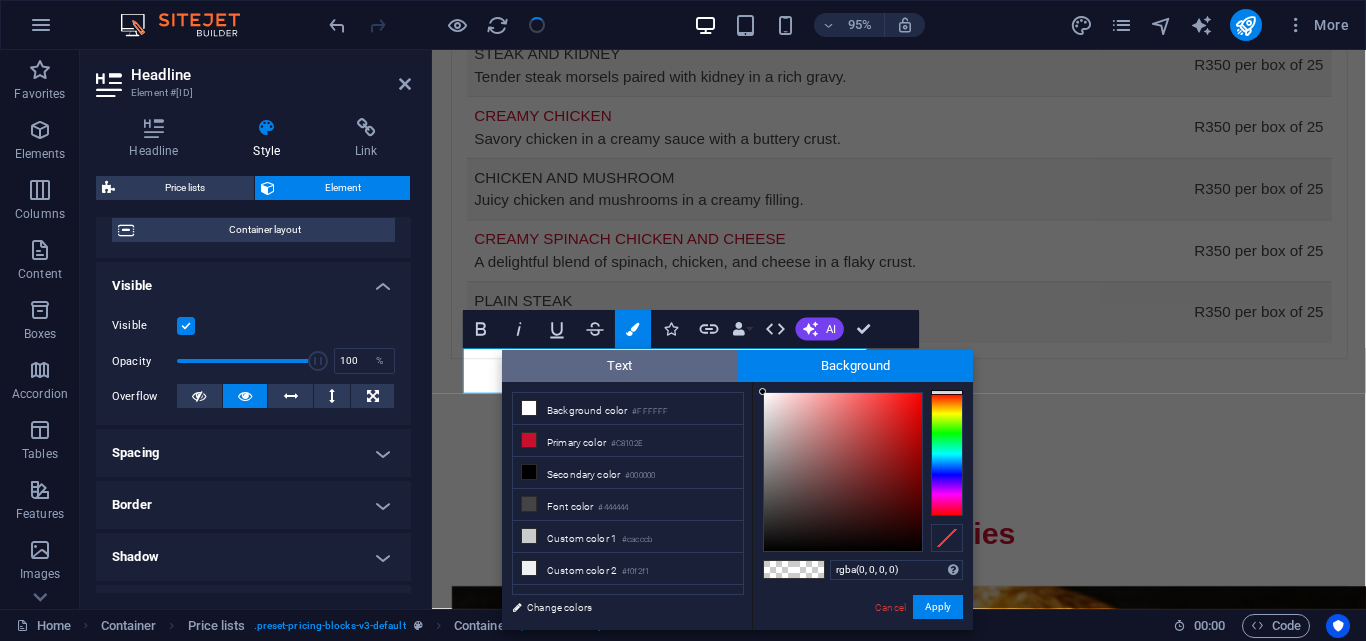 click on "Text" at bounding box center [620, 366] 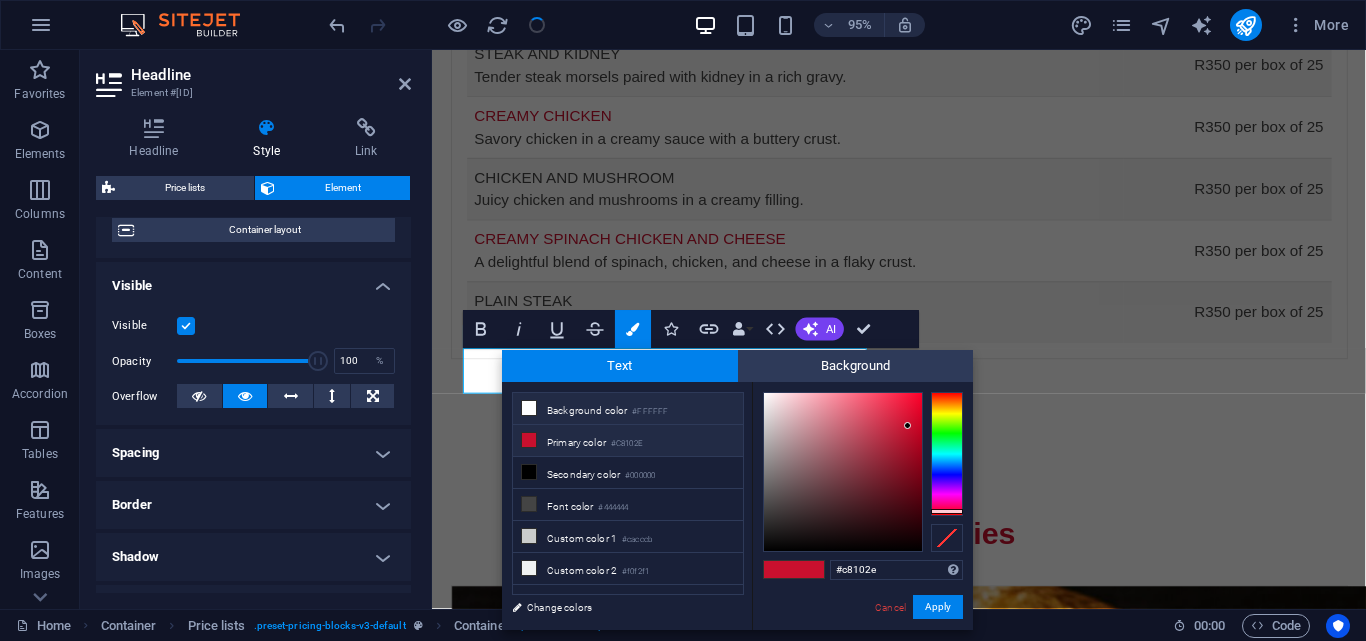 click on "Background color
#FFFFFF" at bounding box center (628, 409) 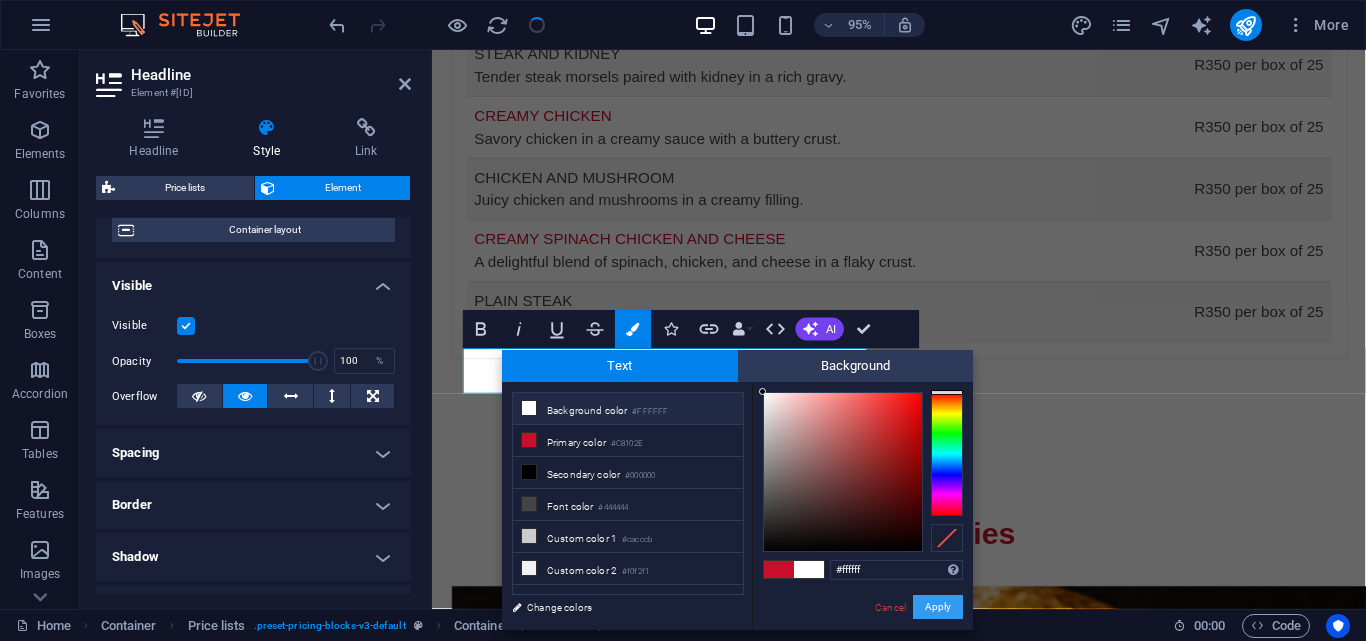 click on "Apply" at bounding box center (938, 607) 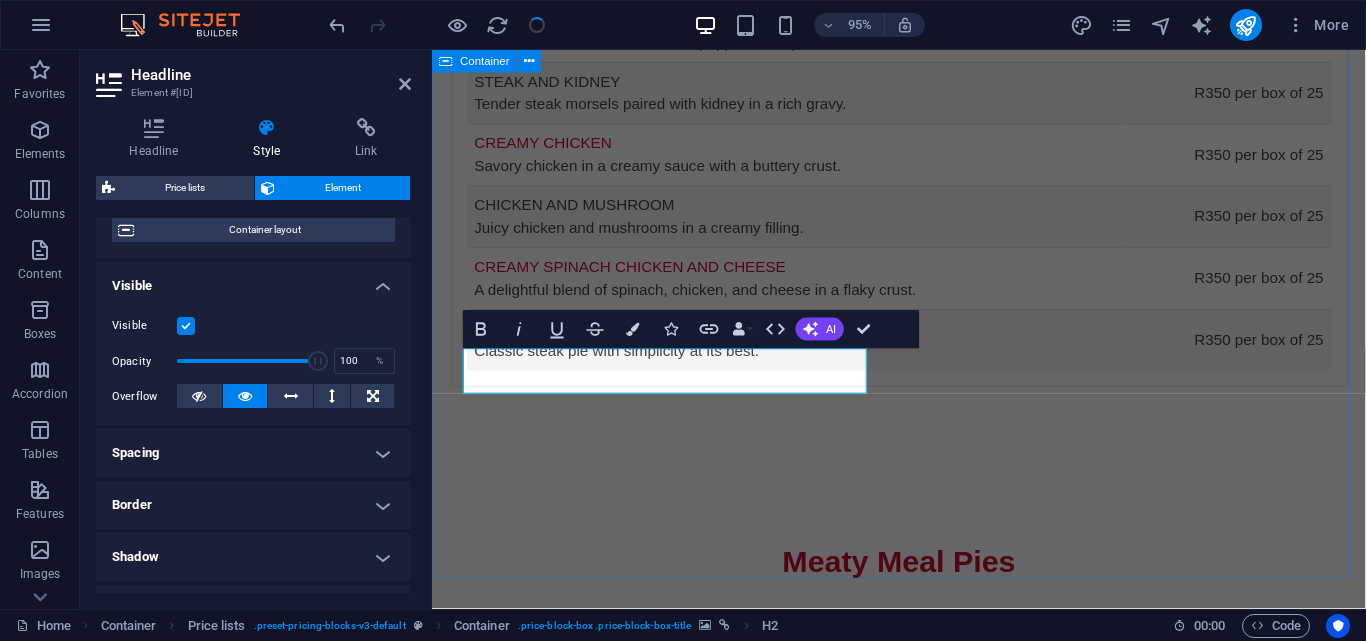 click on "Meaty Meal Pies Savory Goodness Peppersteak pie made with tender beef and spices.
R350 / box of 25 pies
Steak and kidney pie enriched with rich gravy.
R350 / box of 25 pies
Creamy chicken pie with a luscious filling.
R350 / box of 25 pies
Chicken and mushroom pie for a classic taste.
R350 / box of 25 pies
Creamy spinach chicken and cheese pie with savory flavors.
R350 / box of 25 pies
Plain steak pie with a hearty filling for every meal.
R350 / box of 25 pies Savory Goodness Lorem ipsum dolor sit amet, consectetur.
Lorem ipsum dolor sit amet, consectetur.
Lorem ipsum dolor sit amet, consectetur.
Lorem ipsum dolor sit amet, consectetur.
Lorem ipsum dolor sit amet, consectetur.
Lorem ipsum dolor sit amet, consectetur.
Savory Goodness Lorem ipsum dolor sit amet, consectetur.
Lorem ipsum dolor sit amet, consectetur." at bounding box center (923, 1113) 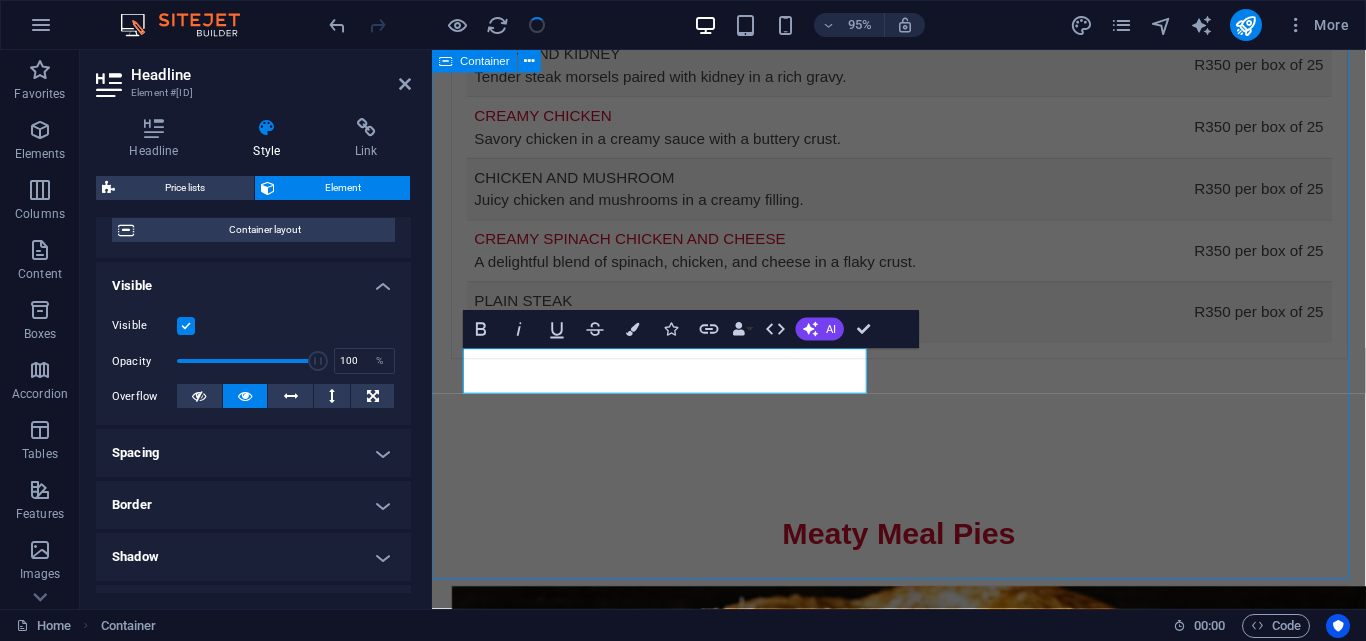 click on "Meaty Meal Pies Savory Goodness Peppersteak pie made with tender beef and spices.
R350 / box of 25 pies
Steak and kidney pie enriched with rich gravy.
R350 / box of 25 pies
Creamy chicken pie with a luscious filling.
R350 / box of 25 pies
Chicken and mushroom pie for a classic taste.
R350 / box of 25 pies
Creamy spinach chicken and cheese pie with savory flavors.
R350 / box of 25 pies
Plain steak pie with a hearty filling for every meal.
R350 / box of 25 pies Savory Goodness Lorem ipsum dolor sit amet, consectetur.
Lorem ipsum dolor sit amet, consectetur.
Lorem ipsum dolor sit amet, consectetur.
Lorem ipsum dolor sit amet, consectetur.
Lorem ipsum dolor sit amet, consectetur.
Lorem ipsum dolor sit amet, consectetur.
Savory Goodness Lorem ipsum dolor sit amet, consectetur.
Lorem ipsum dolor sit amet, consectetur." at bounding box center (923, 1084) 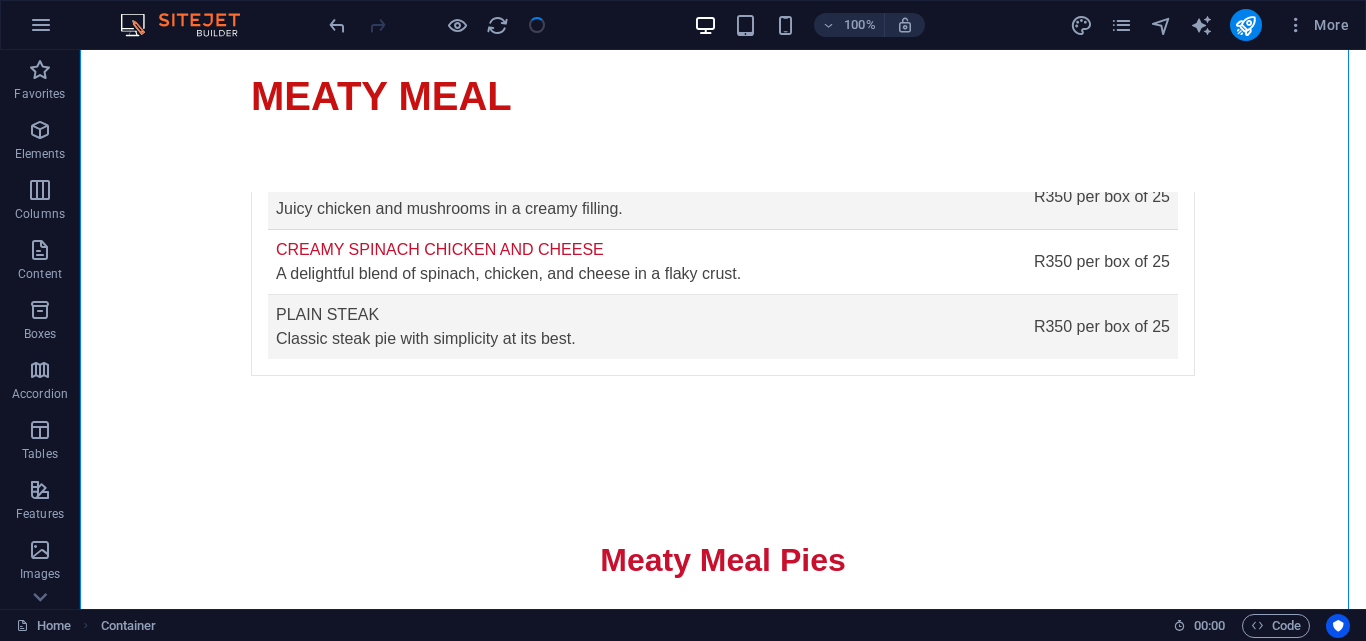 scroll, scrollTop: 2770, scrollLeft: 0, axis: vertical 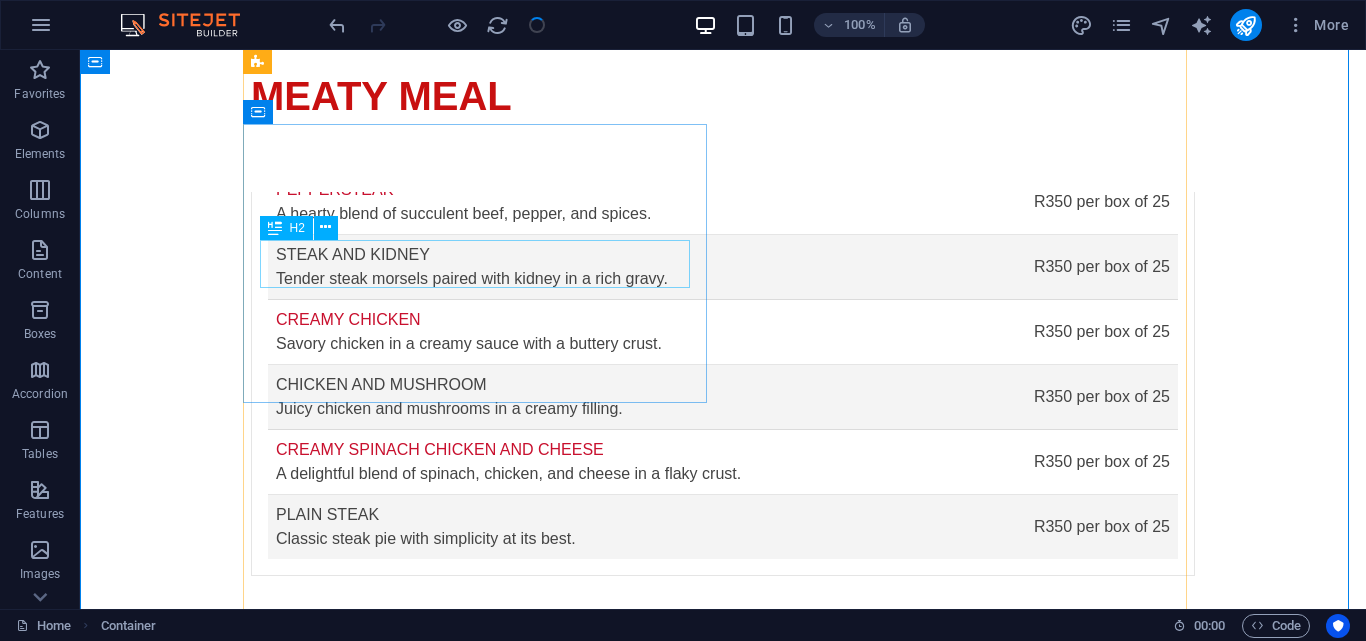 click on "Savory Goodness" at bounding box center (404, 1396) 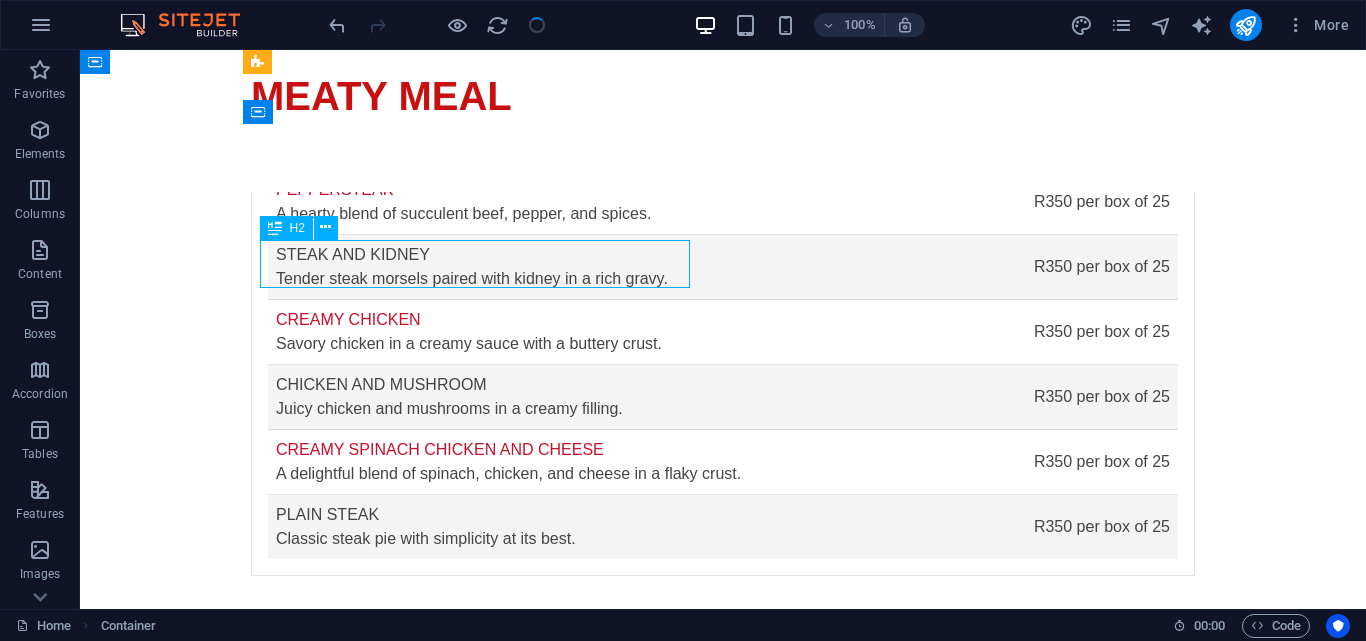 click on "Savory Goodness" at bounding box center [404, 1396] 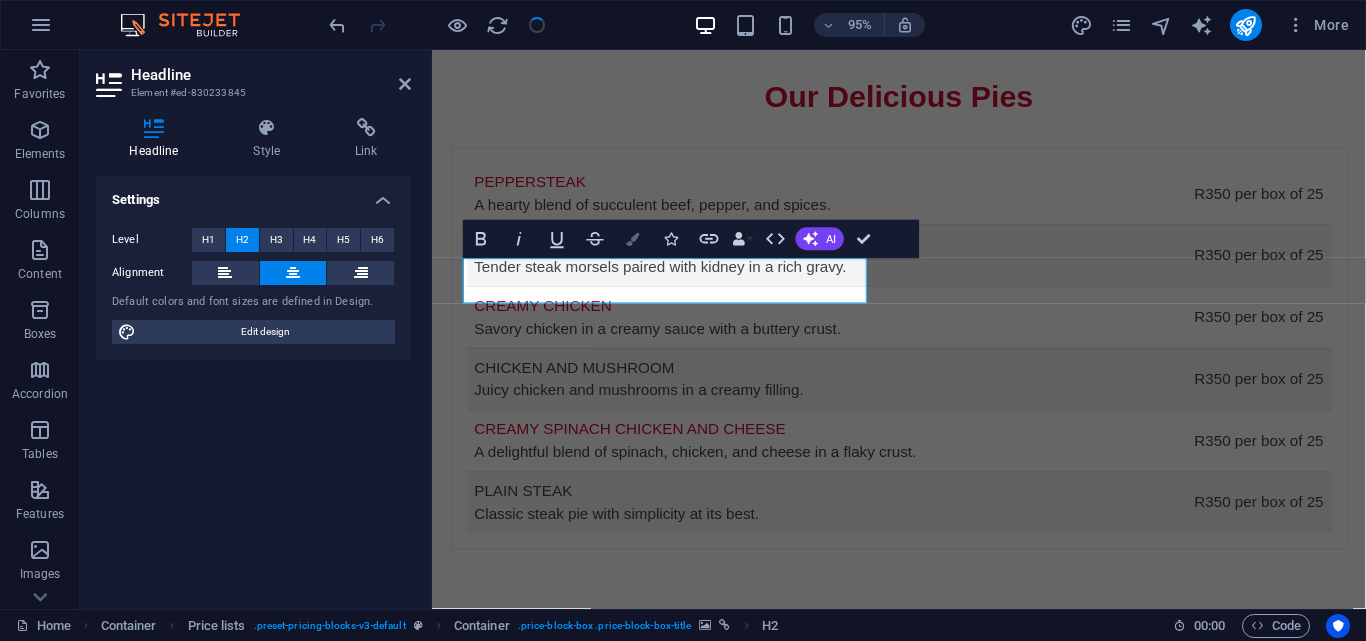 click at bounding box center (633, 238) 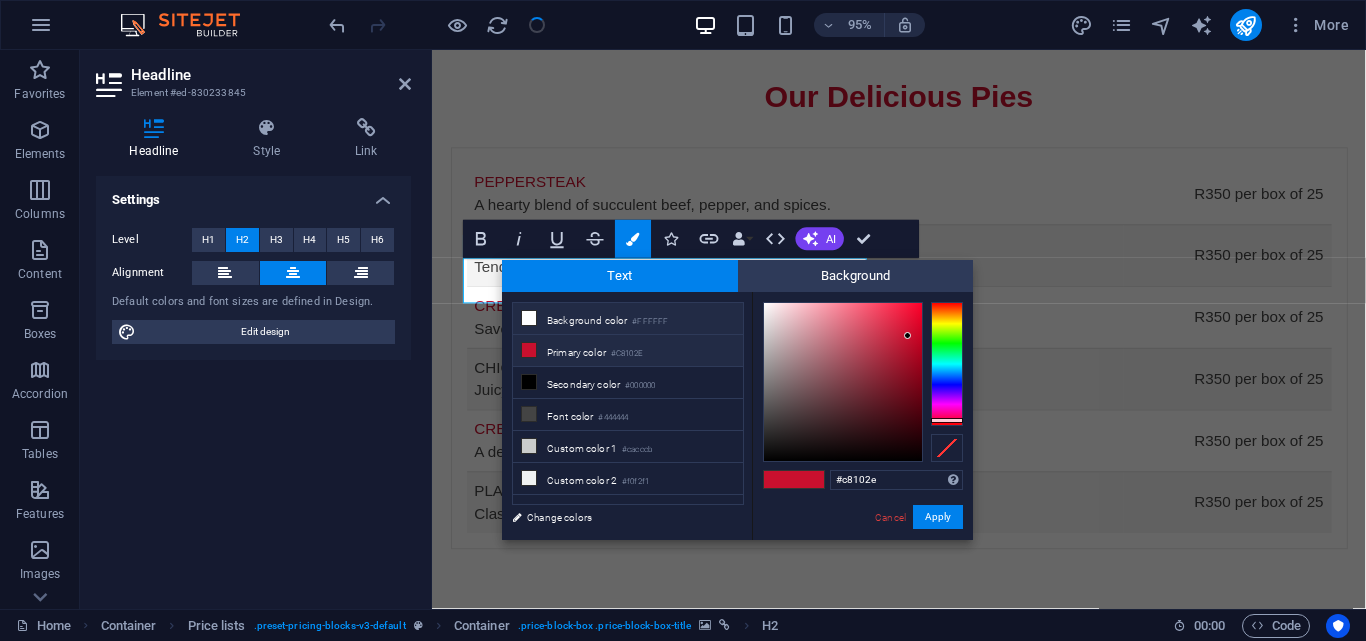 click on "Background color
#FFFFFF" at bounding box center [628, 319] 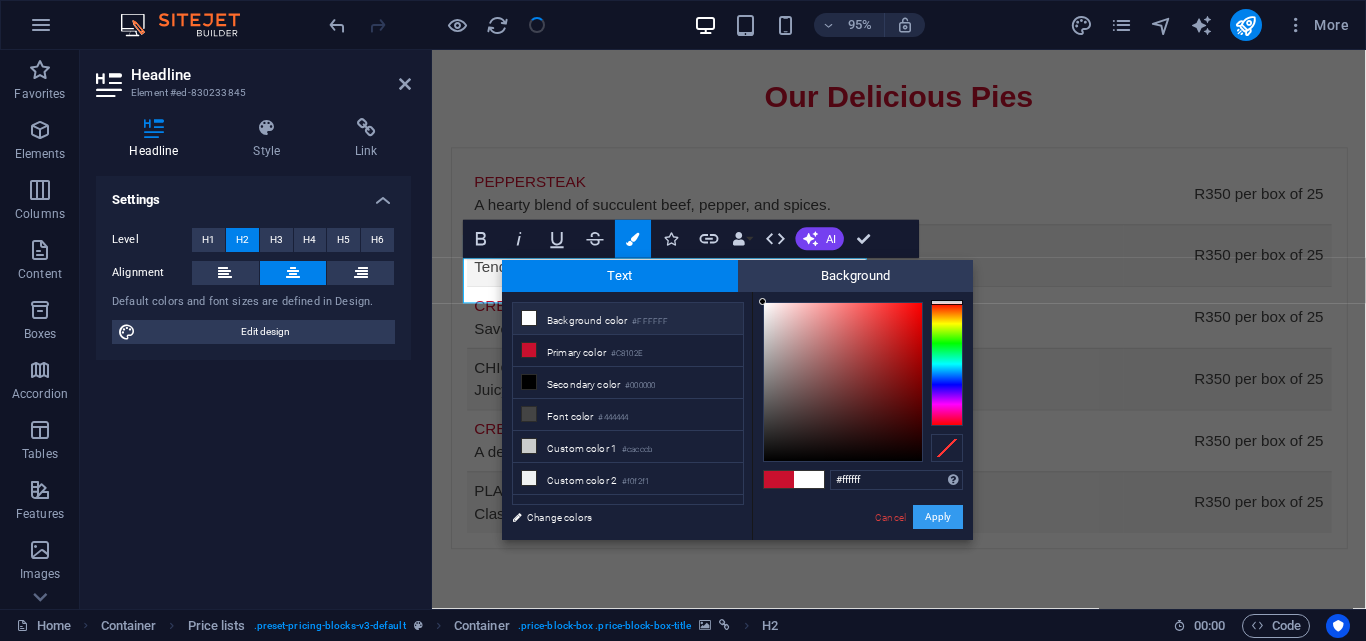 click on "Apply" at bounding box center (938, 517) 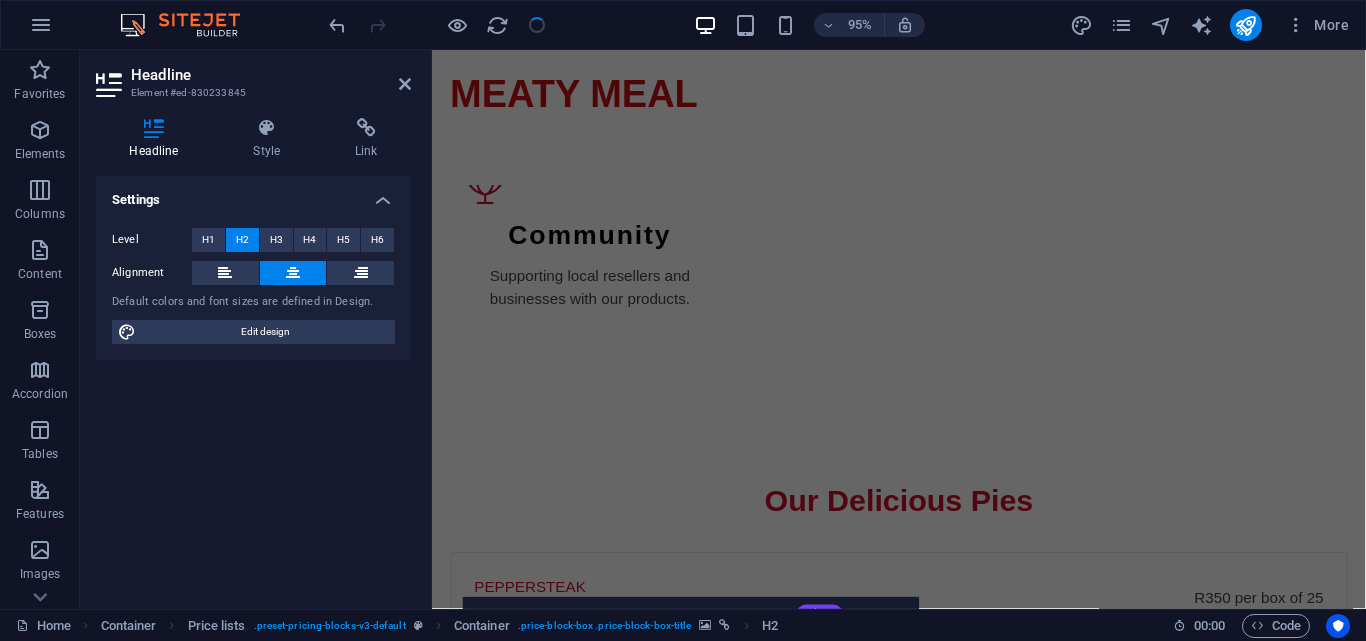 scroll, scrollTop: 2370, scrollLeft: 0, axis: vertical 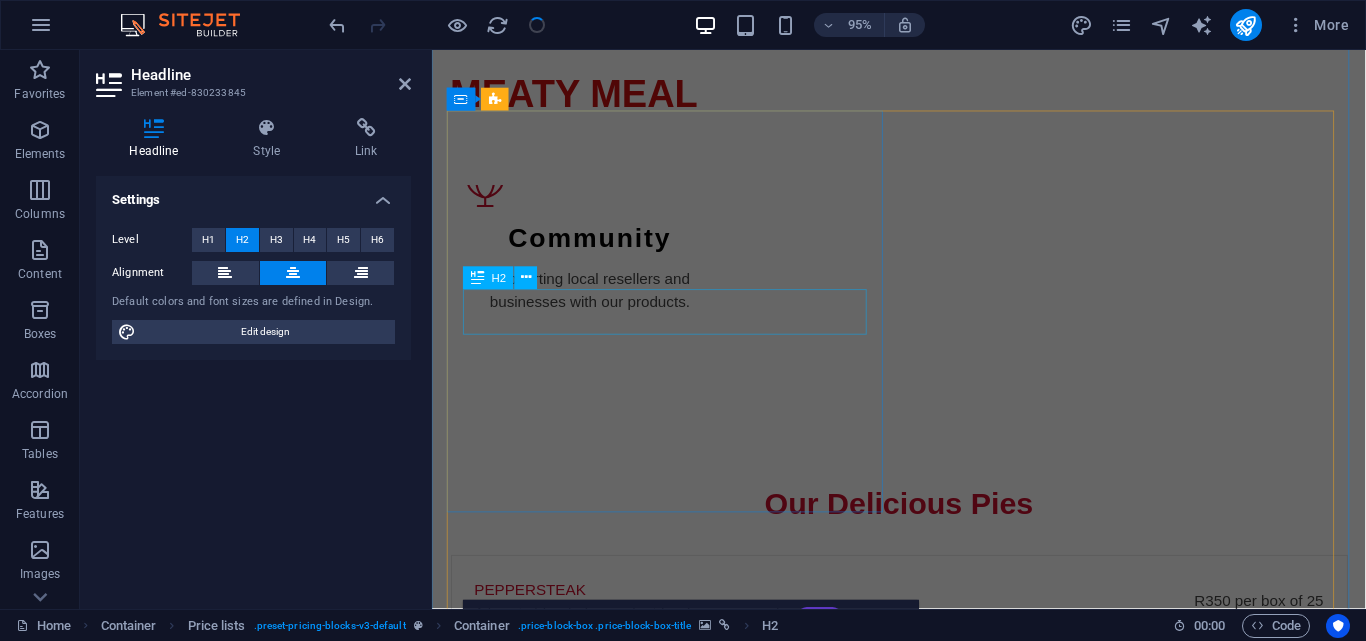 click on "Savory Goodness" at bounding box center [605, 1456] 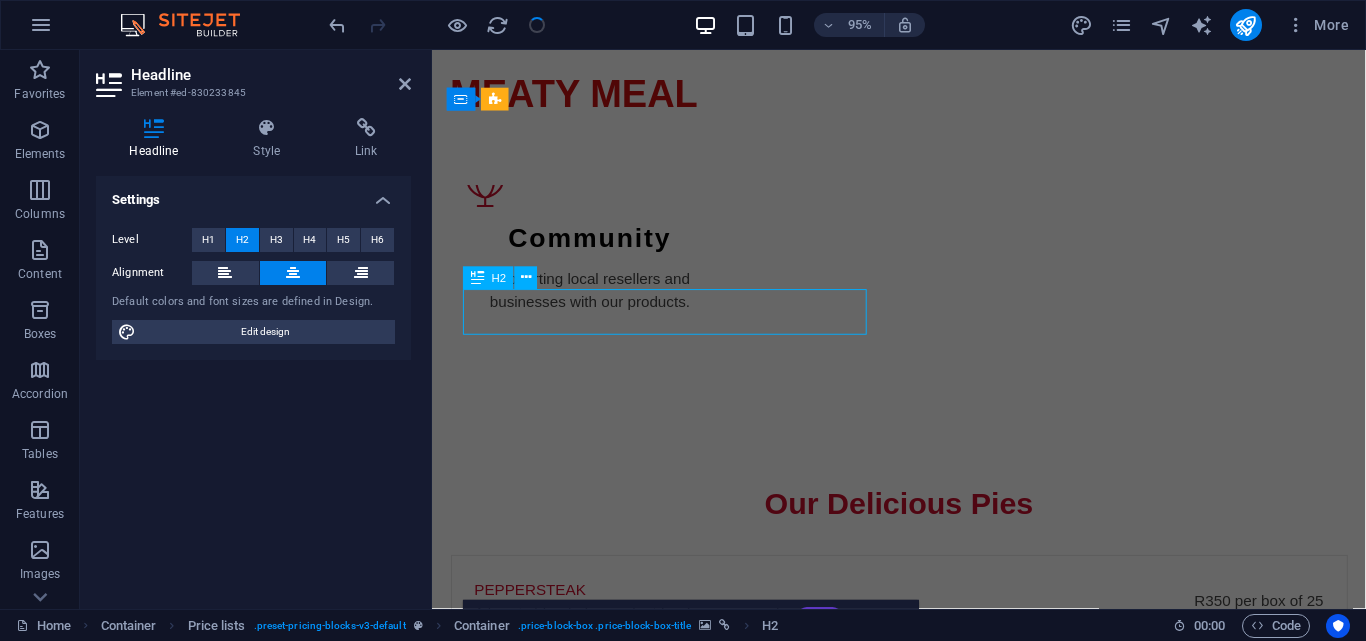 click on "Savory Goodness" at bounding box center [684, 1455] 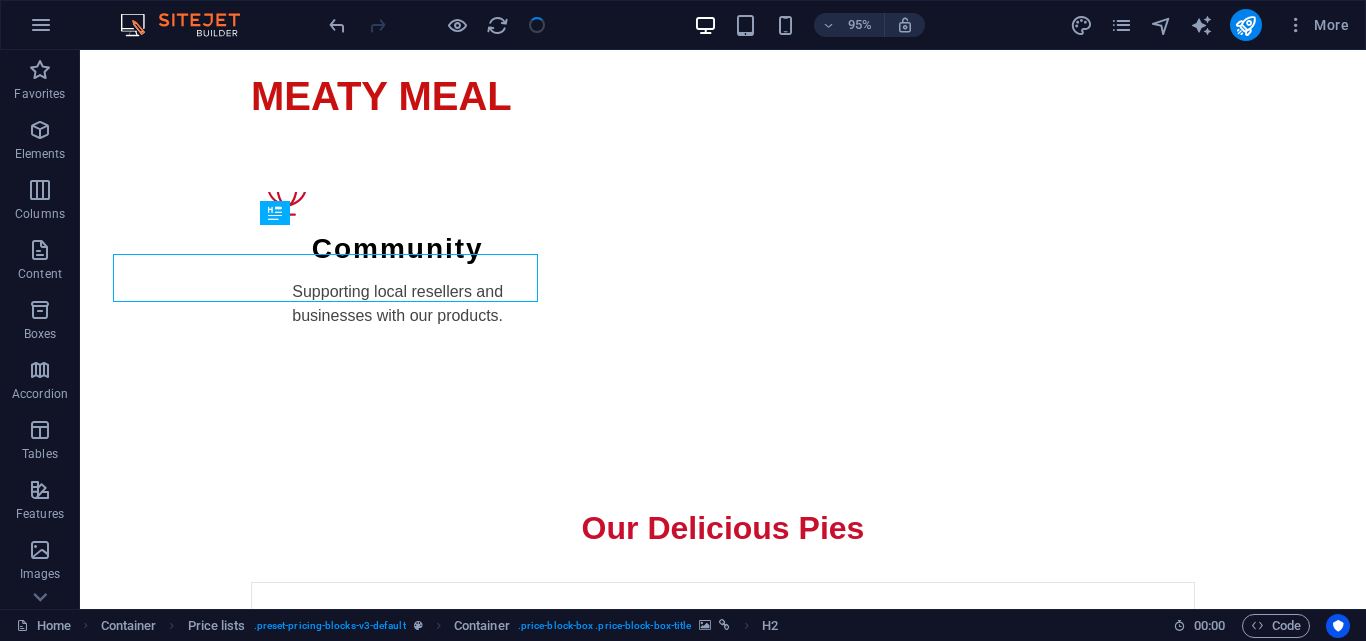 click on "Savory Goodness Peppersteak pie made with tender beef and spices.
R350 / box of 25 pies
Steak and kidney pie enriched with rich gravy.
R350 / box of 25 pies
Creamy chicken pie with a luscious filling.
R350 / box of 25 pies
Chicken and mushroom pie for a classic taste.
R350 / box of 25 pies
Creamy spinach chicken and cheese pie with savory flavors.
R350 / box of 25 pies
Plain steak pie with a hearty filling for every meal.
R350 / box of 25 pies Savory Goodness Lorem ipsum dolor sit amet, consectetur.
Lorem ipsum dolor sit amet, consectetur.
Lorem ipsum dolor sit amet, consectetur.
Lorem ipsum dolor sit amet, consectetur.
Lorem ipsum dolor sit amet, consectetur.
Lorem ipsum dolor sit amet, consectetur.
Savory Goodness Lorem ipsum dolor sit amet, consectetur.
Lorem ipsum dolor sit amet, consectetur." at bounding box center [723, 1752] 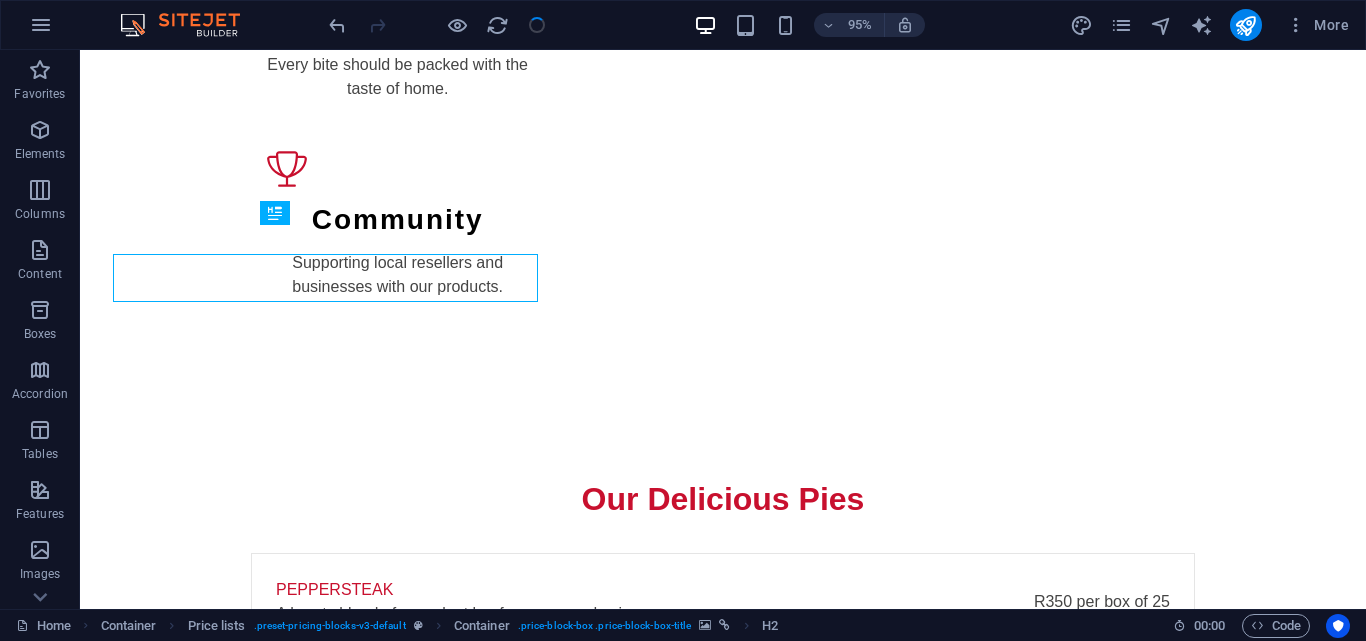 scroll, scrollTop: 2718, scrollLeft: 0, axis: vertical 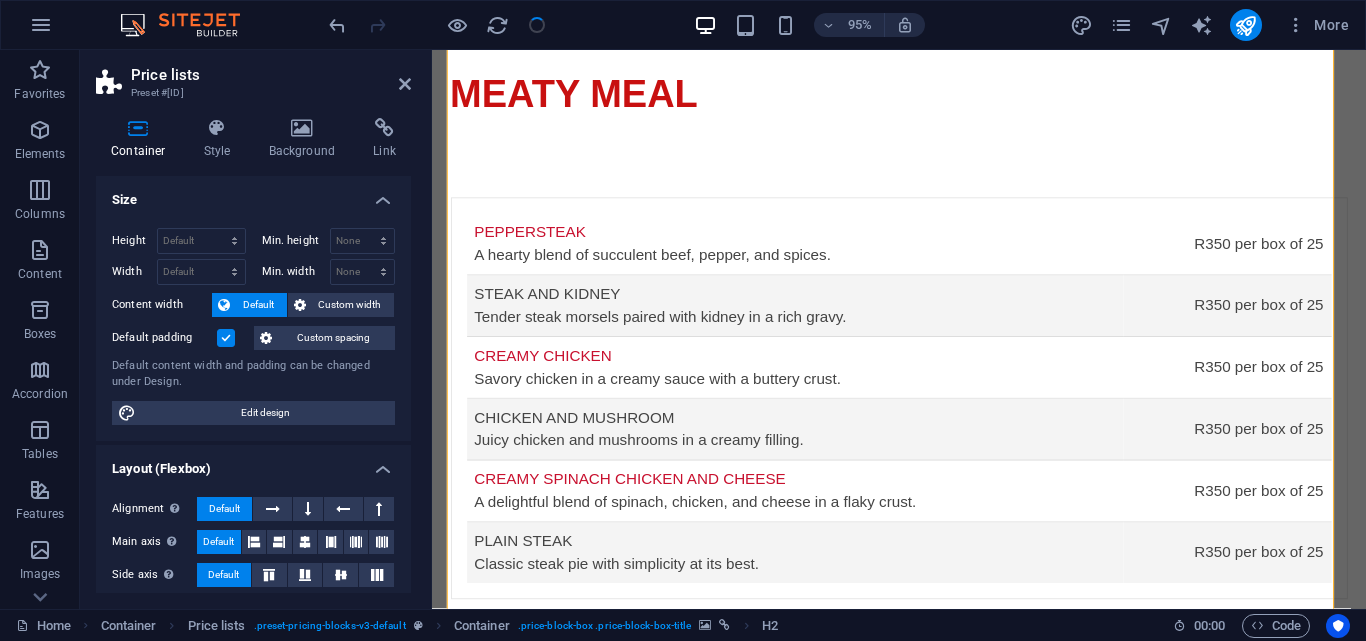 click on "Savory Goodness" at bounding box center [605, 1079] 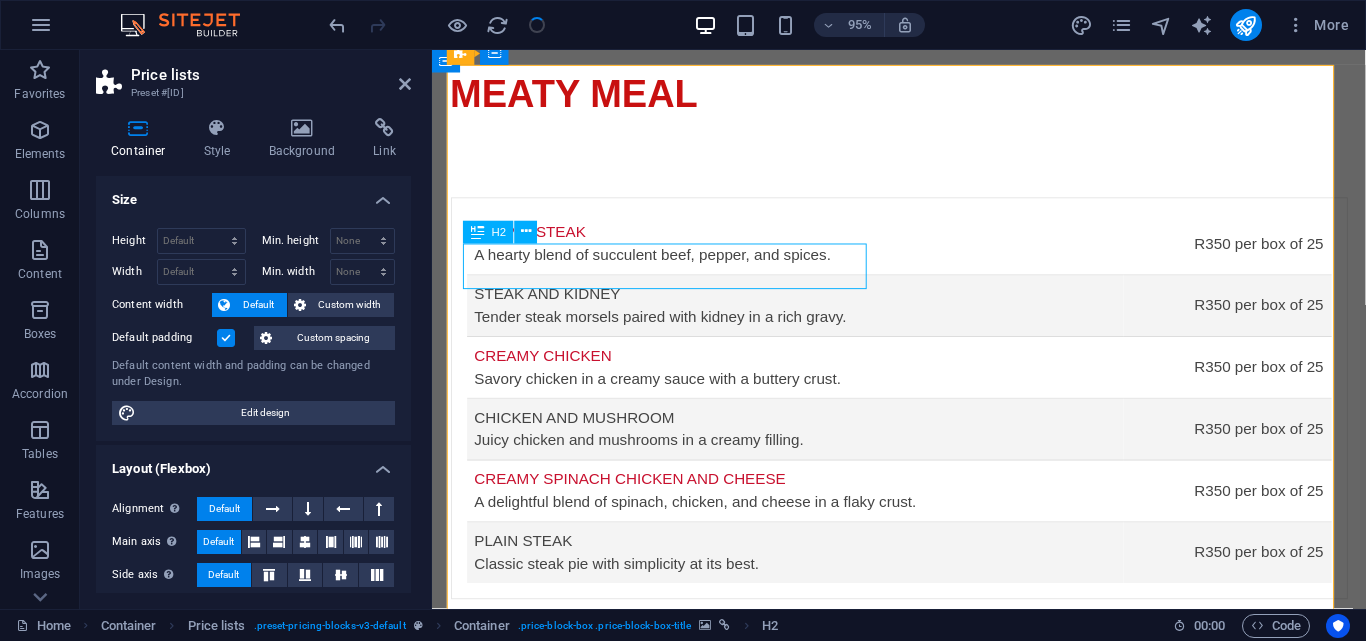 click on "Savory Goodness" at bounding box center (605, 1079) 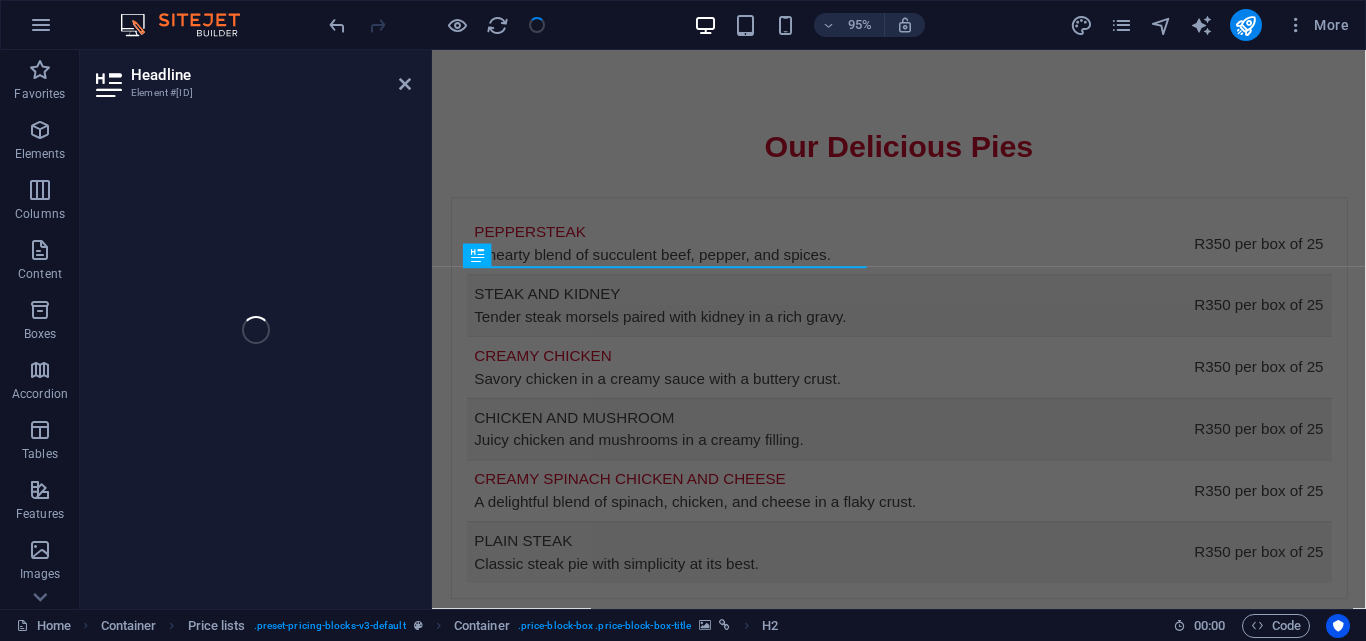 scroll, scrollTop: 2418, scrollLeft: 0, axis: vertical 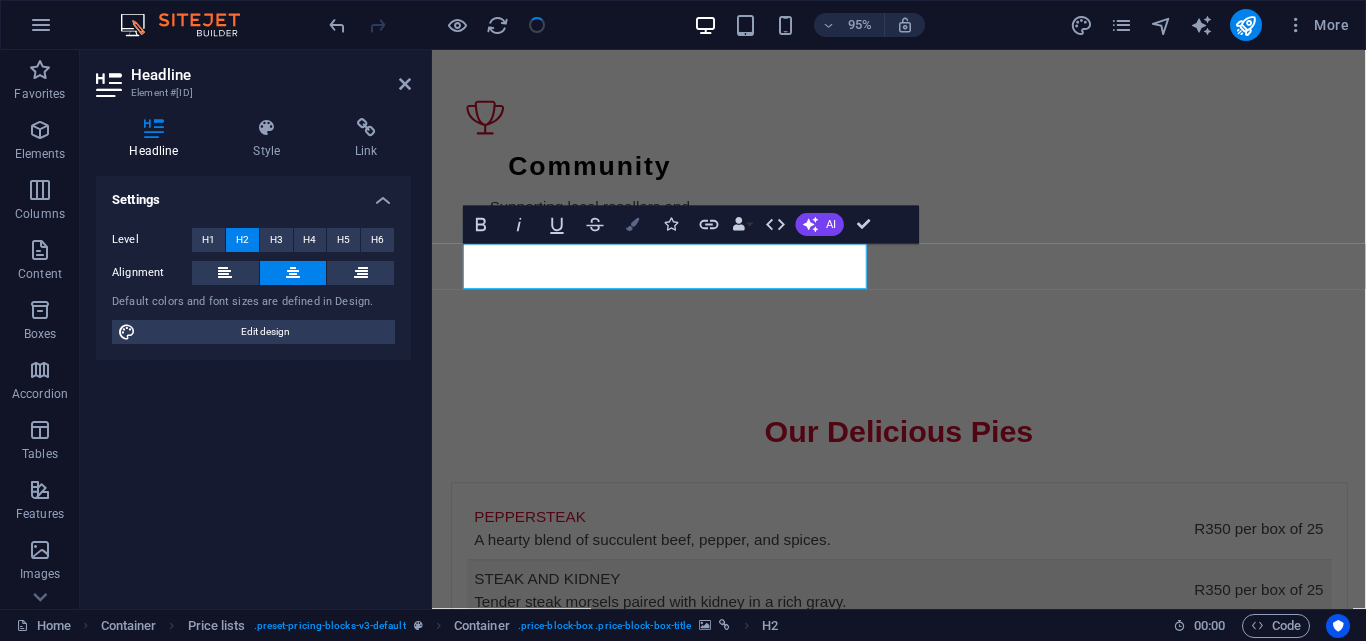 click at bounding box center (633, 224) 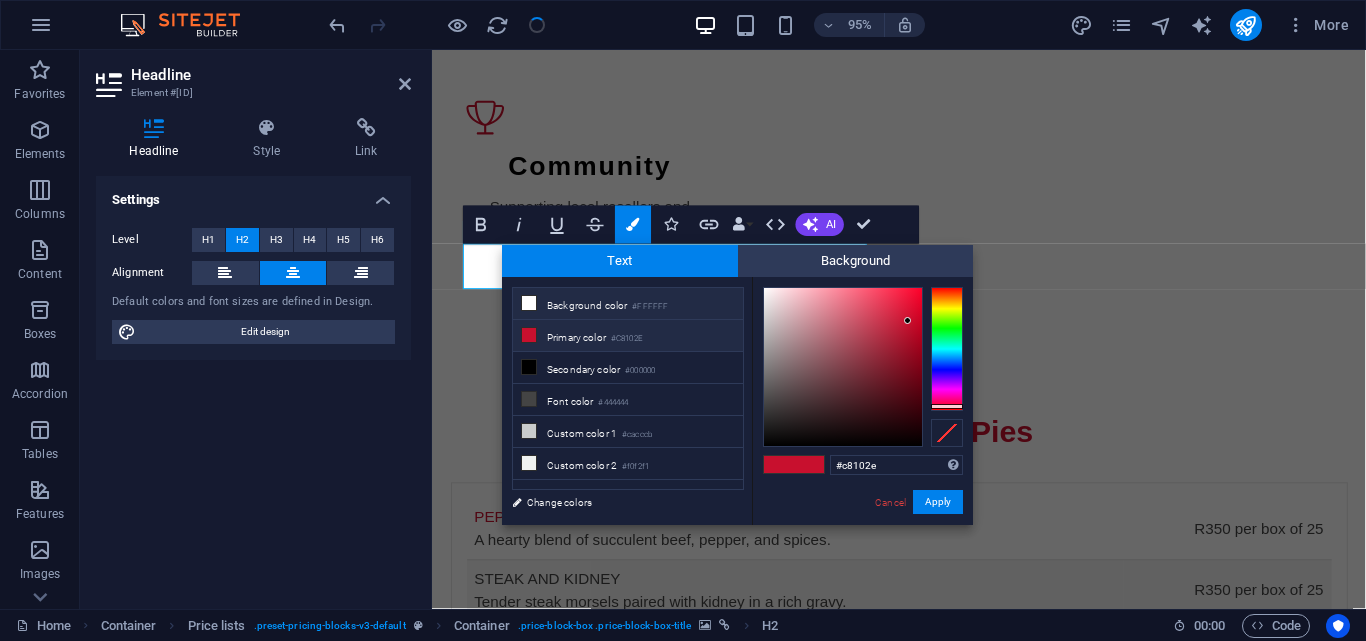 click on "Background color
#FFFFFF" at bounding box center (628, 304) 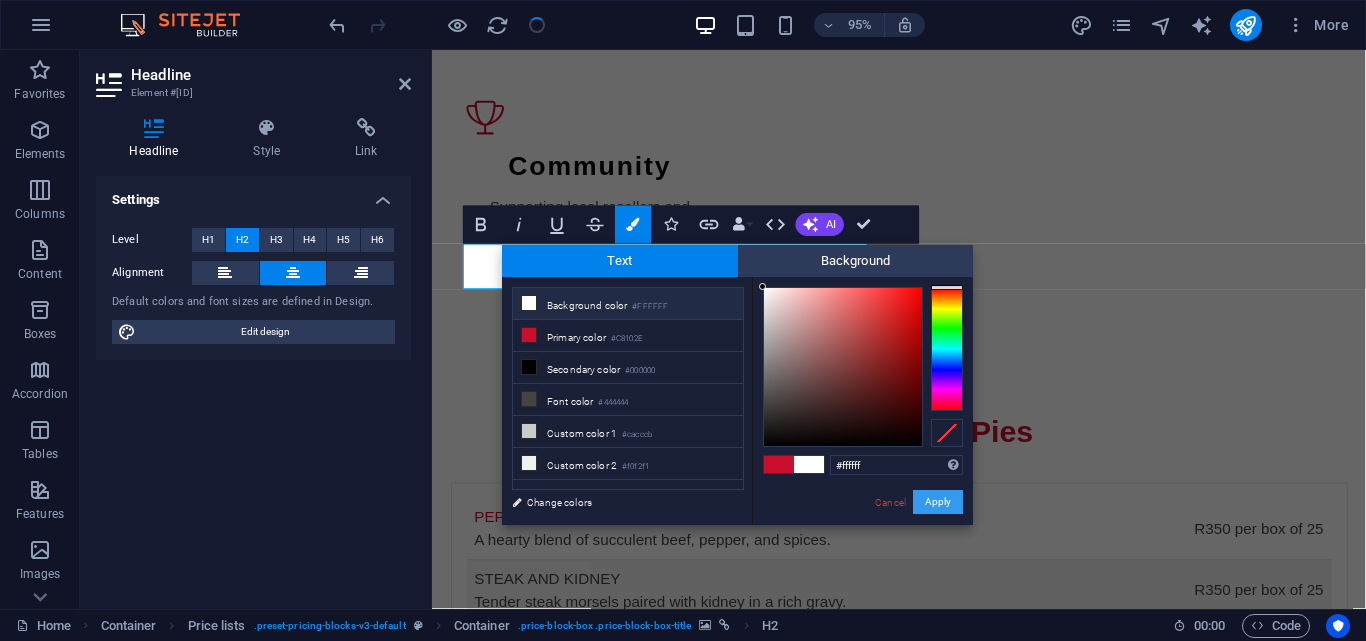 click on "Apply" at bounding box center [938, 502] 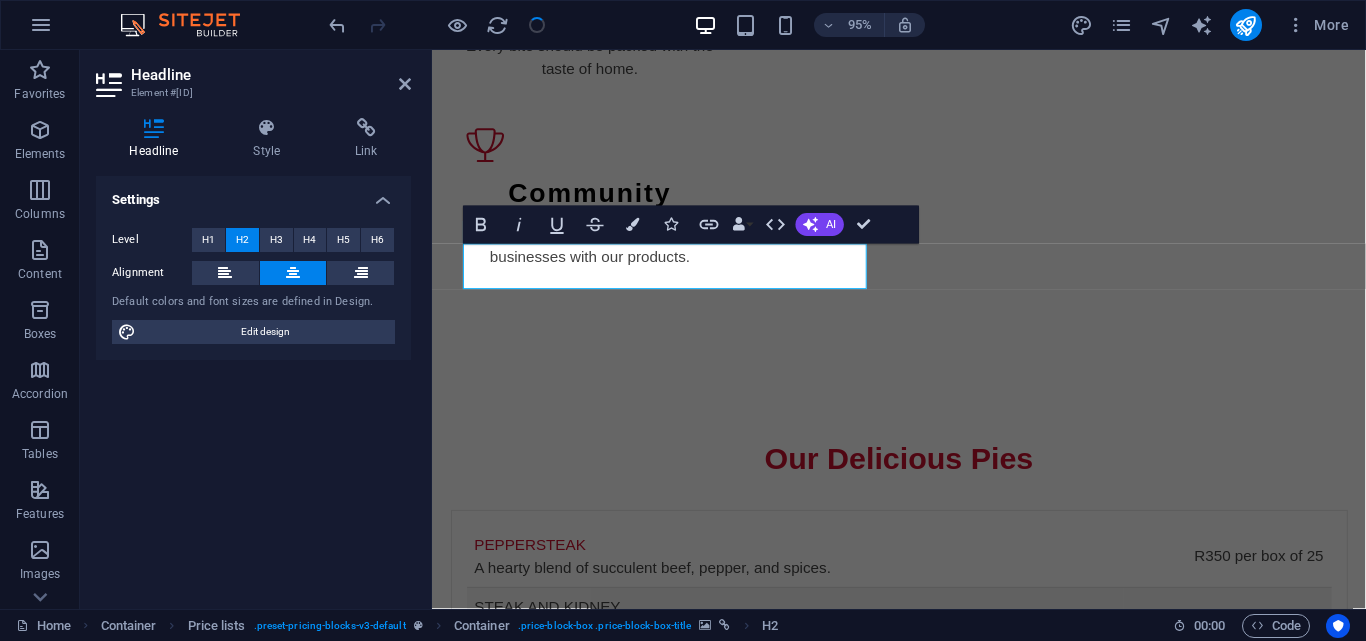 click at bounding box center (453, 1407) 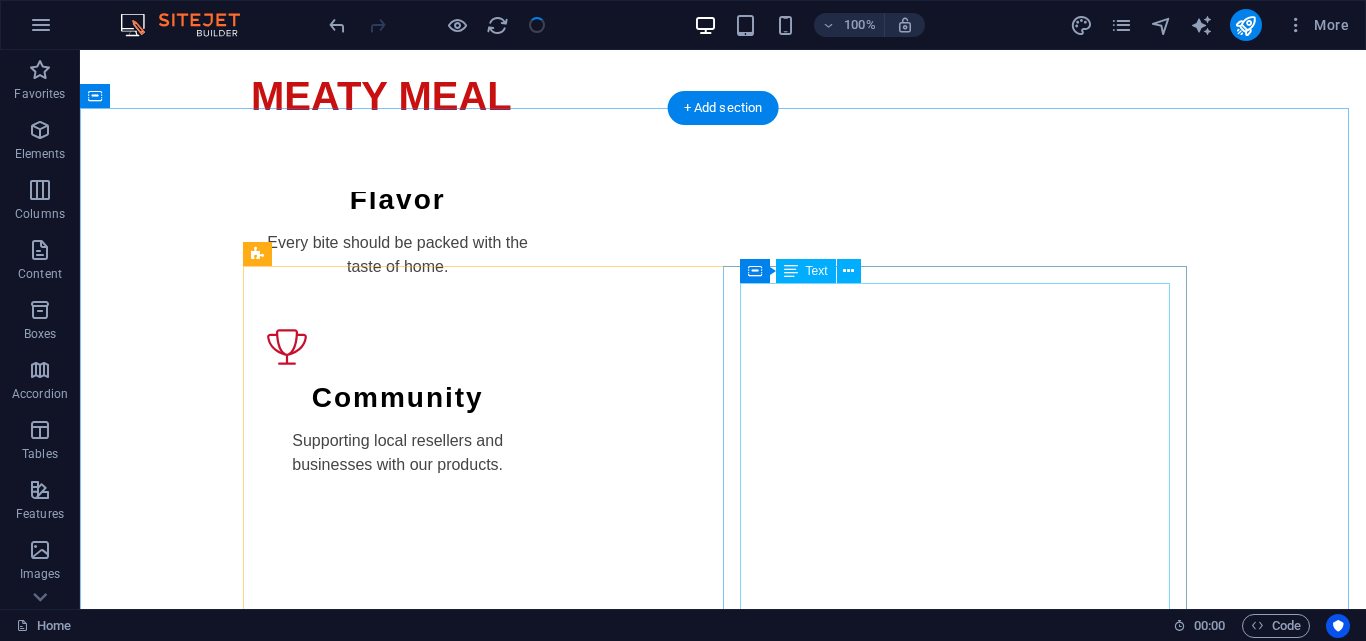 scroll, scrollTop: 2189, scrollLeft: 0, axis: vertical 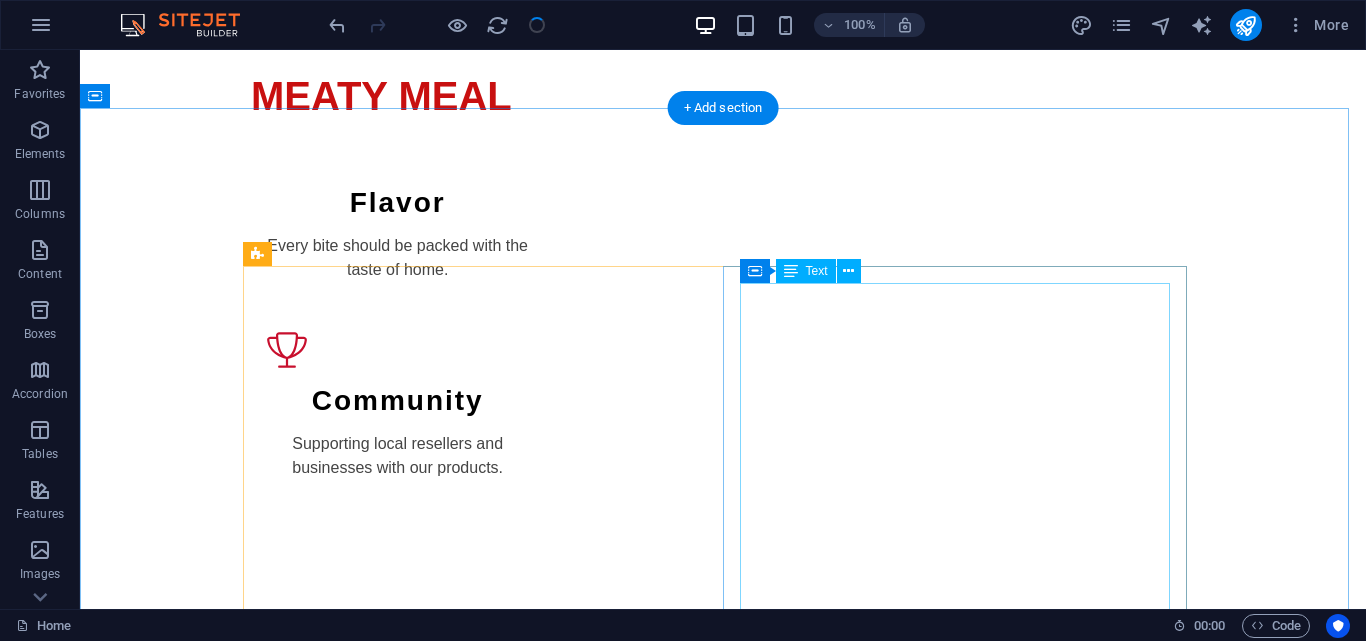 click on "Peppersteak pie made with tender beef and spices.
R350 / box of 25 pies
Steak and kidney pie enriched with rich gravy.
R350 / box of 25 pies
Creamy chicken pie with a luscious filling.
R350 / box of 25 pies
Chicken and mushroom pie for a classic taste.
R350 / box of 25 pies
Creamy spinach chicken and cheese pie with savory flavors.
R350 / box of 25 pies
Plain steak pie with a hearty filling for every meal.
R350 / box of 25 pies" at bounding box center [963, 1607] 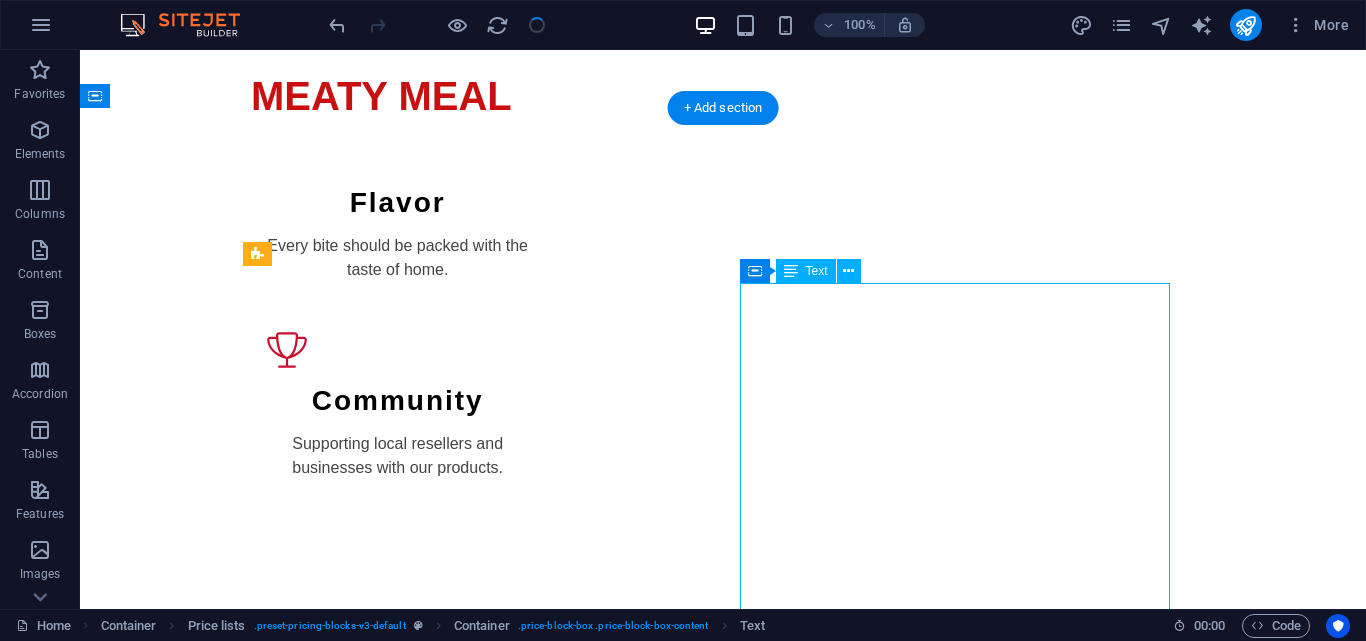 click on "Peppersteak pie made with tender beef and spices.
R350 / box of 25 pies
Steak and kidney pie enriched with rich gravy.
R350 / box of 25 pies
Creamy chicken pie with a luscious filling.
R350 / box of 25 pies
Chicken and mushroom pie for a classic taste.
R350 / box of 25 pies
Creamy spinach chicken and cheese pie with savory flavors.
R350 / box of 25 pies
Plain steak pie with a hearty filling for every meal.
R350 / box of 25 pies" at bounding box center (963, 1607) 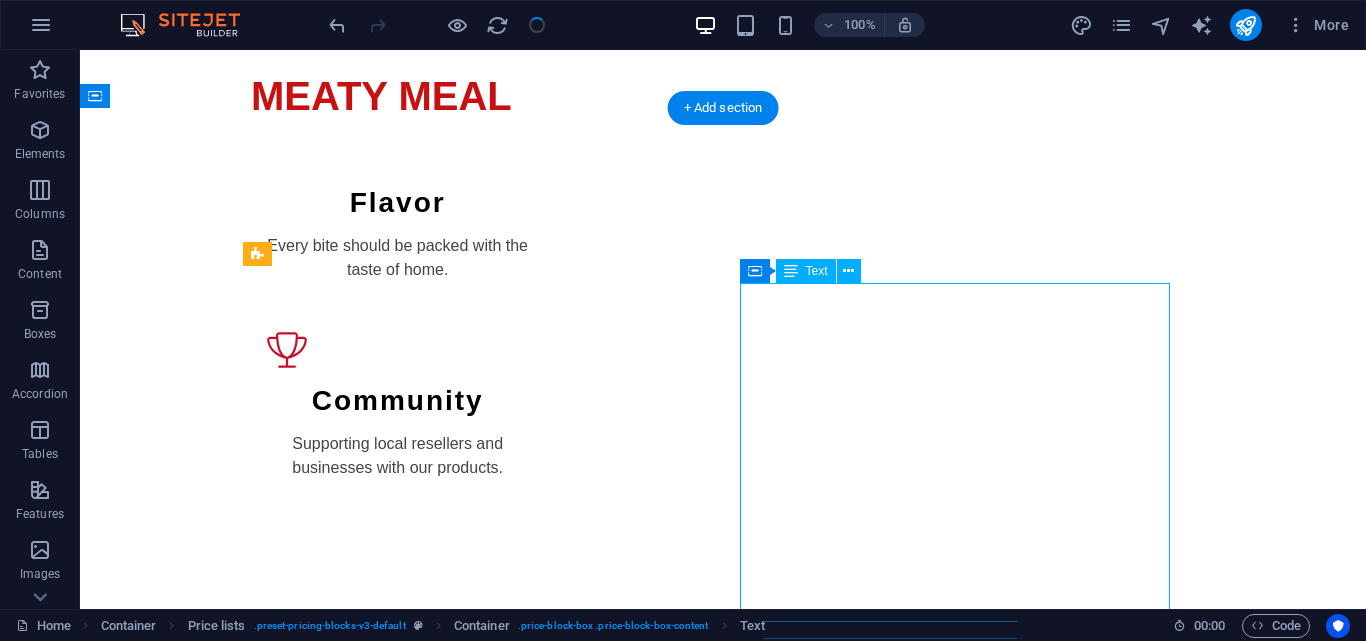 click on "Peppersteak pie made with tender beef and spices.
R350 / box of 25 pies
Steak and kidney pie enriched with rich gravy.
R350 / box of 25 pies
Creamy chicken pie with a luscious filling.
R350 / box of 25 pies
Chicken and mushroom pie for a classic taste.
R350 / box of 25 pies
Creamy spinach chicken and cheese pie with savory flavors.
R350 / box of 25 pies
Plain steak pie with a hearty filling for every meal.
R350 / box of 25 pies" at bounding box center (963, 1607) 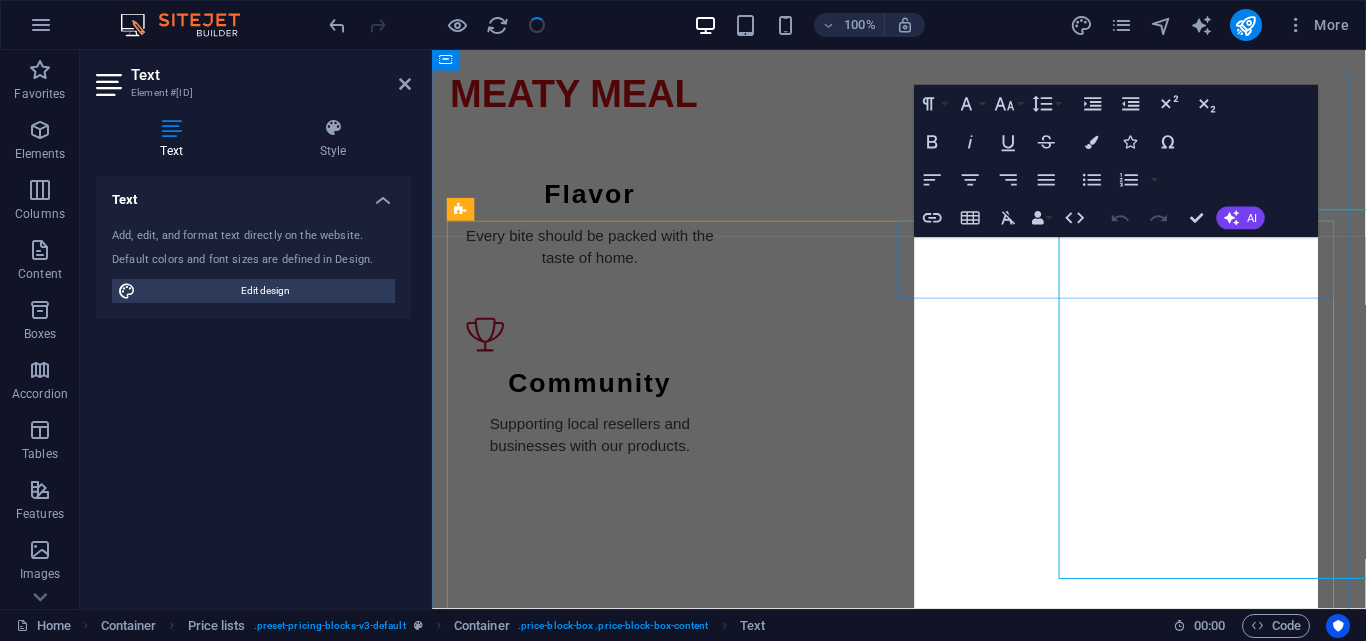 scroll, scrollTop: 2254, scrollLeft: 0, axis: vertical 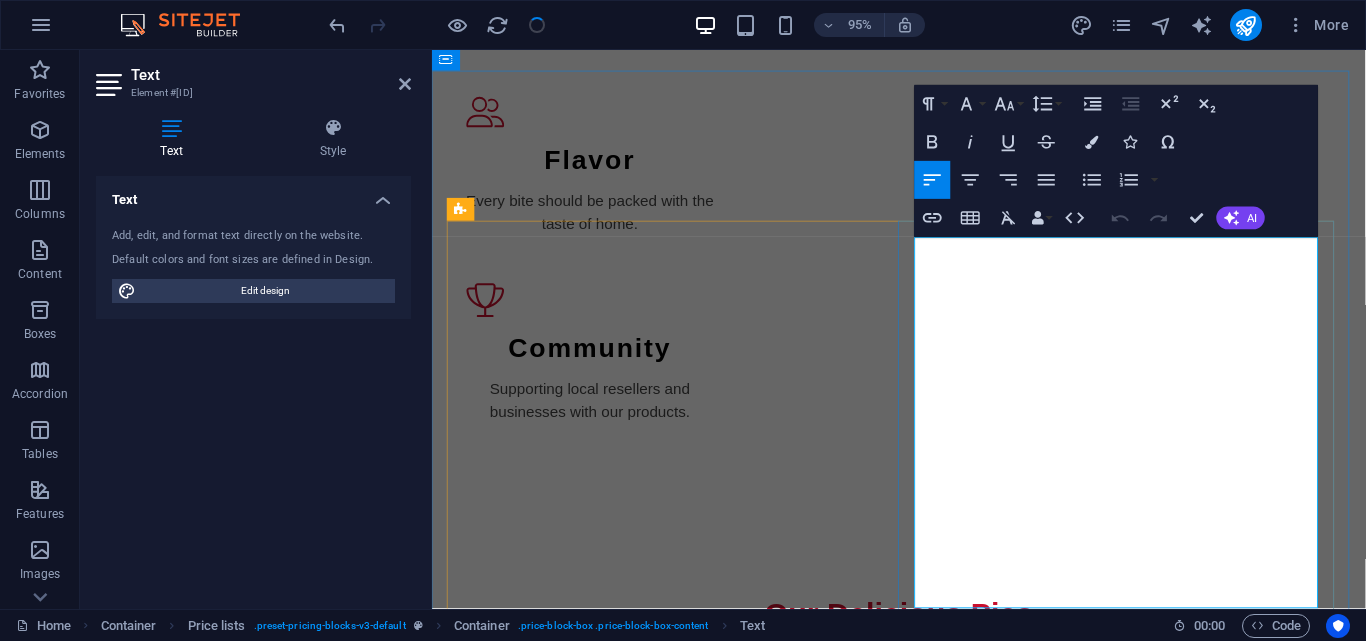 click on "R350 / box of 25 pies" at bounding box center [1301, 1408] 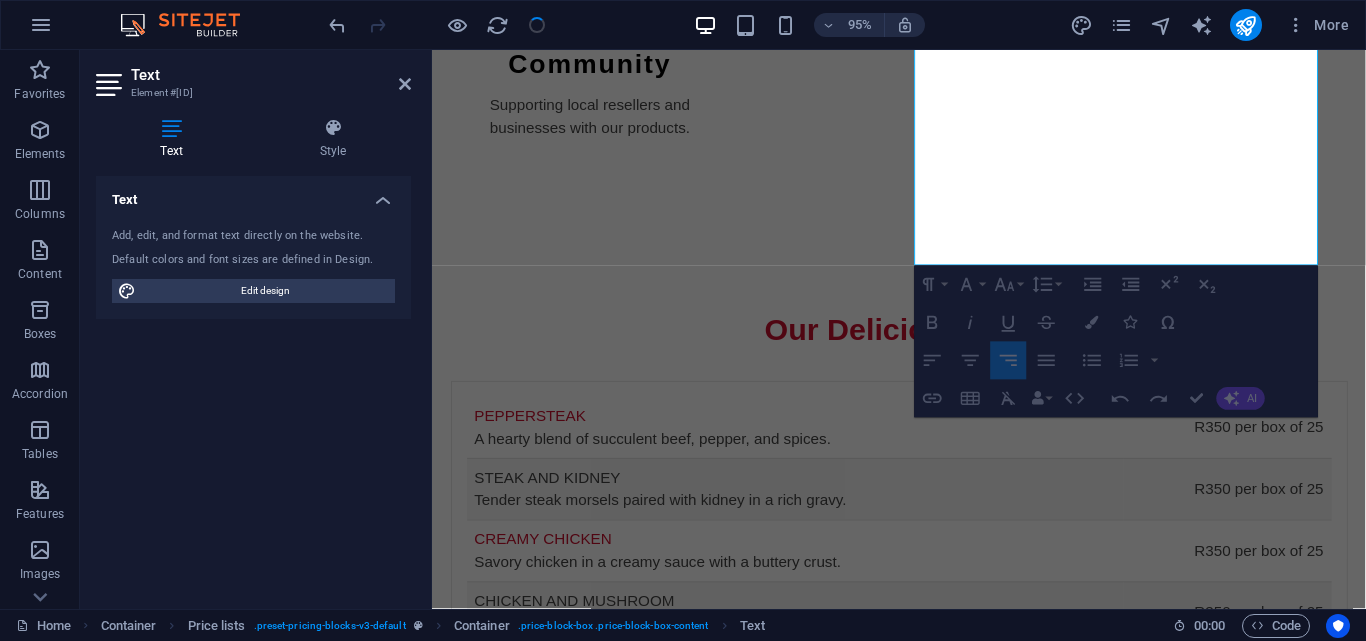 scroll, scrollTop: 2615, scrollLeft: 0, axis: vertical 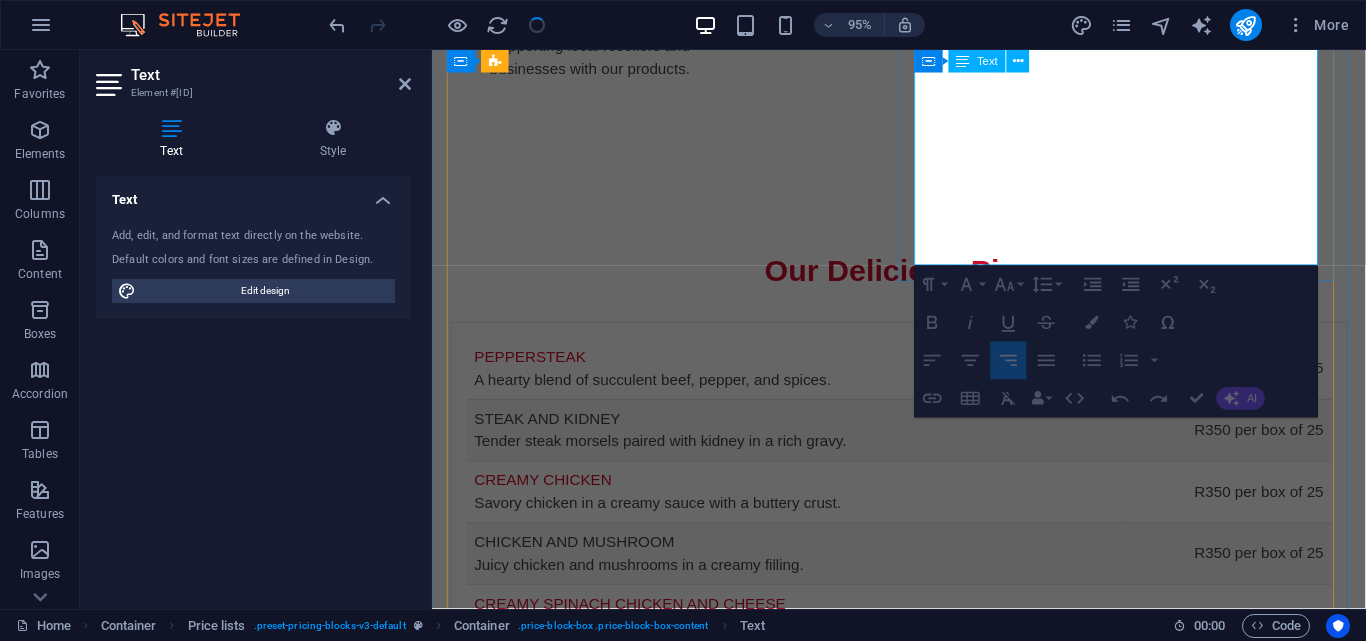 drag, startPoint x: 1217, startPoint y: 278, endPoint x: 1290, endPoint y: 234, distance: 85.23497 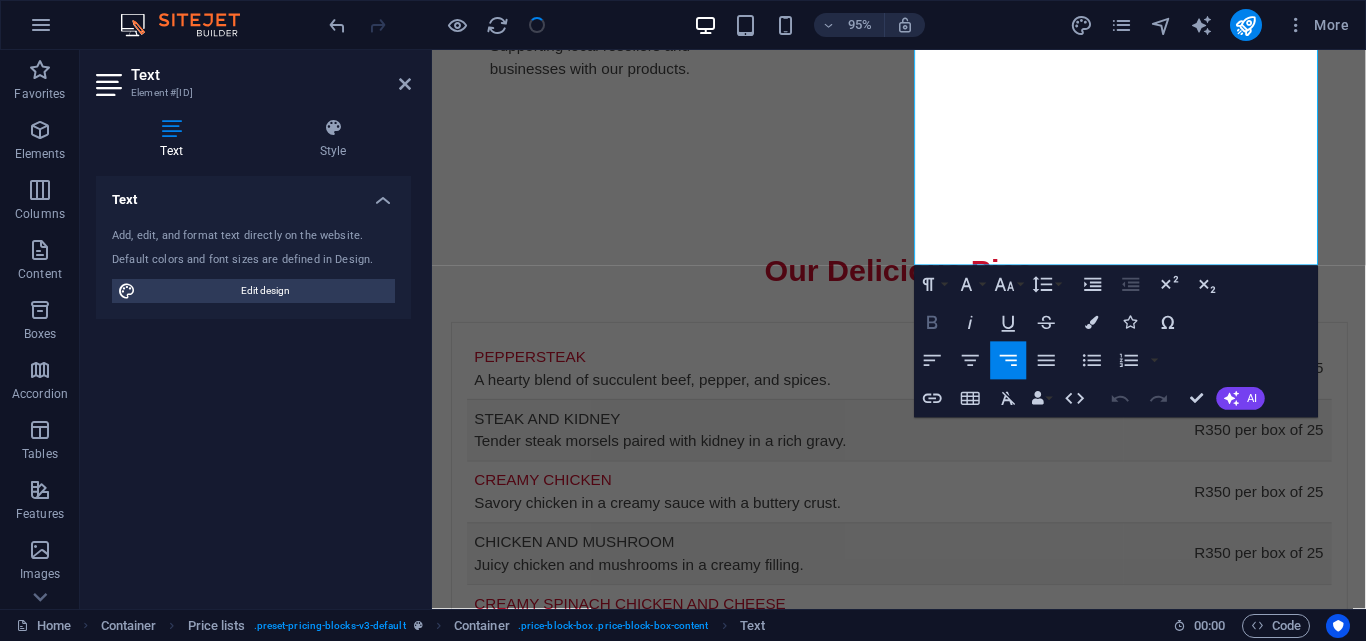 click 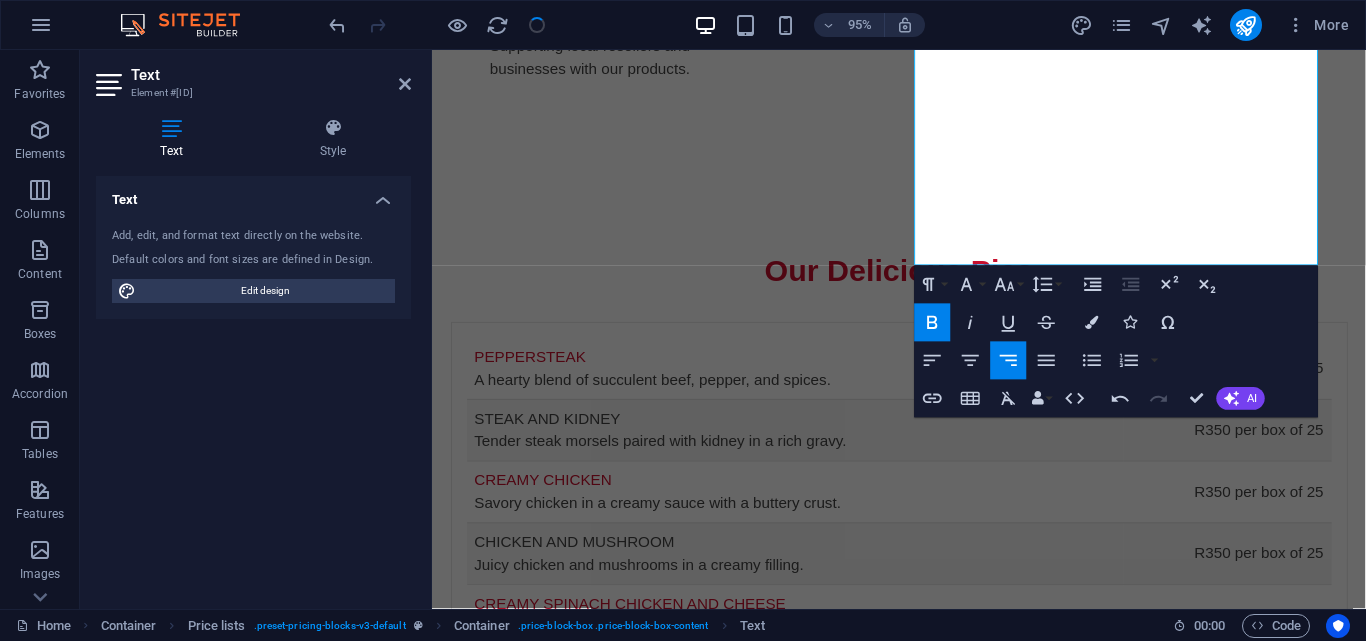 click 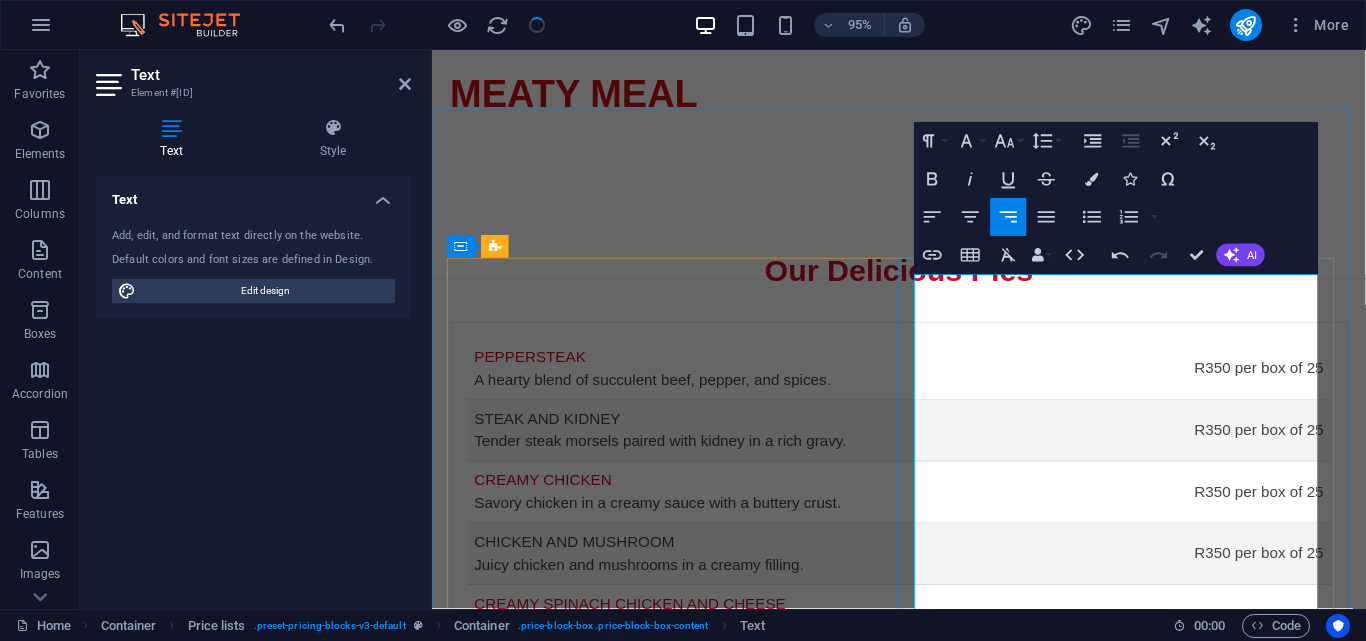 scroll, scrollTop: 2215, scrollLeft: 0, axis: vertical 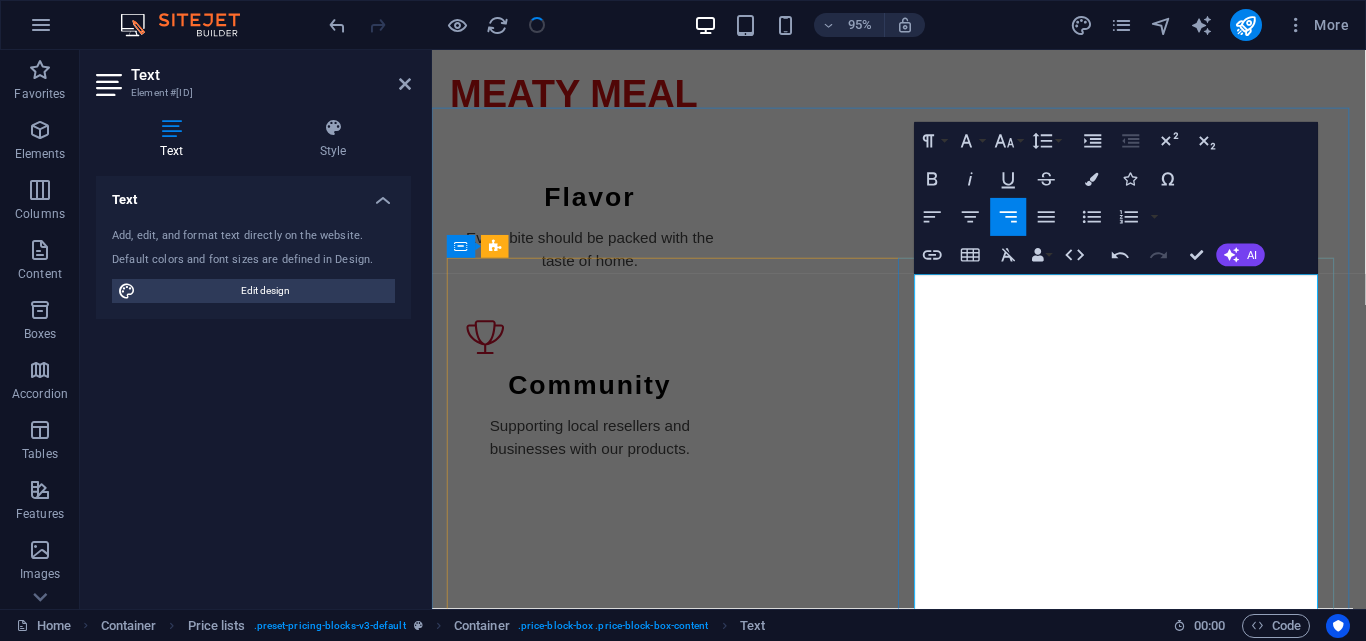 click on "R350 / box of 25 pies" at bounding box center (1302, 1514) 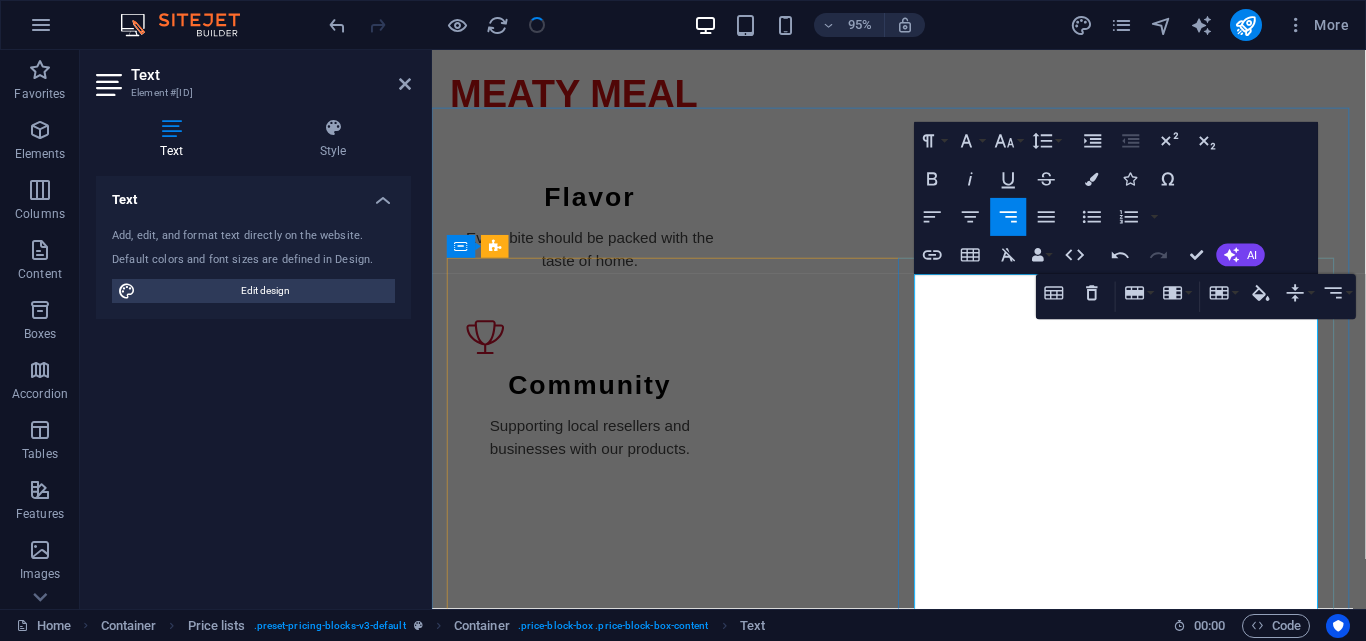 click on "R350 / box of 25 pies" at bounding box center [1301, 1513] 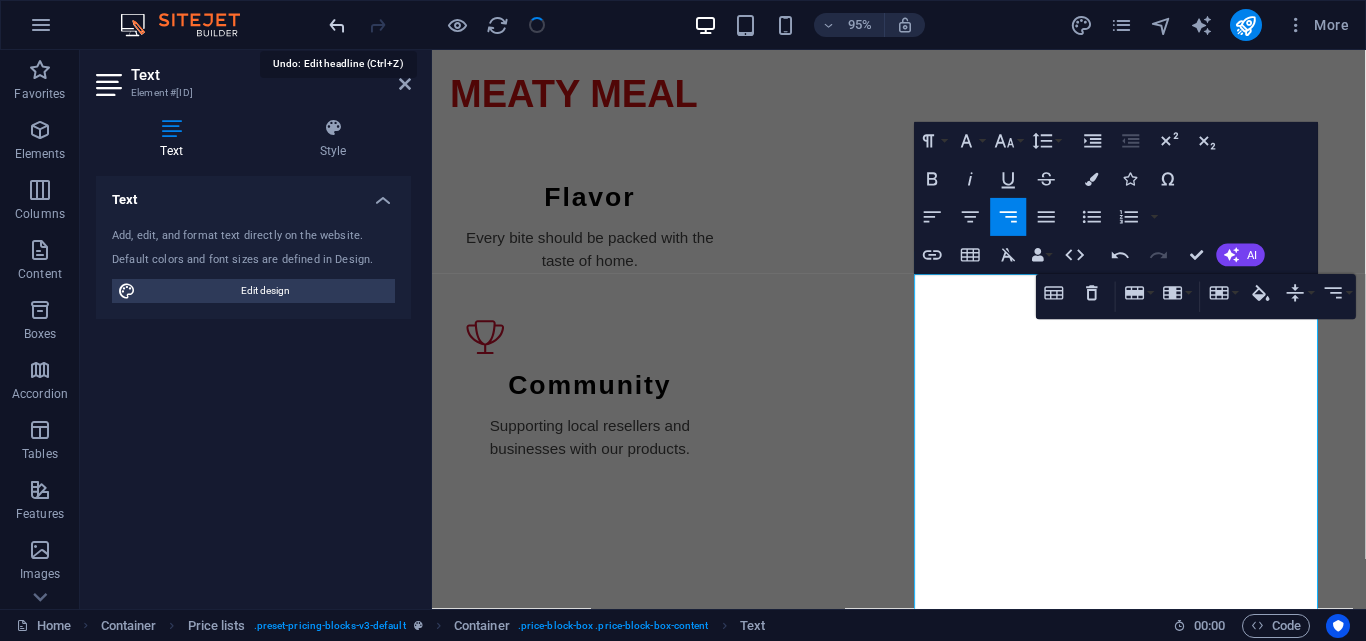 click at bounding box center [337, 25] 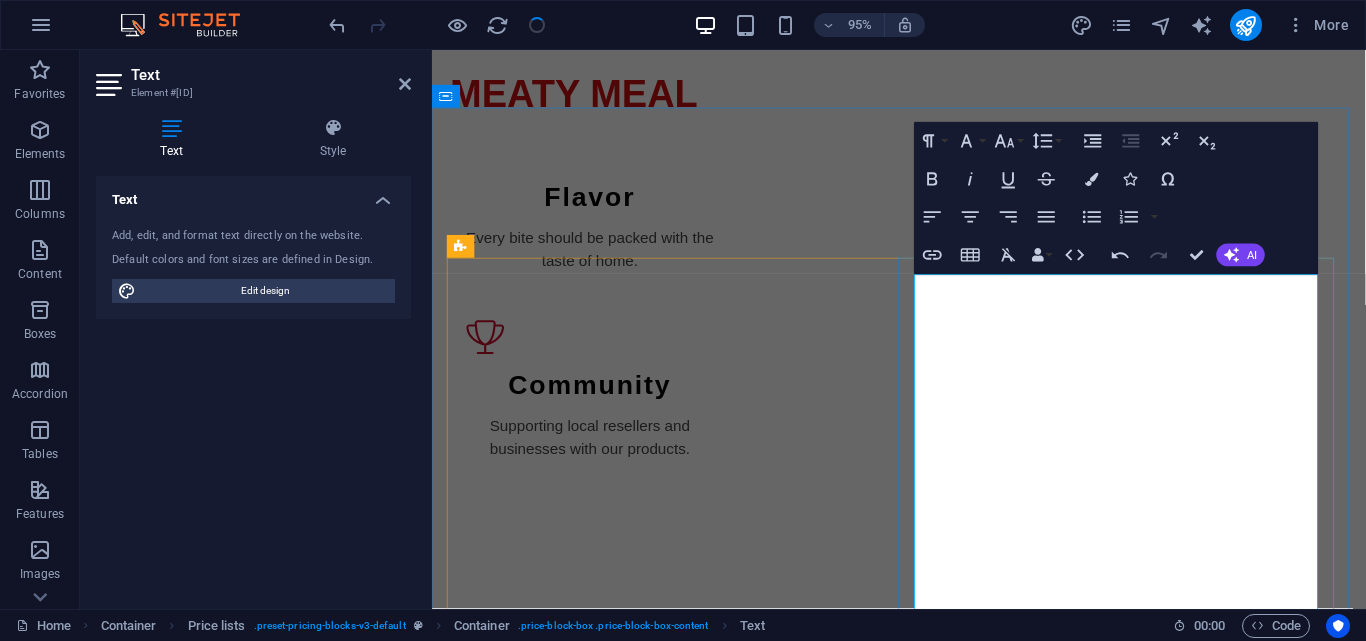 click on "R350 / box of 25 pies" at bounding box center (1301, 1448) 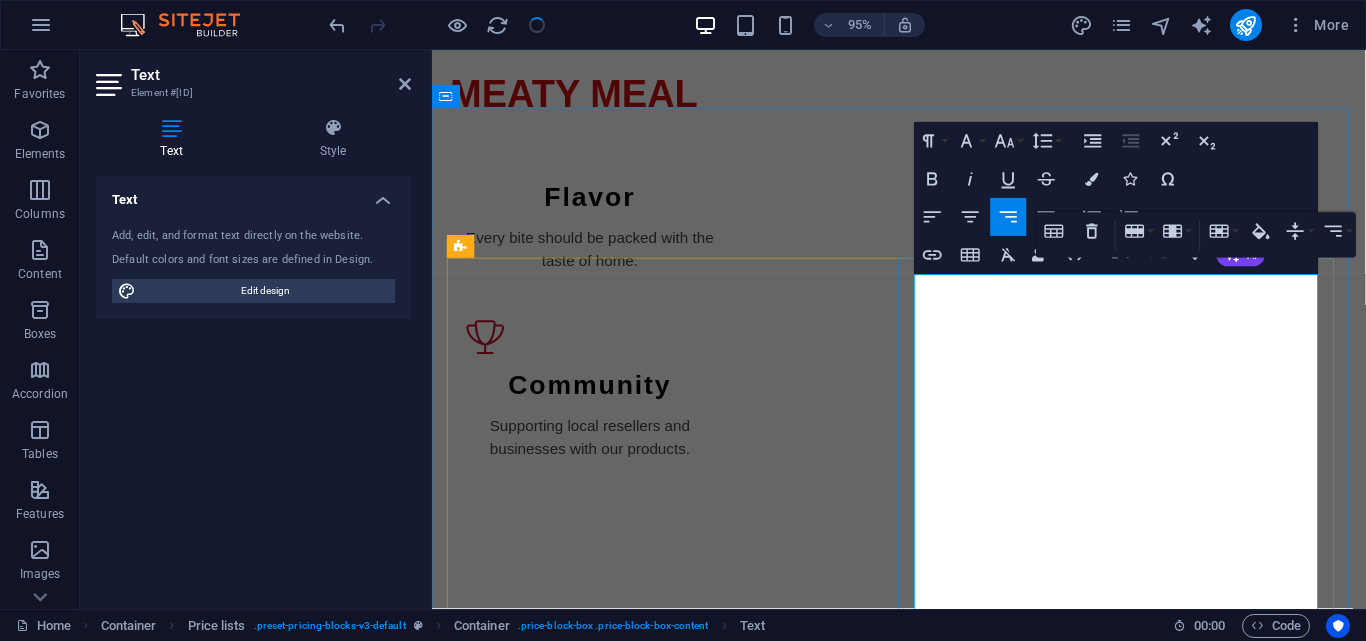 click on "R350 / box of 25 pies" at bounding box center [1301, 1448] 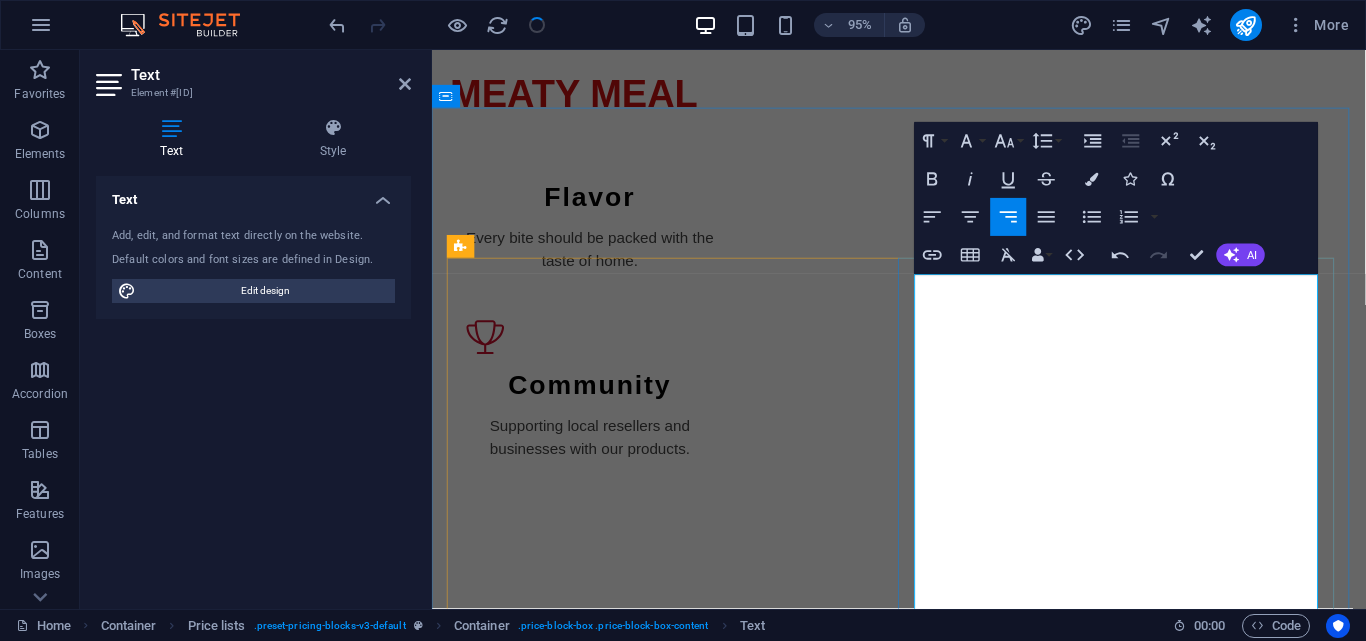 click on "R350 / box of 25 pies" at bounding box center [1301, 1448] 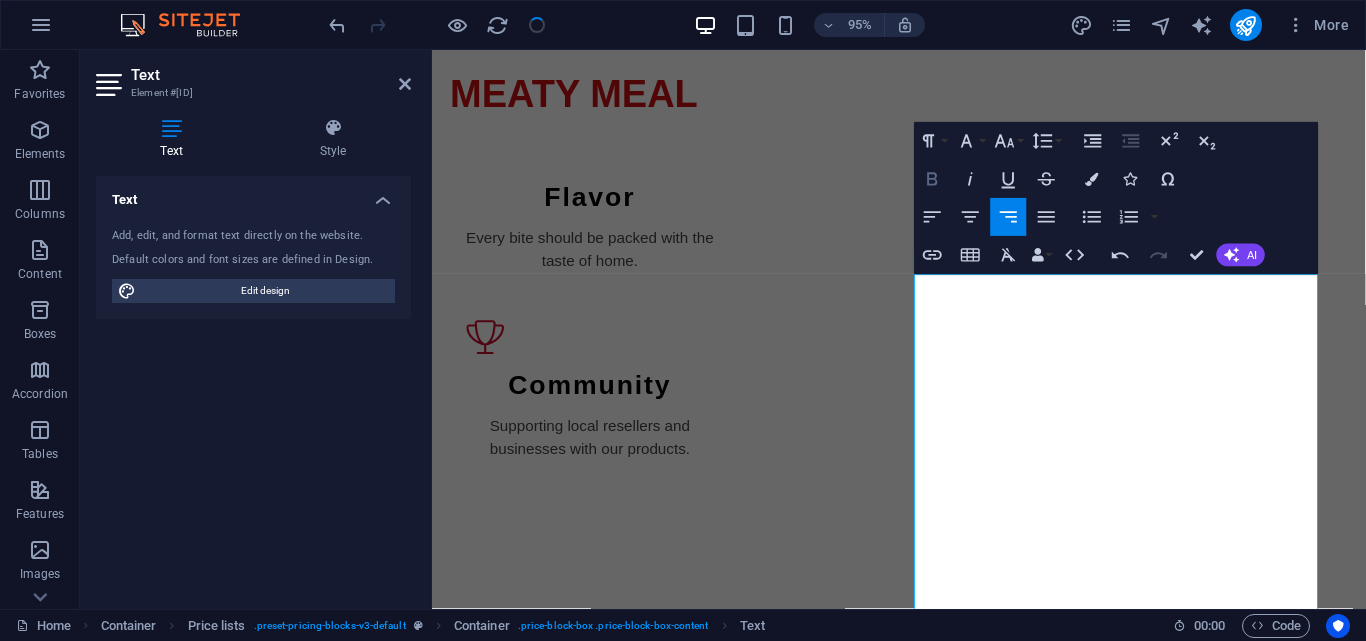 click 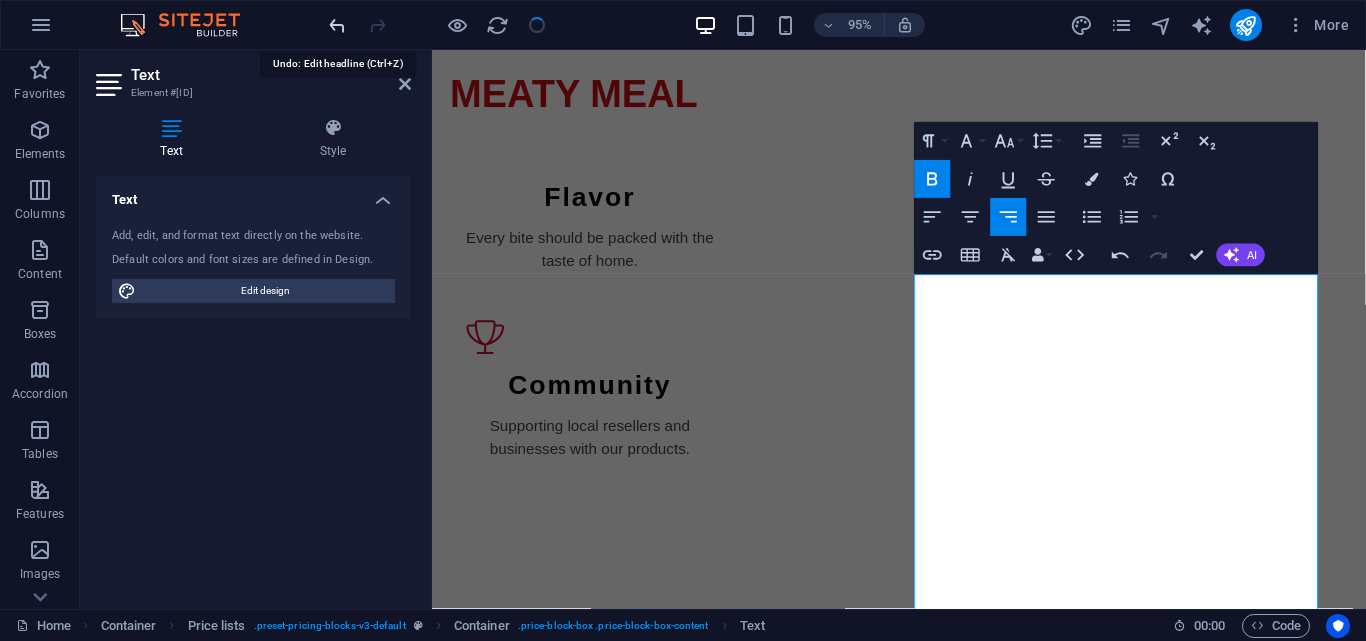 click at bounding box center [337, 25] 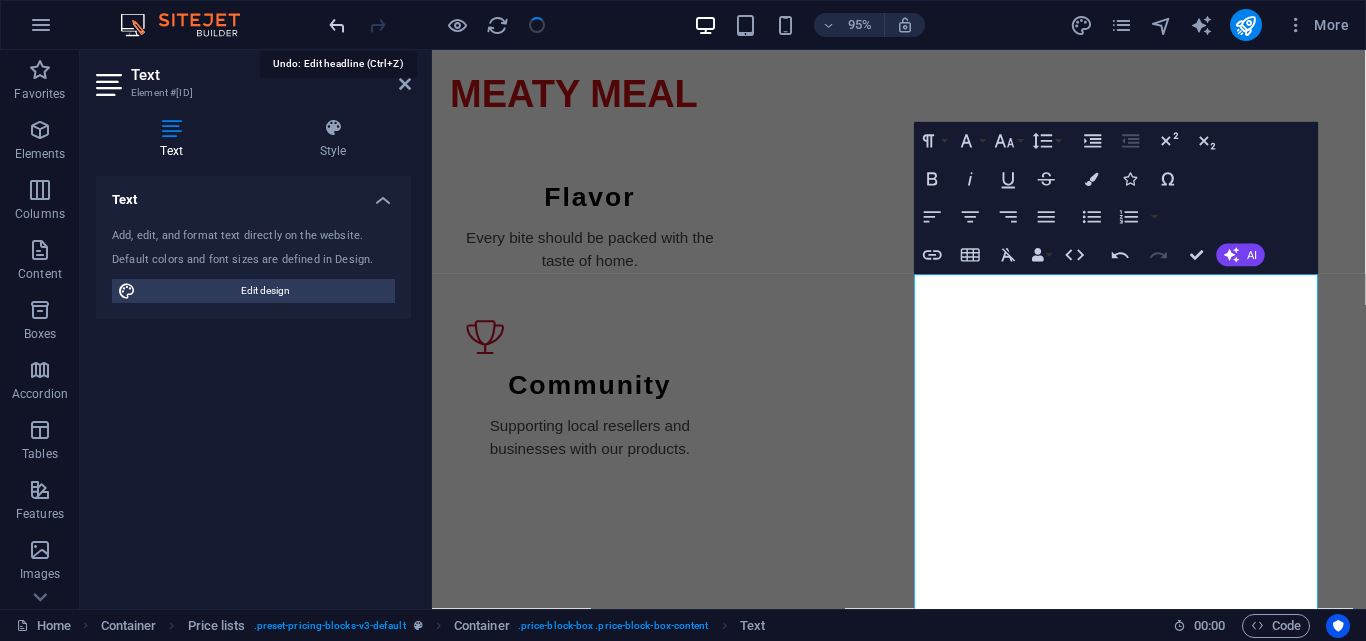 click at bounding box center (337, 25) 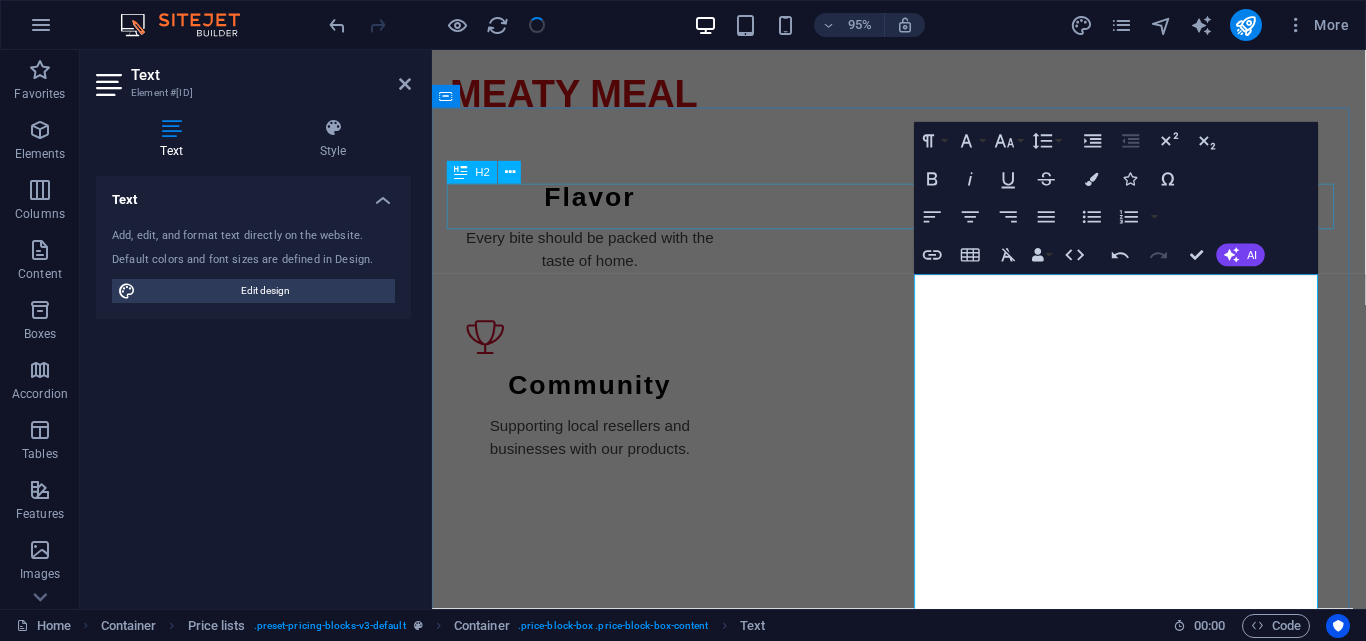 click on "Meaty Meal Pies" at bounding box center [924, 1344] 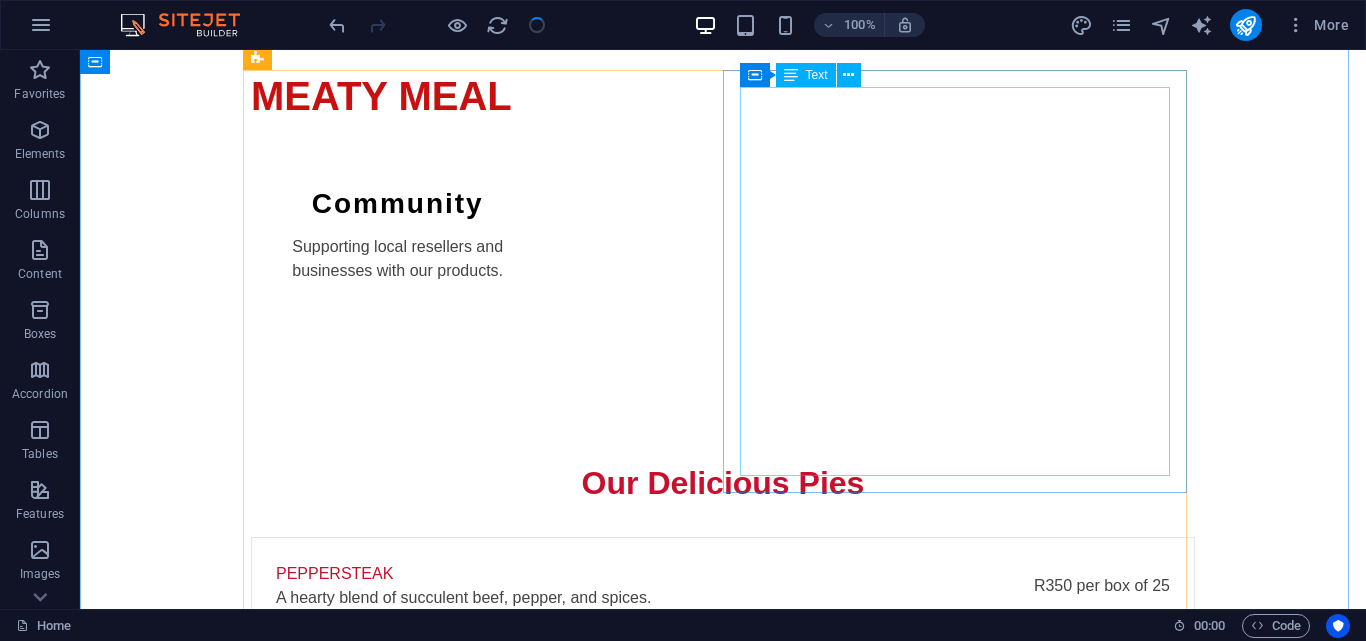 scroll, scrollTop: 2286, scrollLeft: 0, axis: vertical 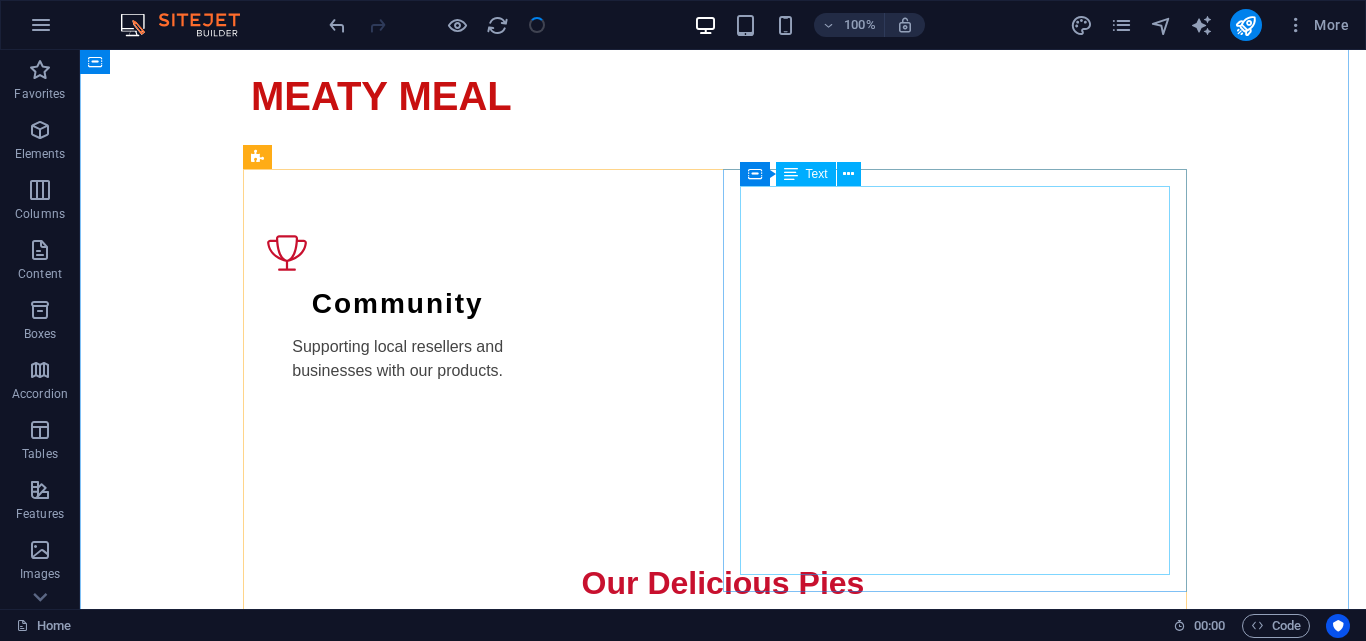 click on "Peppersteak pie made with tender beef and spices.
R350 / box of 25 pies Steak and kidney pie enriched with rich gravy. R350 / box of 25 pies Creamy chicken pie with a luscious filling. R350 / box of 25 pies Chicken and mushroom pie for a classic taste. R350 / box of 25 pies Creamy spinach chicken and cheese pie with savory flavors. R350 / box of 25 pies Plain steak pie with a hearty filling for every meal. R350 / box of 25 pies" at bounding box center [963, 1510] 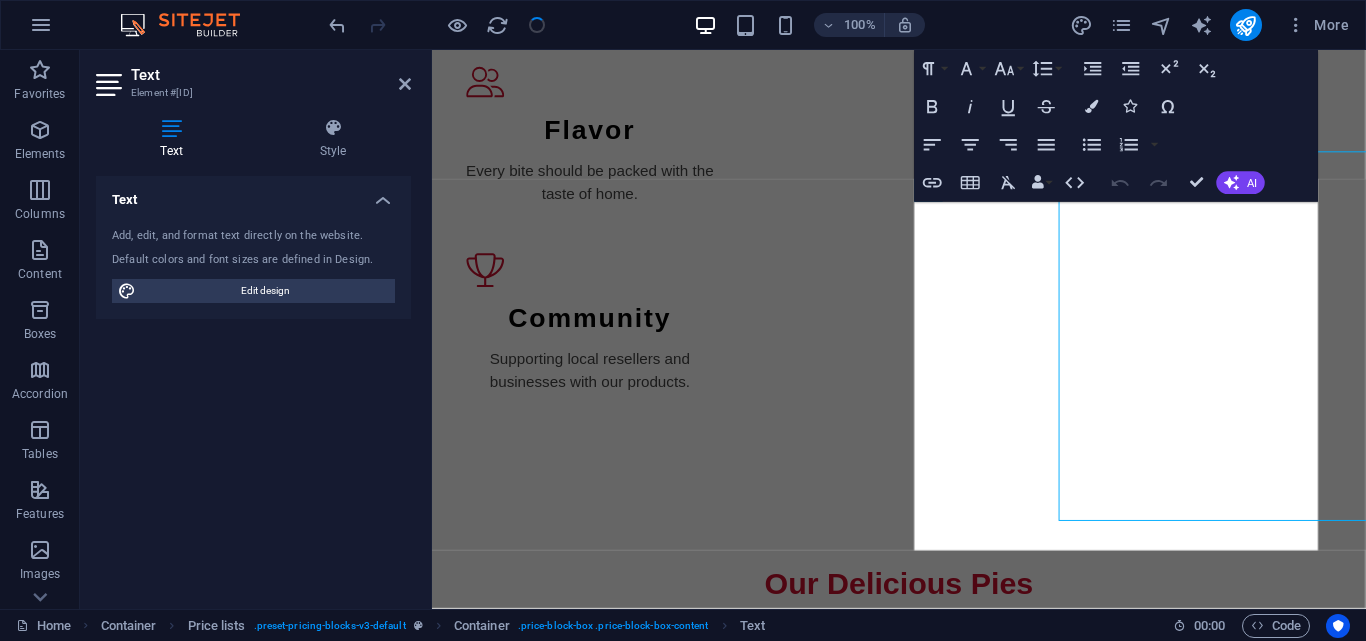 scroll, scrollTop: 2315, scrollLeft: 0, axis: vertical 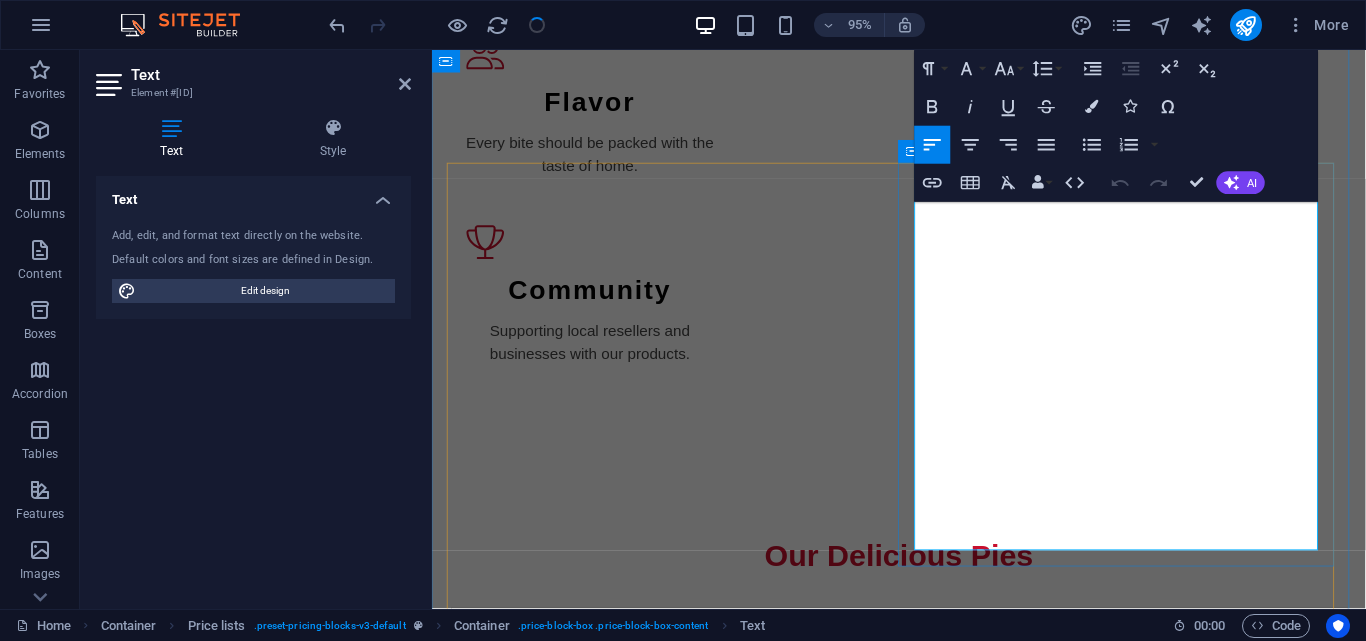 drag, startPoint x: 1059, startPoint y: 238, endPoint x: 935, endPoint y: 194, distance: 131.57507 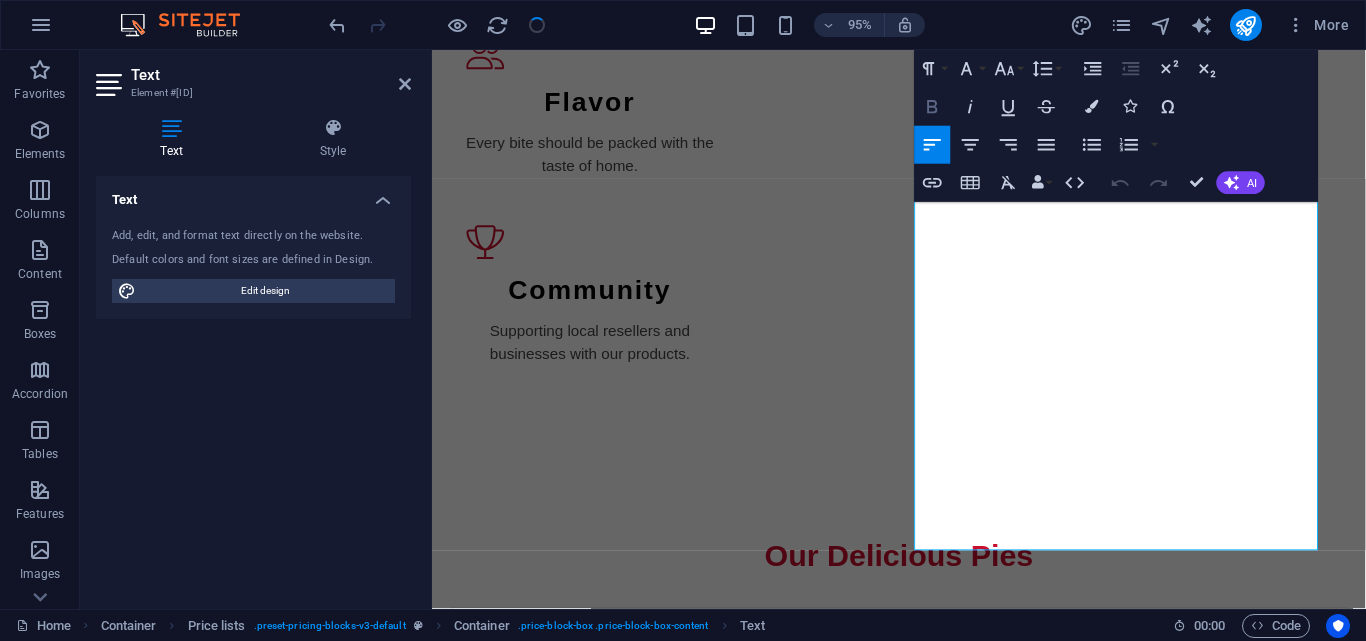 click 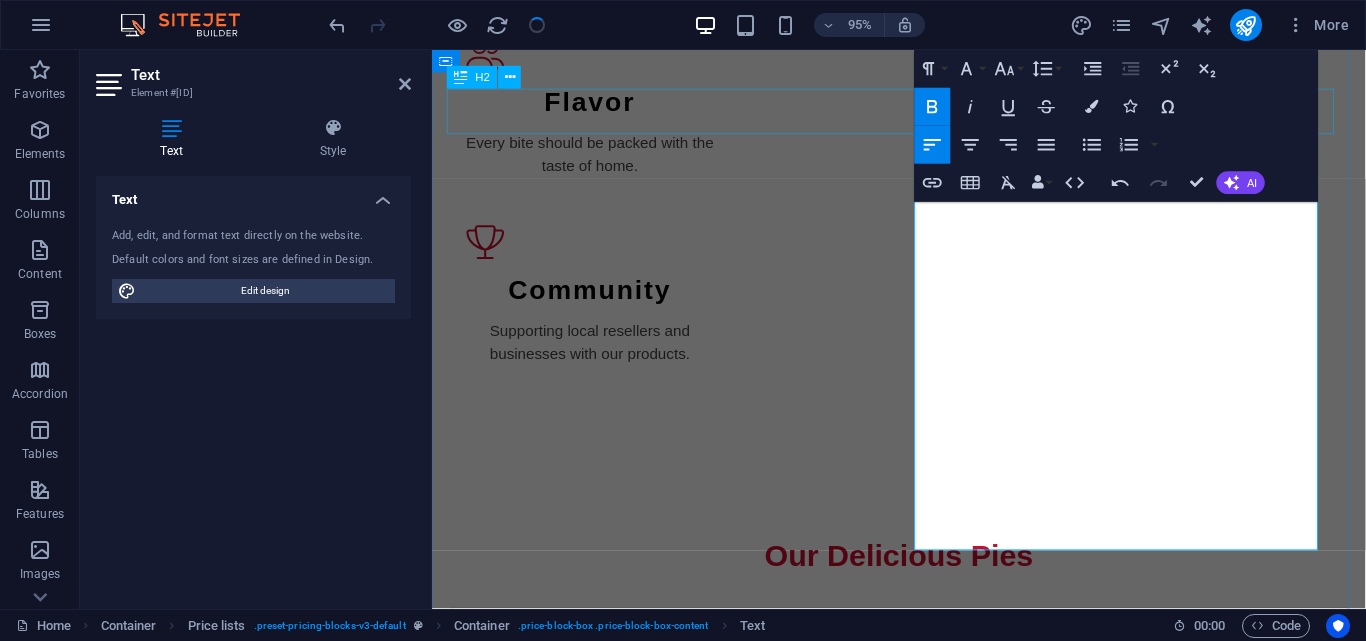 click on "Meaty Meal Pies" at bounding box center [924, 1244] 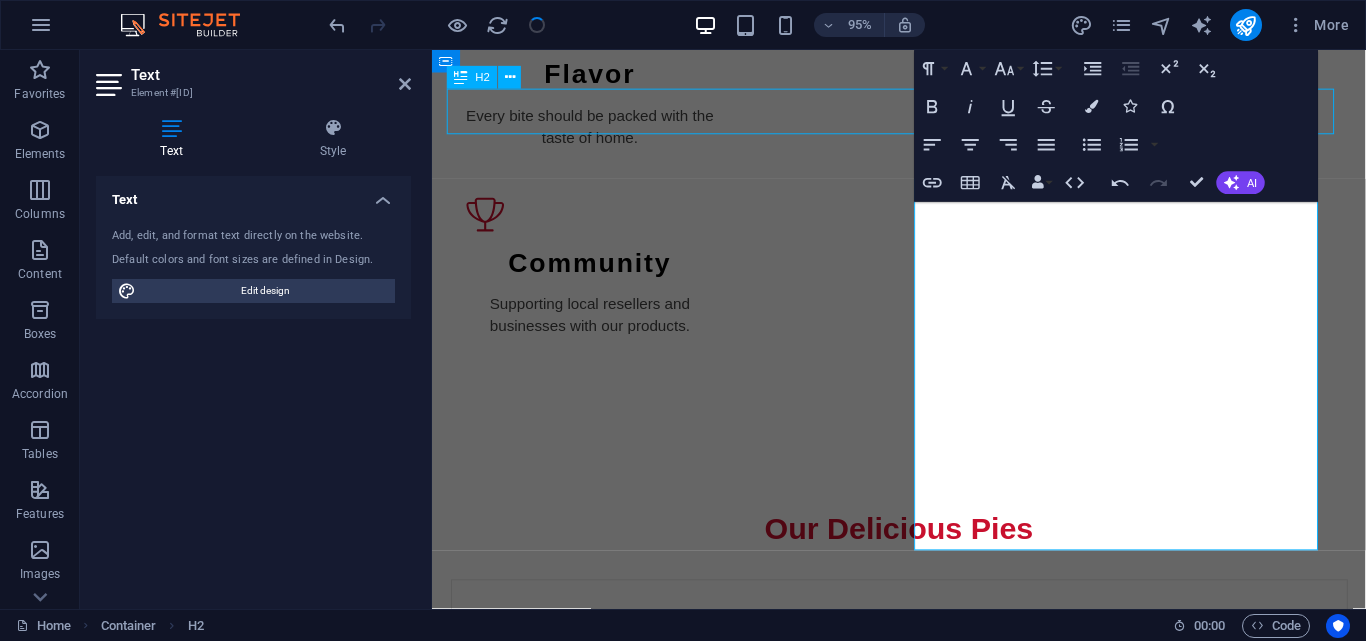 click on "Meaty Meal Pies Savory Goodness
Peppersteak pie made with tender beef and spices.
R350 / box of 25 pies Steak and kidney pie enriched with rich gravy. R350 / box of 25 pies Creamy chicken pie with a luscious filling. R350 / box of 25 pies Chicken and mushroom pie for a classic taste. R350 / box of 25 pies Creamy spinach chicken and cheese pie with savory flavors. R350 / box of 25 pies Plain steak pie with a hearty filling for every meal. R350 / box of 25 pies Savory Goodness Lorem ipsum dolor sit amet, consectetur.
Lorem ipsum dolor sit amet, consectetur.
Lorem ipsum dolor sit amet, consectetur.
Lorem ipsum dolor sit amet, consectetur.
Lorem ipsum dolor sit amet, consectetur.
Lorem ipsum dolor sit amet, consectetur.
Savory Goodness Lorem ipsum dolor sit amet, consectetur.
Lorem ipsum dolor sit amet, consectetur." at bounding box center [923, 1739] 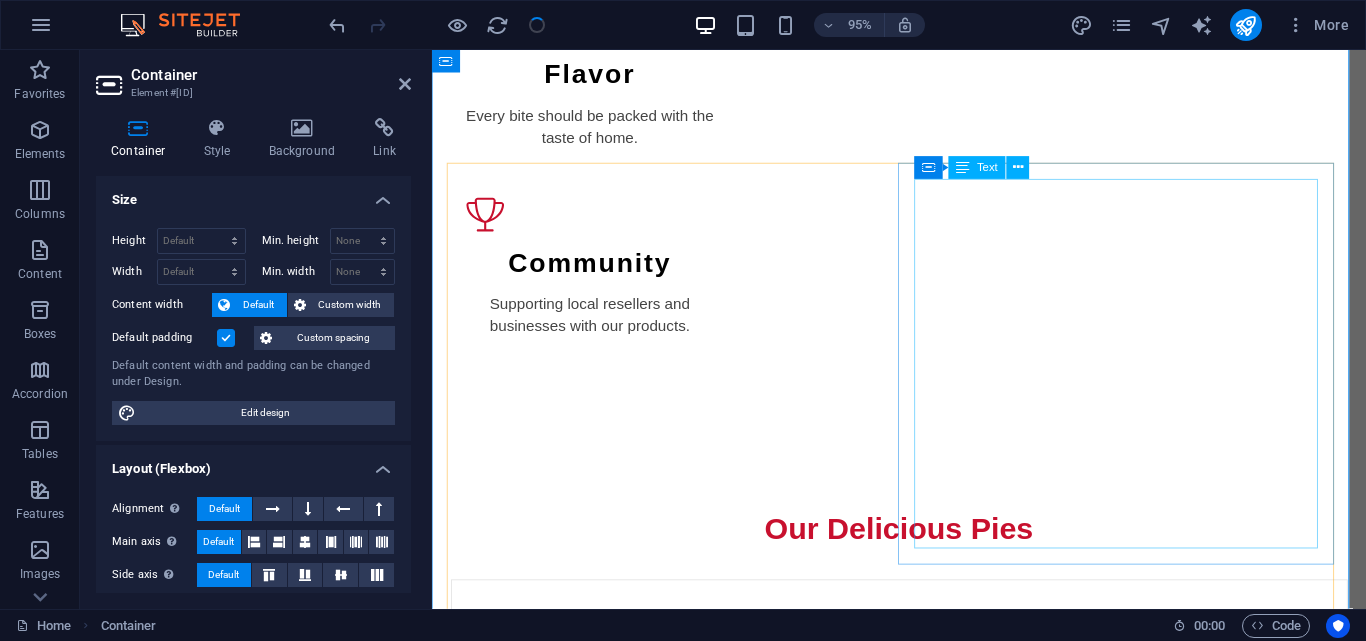 click on "Peppersteak pie made with tender beef and spices.
R350 / box of 25 pies Steak and kidney pie enriched with rich gravy. R350 / box of 25 pies Creamy chicken pie with a luscious filling. R350 / box of 25 pies Chicken and mushroom pie for a classic taste. R350 / box of 25 pies Creamy spinach chicken and cheese pie with savory flavors. R350 / box of 25 pies Plain steak pie with a hearty filling for every meal. R350 / box of 25 pies" at bounding box center [1164, 1481] 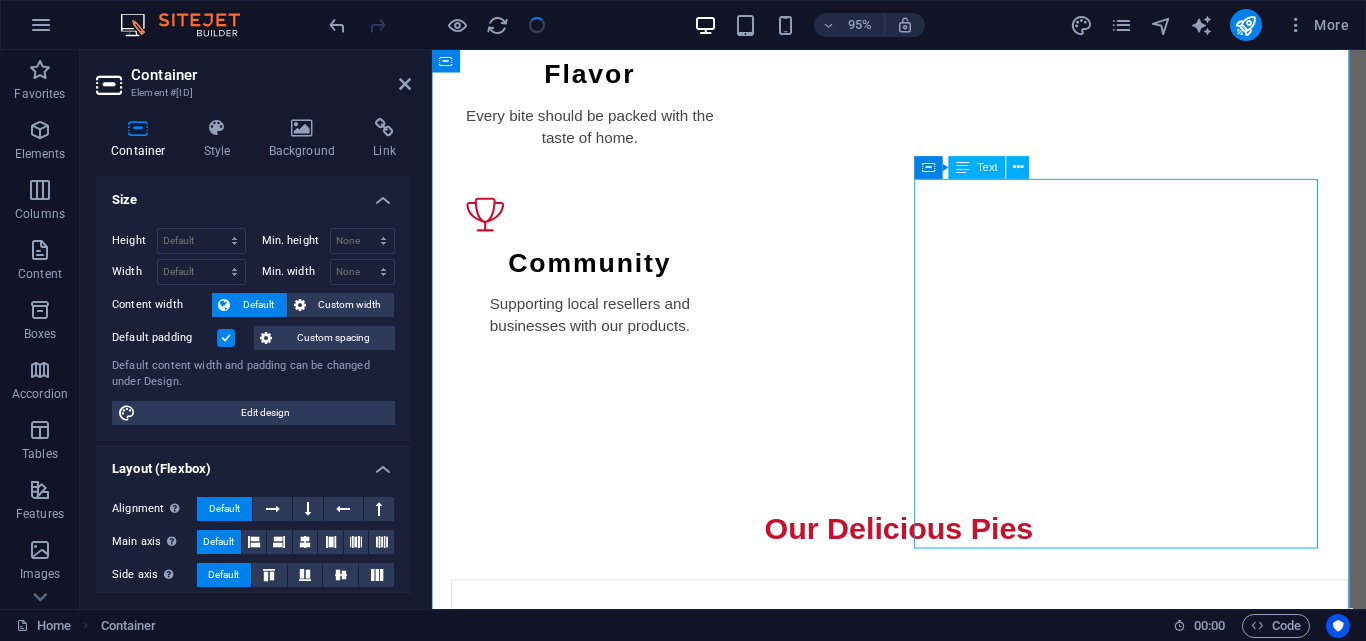 click on "Peppersteak pie made with tender beef and spices.
R350 / box of 25 pies Steak and kidney pie enriched with rich gravy. R350 / box of 25 pies Creamy chicken pie with a luscious filling. R350 / box of 25 pies Chicken and mushroom pie for a classic taste. R350 / box of 25 pies Creamy spinach chicken and cheese pie with savory flavors. R350 / box of 25 pies Plain steak pie with a hearty filling for every meal. R350 / box of 25 pies" at bounding box center (1164, 1481) 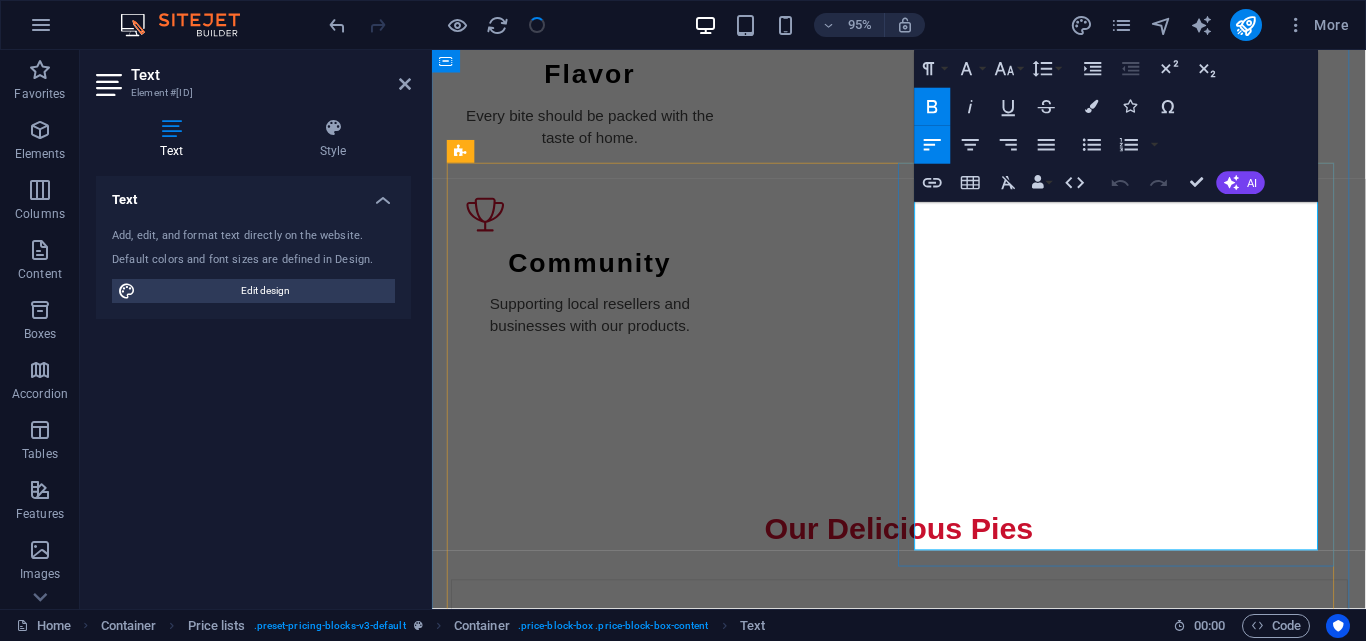 drag, startPoint x: 1067, startPoint y: 572, endPoint x: 945, endPoint y: 519, distance: 133.01503 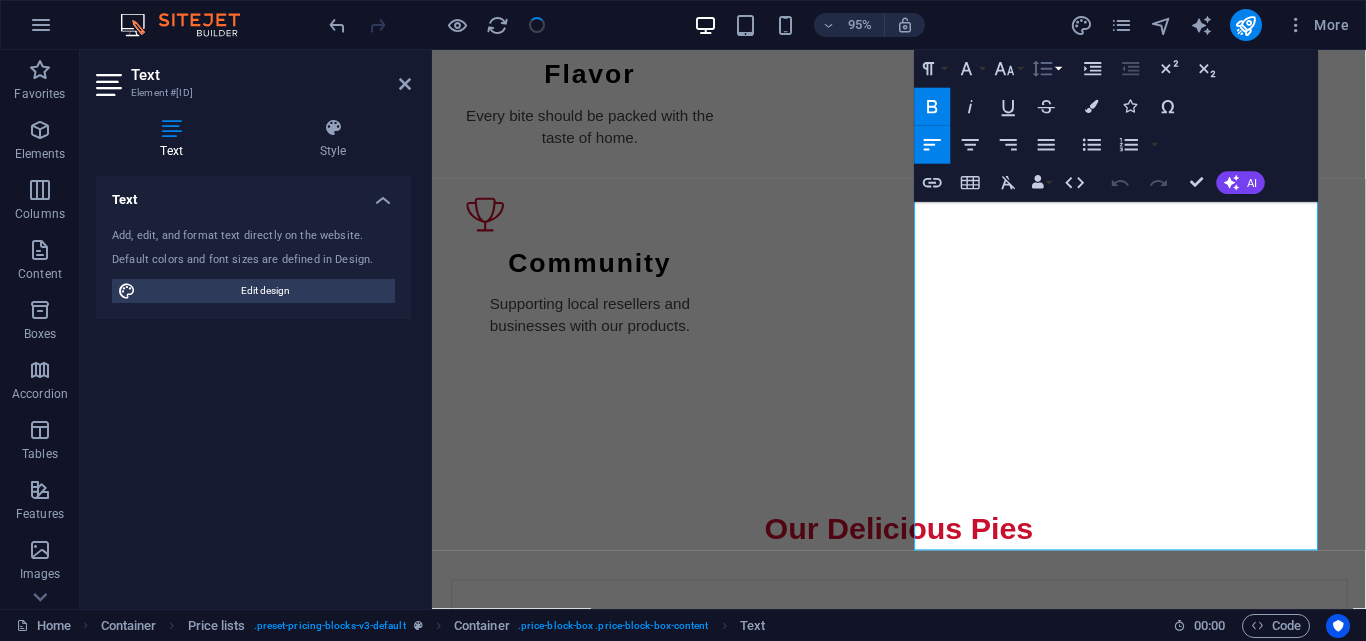 click on "Line Height" at bounding box center (1047, 69) 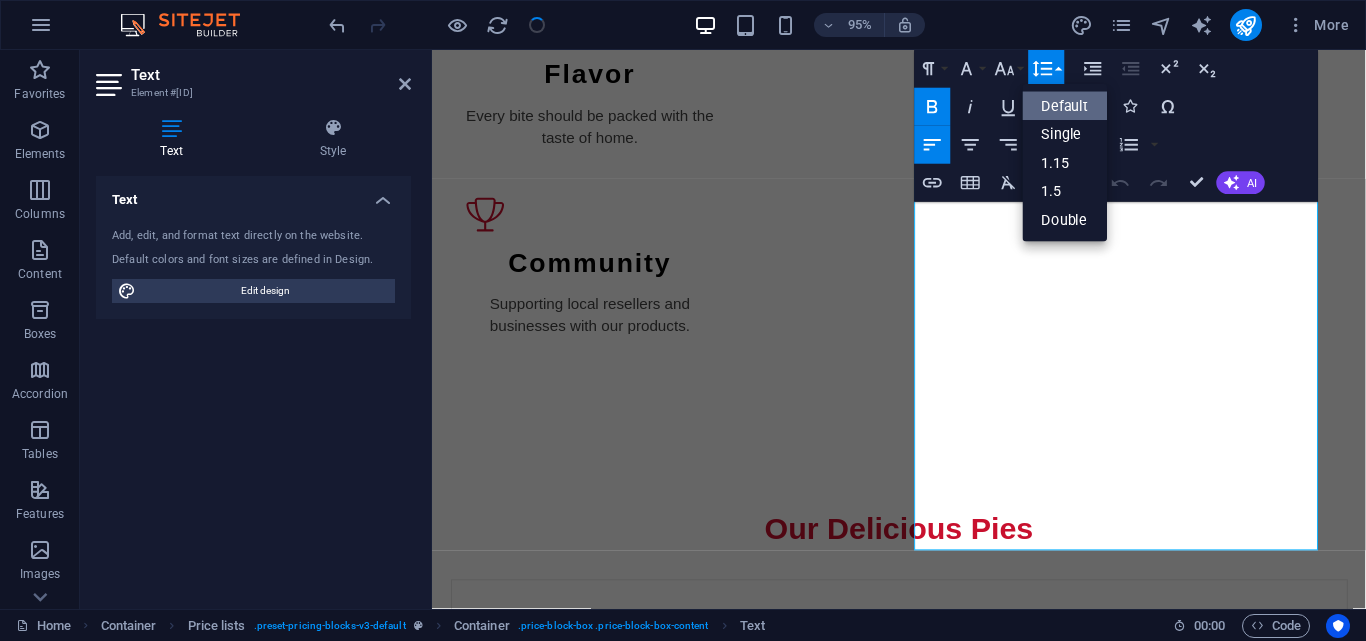 scroll, scrollTop: 0, scrollLeft: 0, axis: both 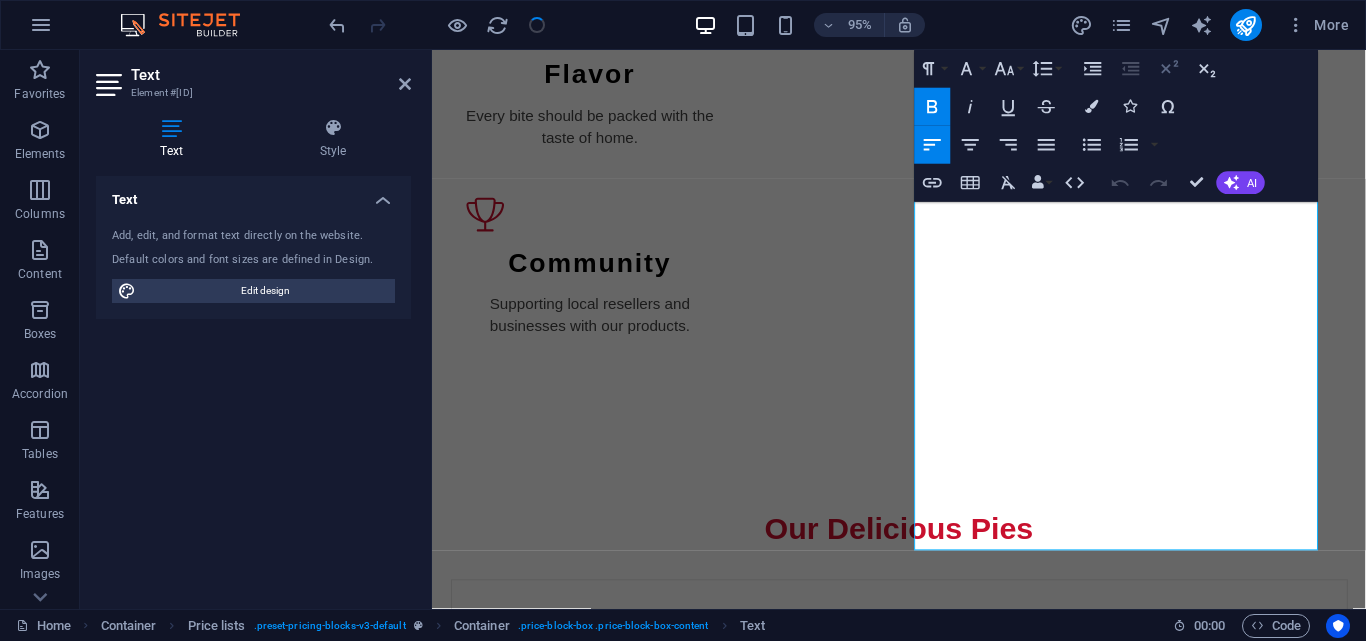 click 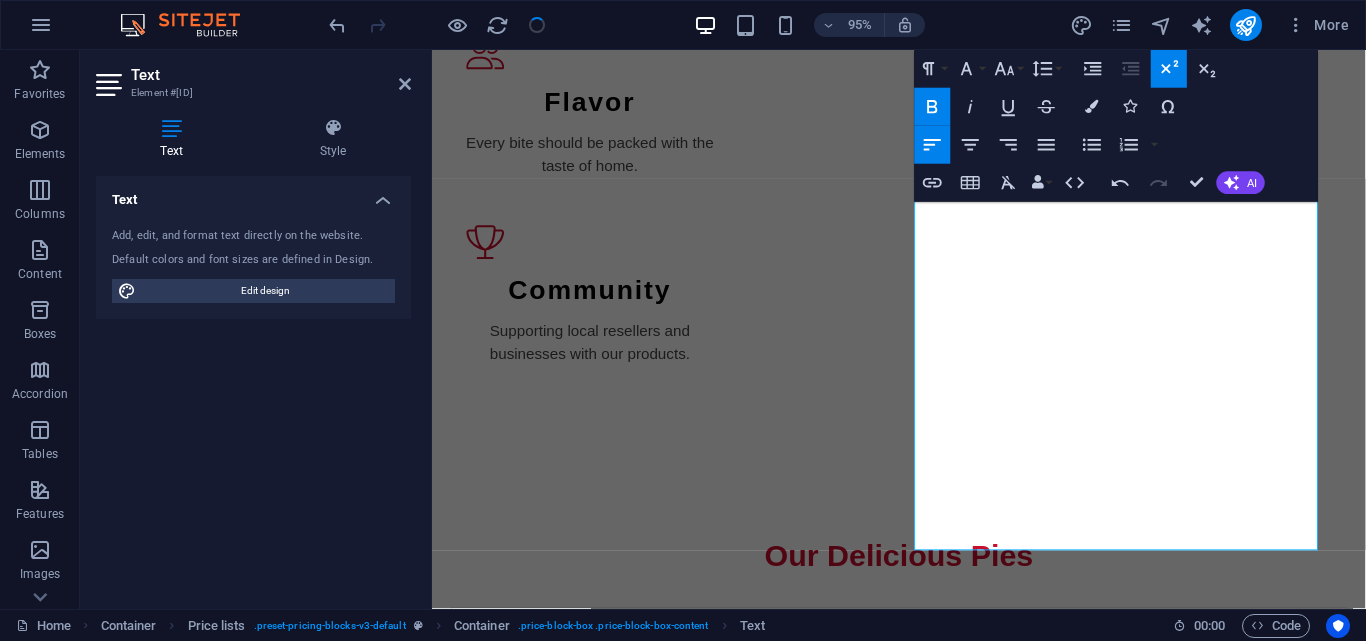 click 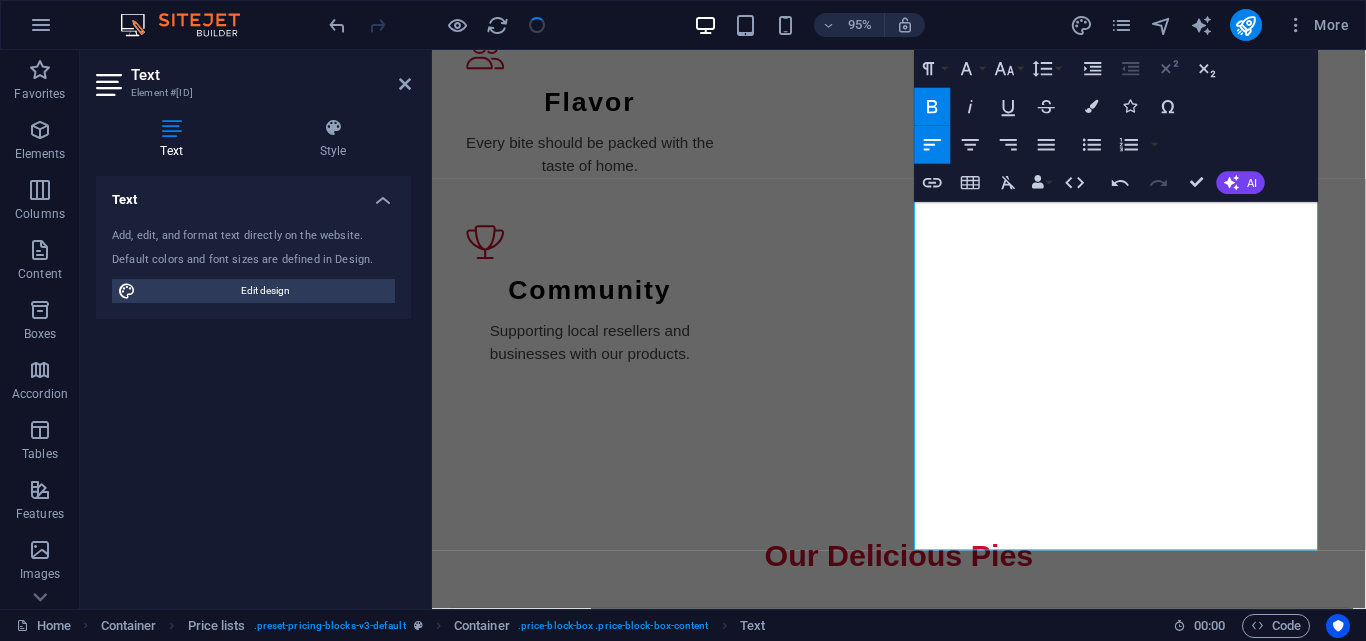 click 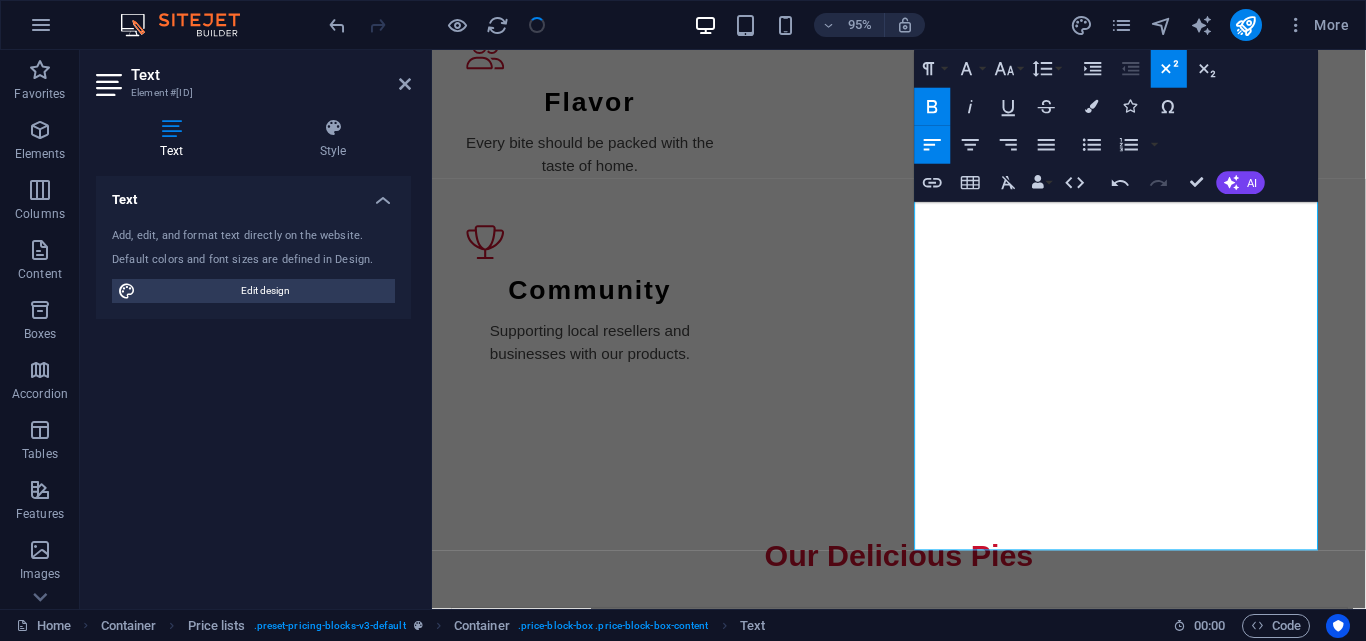 click 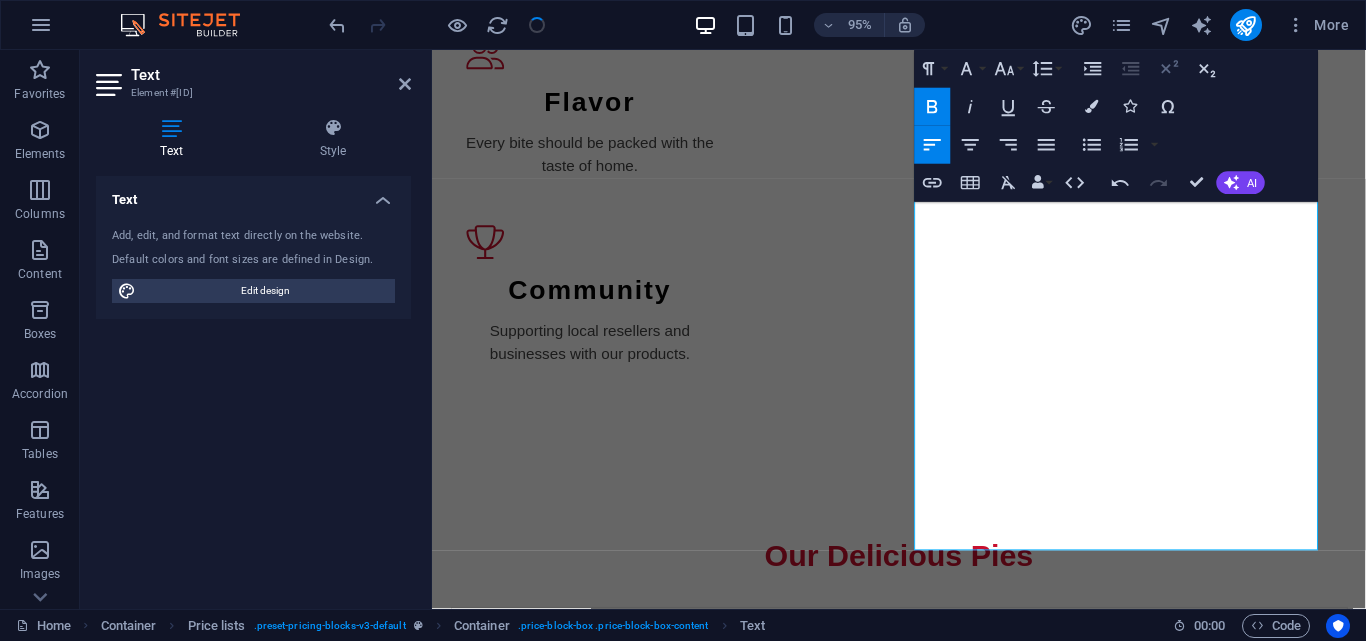 click 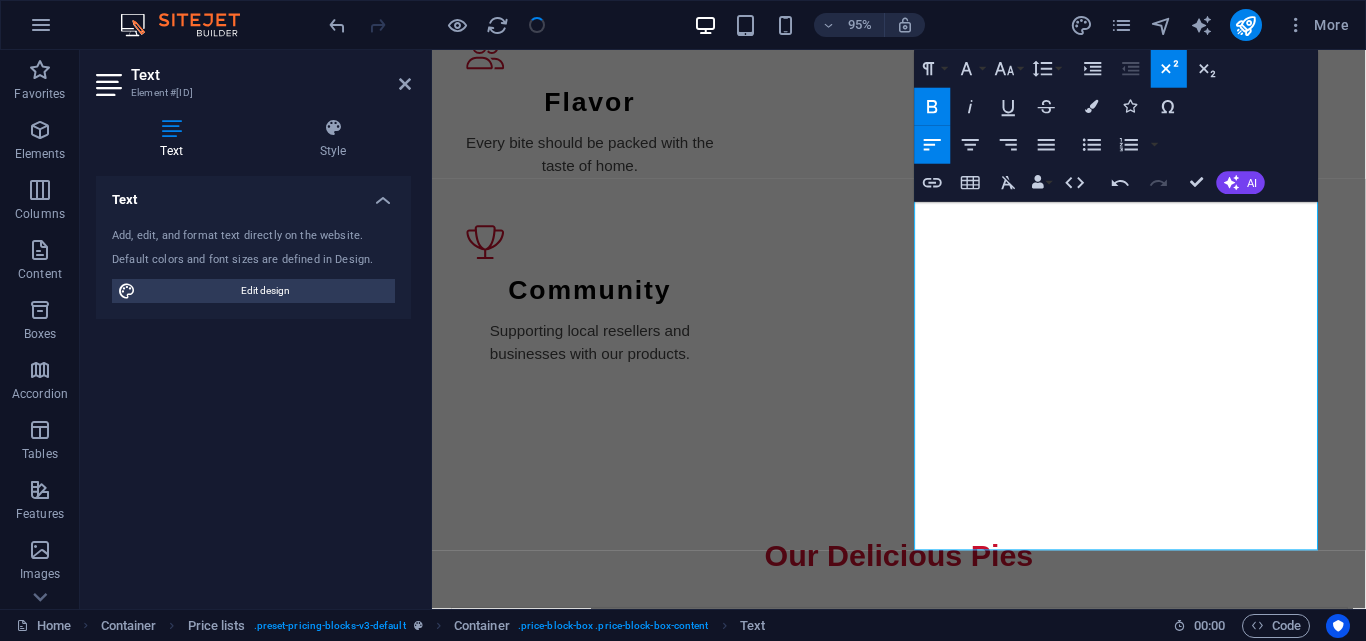 click 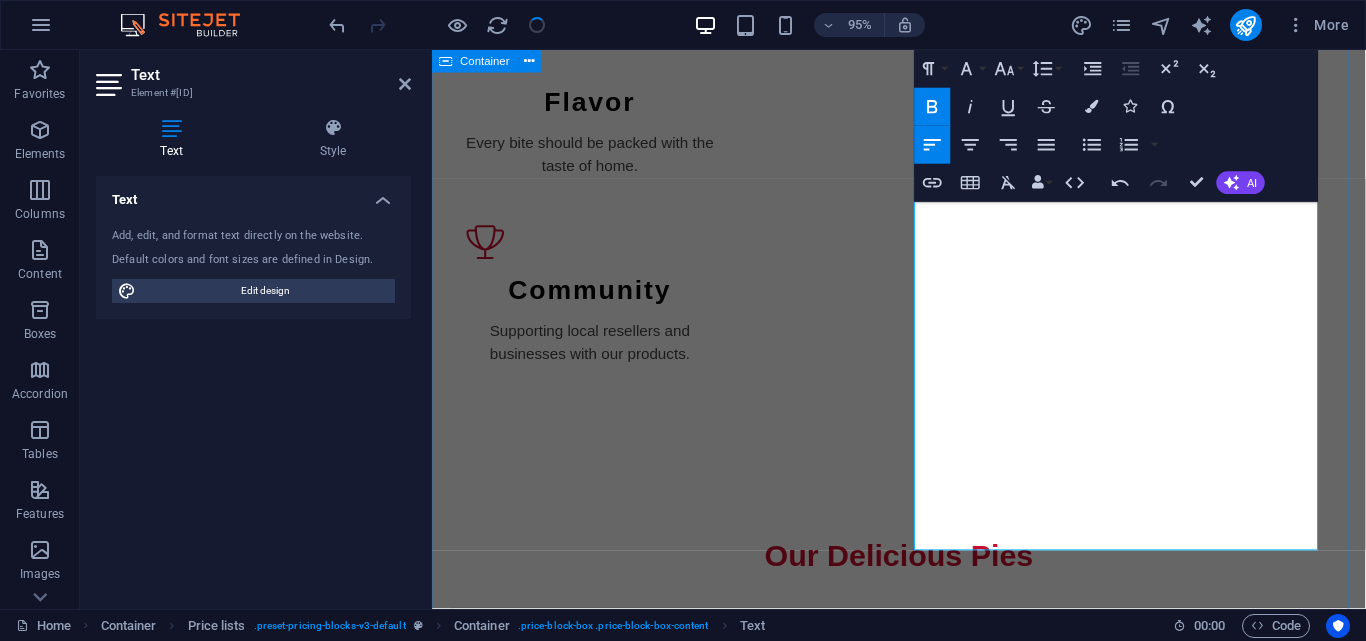 click on "Meaty Meal Pies Savory Goodness
Peppersteak pie made with tender beef and spices.
R350 / box of 25 pies Steak and kidney pie enriched with rich gravy. R350 / box of 25 pies Creamy chicken pie with a luscious filling. R350 / box of 25 pies Chicken and mushroom pie for a classic taste. R350 / box of 25 pies Creamy spinach chicken and cheese pie with savory flavors. R350 / box of 25 pies Plain steak pie with a hearty filling for every meal. R350 / box of 25 pies Savory Goodness Lorem ipsum dolor sit amet, consectetur.
Lorem ipsum dolor sit amet, consectetur.
Lorem ipsum dolor sit amet, consectetur.
Lorem ipsum dolor sit amet, consectetur.
Lorem ipsum dolor sit amet, consectetur.
Lorem ipsum dolor sit amet, consectetur.
Savory Goodness Lorem ipsum dolor sit amet, consectetur.
Lorem ipsum dolor sit amet, consectetur." at bounding box center [923, 1769] 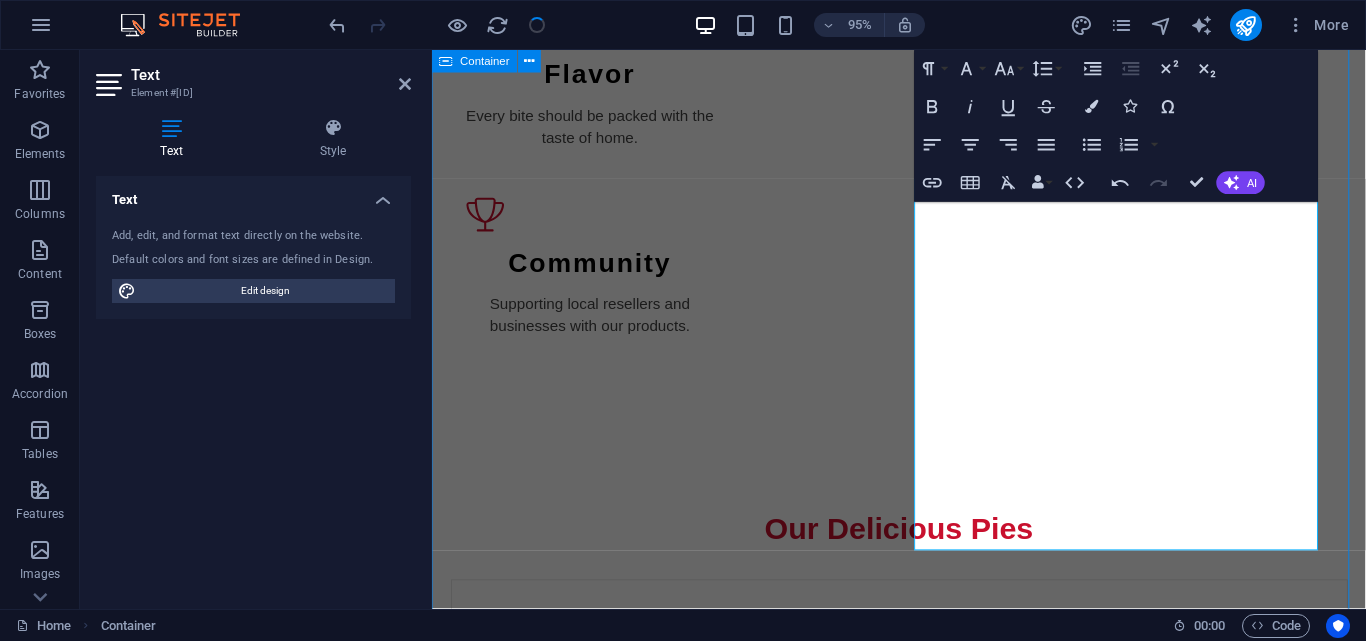 scroll, scrollTop: 2286, scrollLeft: 0, axis: vertical 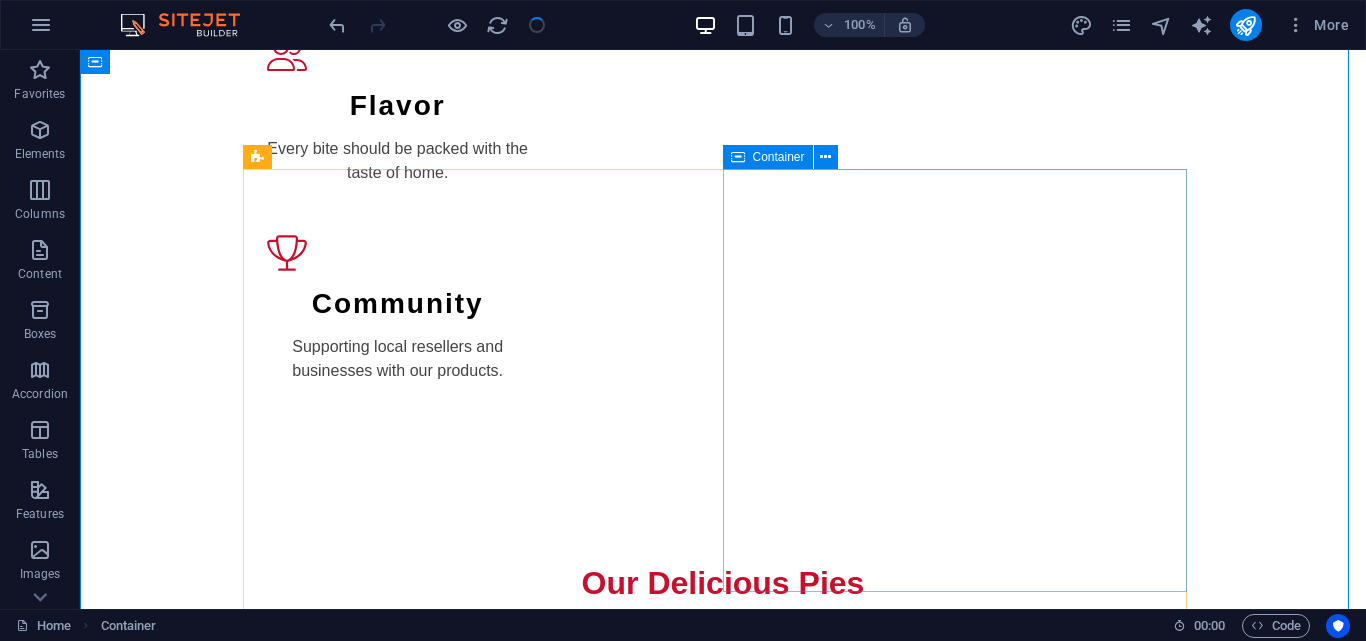 click on "Peppersteak pie made with tender beef and spices.
R350 / box of 25 pies Steak and kidney pie enriched with rich gravy. R350 / box of 25 pies Creamy chicken pie with a luscious filling. R350 / box of 25 pies Chicken and mushroom pie for a classic taste. R350 / box of 25 pies Creamy spinach chicken and cheese pie with savory flavors. R350 / box of 25 pies Plain steak pie with a hearty filling for every meal. R350 / box of 25 pies" at bounding box center [963, 1510] 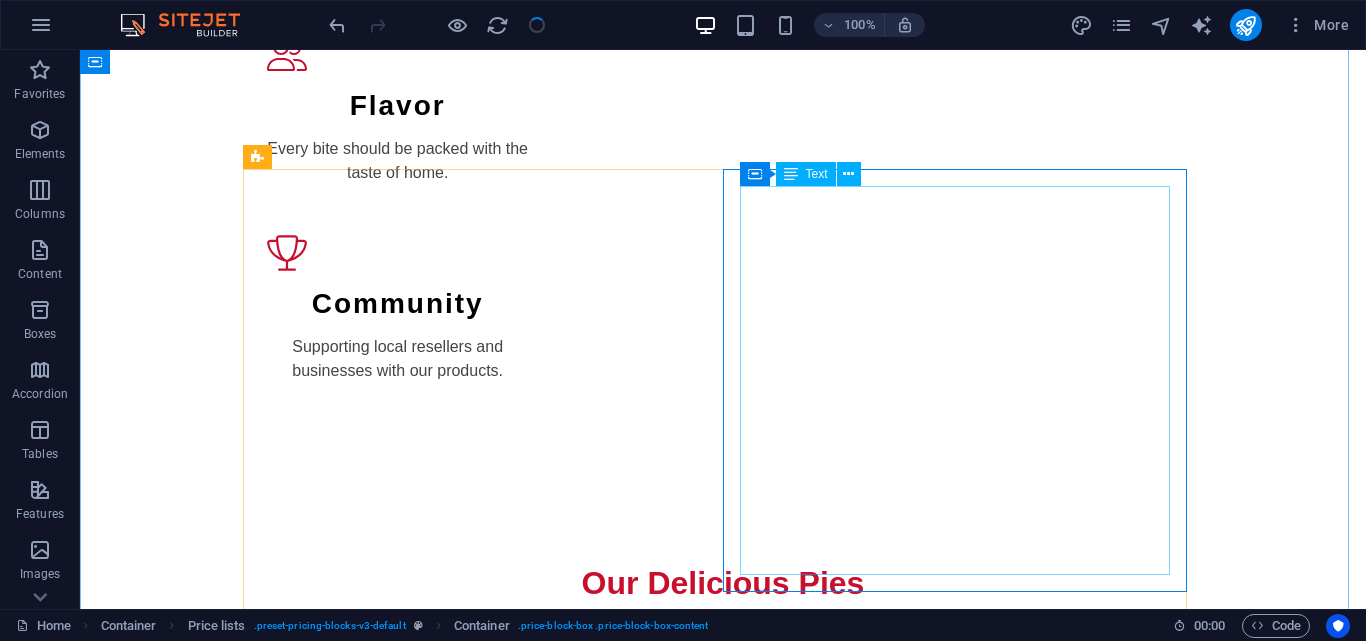 click on "Peppersteak pie made with tender beef and spices.
R350 / box of 25 pies Steak and kidney pie enriched with rich gravy. R350 / box of 25 pies Creamy chicken pie with a luscious filling. R350 / box of 25 pies Chicken and mushroom pie for a classic taste. R350 / box of 25 pies Creamy spinach chicken and cheese pie with savory flavors. R350 / box of 25 pies Plain steak pie with a hearty filling for every meal. R350 / box of 25 pies" at bounding box center [963, 1510] 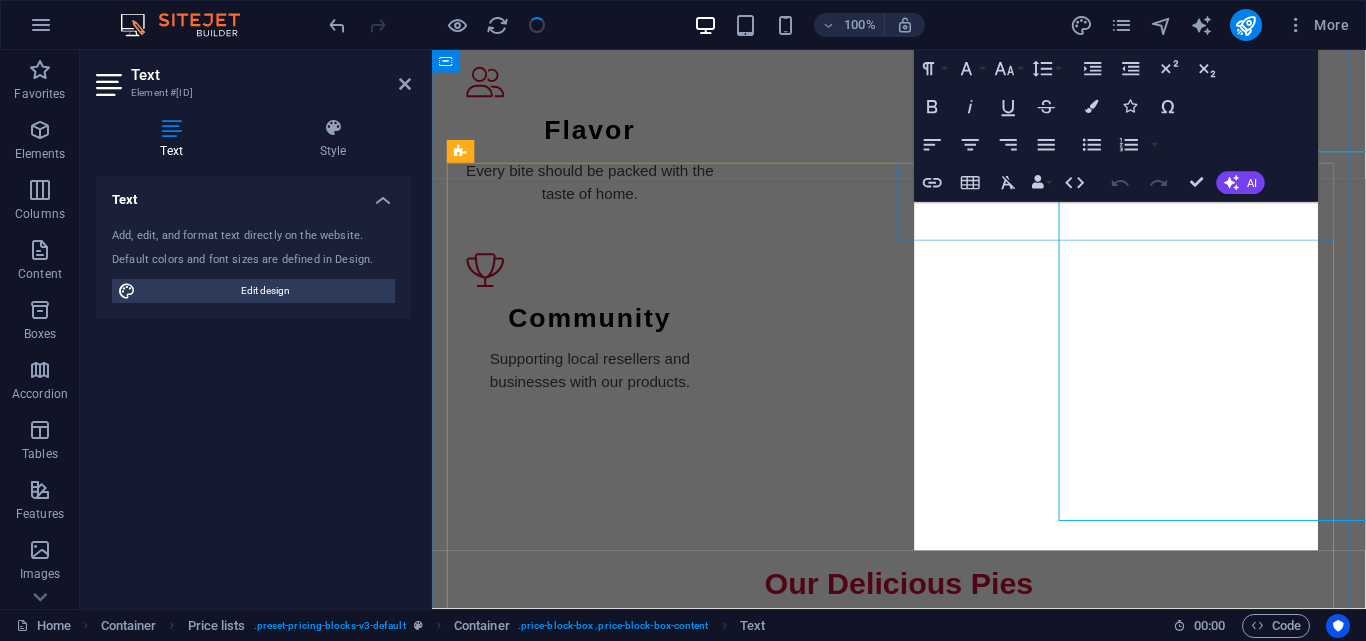 scroll, scrollTop: 2315, scrollLeft: 0, axis: vertical 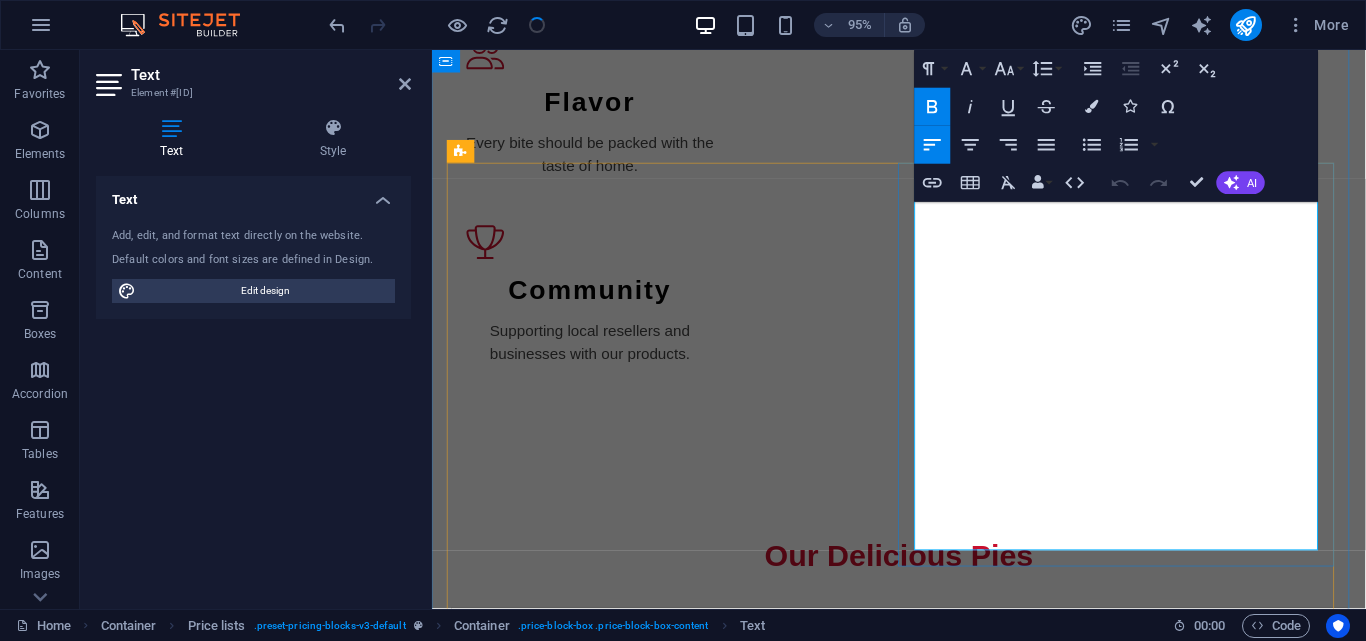 drag, startPoint x: 1209, startPoint y: 217, endPoint x: 1361, endPoint y: 238, distance: 153.4438 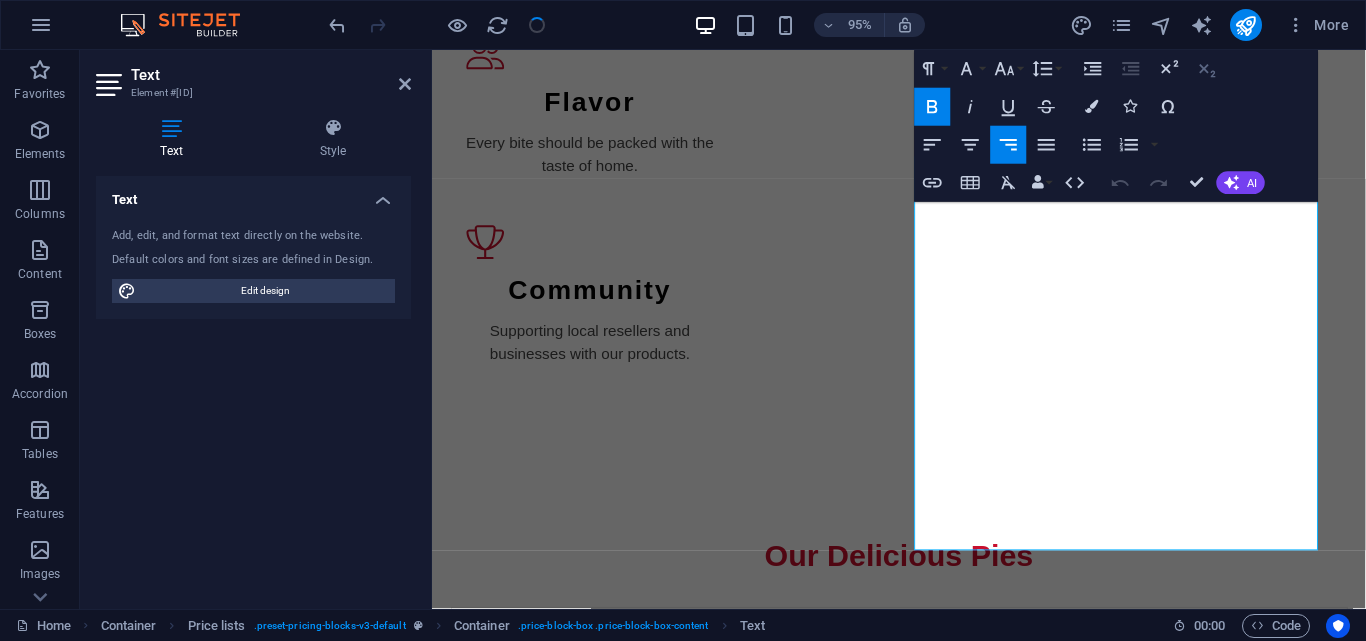 click 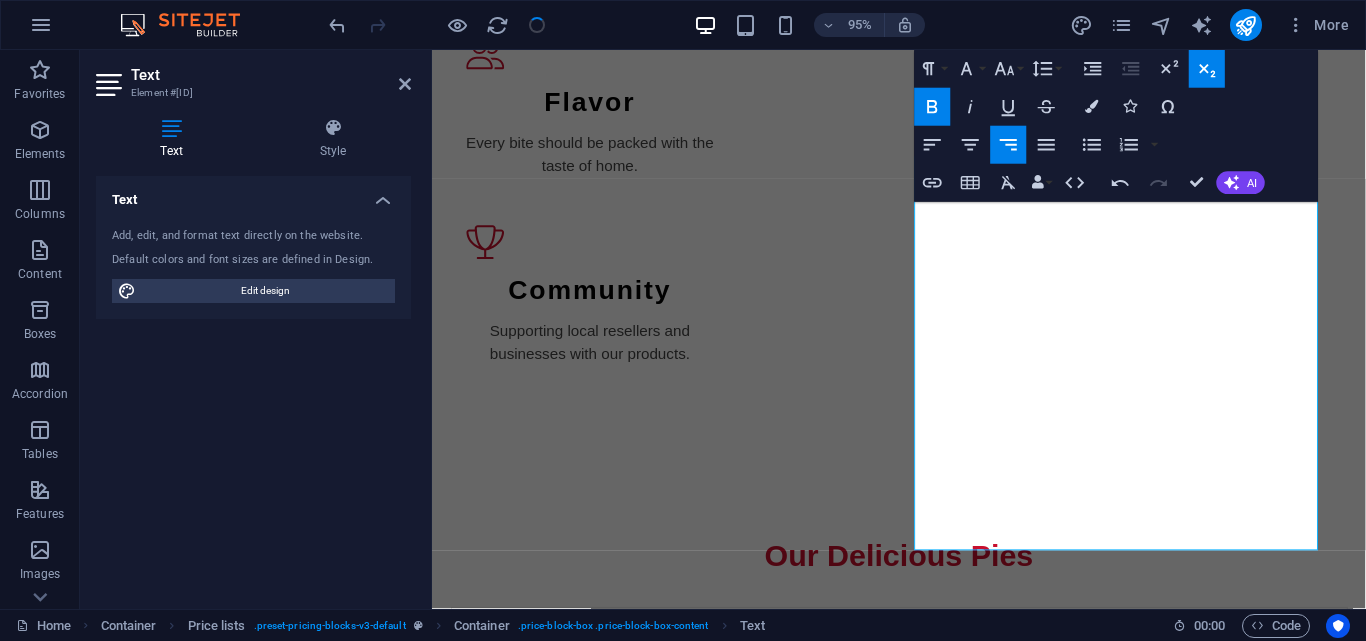 click 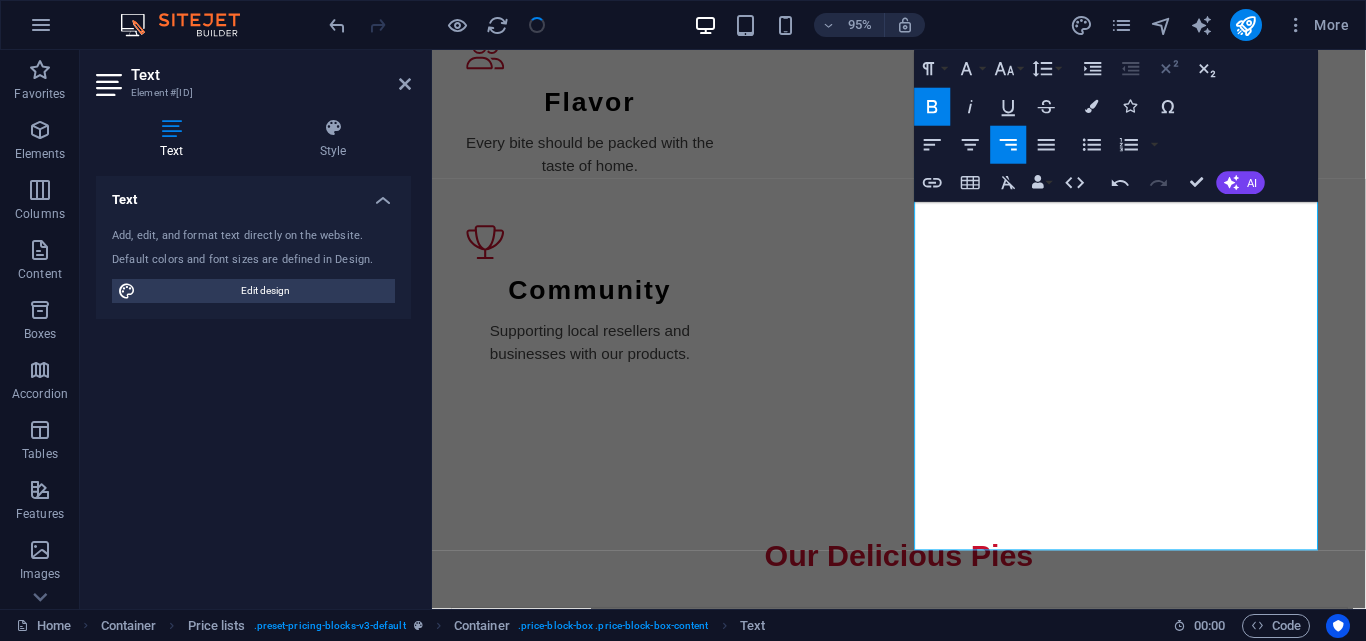 click 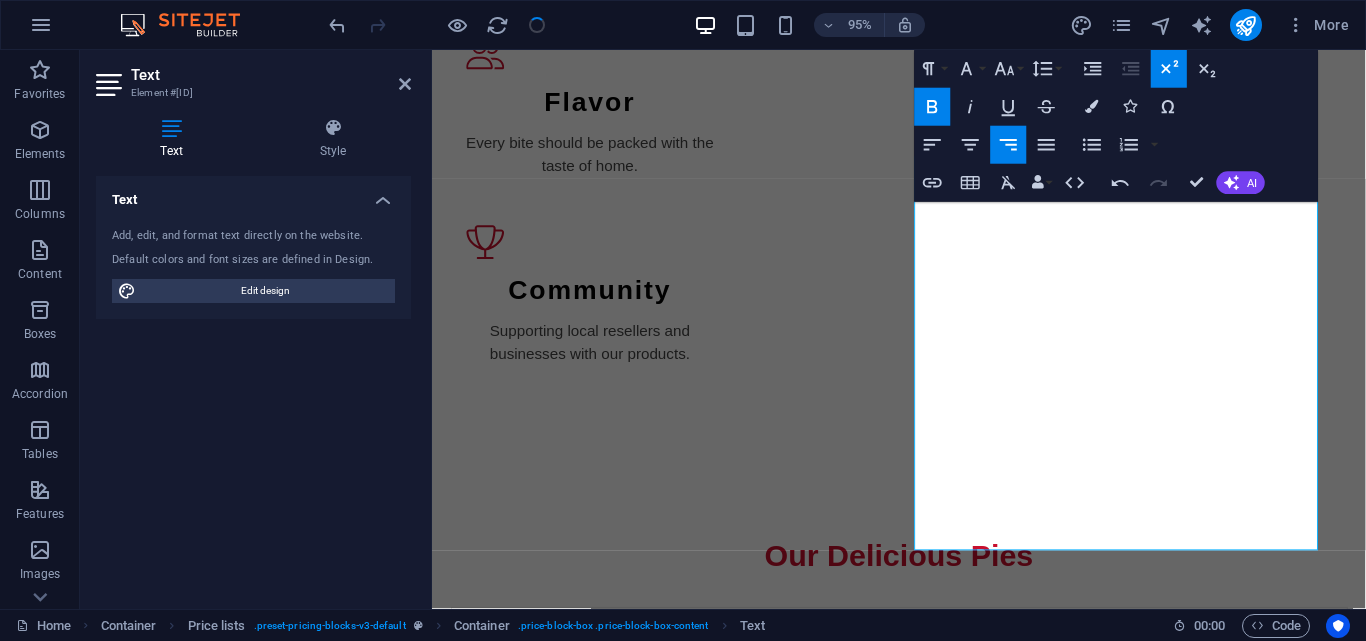 click 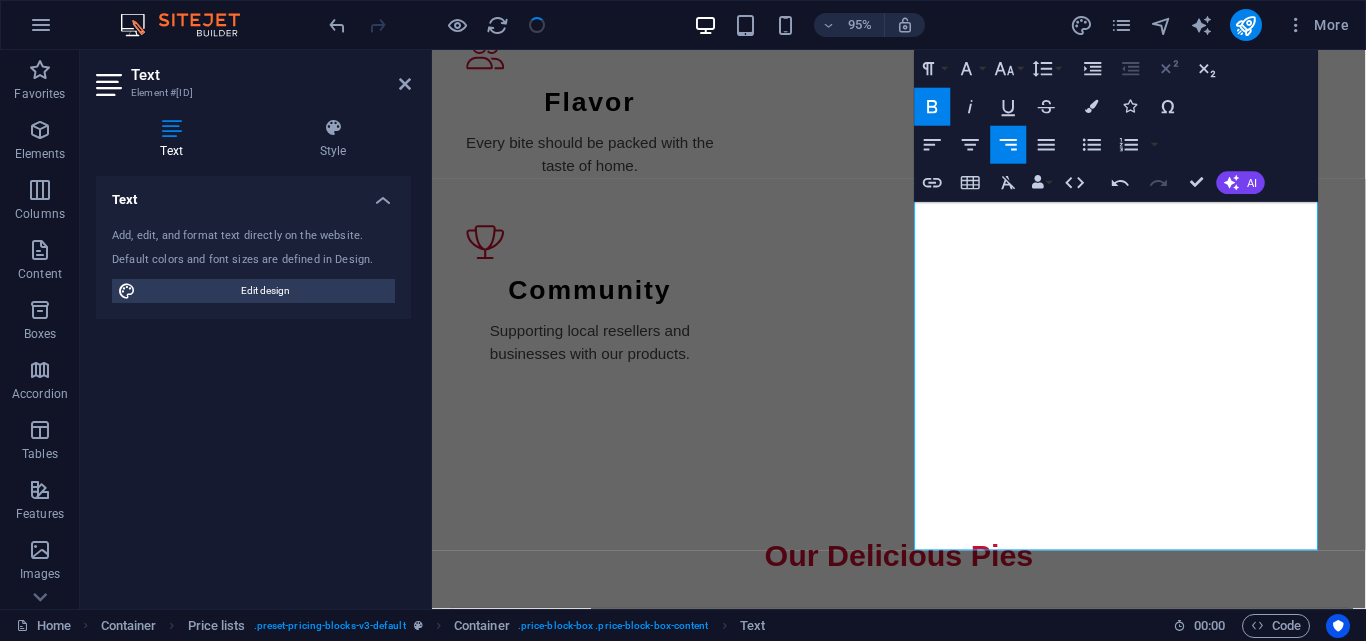 click 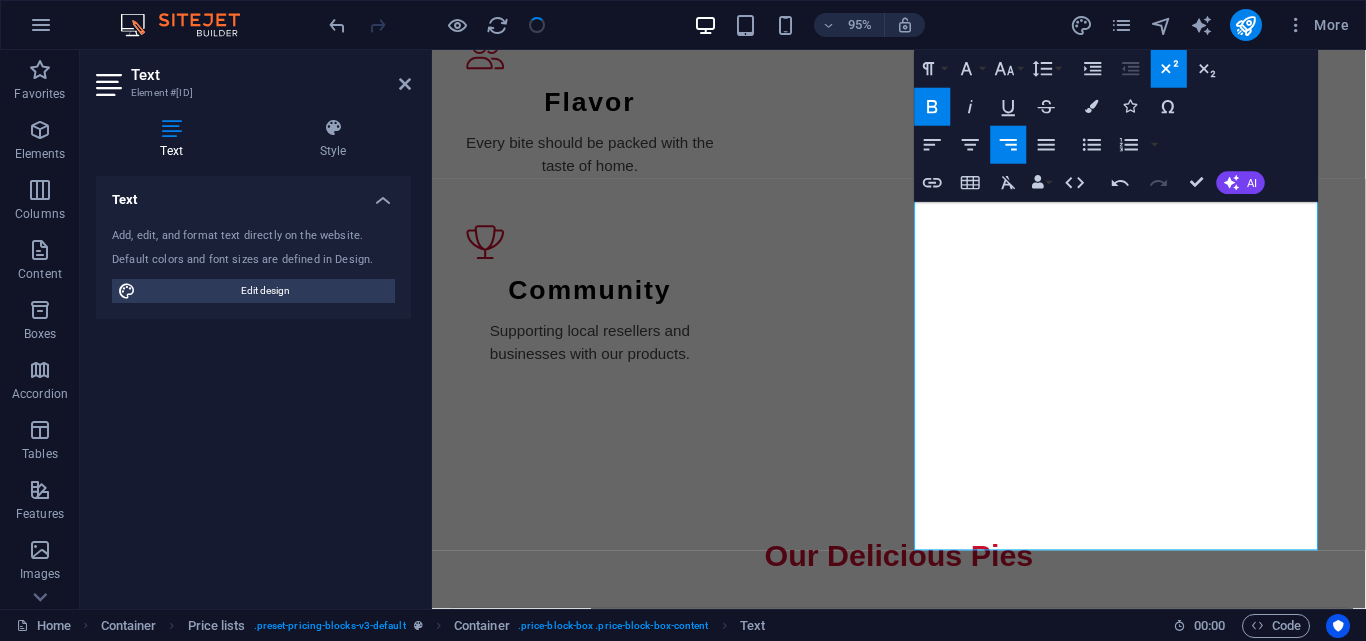 click on "Meaty Meal Pies Savory Goodness
Peppersteak pie made with tender beef and spices.
R350 / box of 25 pies Steak and kidney pie enriched with rich gravy. R350 / box of 25 pies Creamy chicken pie with a luscious filling. R350 / box of 25 pies Chicken and mushroom pie for a classic taste. R350 / box of 25 pies Creamy spinach chicken and cheese pie with savory flavors. R350 / box of 25 pies Plain steak pie with a hearty filling for every meal. R350 / box of 25 pies Savory Goodness Lorem ipsum dolor sit amet, consectetur.
Lorem ipsum dolor sit amet, consectetur.
Lorem ipsum dolor sit amet, consectetur.
Lorem ipsum dolor sit amet, consectetur.
Lorem ipsum dolor sit amet, consectetur.
Lorem ipsum dolor sit amet, consectetur.
Savory Goodness Lorem ipsum dolor sit amet, consectetur.
Lorem ipsum dolor sit amet, consectetur." at bounding box center (923, 1769) 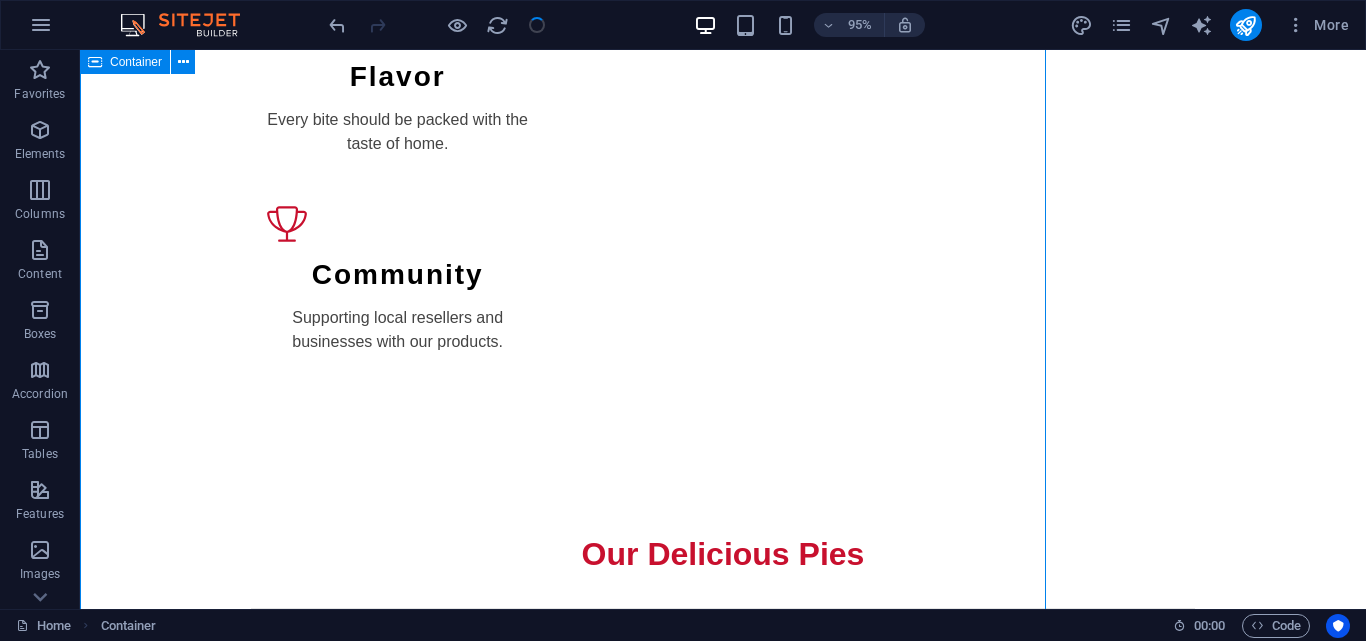 scroll, scrollTop: 2286, scrollLeft: 0, axis: vertical 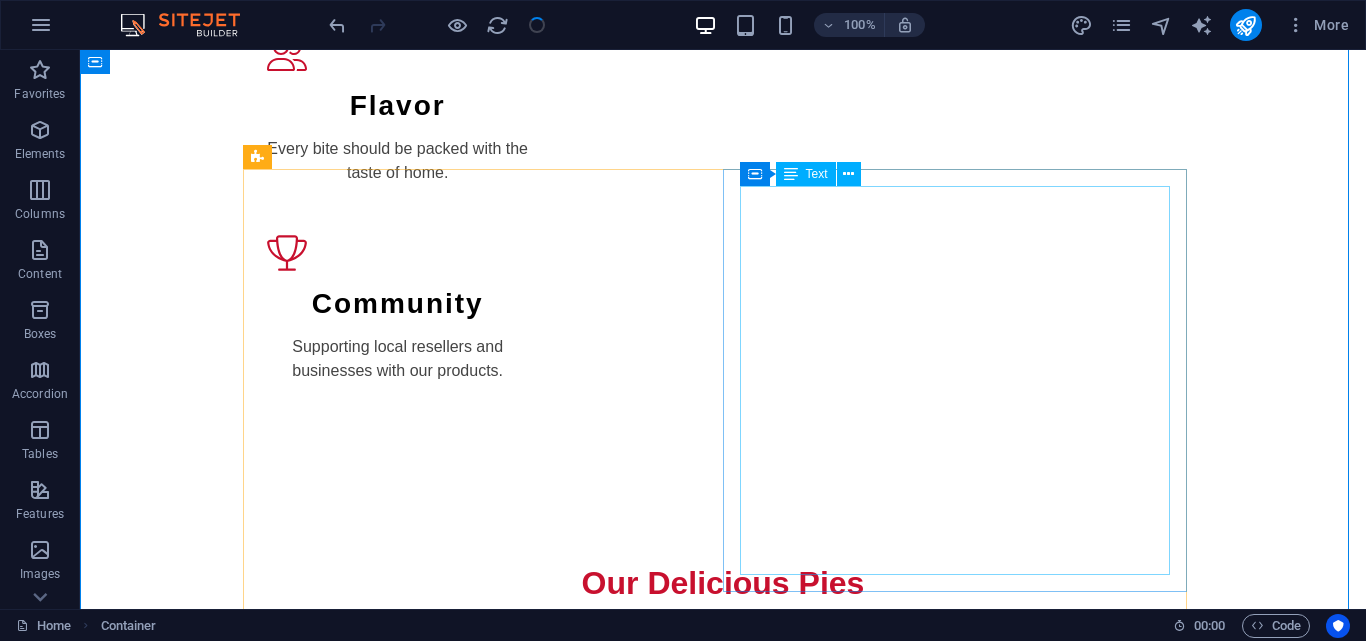 click on "Peppersteak pie made with tender beef and spices.
R350 / box of 25 pies Steak and kidney pie enriched with rich gravy. R350 / box of 25 pies Creamy chicken pie with a luscious filling. R350 / box of 25 pies Chicken and mushroom pie for a classic taste. R350 / box of 25 pies Creamy spinach chicken and cheese pie with savory flavors. R350 / box of 25 pies Plain steak pie with a hearty filling for every meal. R350 / box of 25 pies" at bounding box center (963, 1510) 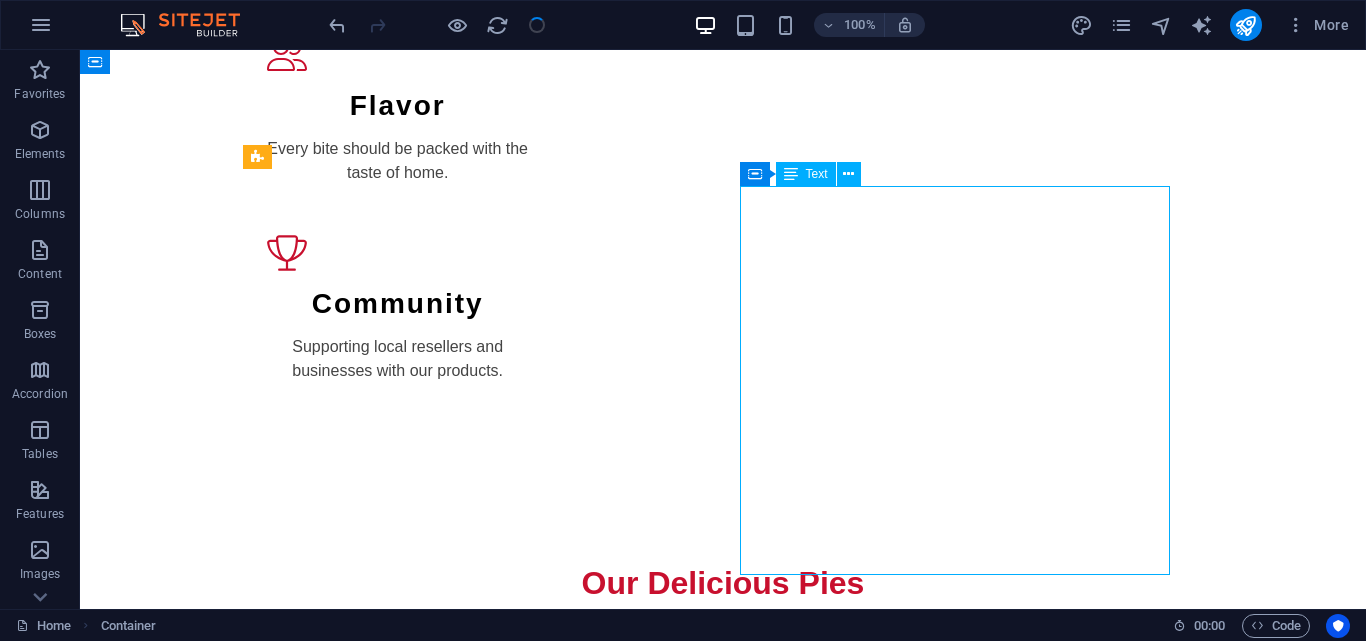click on "Peppersteak pie made with tender beef and spices.
R350 / box of 25 pies Steak and kidney pie enriched with rich gravy. R350 / box of 25 pies Creamy chicken pie with a luscious filling. R350 / box of 25 pies Chicken and mushroom pie for a classic taste. R350 / box of 25 pies Creamy spinach chicken and cheese pie with savory flavors. R350 / box of 25 pies Plain steak pie with a hearty filling for every meal. R350 / box of 25 pies" at bounding box center [963, 1510] 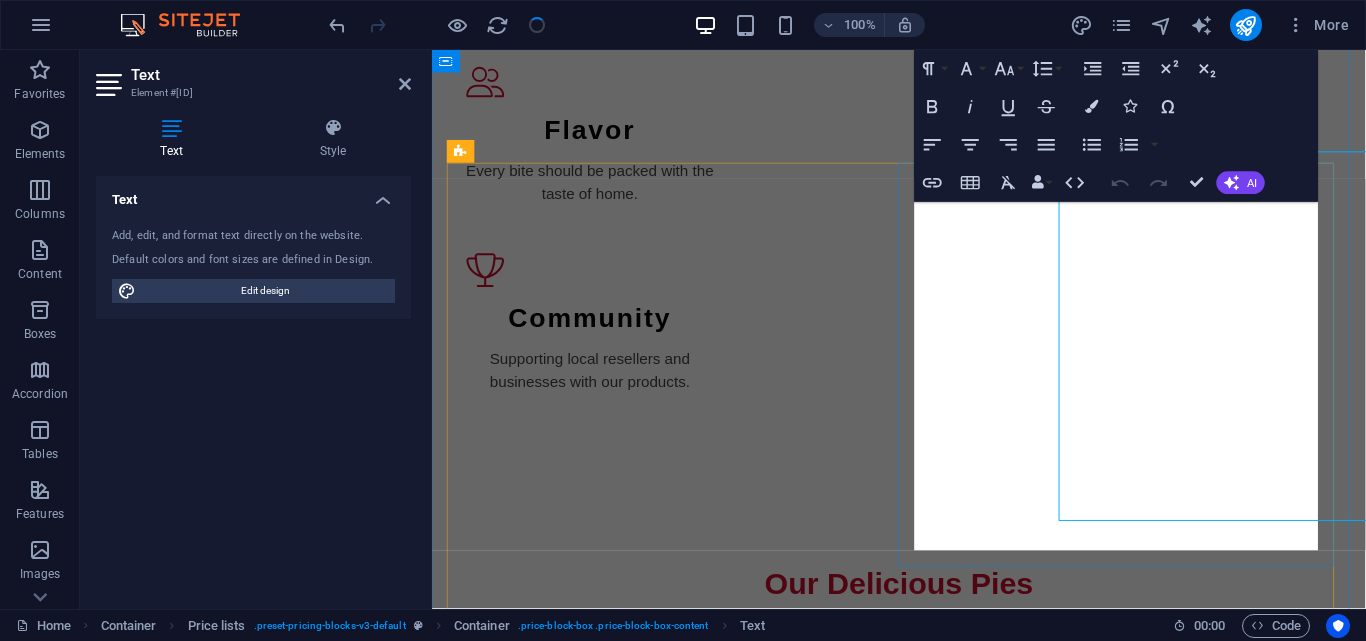 scroll, scrollTop: 2315, scrollLeft: 0, axis: vertical 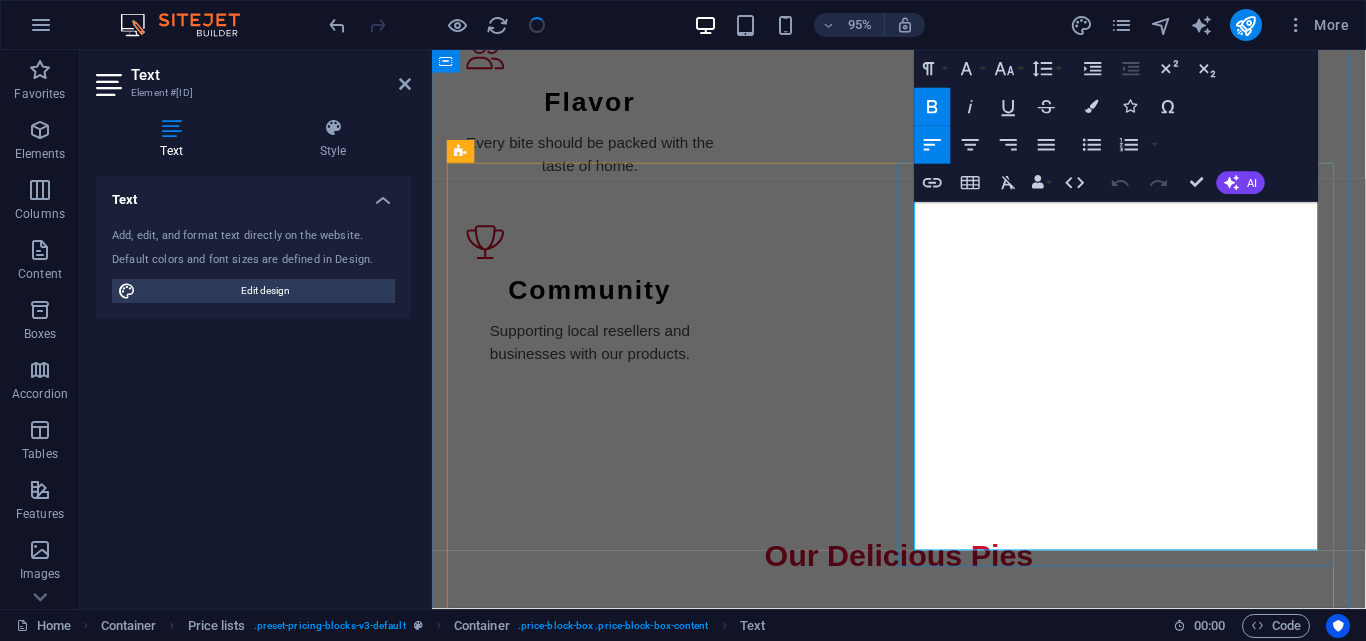 click on "R350 / box of 25 pies" at bounding box center [1298, 1412] 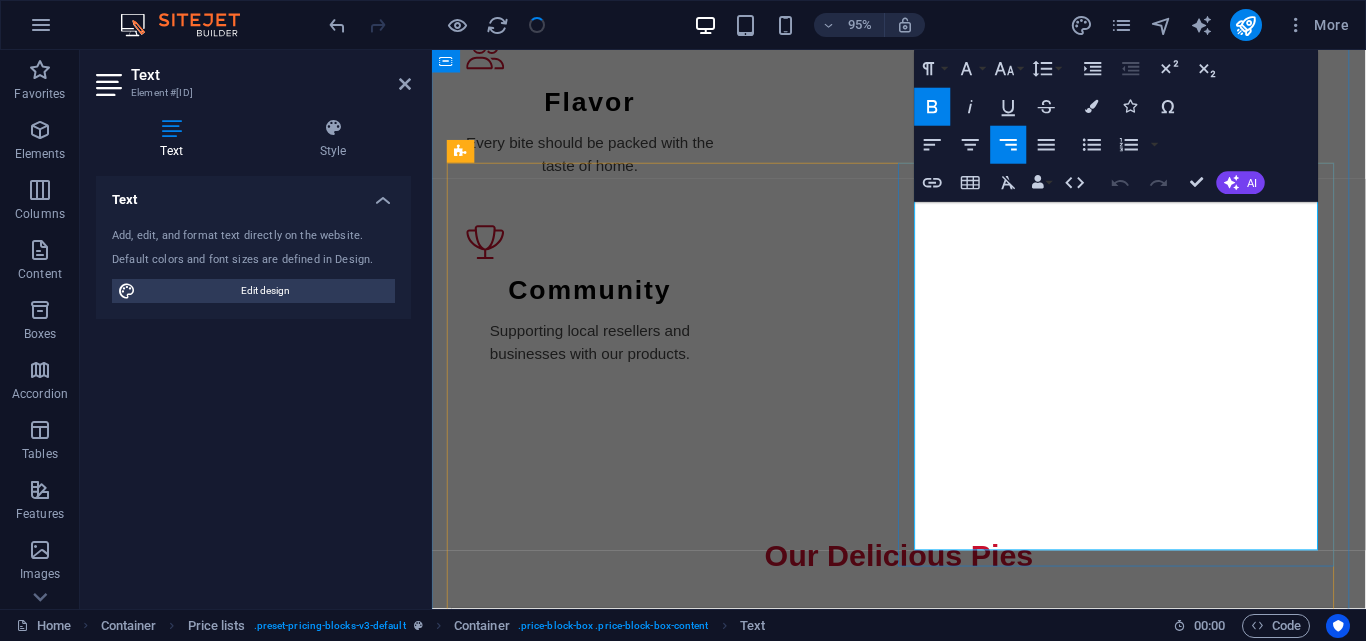click on "R350 / box of 25 pies" at bounding box center (1298, 1412) 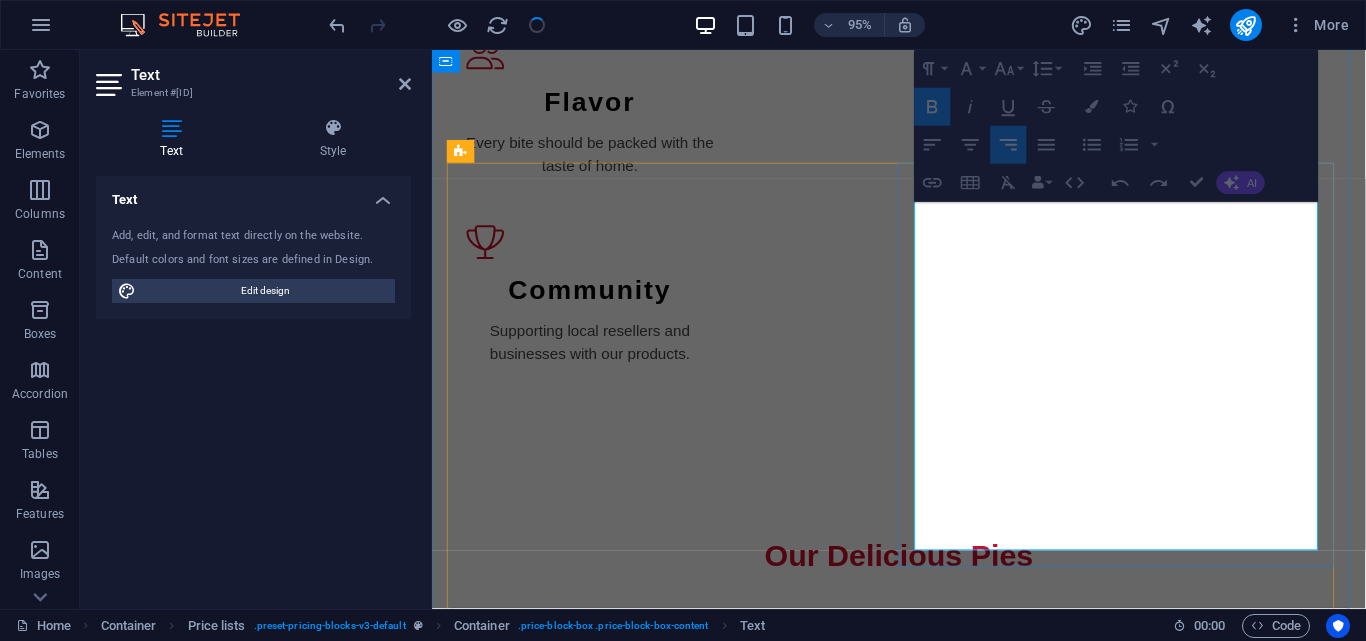 drag, startPoint x: 1206, startPoint y: 281, endPoint x: 1347, endPoint y: 535, distance: 290.51163 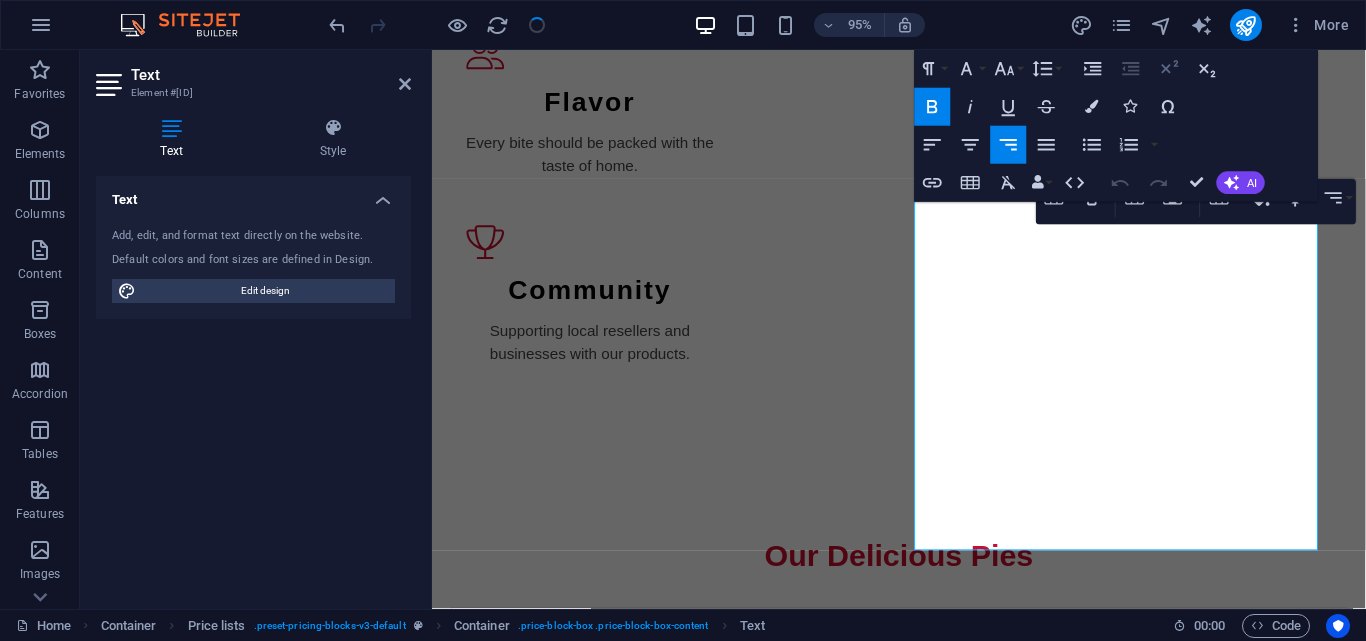 click 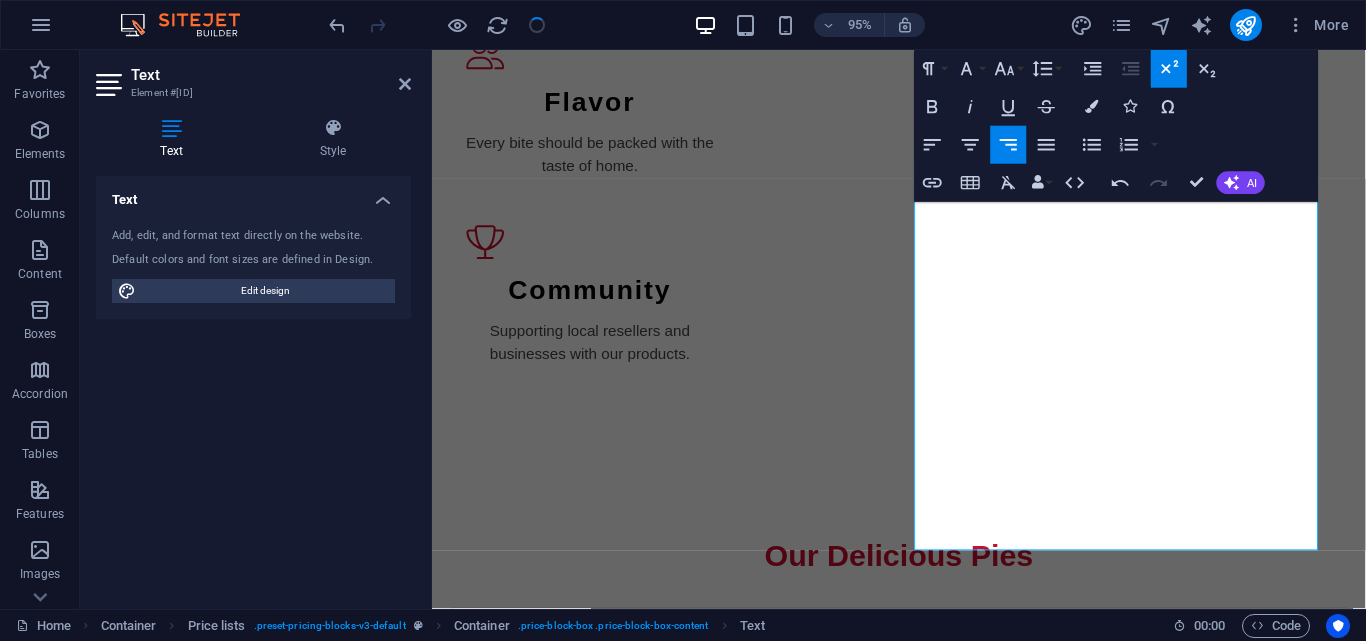 click 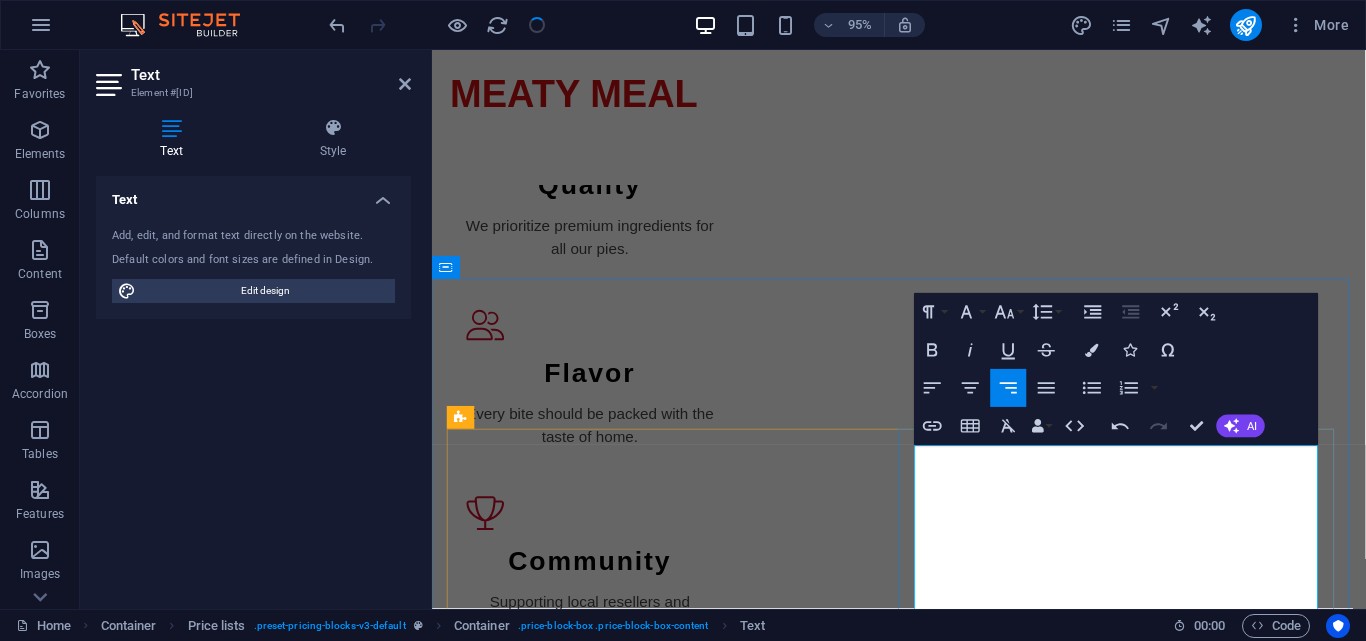 scroll, scrollTop: 2230, scrollLeft: 0, axis: vertical 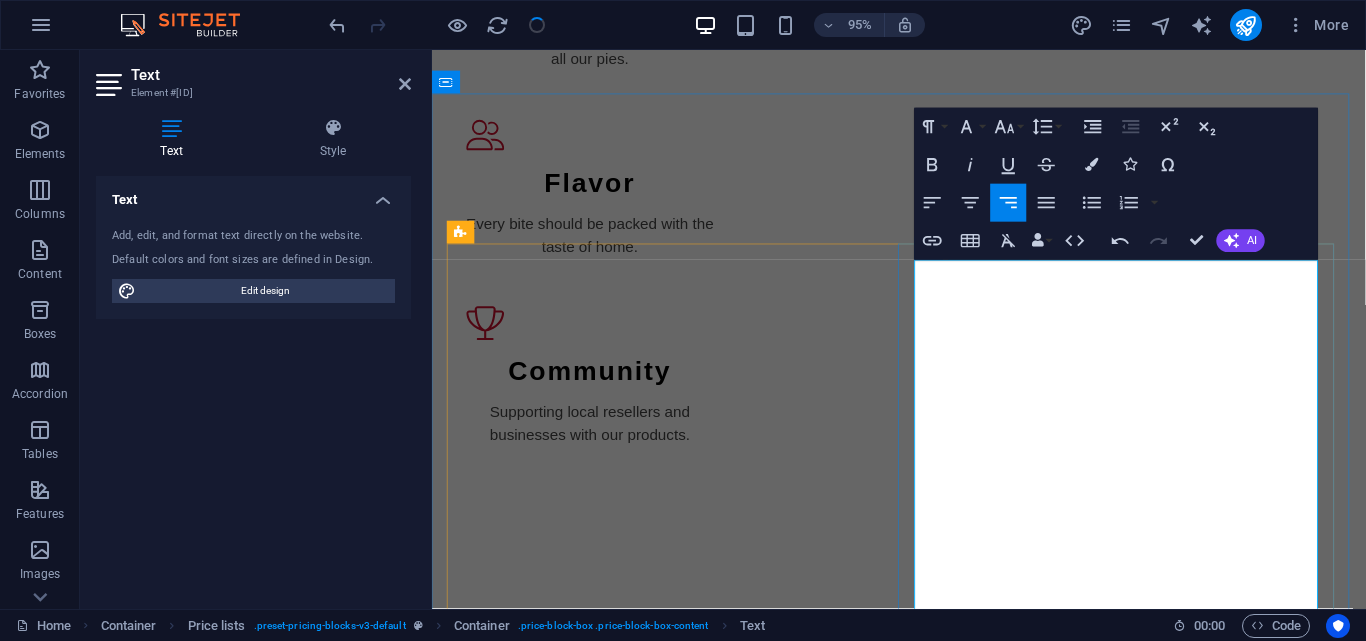 click on "R350 / box of 25 pies" at bounding box center (1298, 1498) 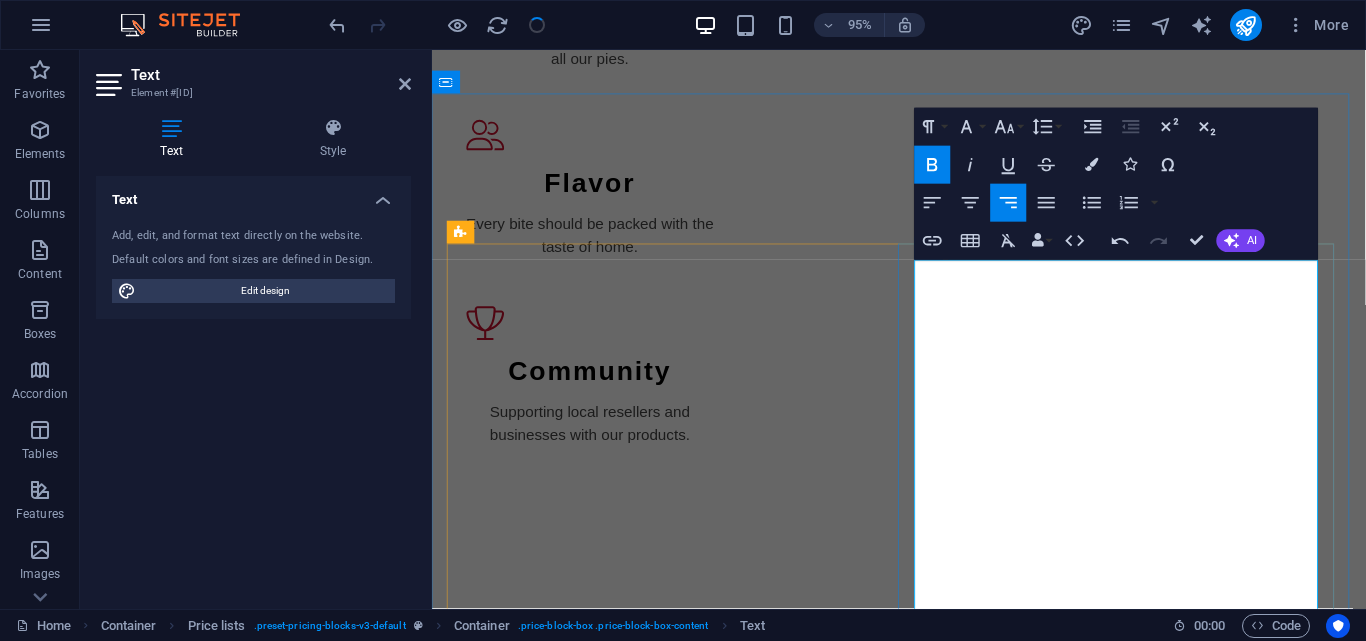 drag, startPoint x: 1206, startPoint y: 366, endPoint x: 1360, endPoint y: 377, distance: 154.39236 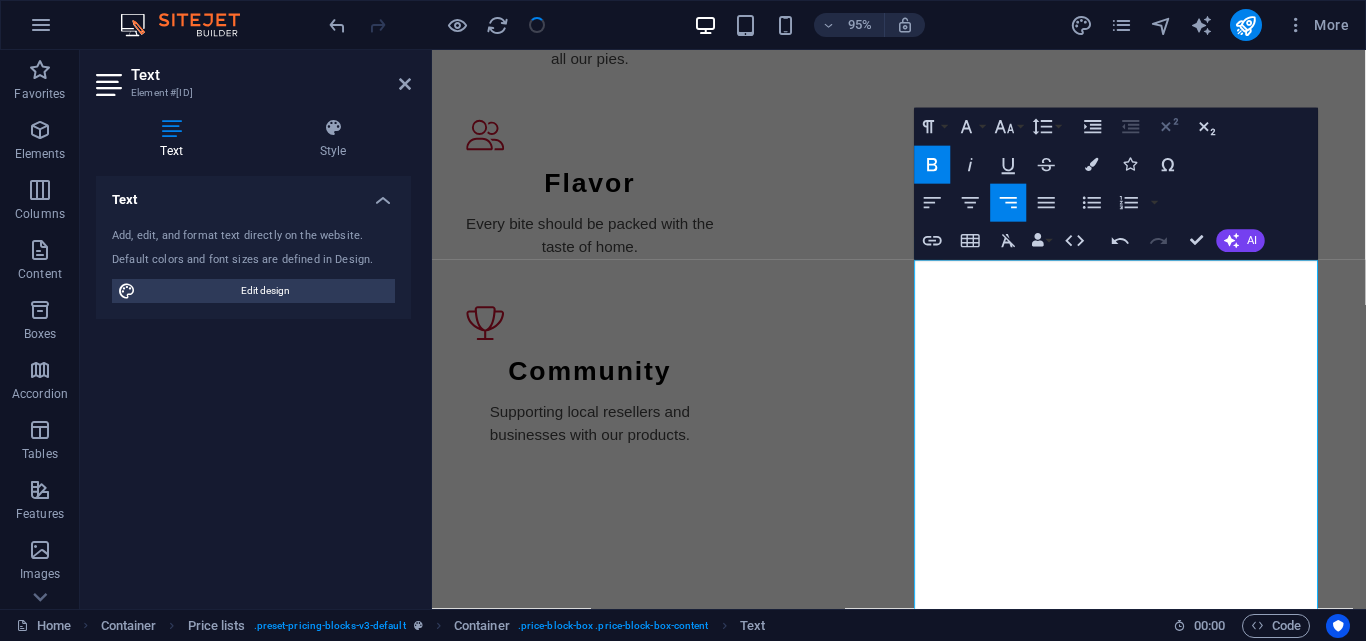 click 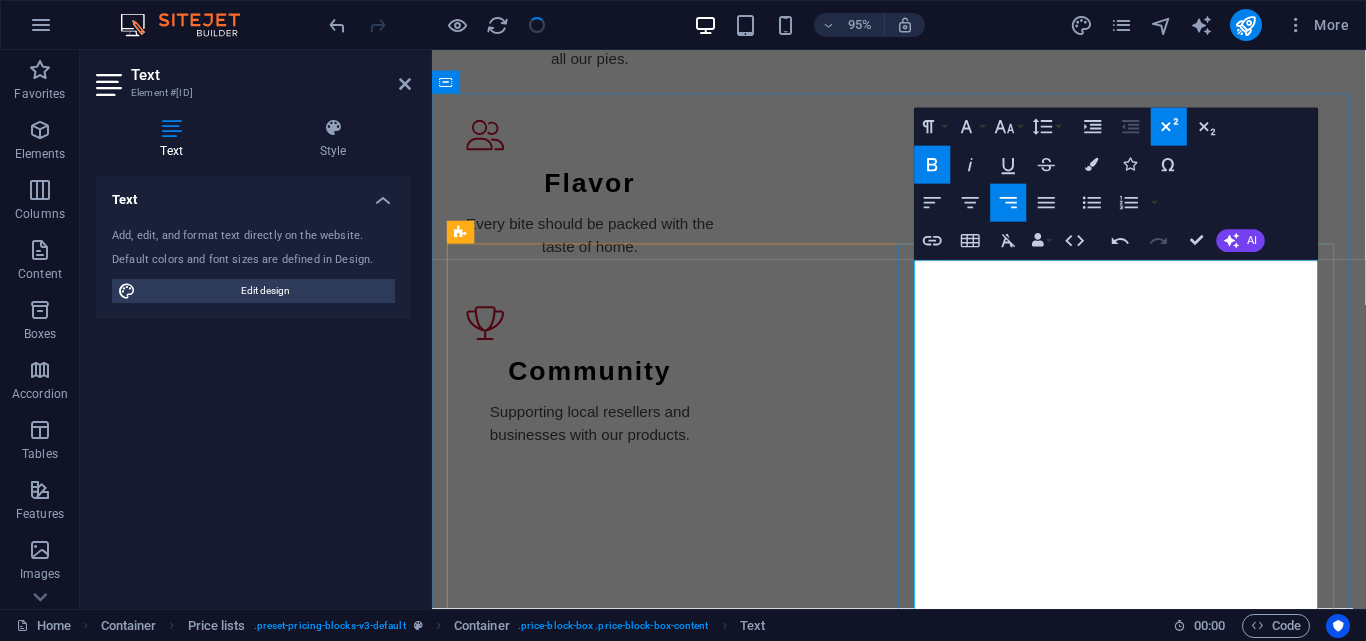 click on "R350 / box of 25 pies" at bounding box center [1298, 1563] 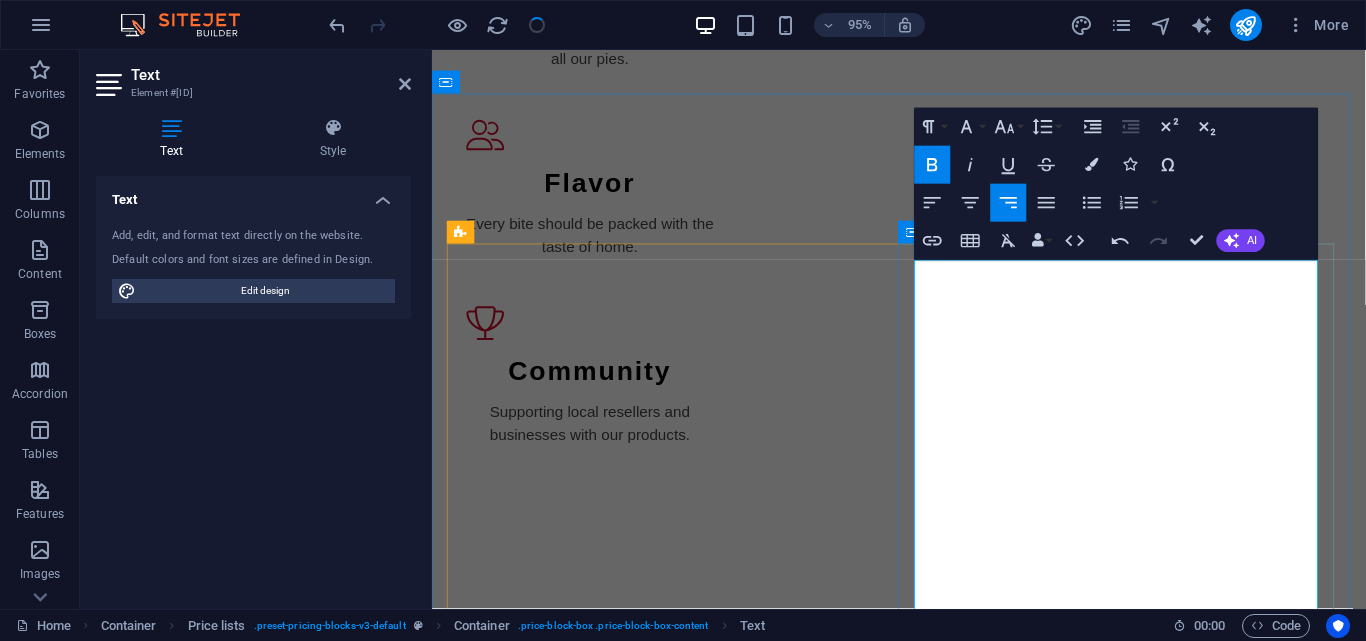 drag, startPoint x: 1210, startPoint y: 424, endPoint x: 1366, endPoint y: 438, distance: 156.62694 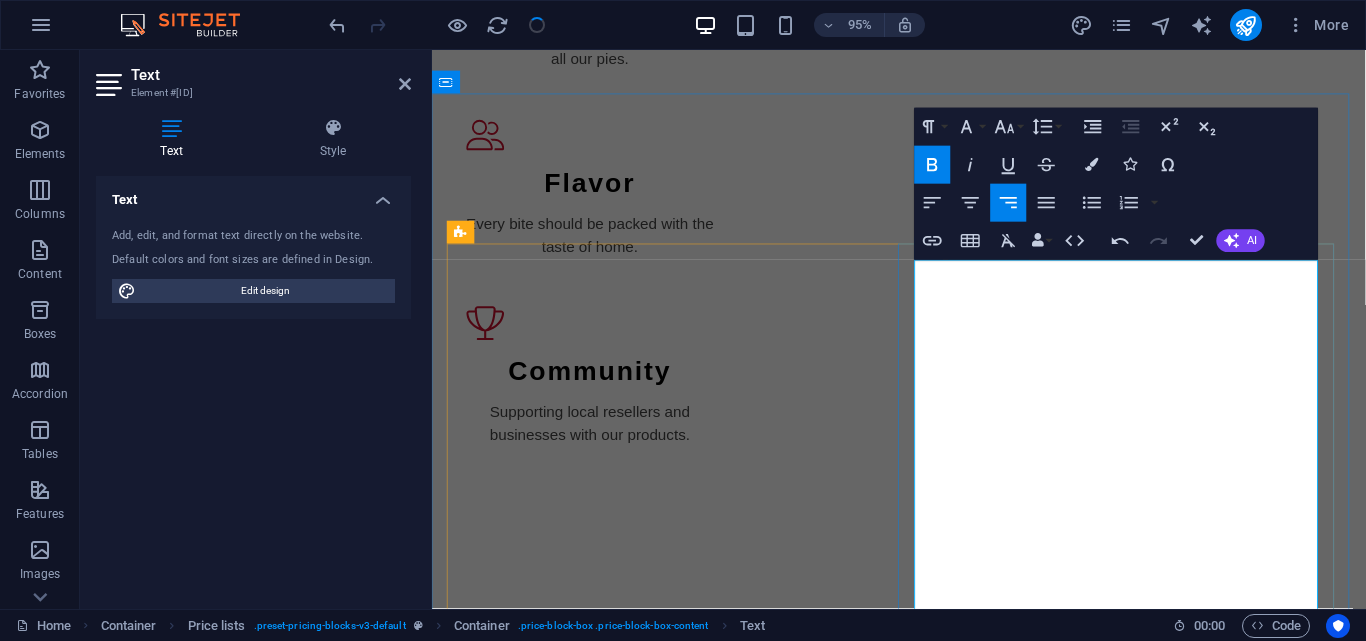 click on "R350 / box of 25 pies" at bounding box center (1298, 1563) 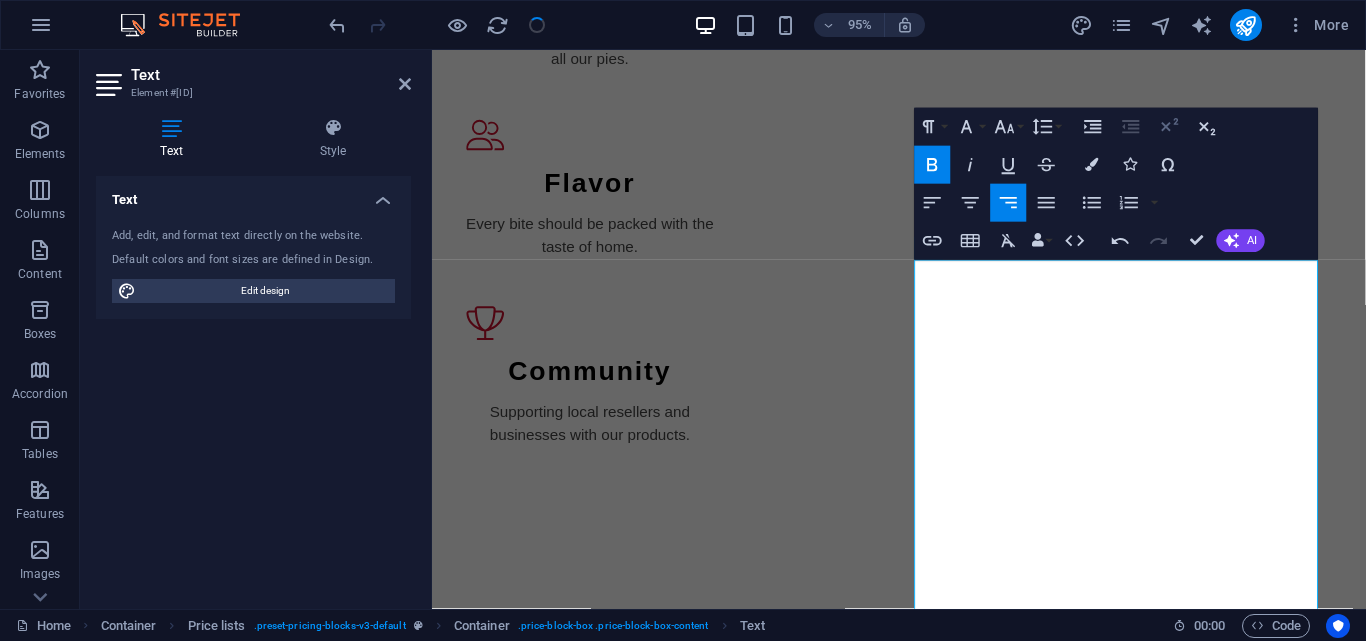 click 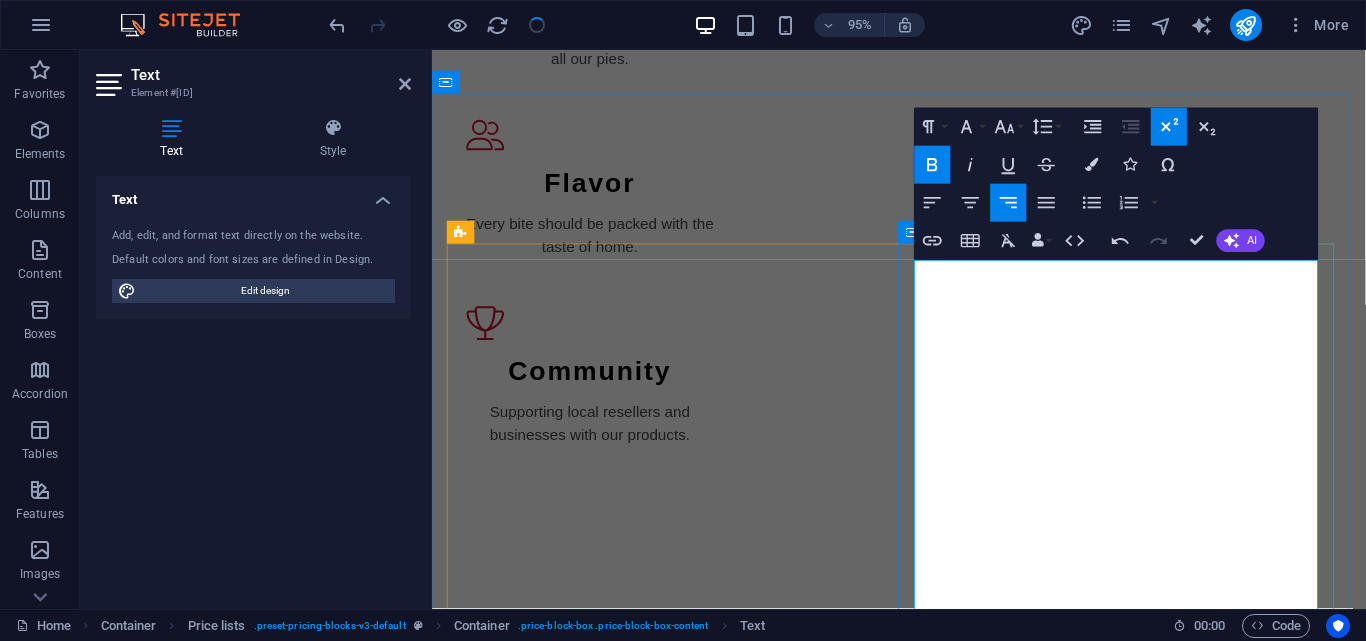 drag, startPoint x: 1206, startPoint y: 497, endPoint x: 1366, endPoint y: 498, distance: 160.00313 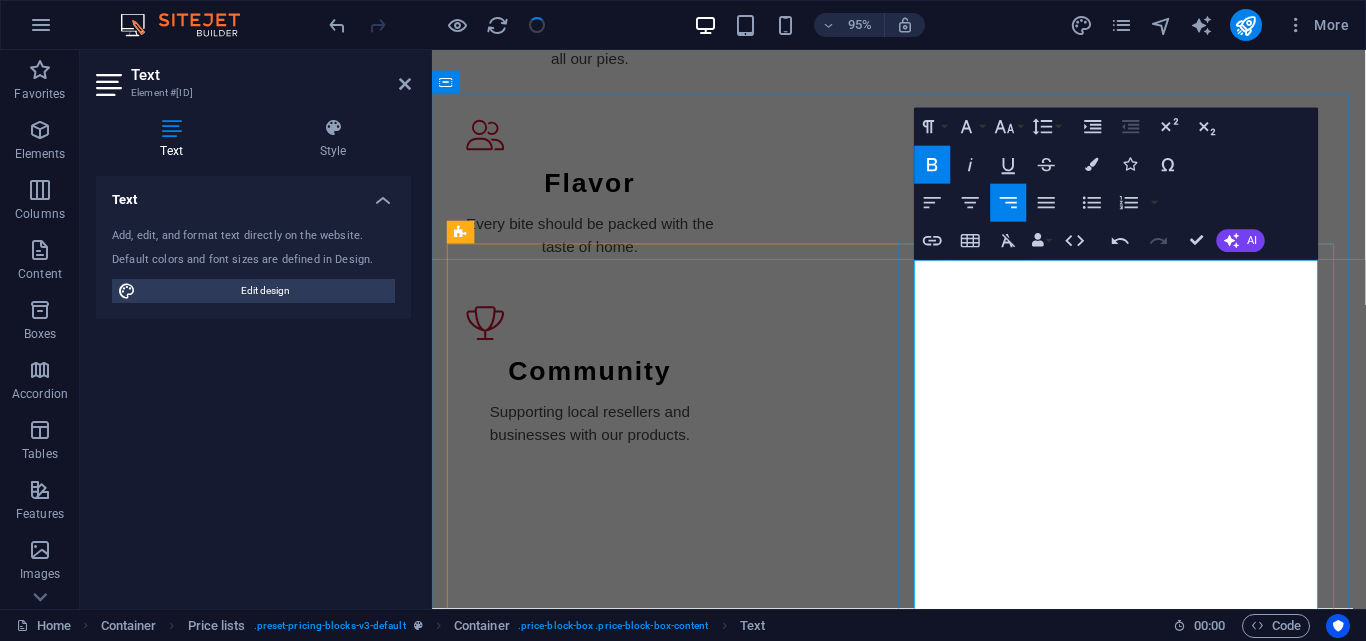 click on "R350 / box of 25 pies" at bounding box center (1298, 1628) 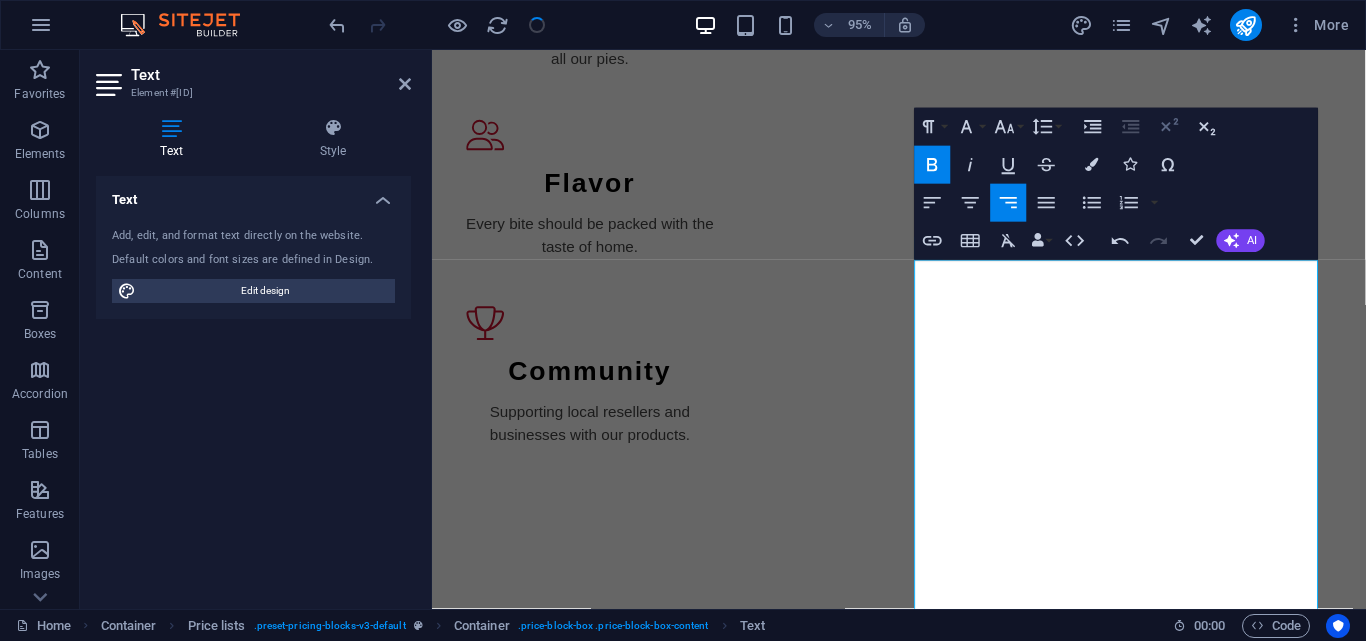 click 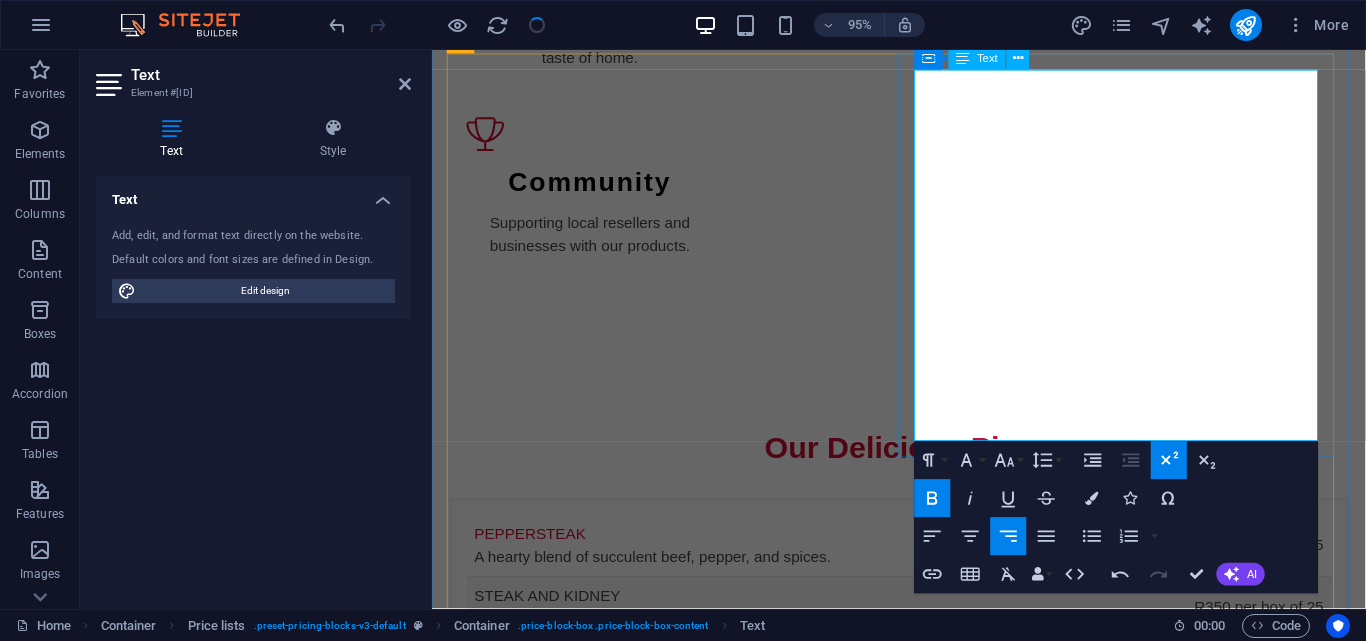 scroll, scrollTop: 2430, scrollLeft: 0, axis: vertical 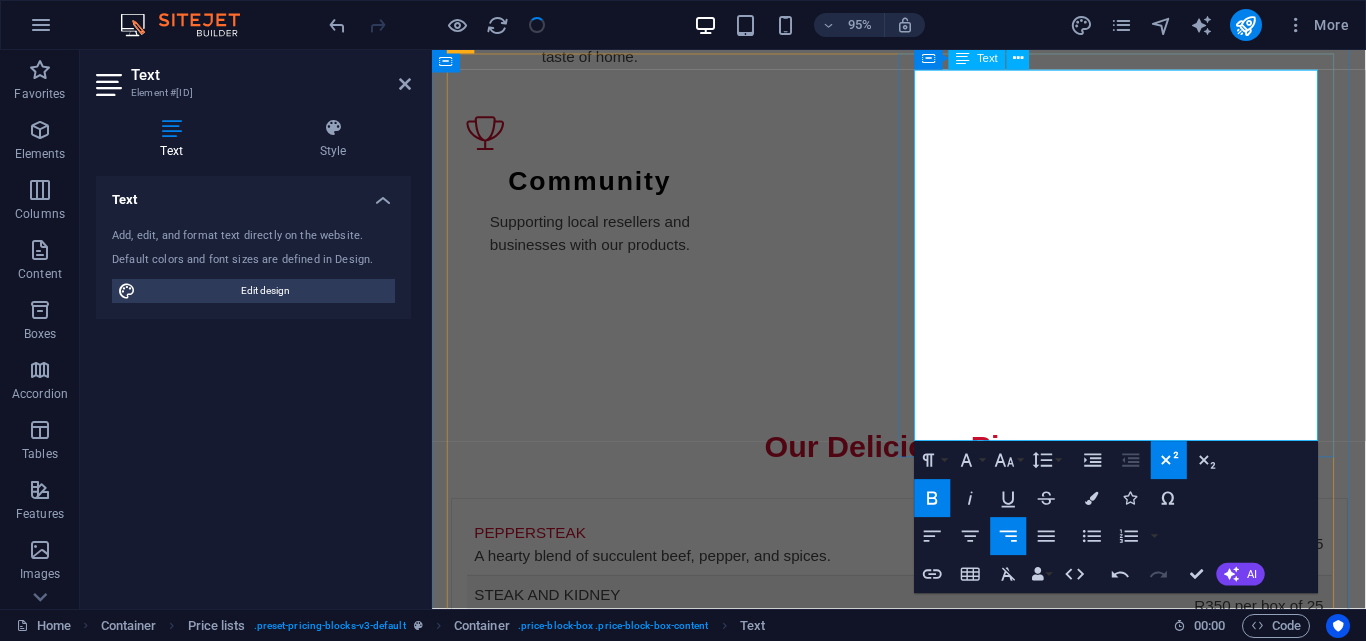 drag, startPoint x: 1211, startPoint y: 361, endPoint x: 1268, endPoint y: 361, distance: 57 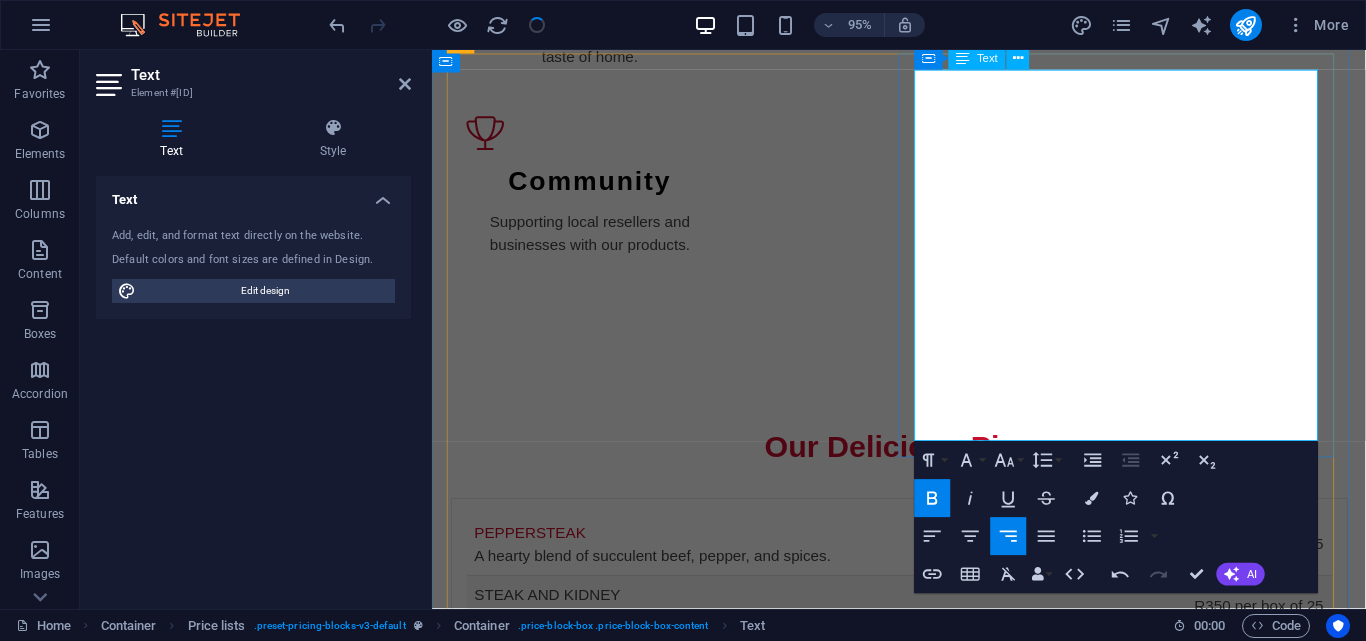 drag, startPoint x: 1207, startPoint y: 364, endPoint x: 1360, endPoint y: 362, distance: 153.01308 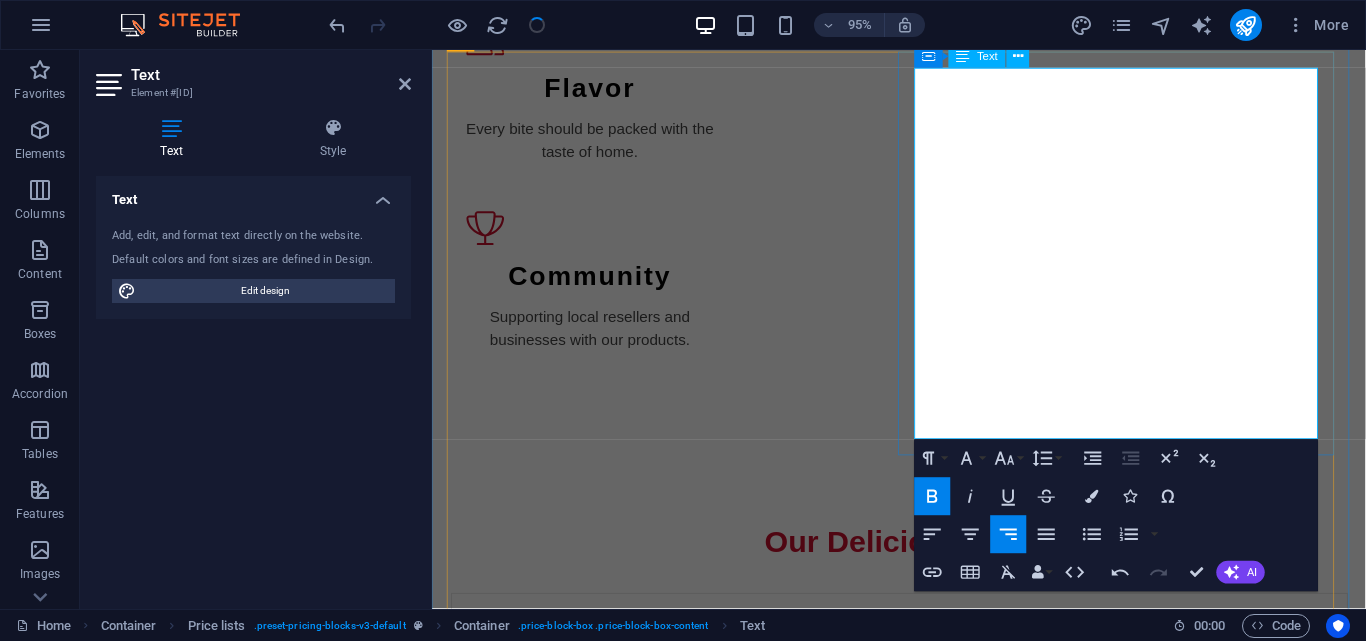 scroll, scrollTop: 2530, scrollLeft: 0, axis: vertical 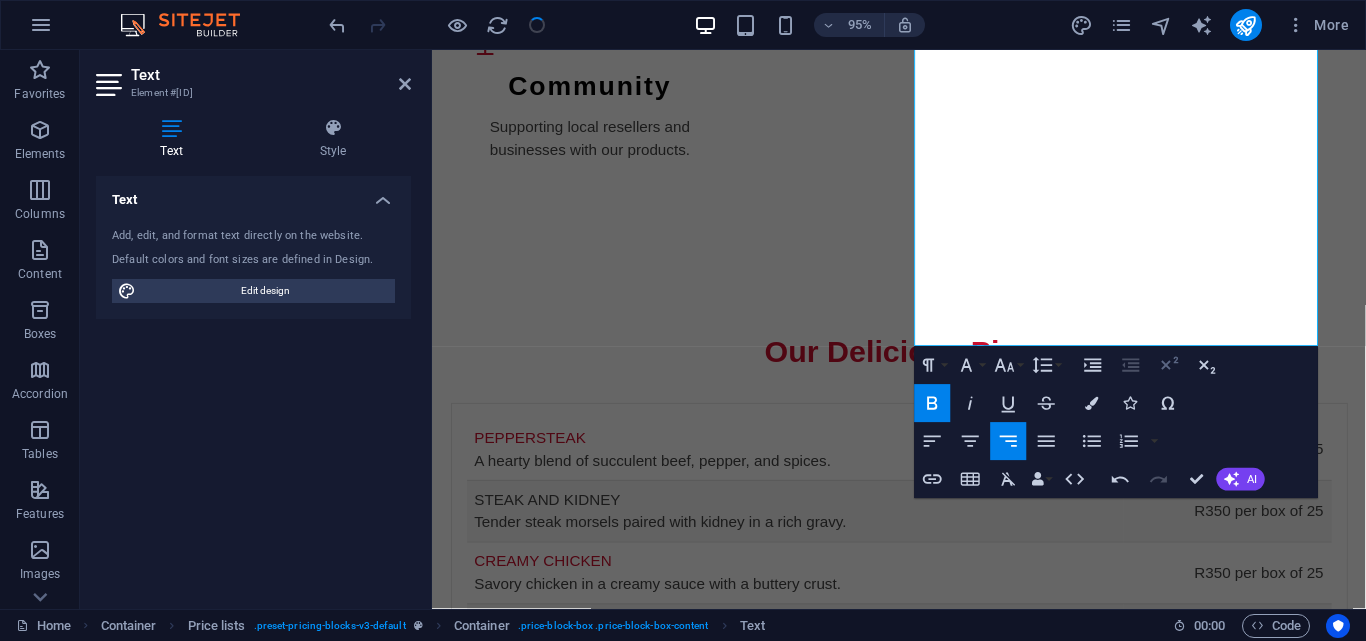 click 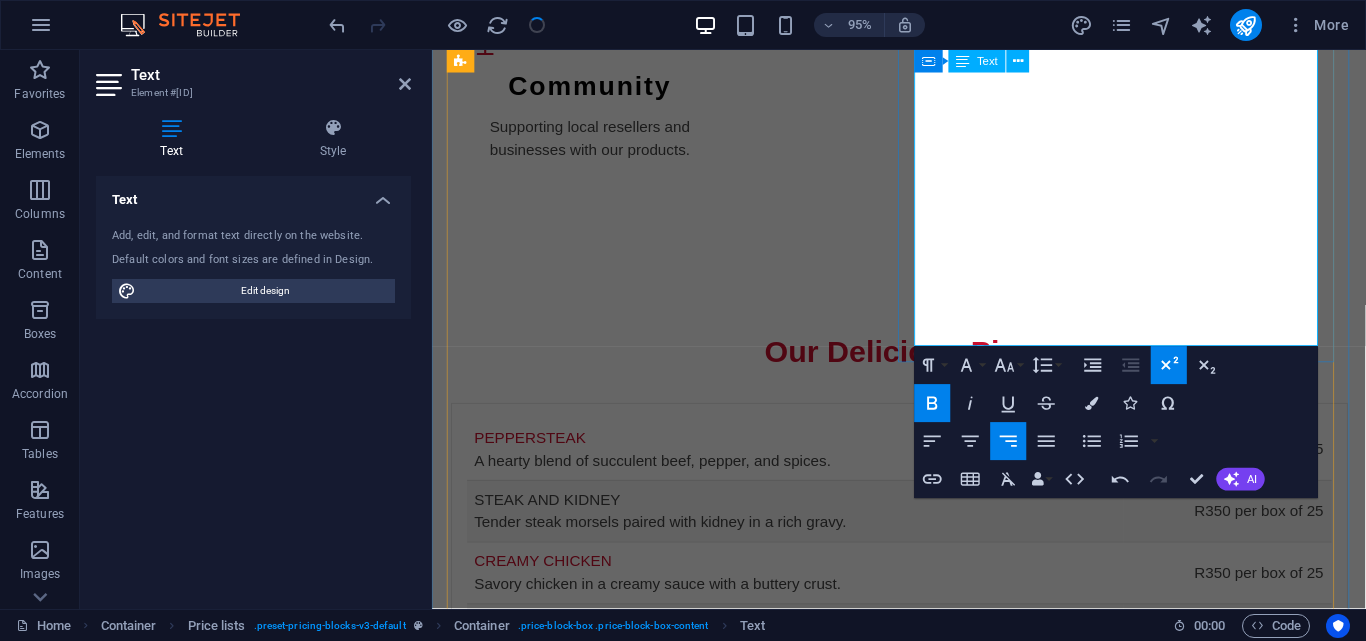 drag, startPoint x: 1204, startPoint y: 317, endPoint x: 1364, endPoint y: 328, distance: 160.37769 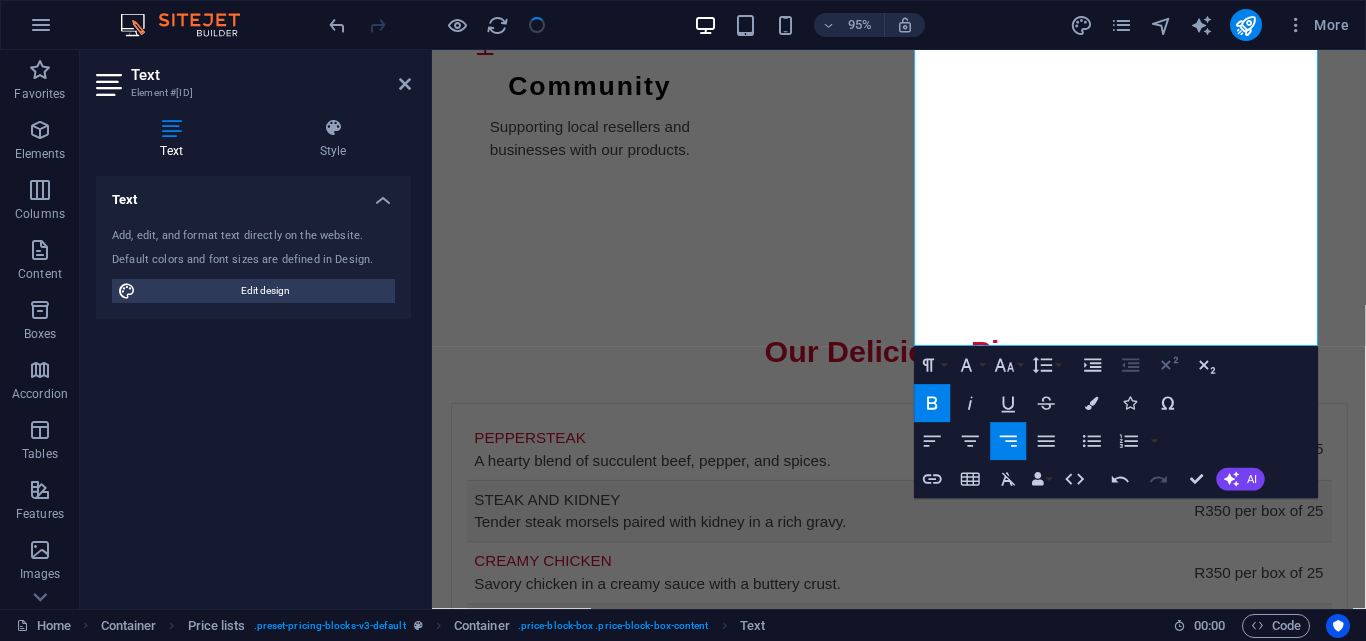 click 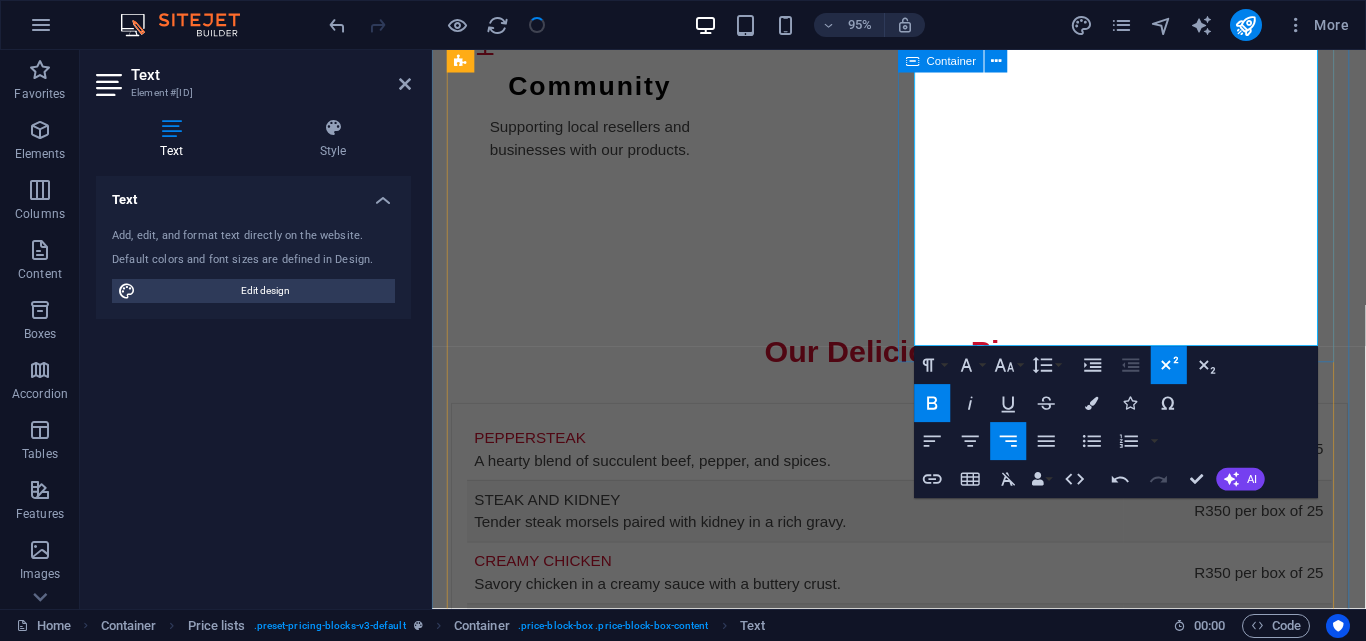 click on "Peppersteak pie made with tender beef and spices.
R350 / box of 25 pies Steak and kidney pie enriched with rich gravy. R350 / box of 25 pies Creamy chicken pie with a luscious filling. R350 / box of 25 pies Chicken and mushroom pie for a classic taste. R350 / box of 25 pies Creamy spinach chicken and cheese pie with savory flavors. R350 / box of 25 pies Plain steak pie with a hearty filling for every meal. R350 / box of 25 pies ​" at bounding box center [1164, 1296] 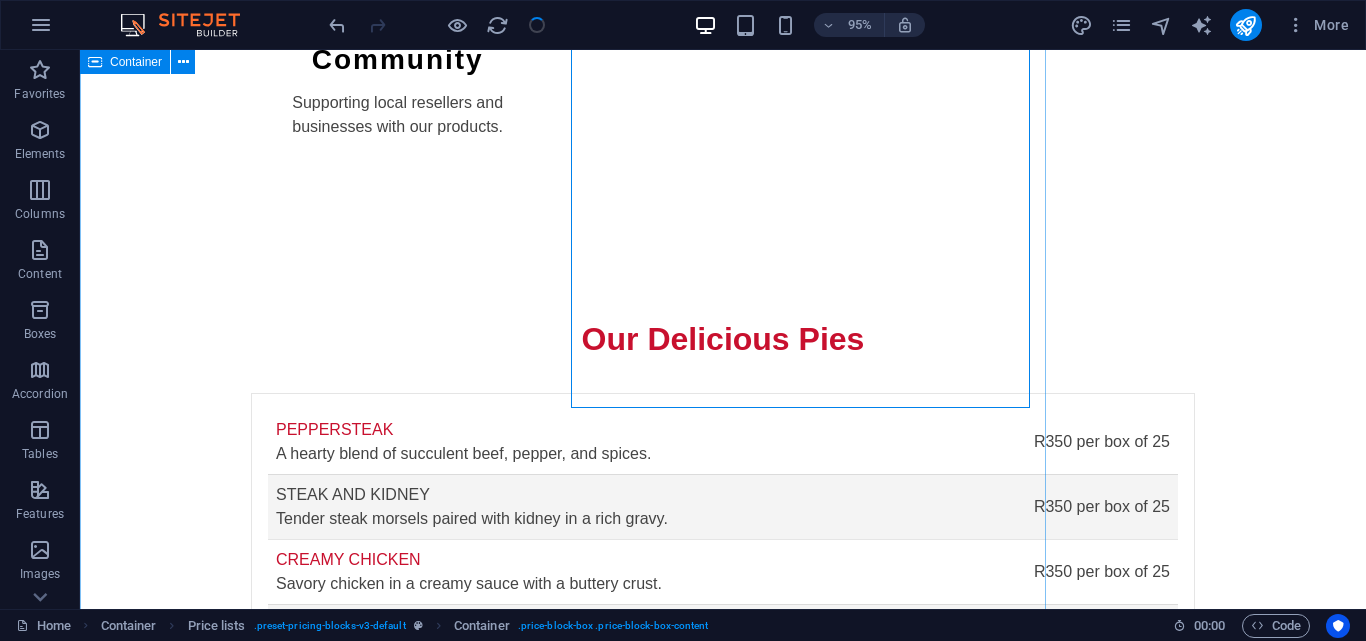 click on "Meaty Meal Pies Savory Goodness
Peppersteak pie made with tender beef and spices.
R350 / box of 25 pies Steak and kidney pie enriched with rich gravy. R350 / box of 25 pies Creamy chicken pie with a luscious filling. R350 / box of 25 pies Chicken and mushroom pie for a classic taste. R350 / box of 25 pies Creamy spinach chicken and cheese pie with savory flavors. R350 / box of 25 pies Plain steak pie with a hearty filling for every meal. R350 / box of 25 pies Savory Goodness Lorem ipsum dolor sit amet, consectetur.
Lorem ipsum dolor sit amet, consectetur.
Lorem ipsum dolor sit amet, consectetur.
Lorem ipsum dolor sit amet, consectetur.
Lorem ipsum dolor sit amet, consectetur.
Lorem ipsum dolor sit amet, consectetur.
Savory Goodness Lorem ipsum dolor sit amet, consectetur.
Lorem ipsum dolor sit amet, consectetur." at bounding box center [723, 1524] 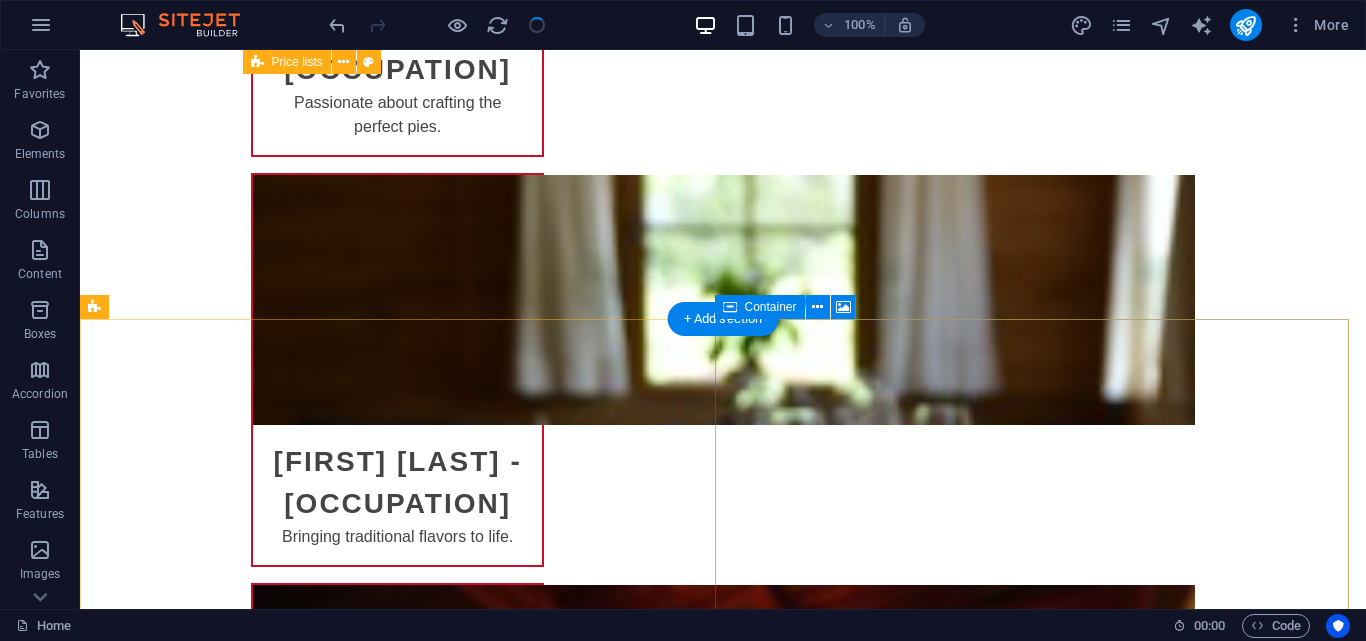scroll, scrollTop: 5308, scrollLeft: 0, axis: vertical 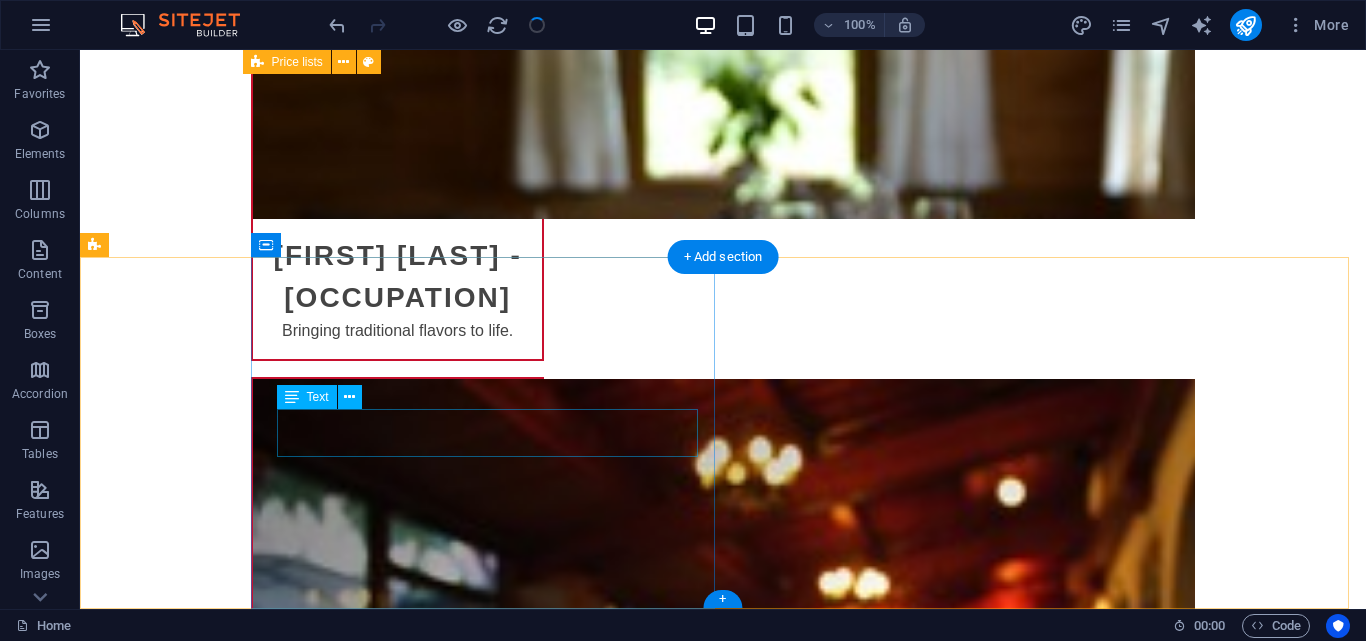 click on "[NUMBER] [STREET]" at bounding box center [328, 3163] 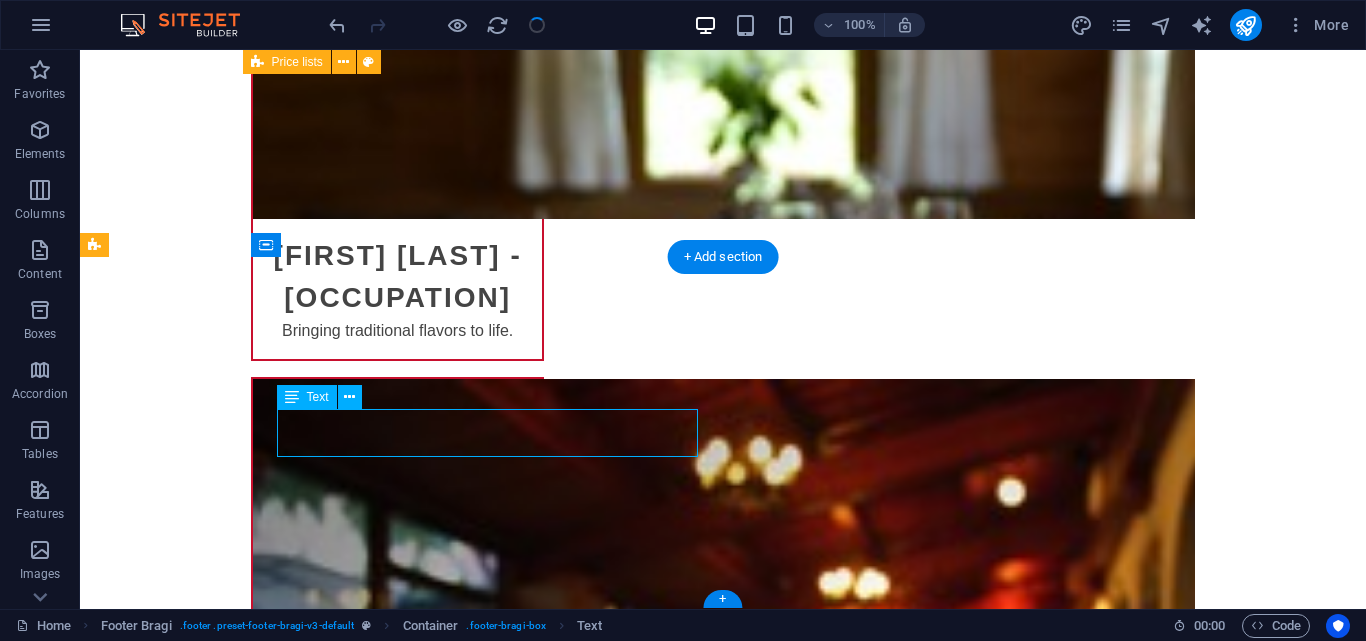 click on "[NUMBER] [STREET] , [ZIPCODE] [CITY]" at bounding box center [800, 3176] 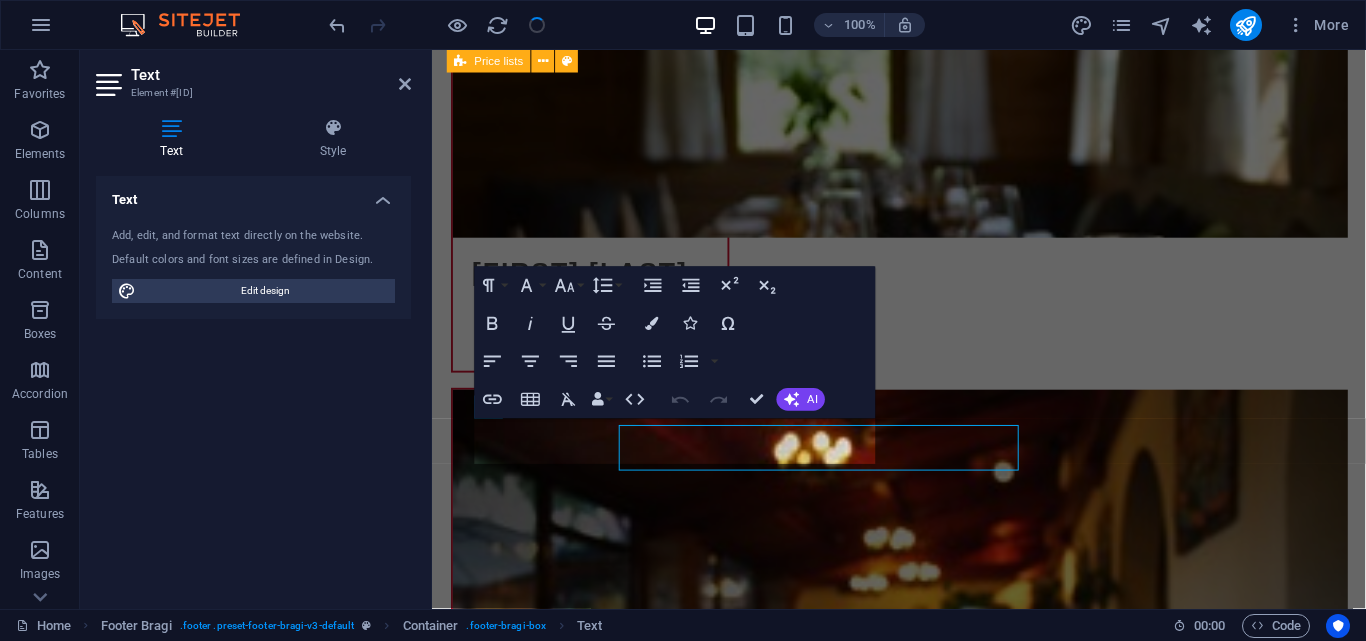 scroll, scrollTop: 5272, scrollLeft: 0, axis: vertical 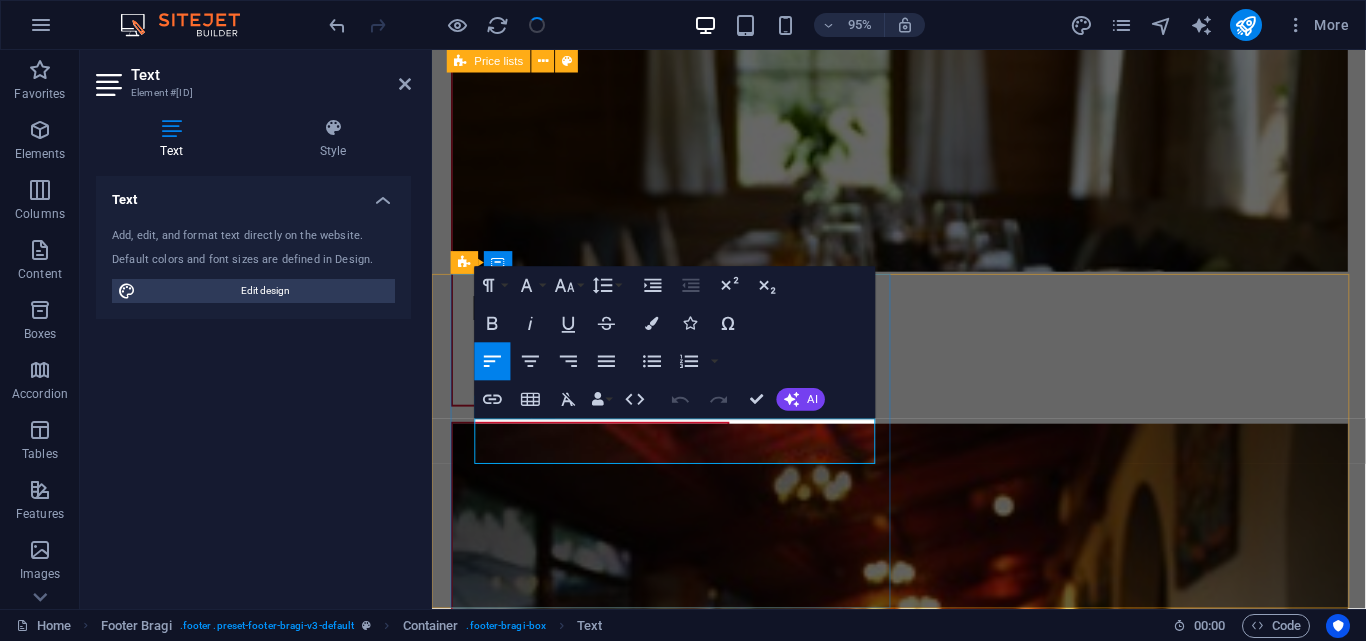 click on "[NUMBER] [STREET]" at bounding box center (529, 3168) 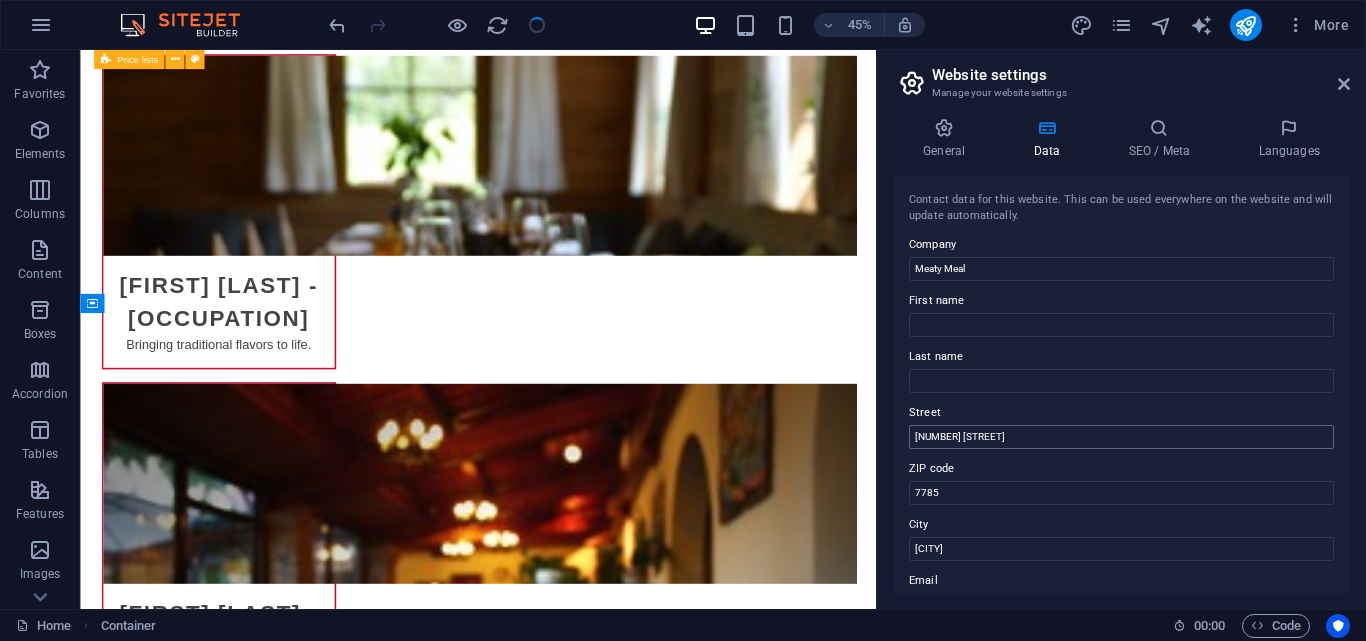 scroll, scrollTop: 4706, scrollLeft: 0, axis: vertical 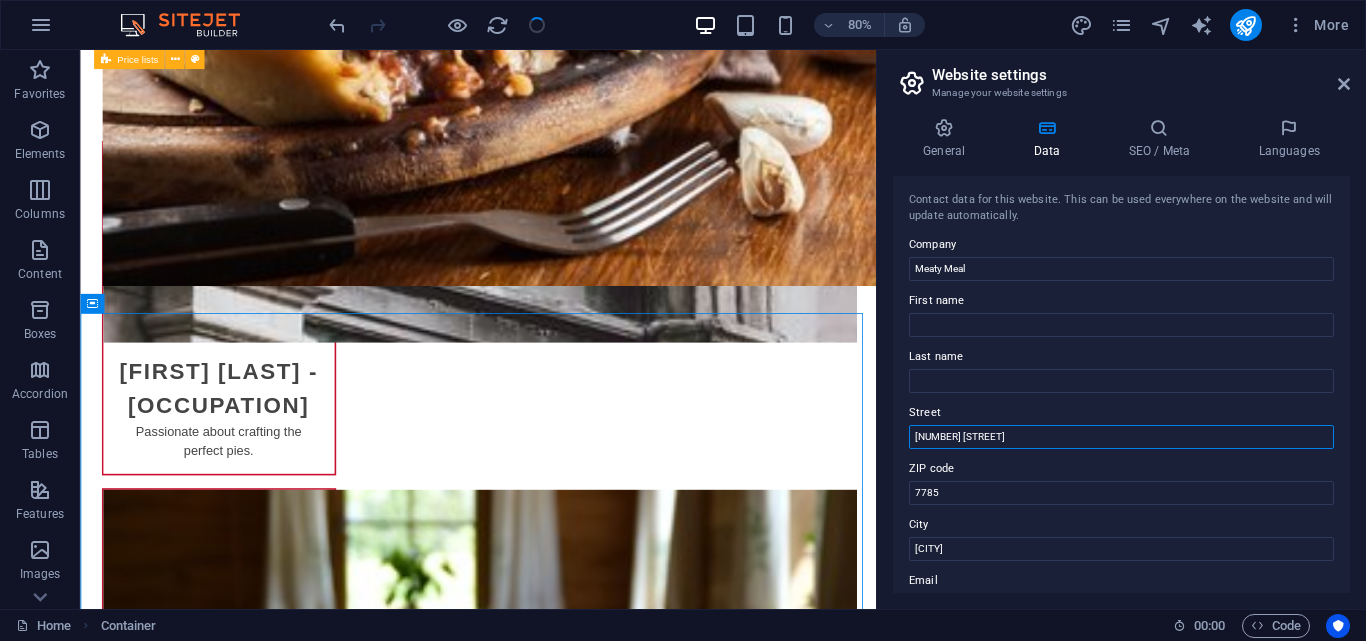 click on "[NUMBER] [STREET]" at bounding box center [1121, 437] 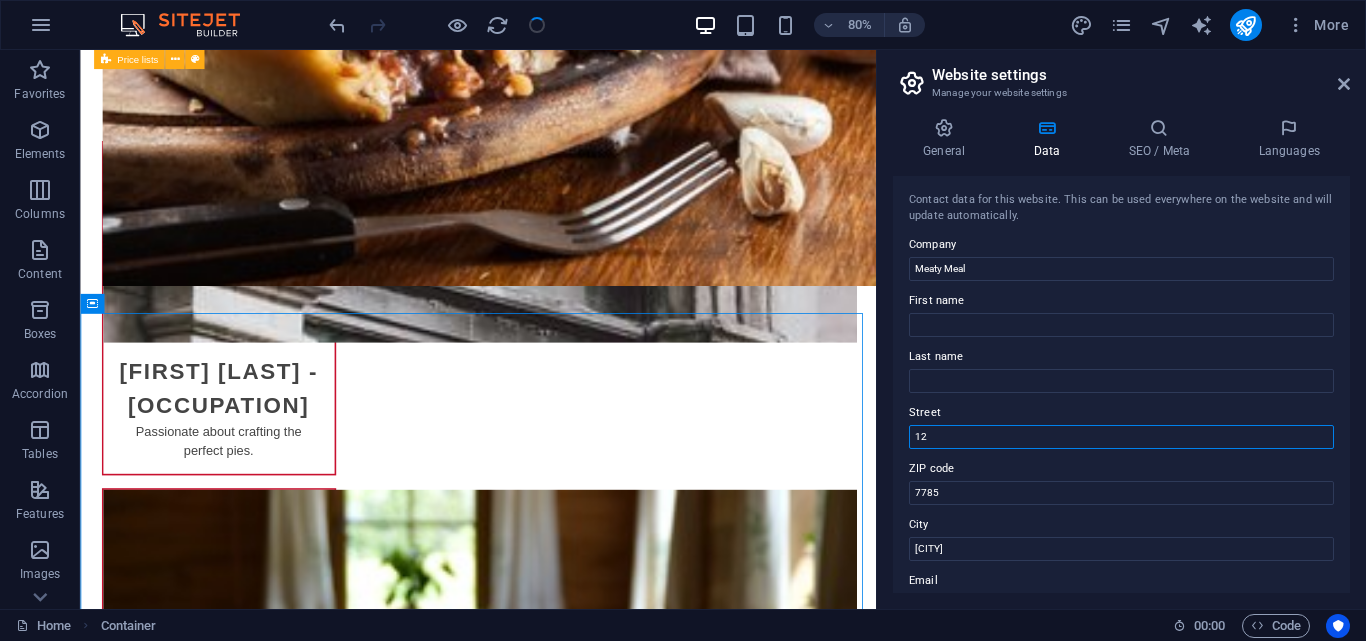 type on "1" 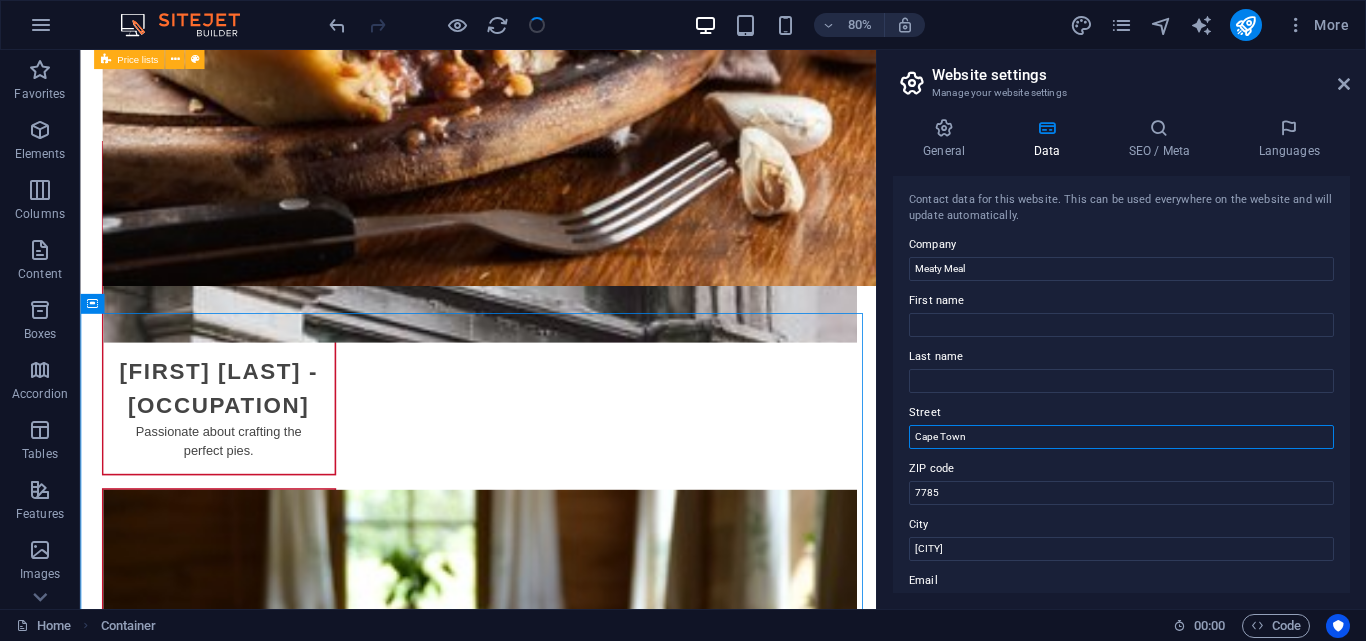 type on "Cape Town" 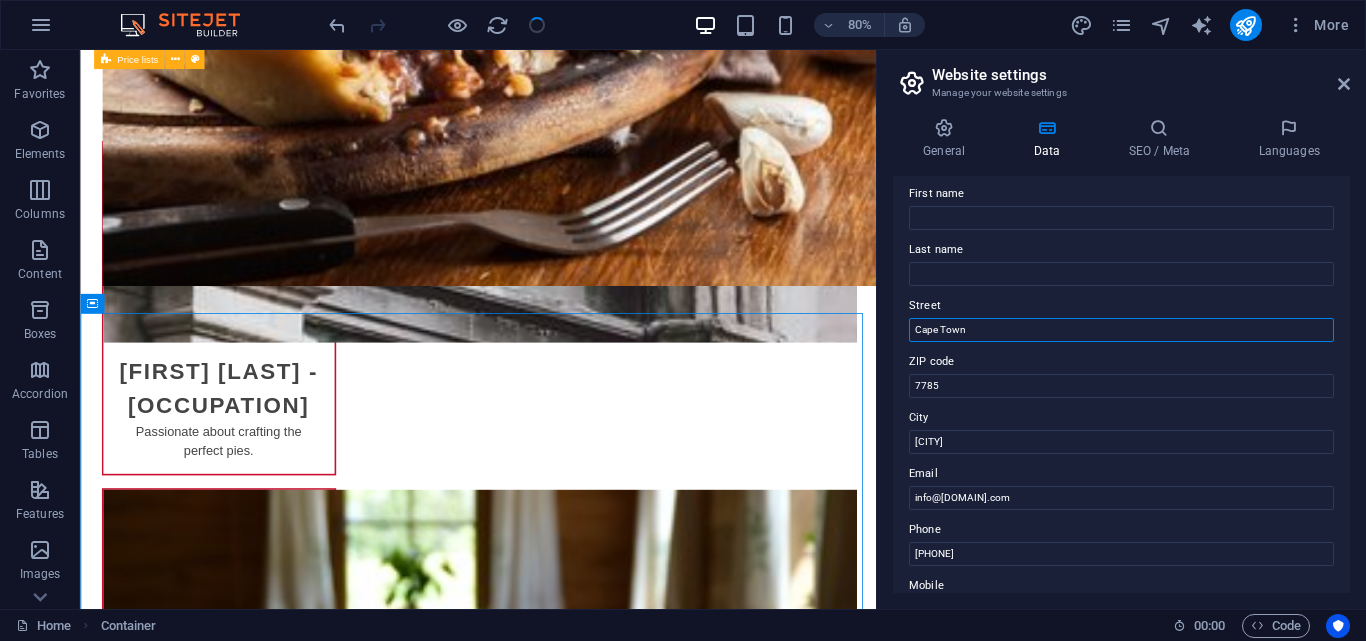 scroll, scrollTop: 100, scrollLeft: 0, axis: vertical 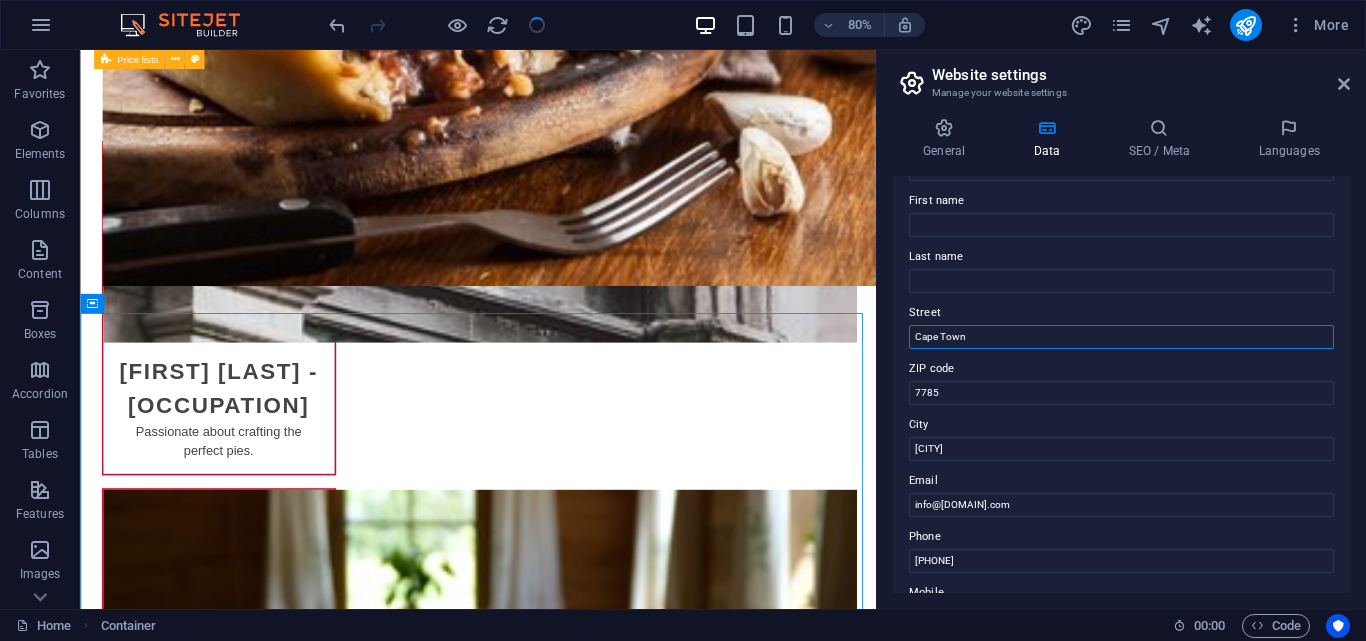 drag, startPoint x: 971, startPoint y: 337, endPoint x: 892, endPoint y: 348, distance: 79.762146 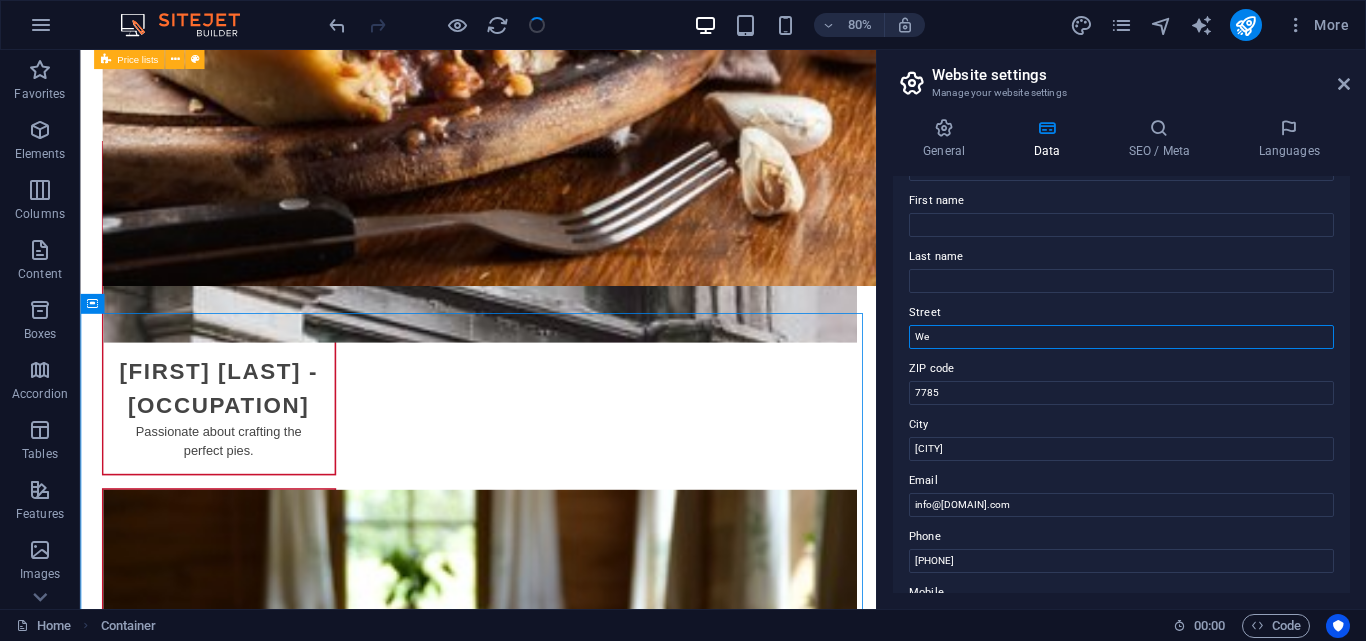 type on "W" 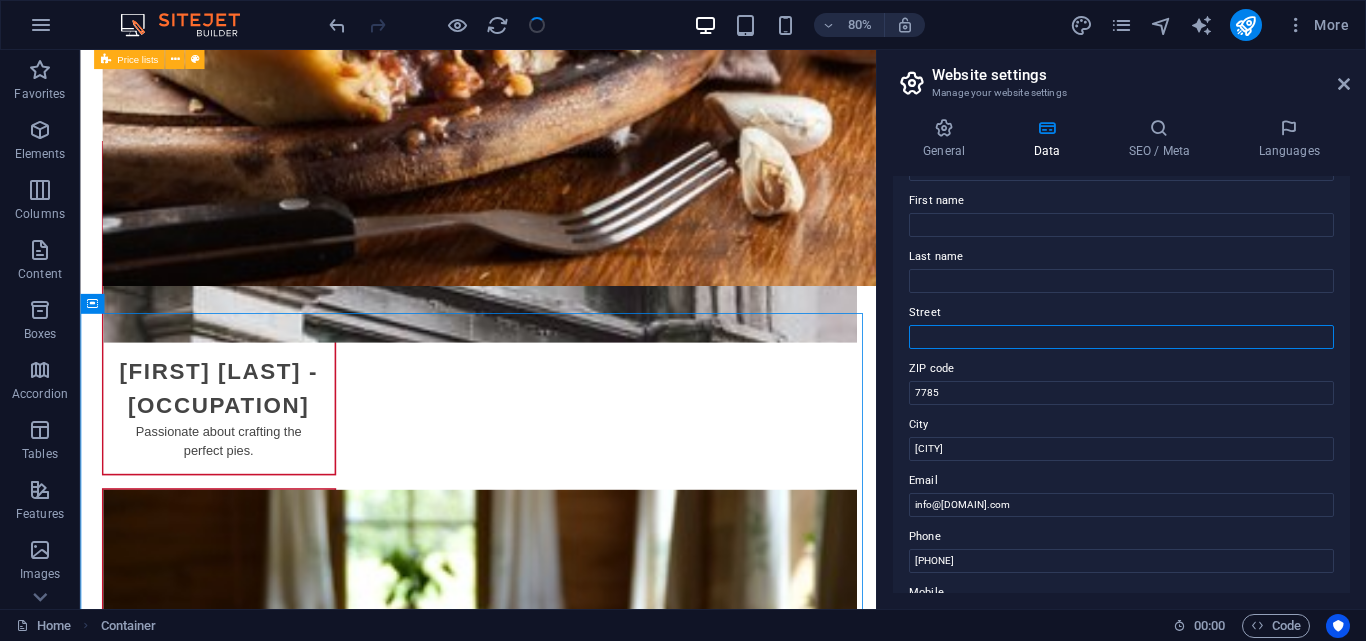 type on "M" 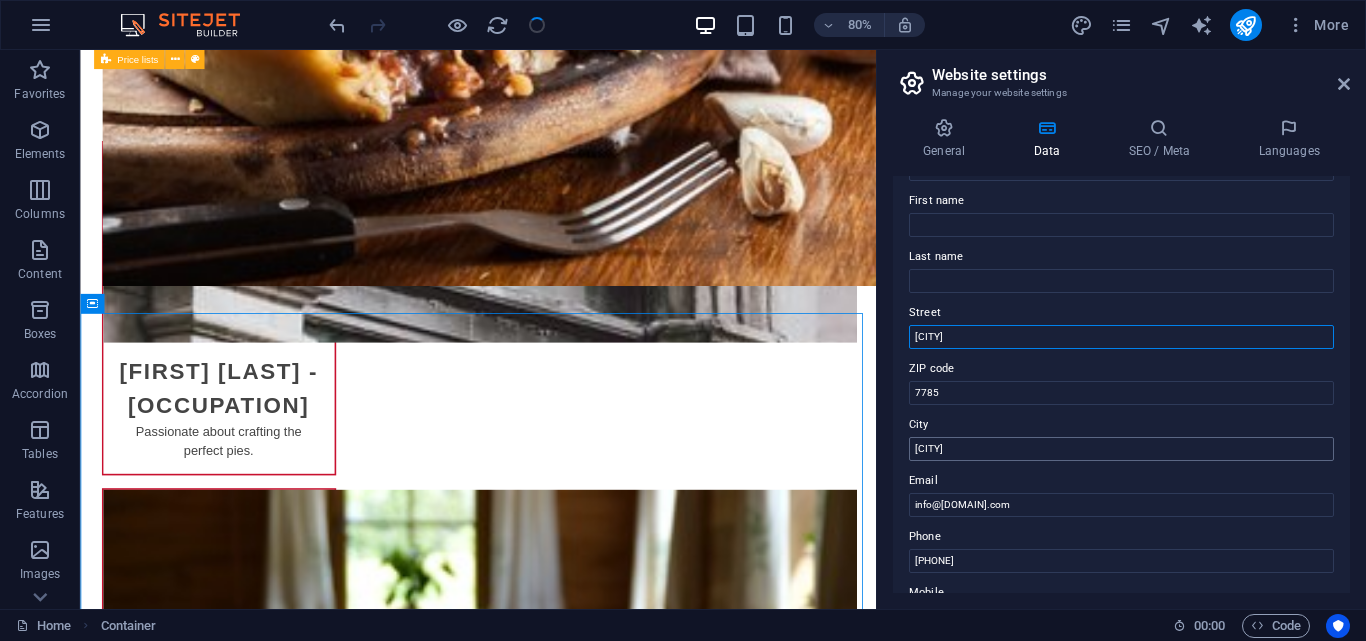 type on "[CITY]" 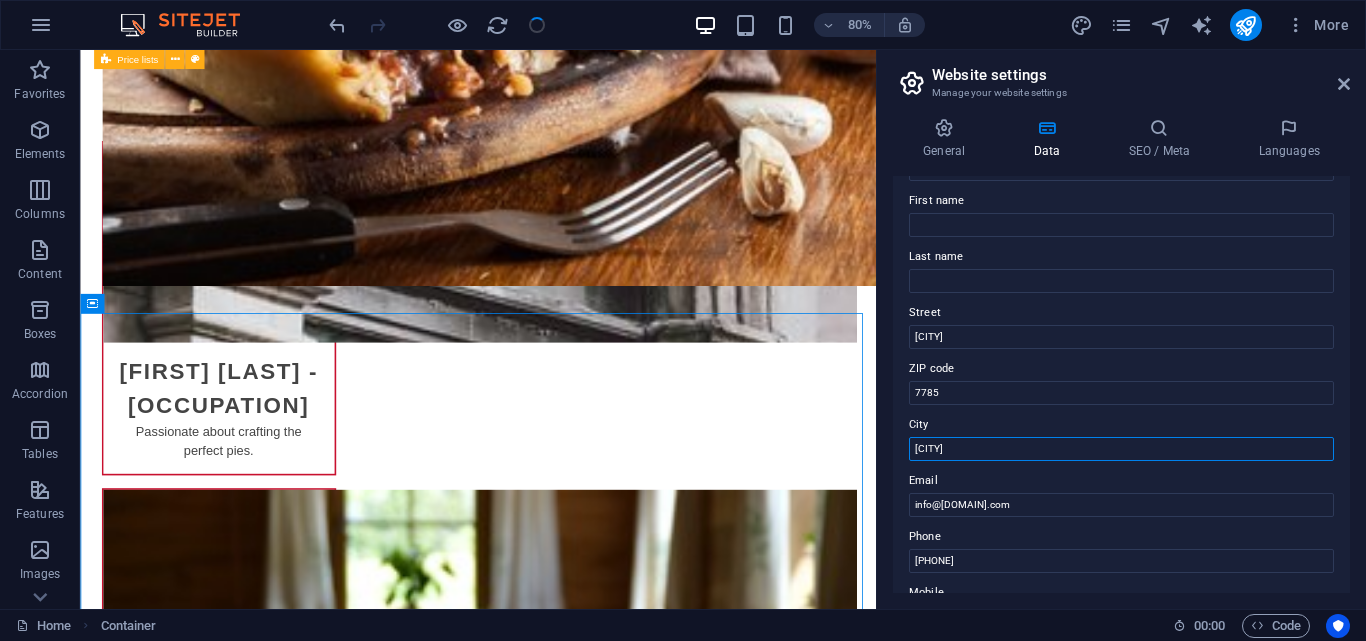drag, startPoint x: 1017, startPoint y: 450, endPoint x: 888, endPoint y: 470, distance: 130.54118 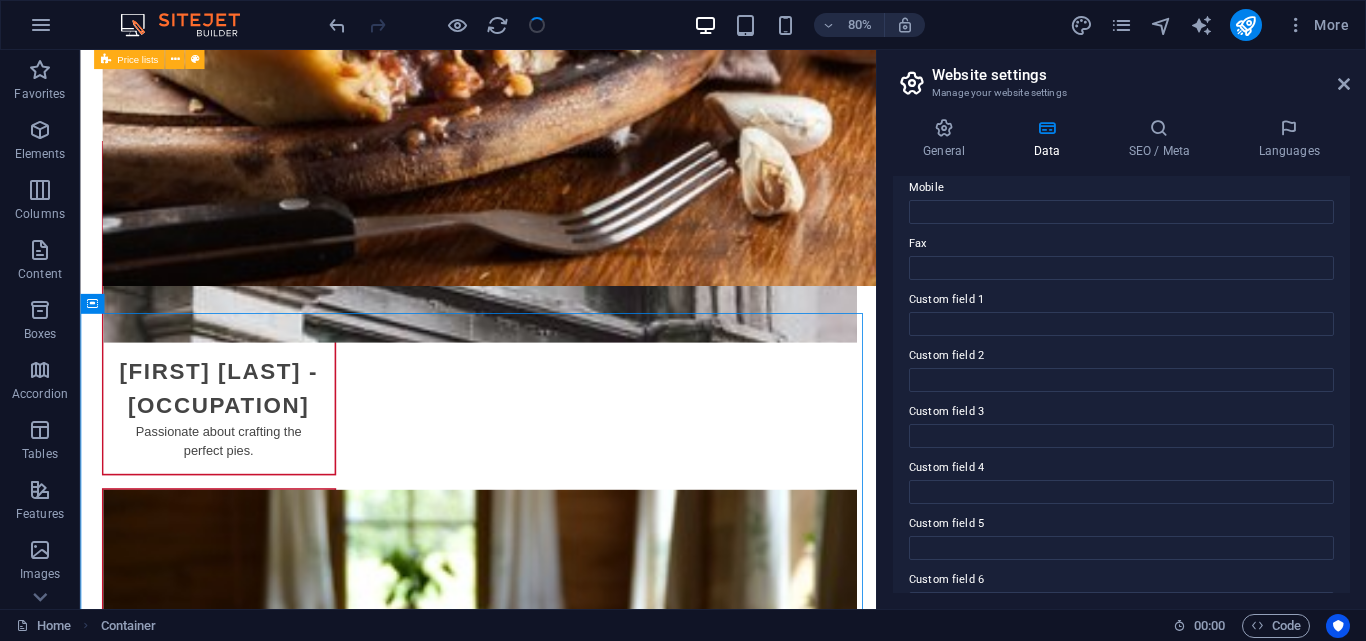 scroll, scrollTop: 544, scrollLeft: 0, axis: vertical 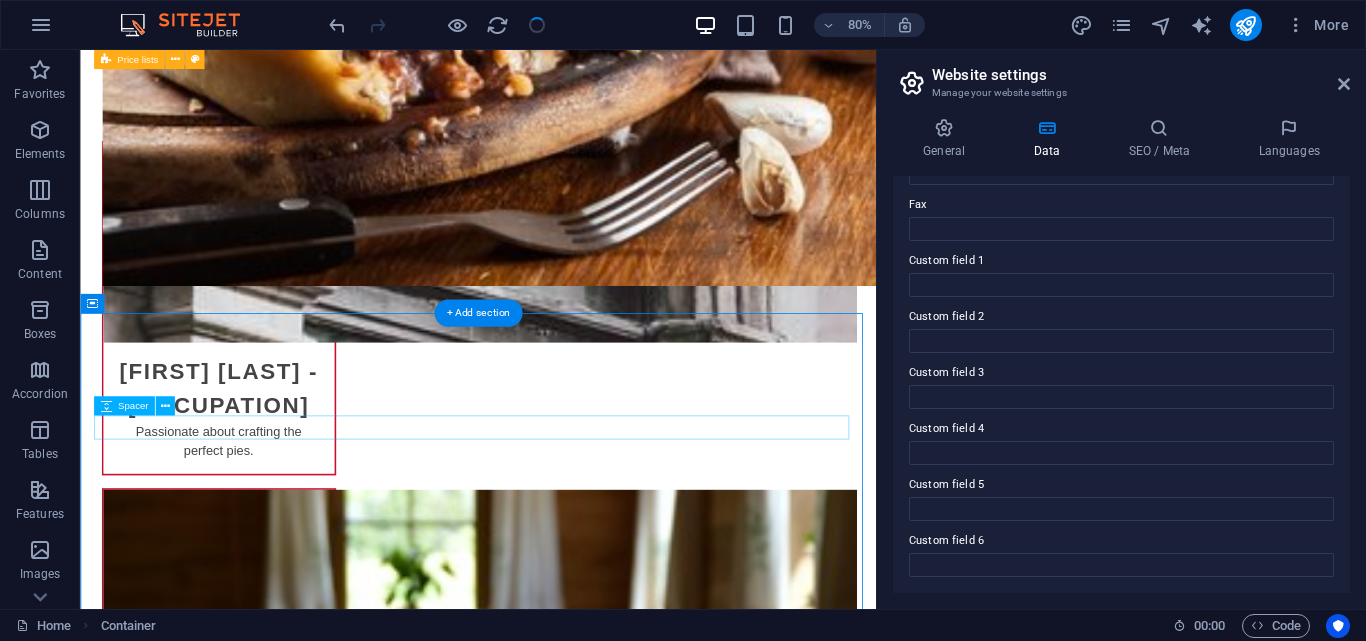 type on "Cape Town" 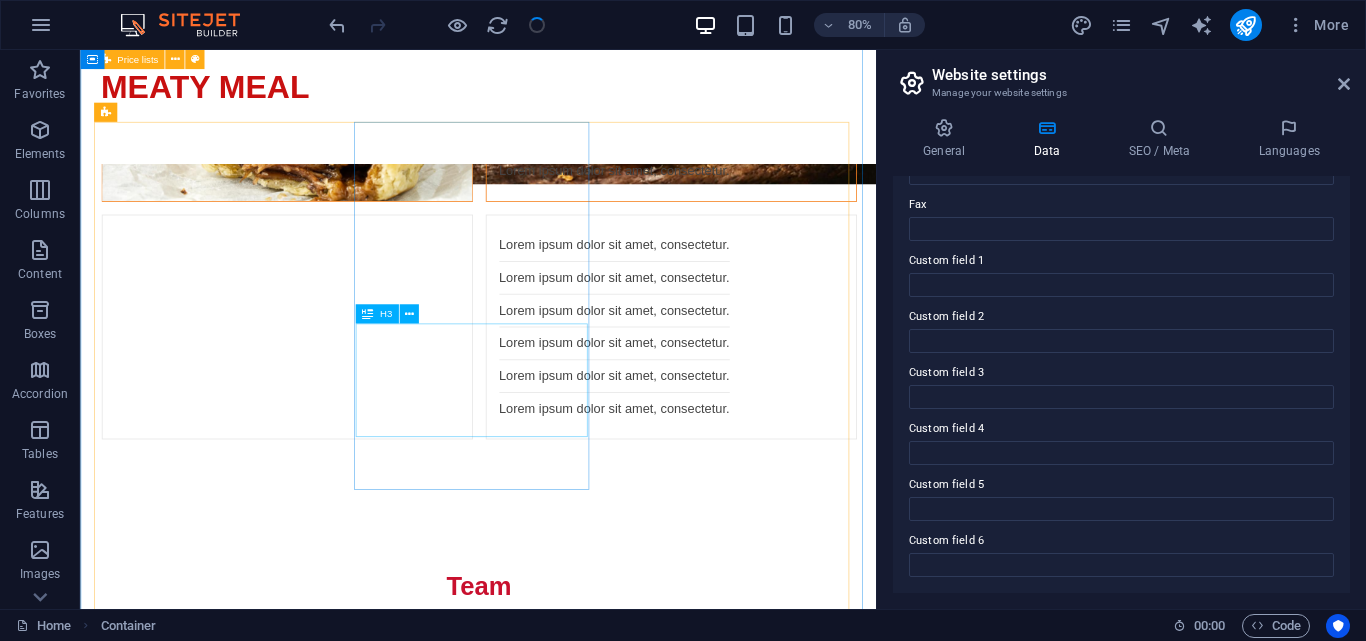 scroll, scrollTop: 3306, scrollLeft: 0, axis: vertical 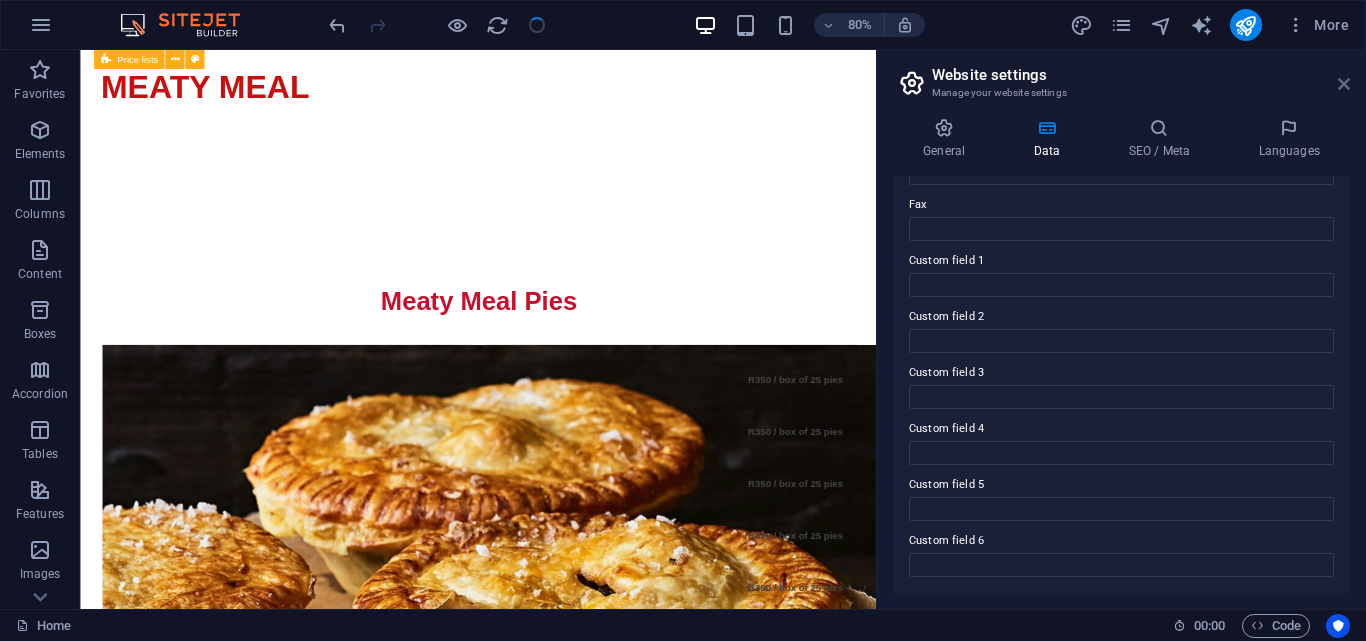 click at bounding box center (1344, 84) 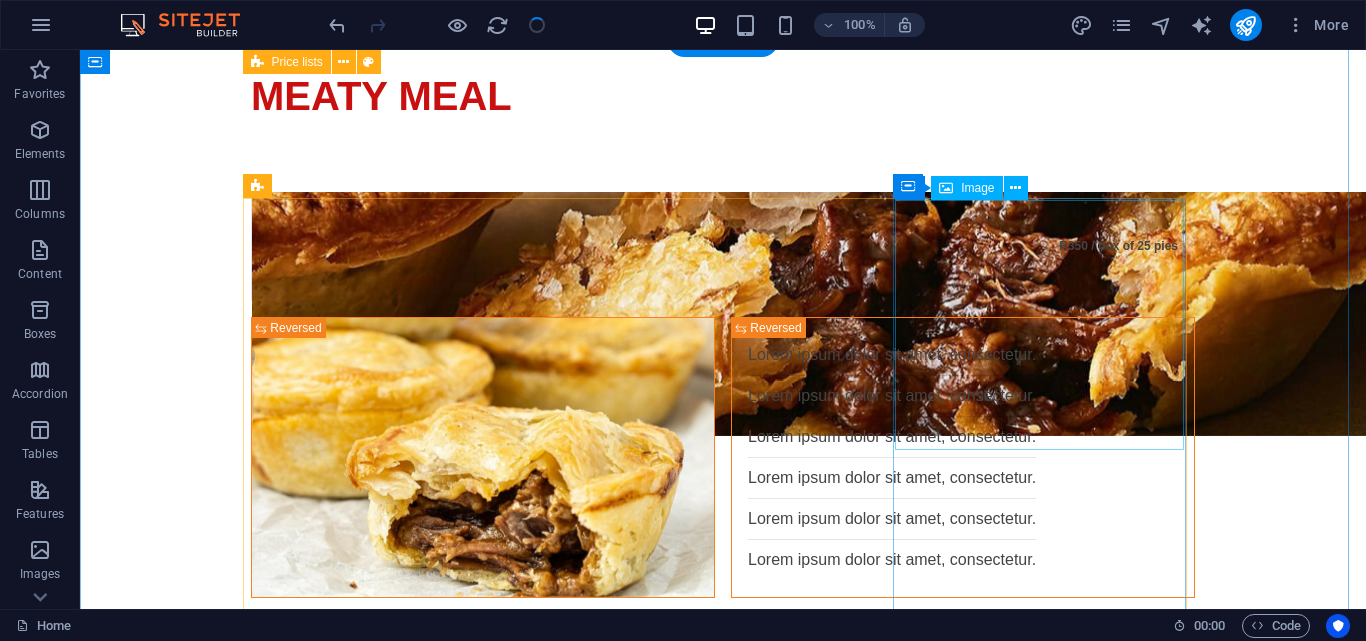 scroll, scrollTop: 3508, scrollLeft: 0, axis: vertical 